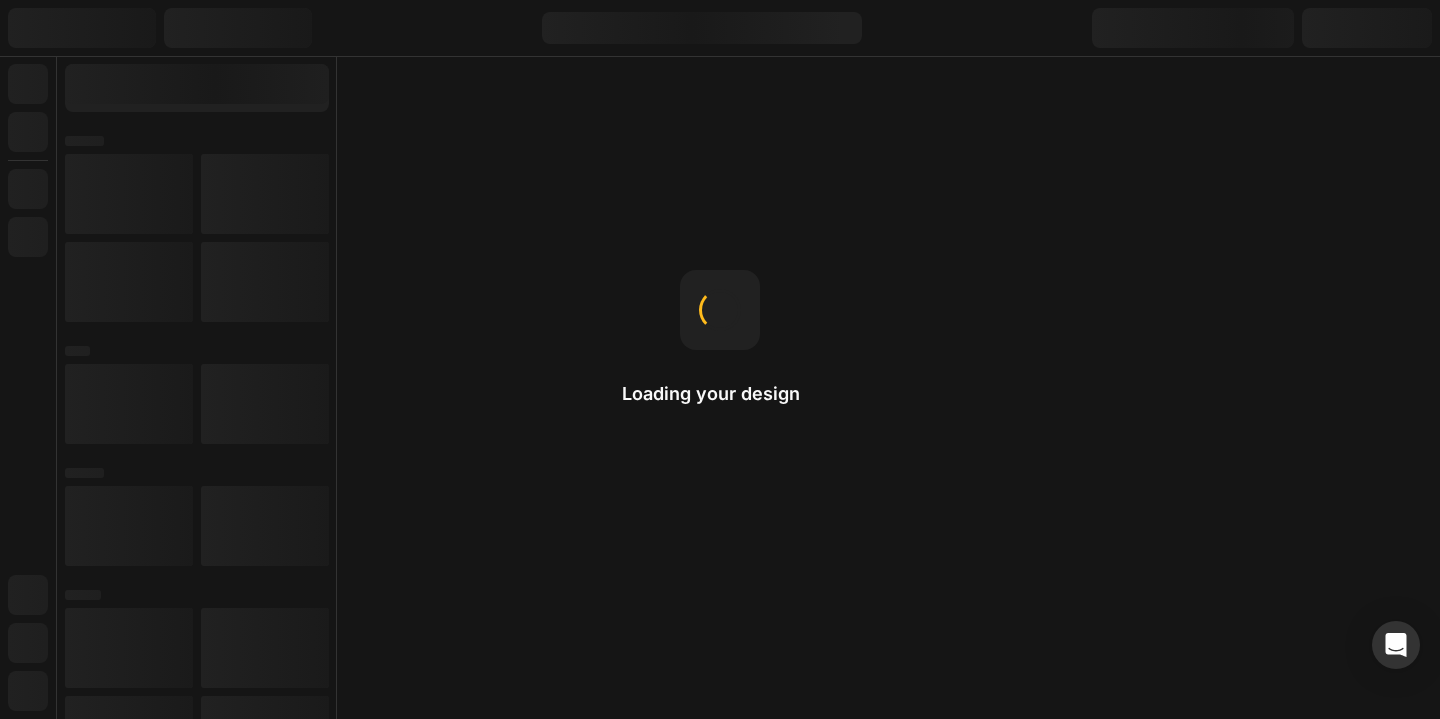 scroll, scrollTop: 0, scrollLeft: 0, axis: both 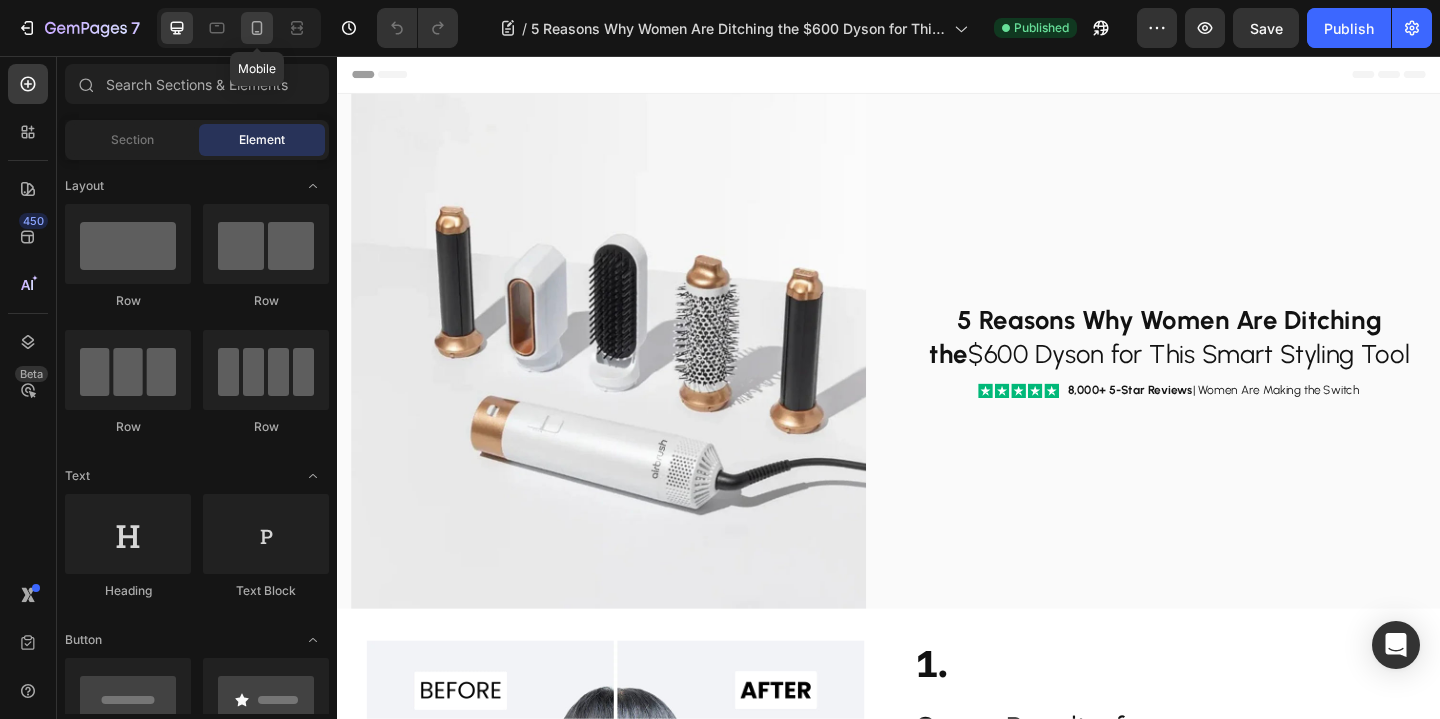 click 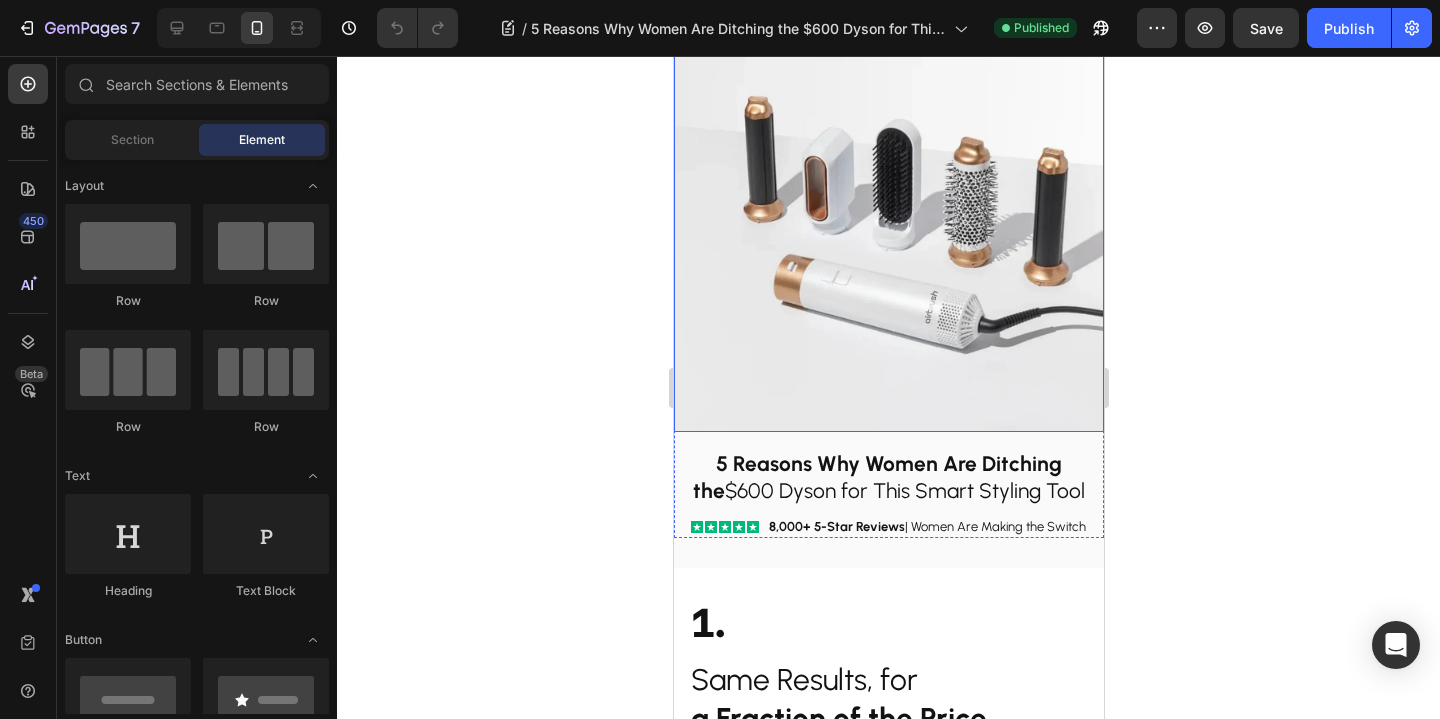 scroll, scrollTop: 152, scrollLeft: 0, axis: vertical 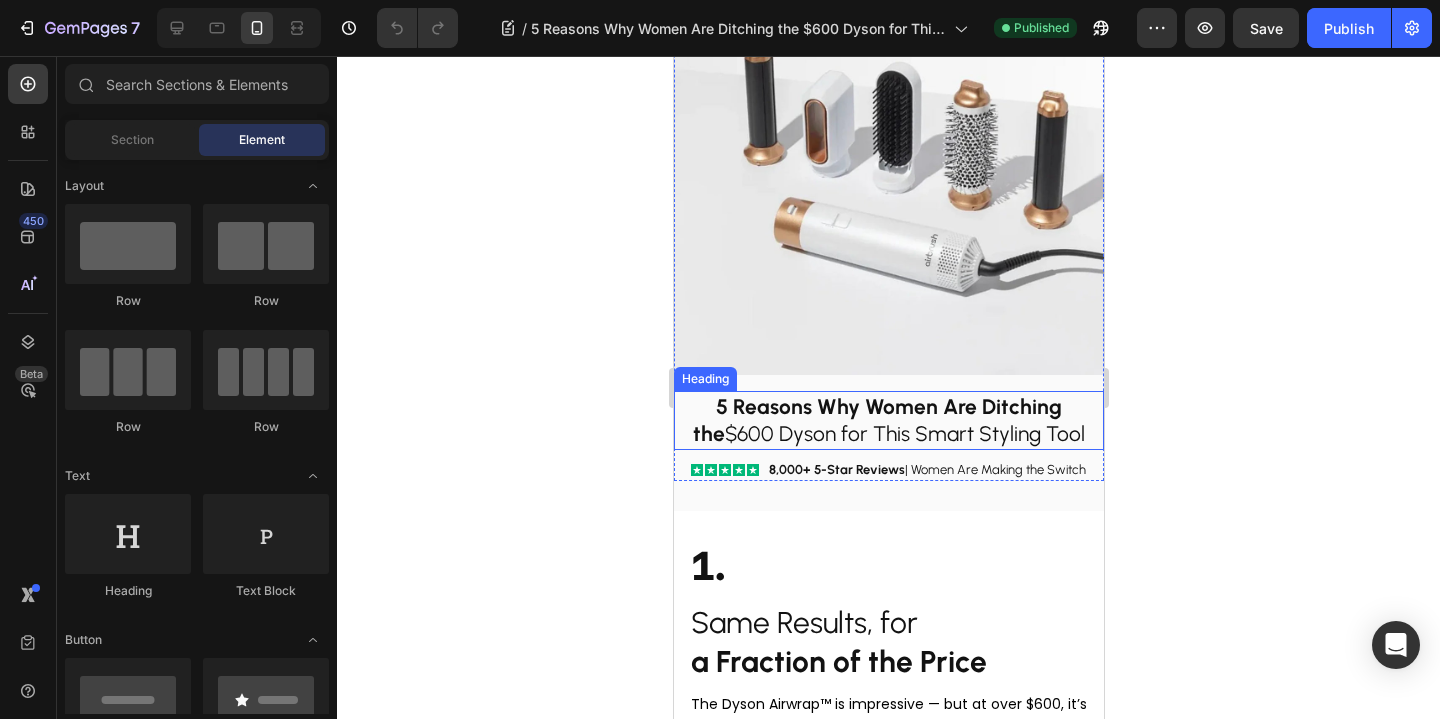 click on "5 Reasons Why Women Are Ditching the" at bounding box center (876, 420) 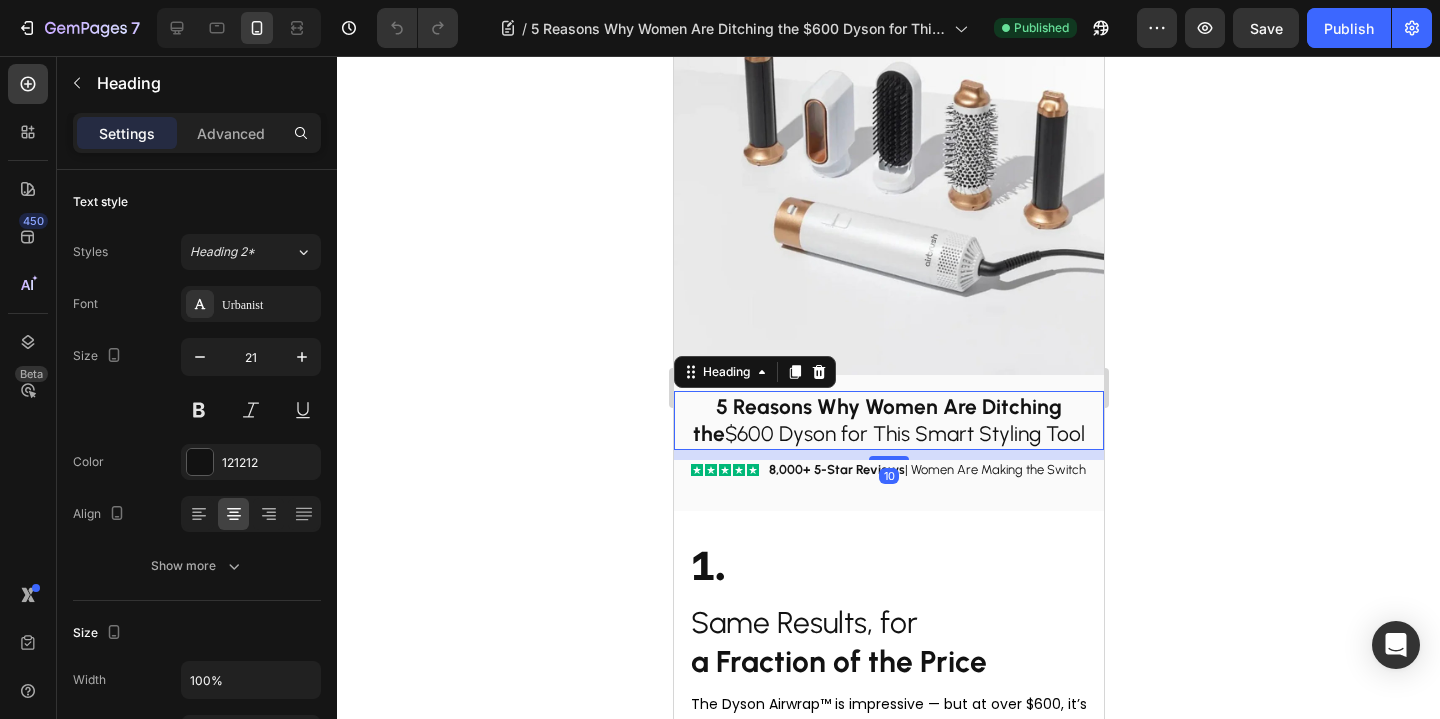 click on "5 Reasons Why Women Are Ditching the" at bounding box center [876, 420] 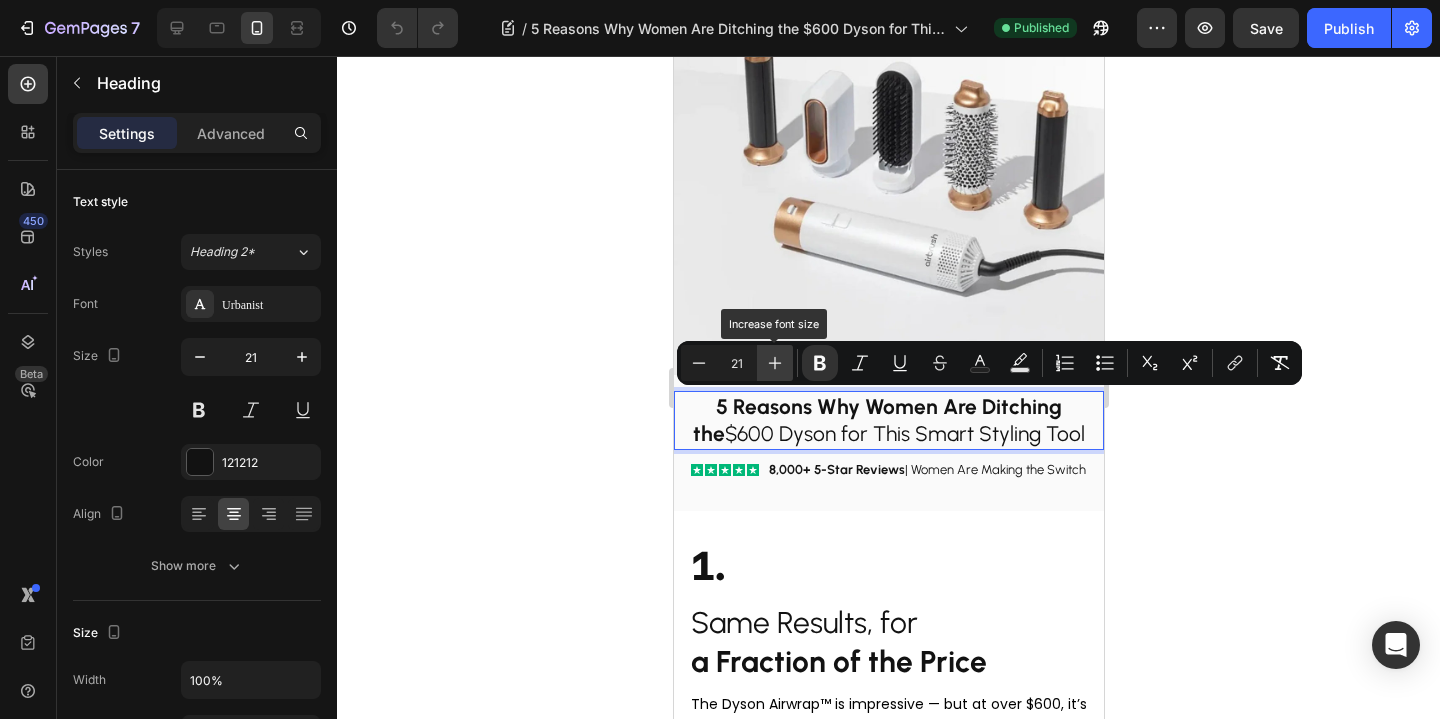 click 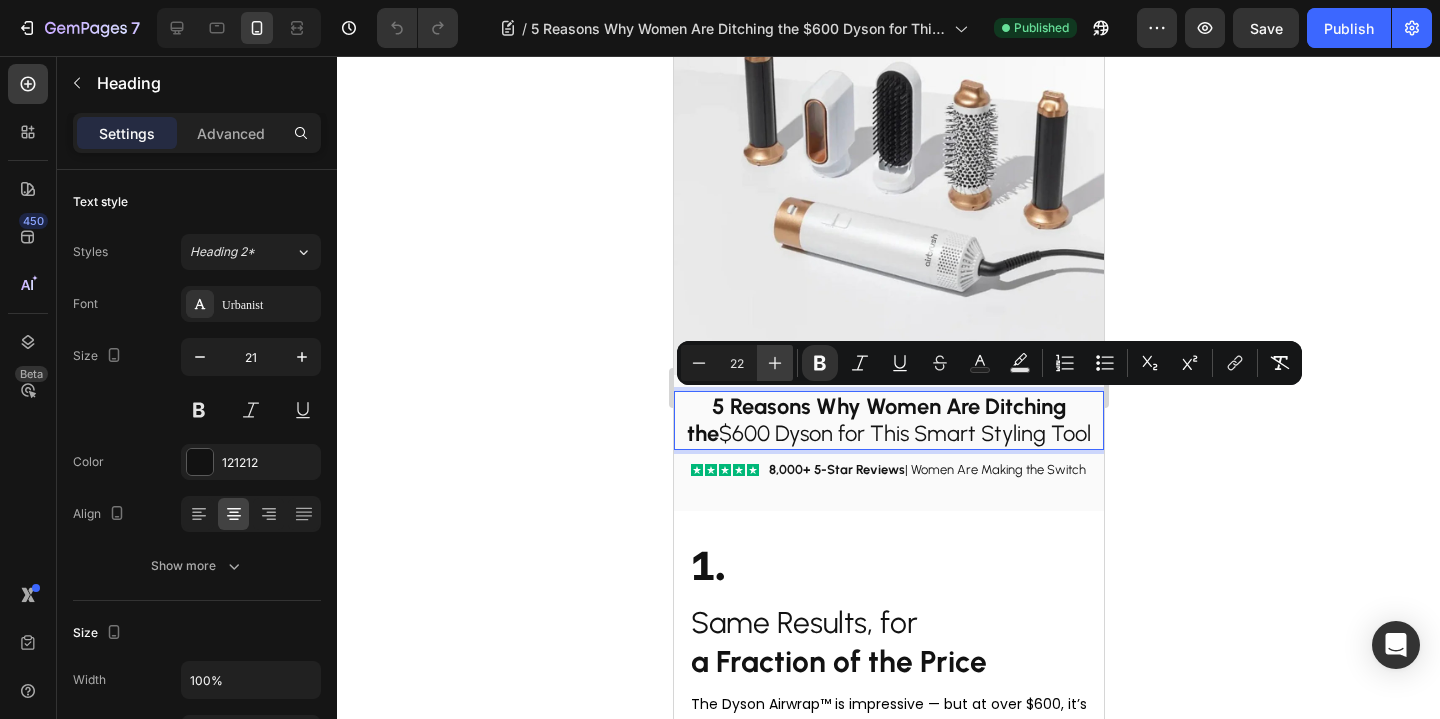 click 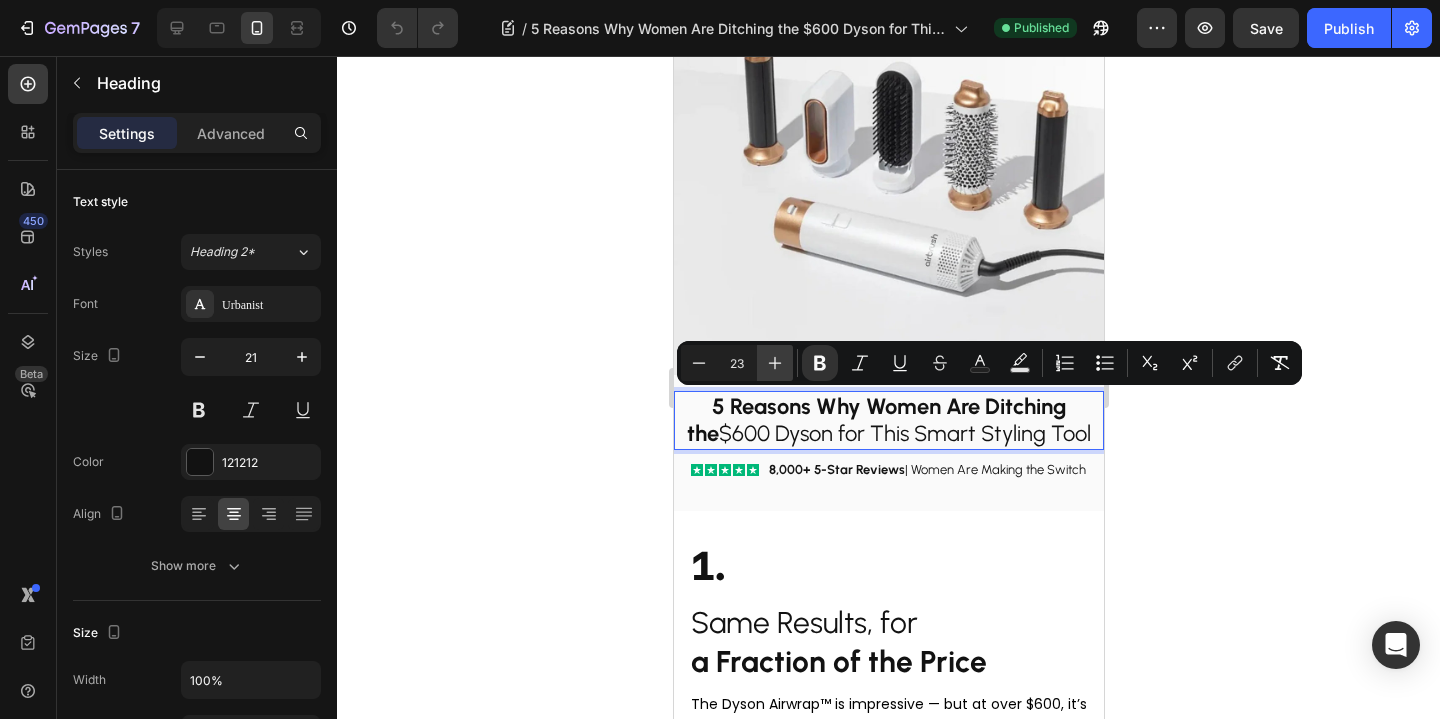 click 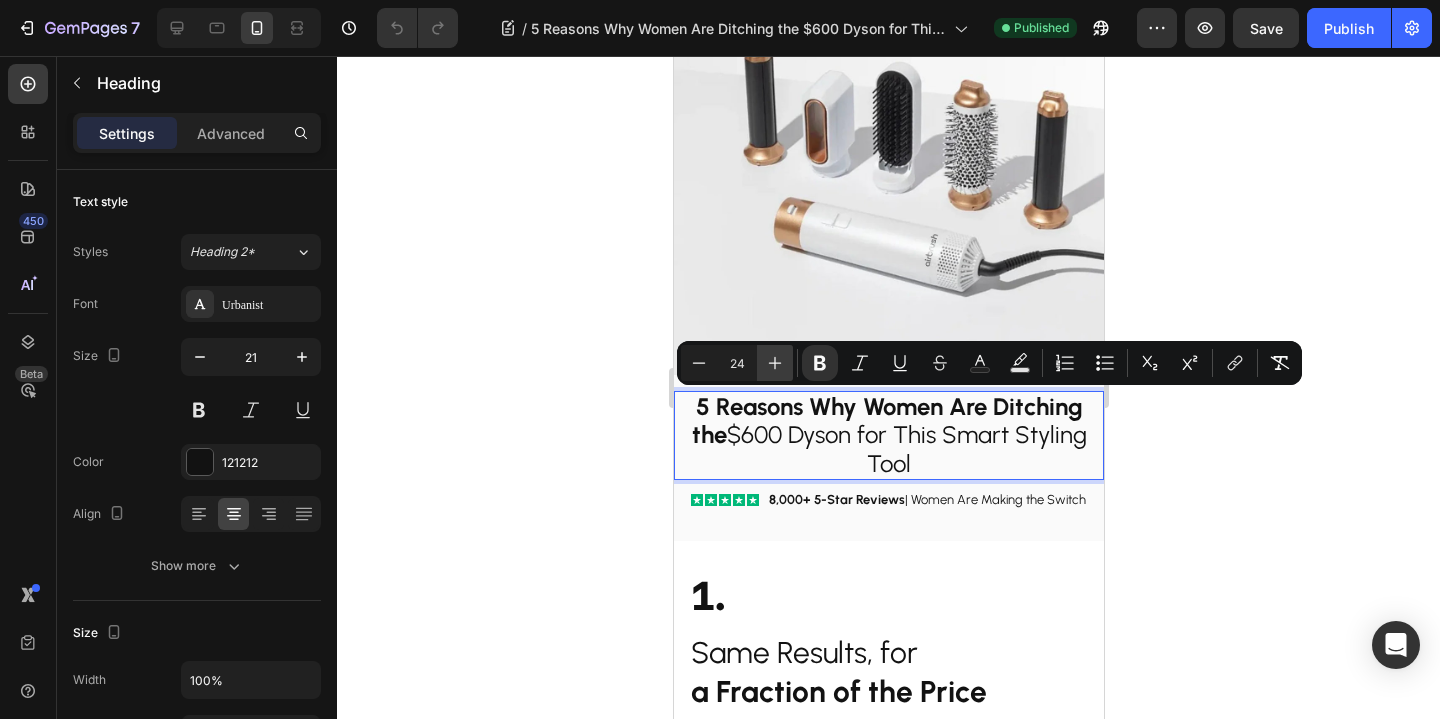 click 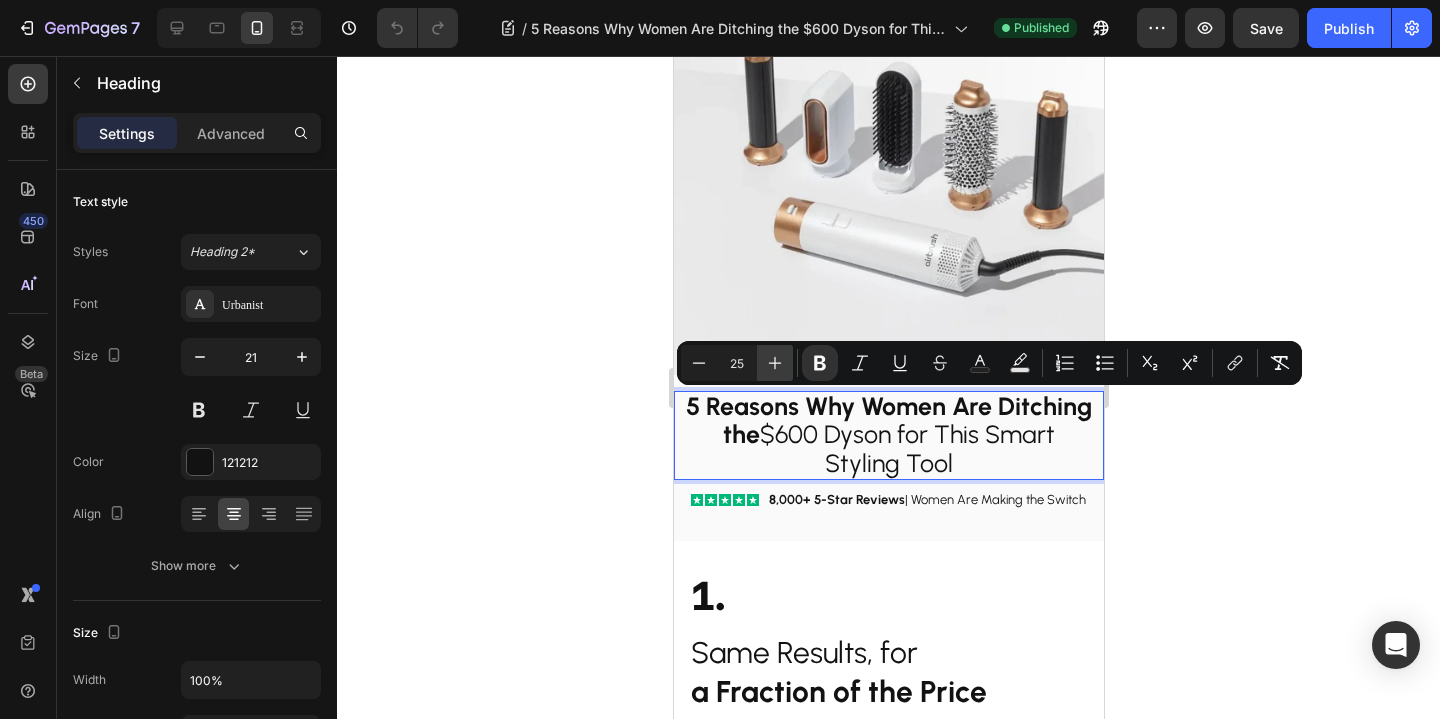 click 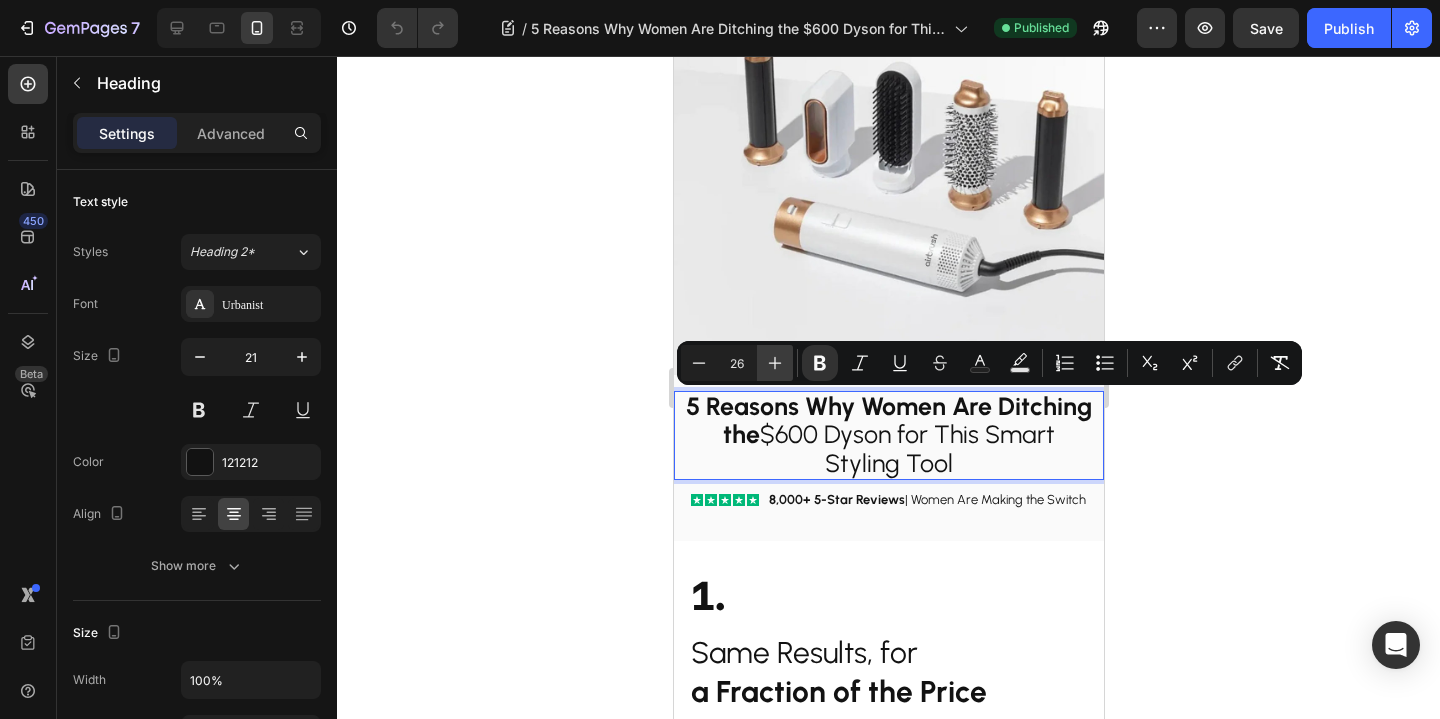 click 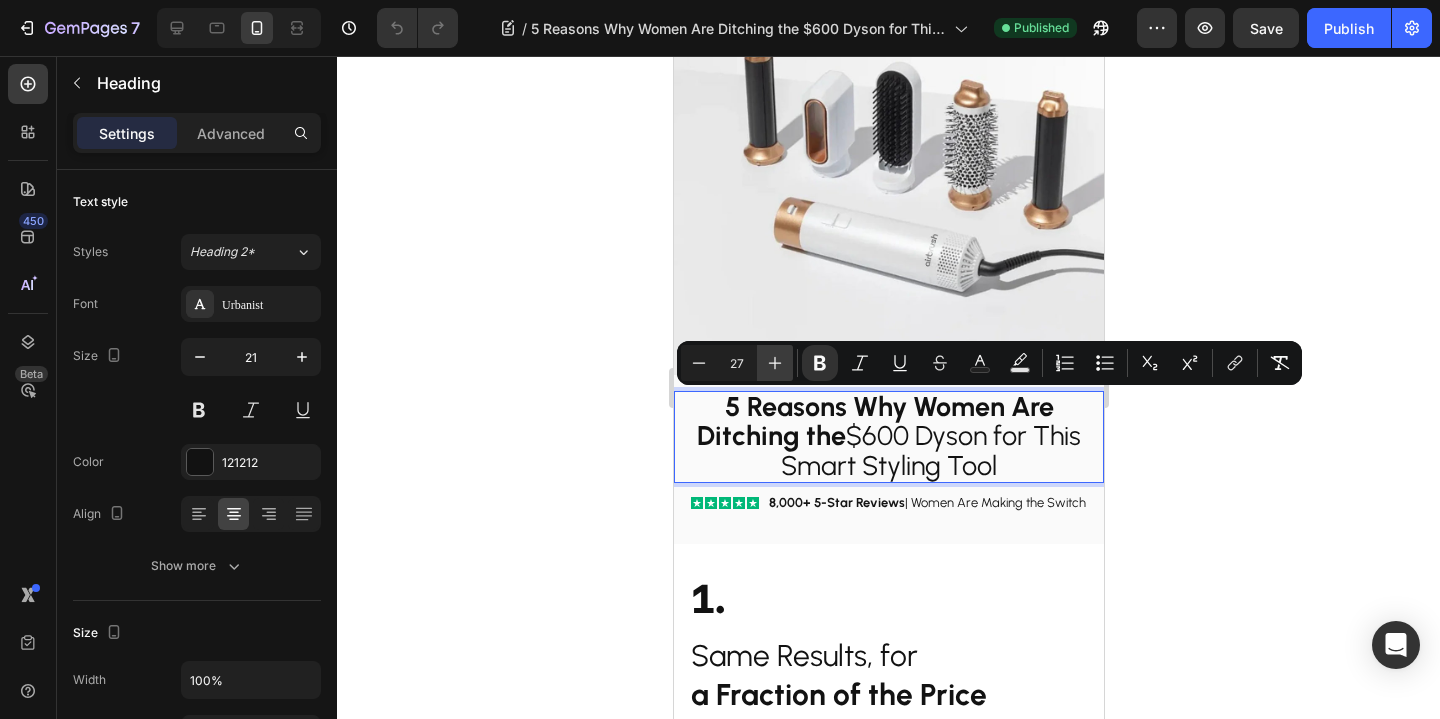 click 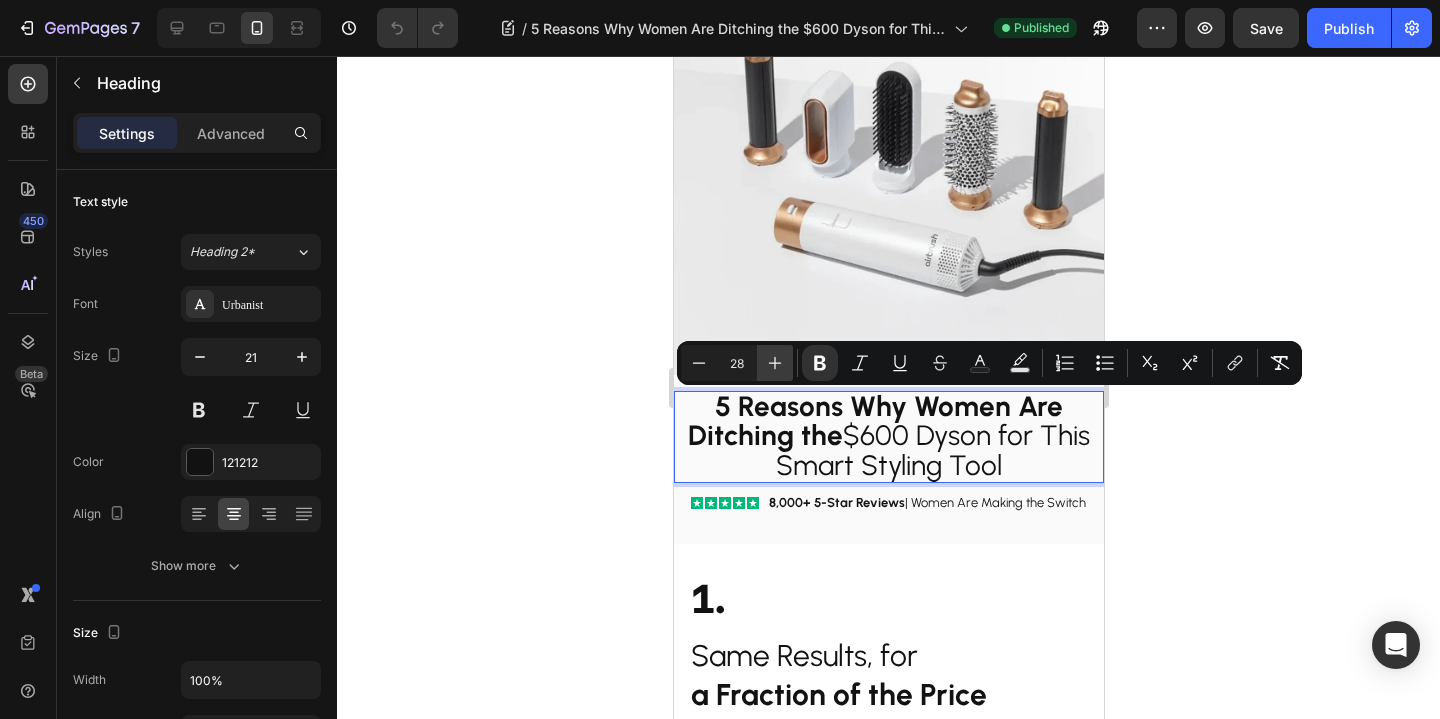 click 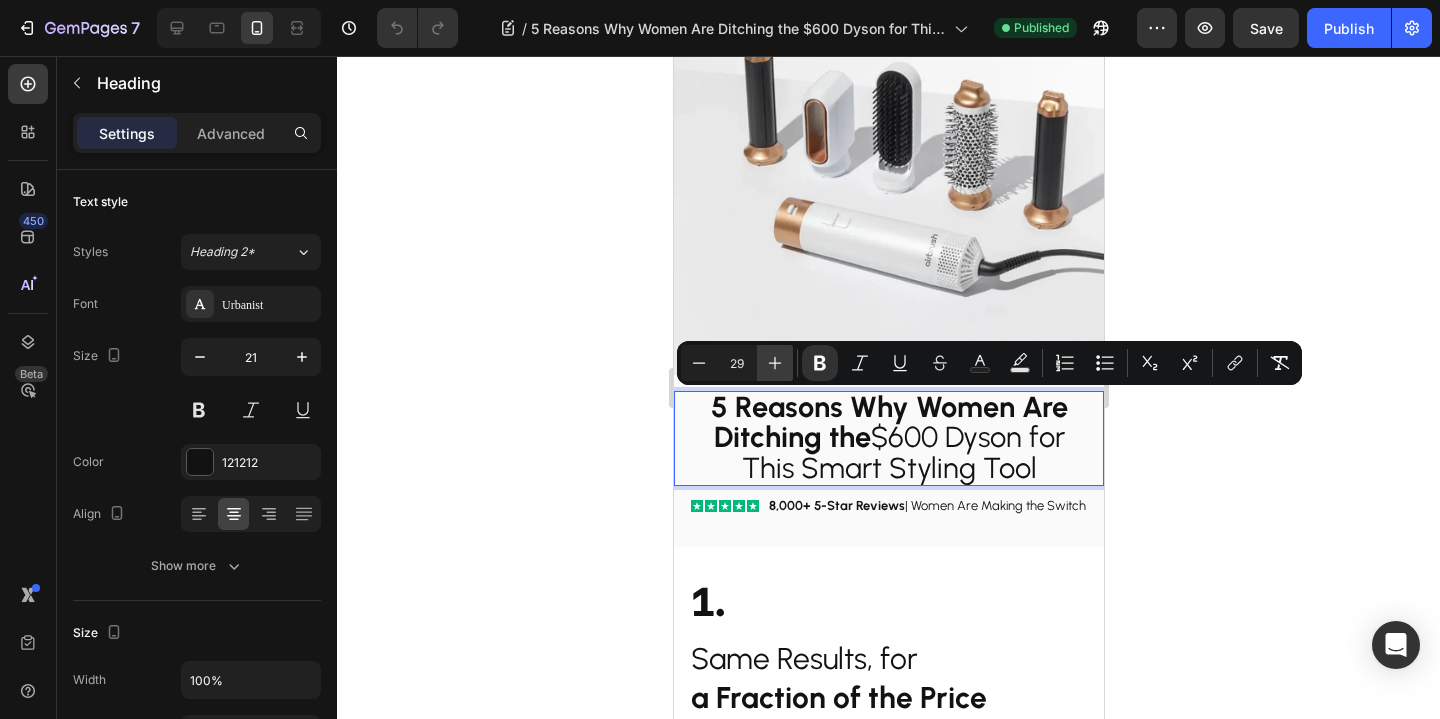 click 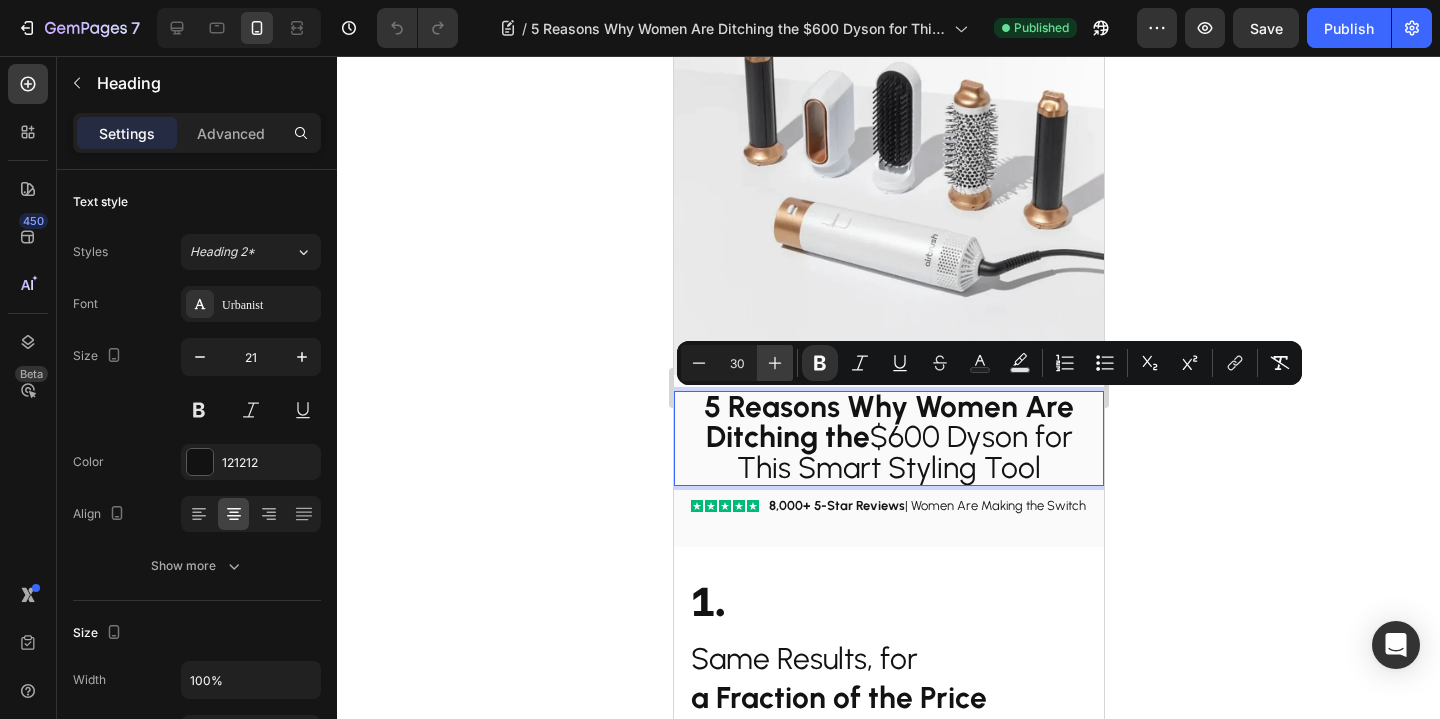 click 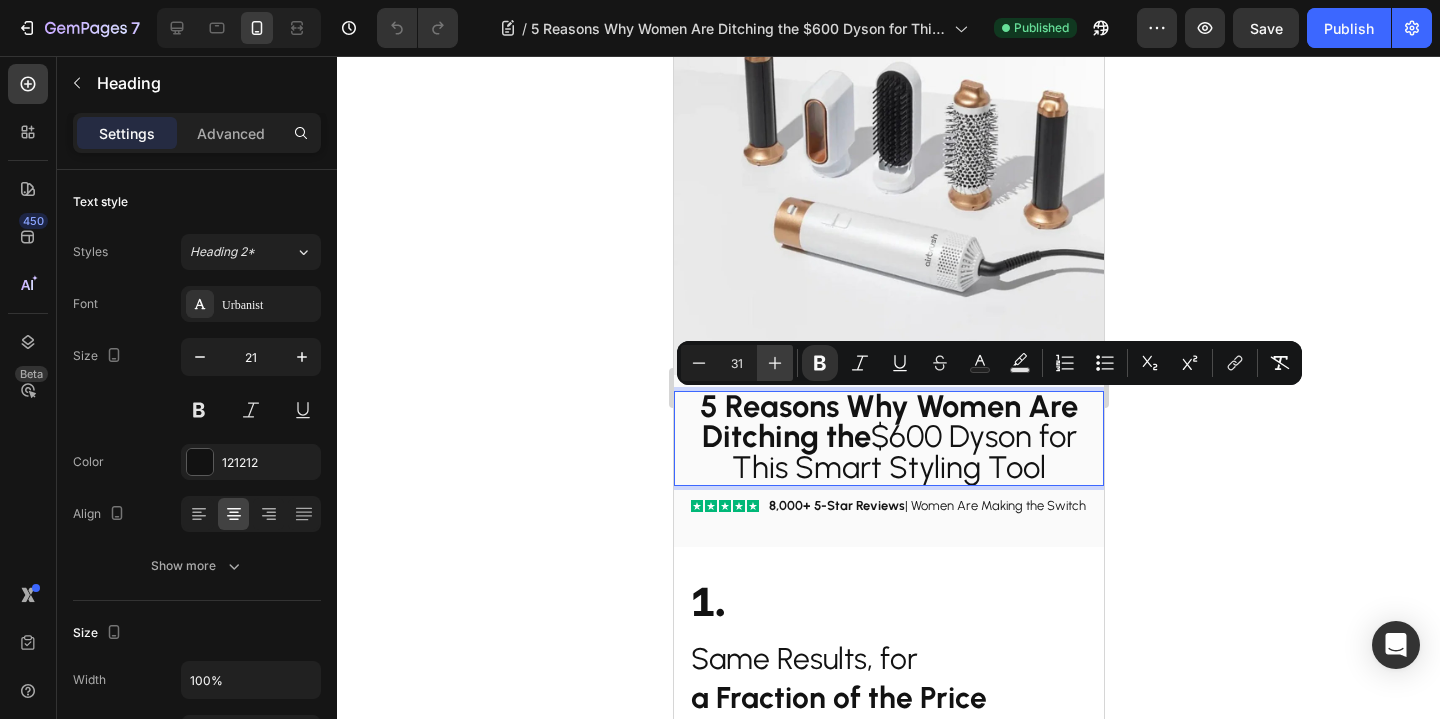 click 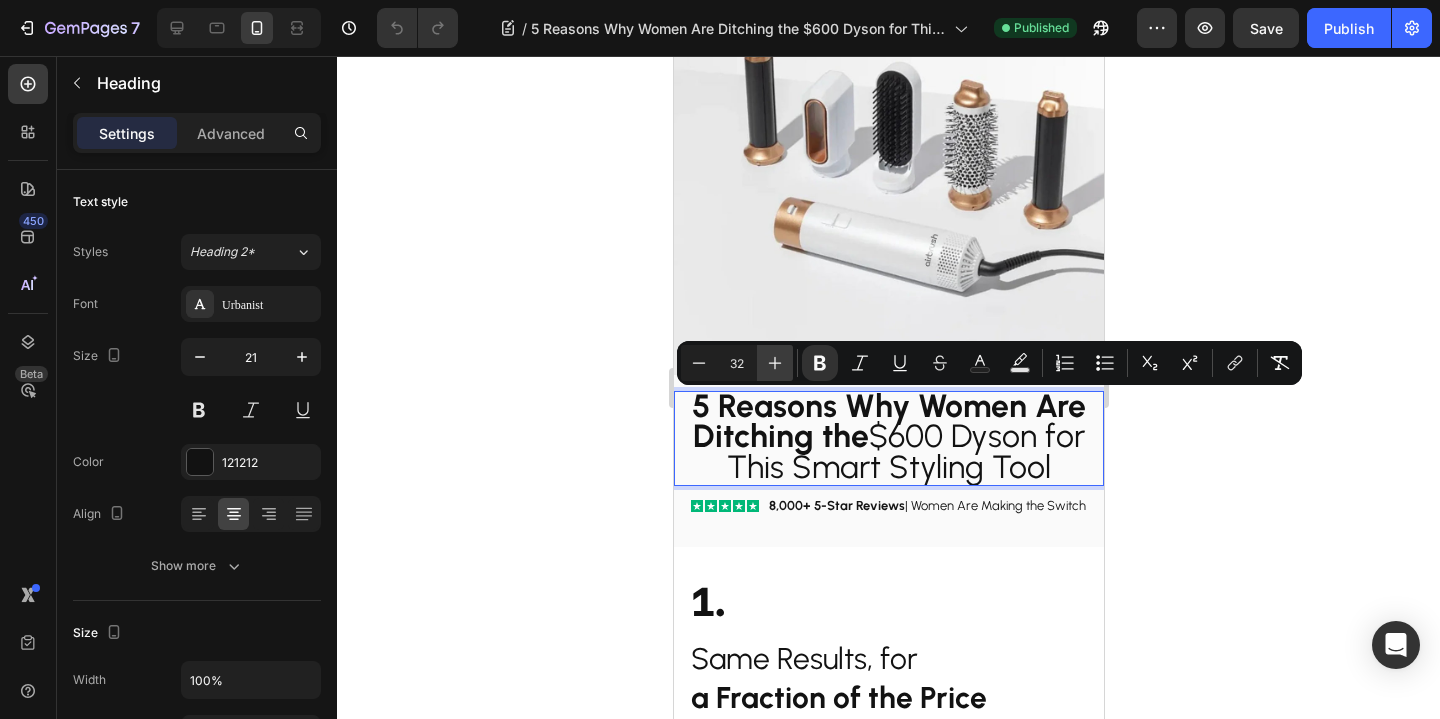 click 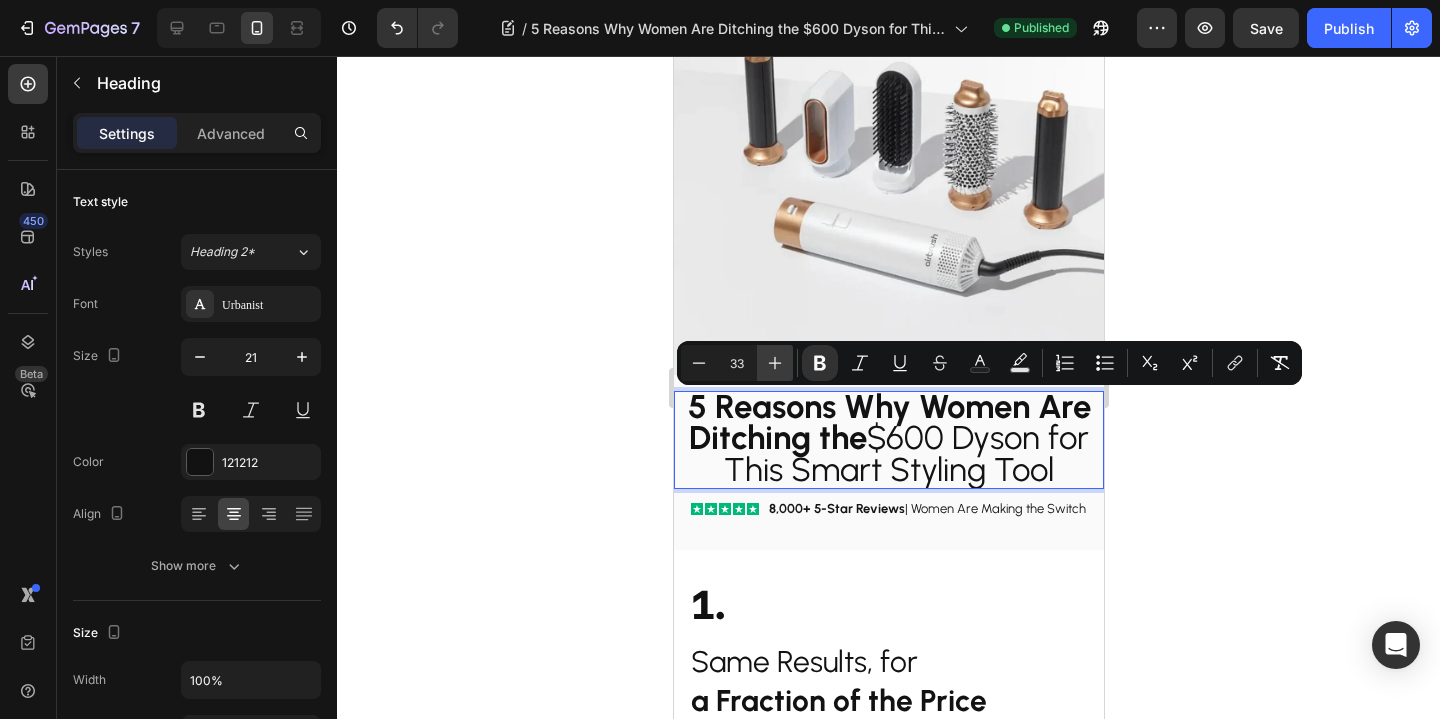 click 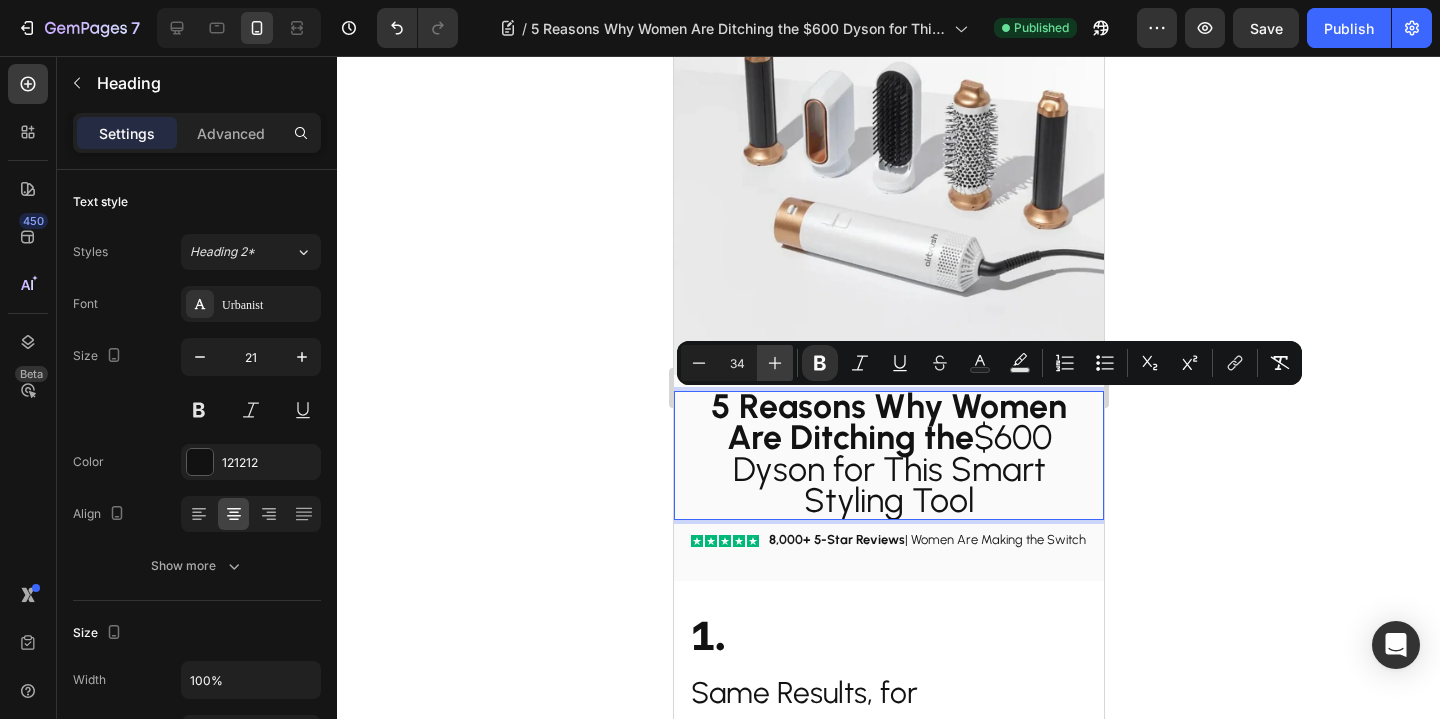 click 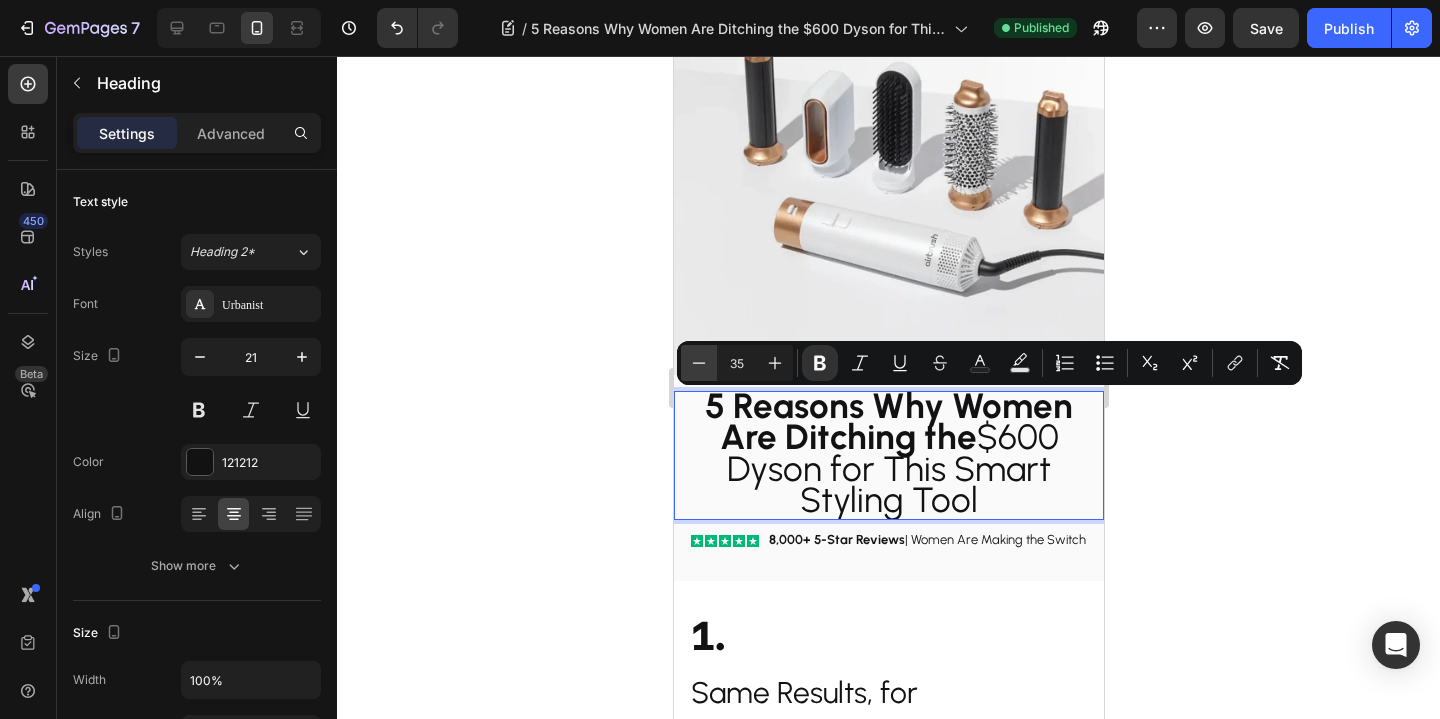 click 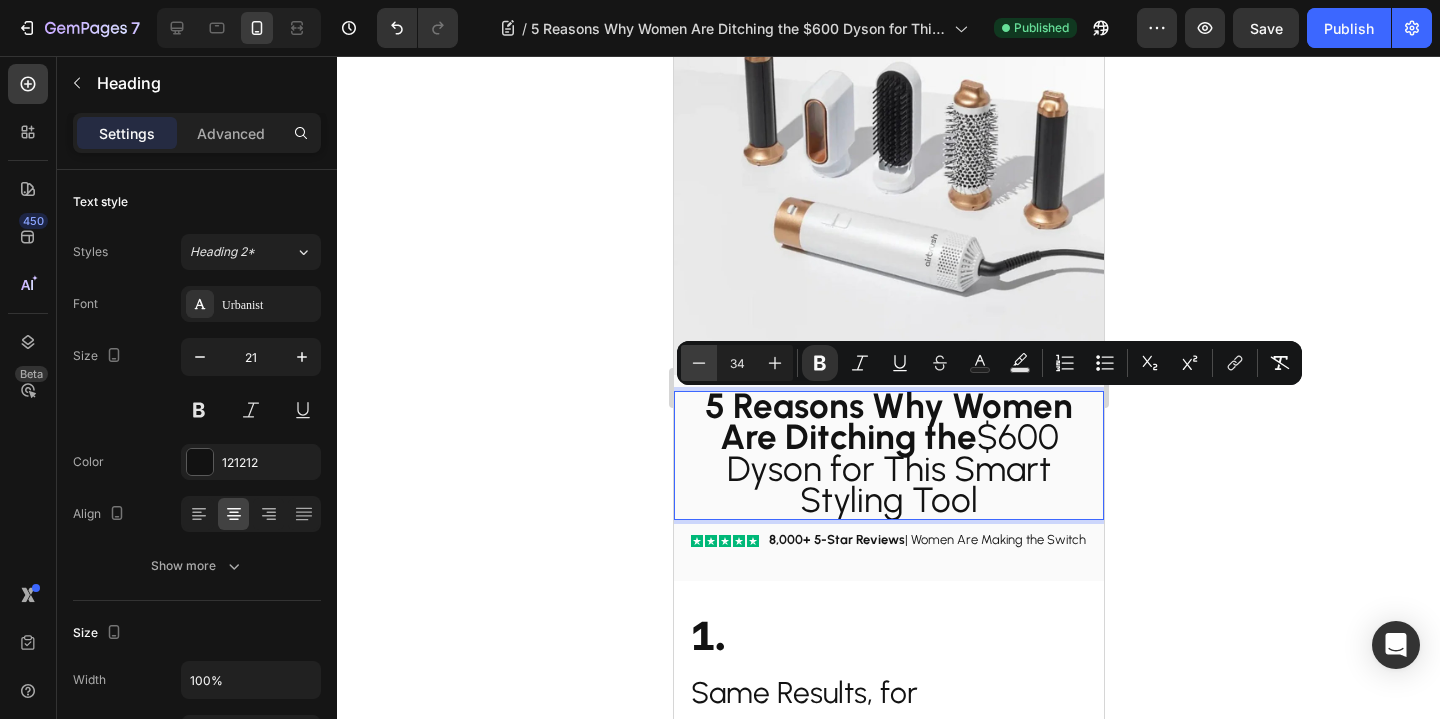 click 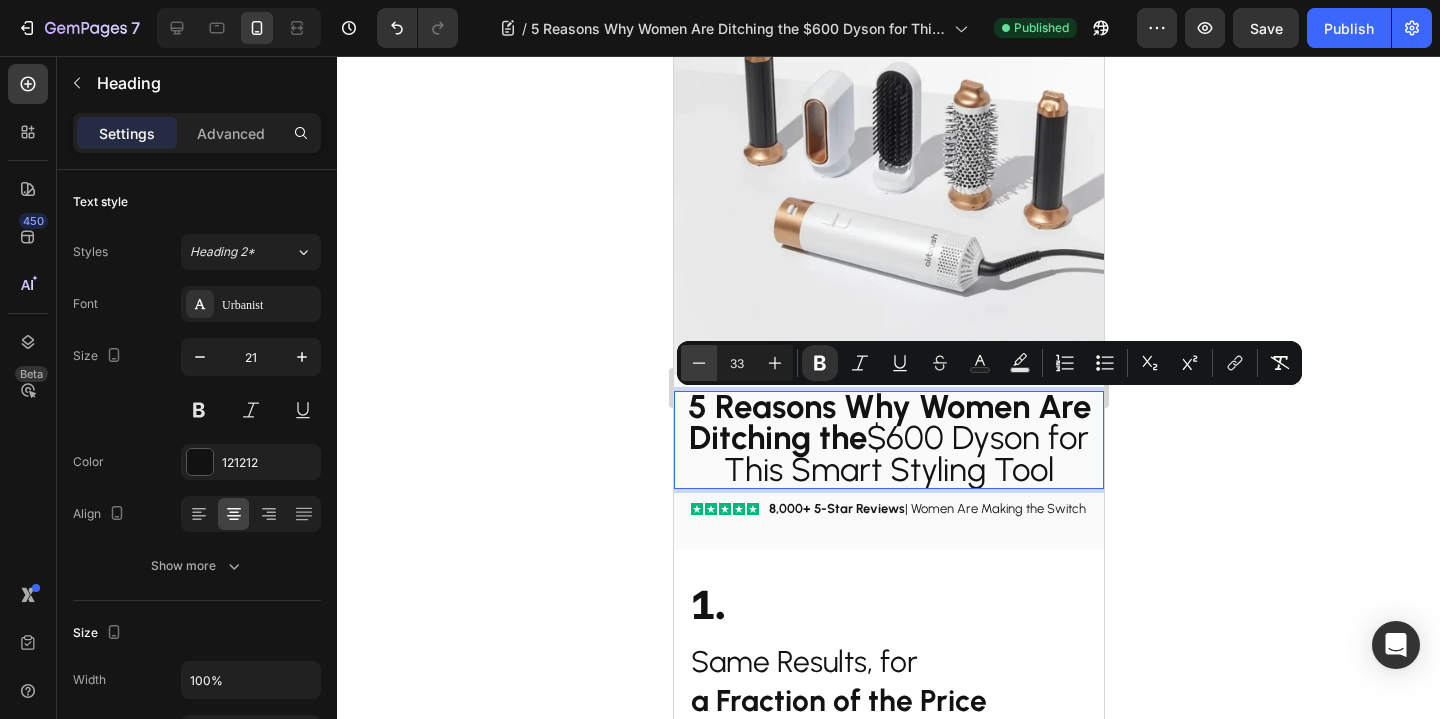 click 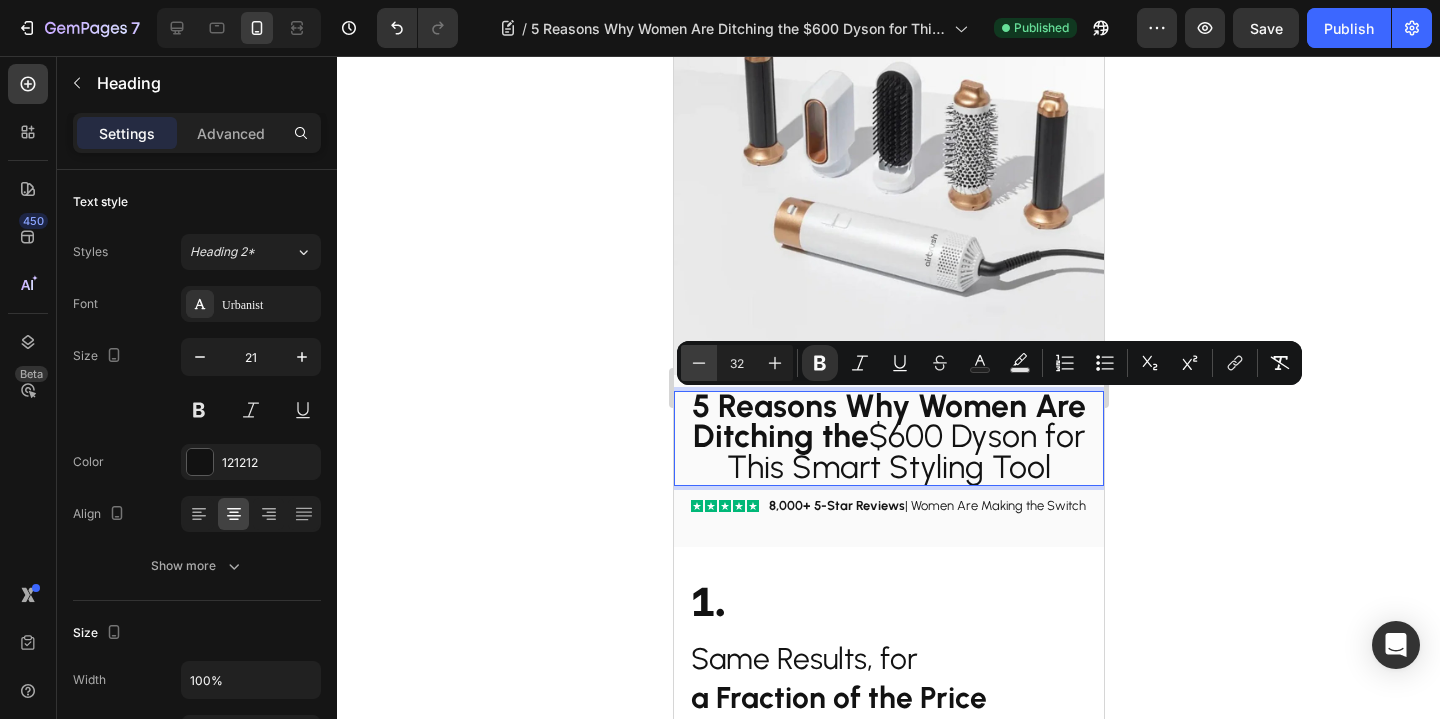 click 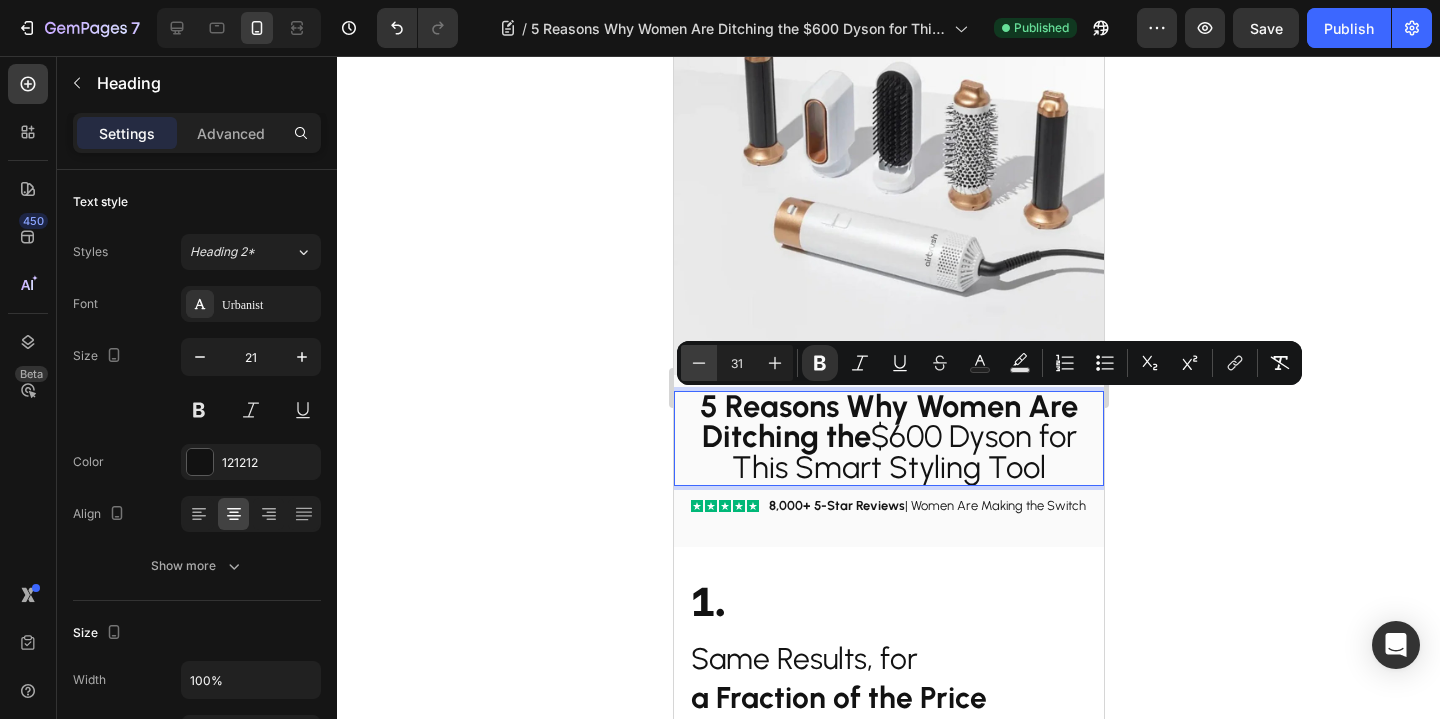 click 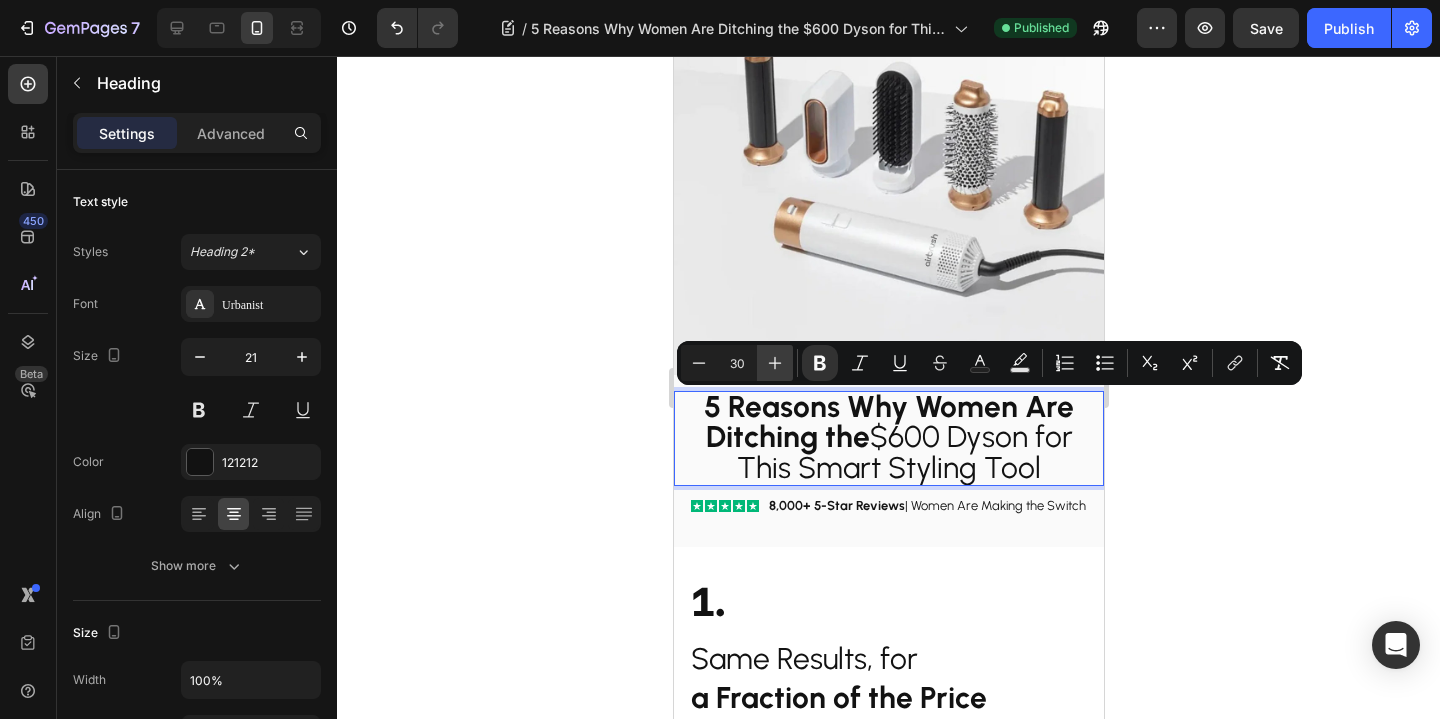 click 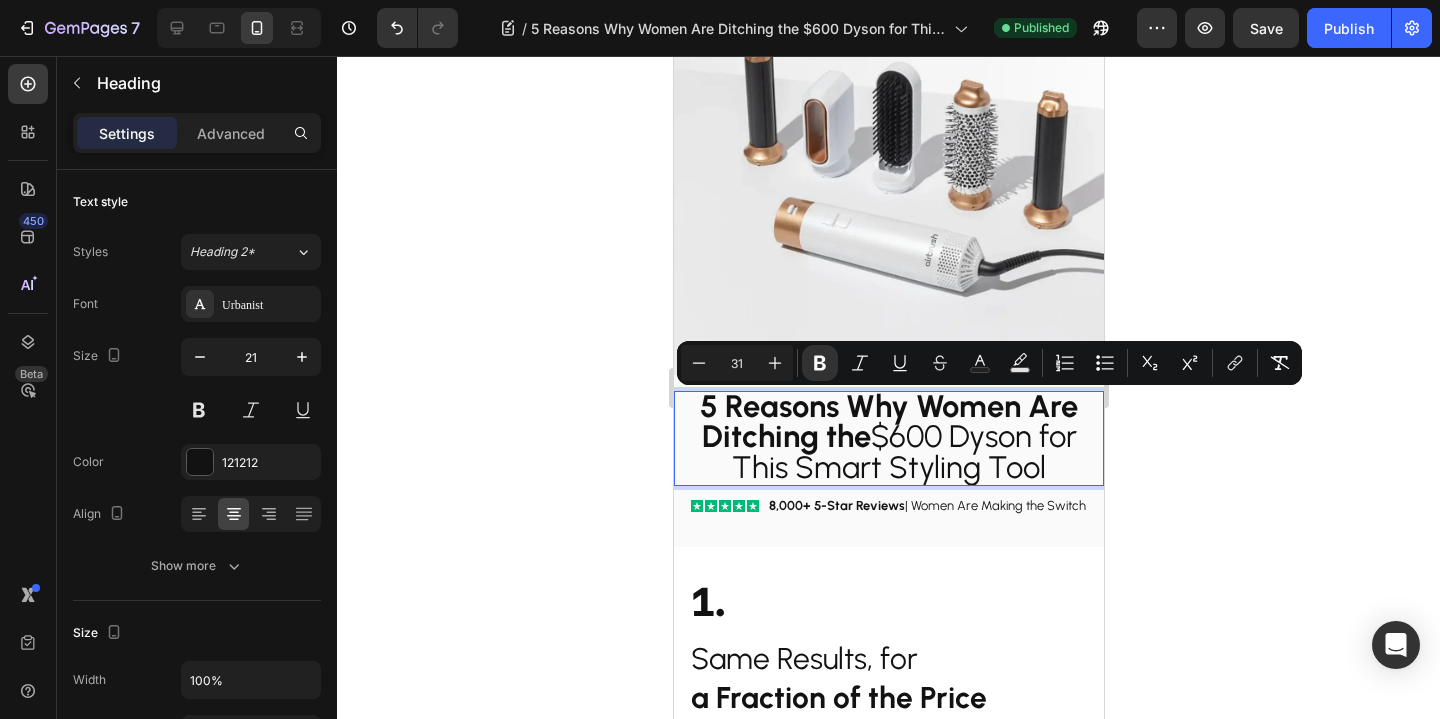 click 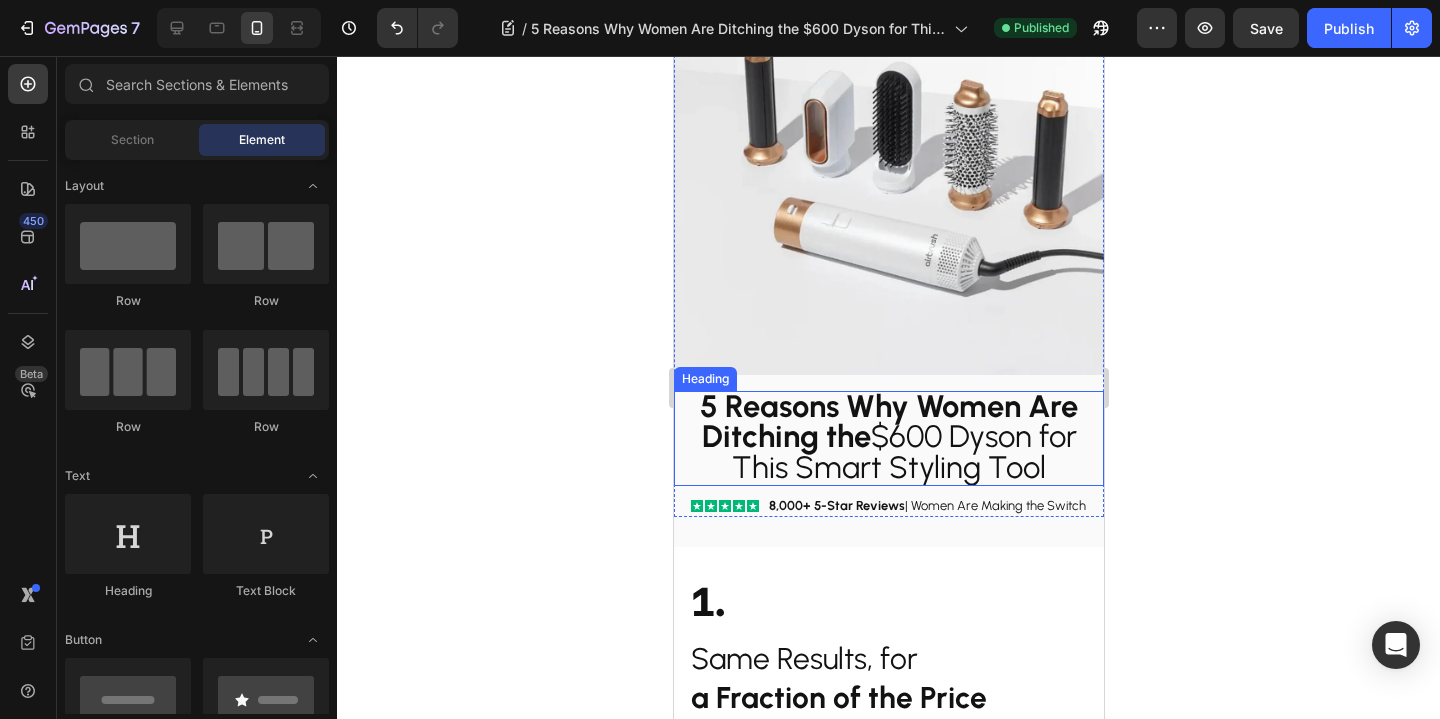 click 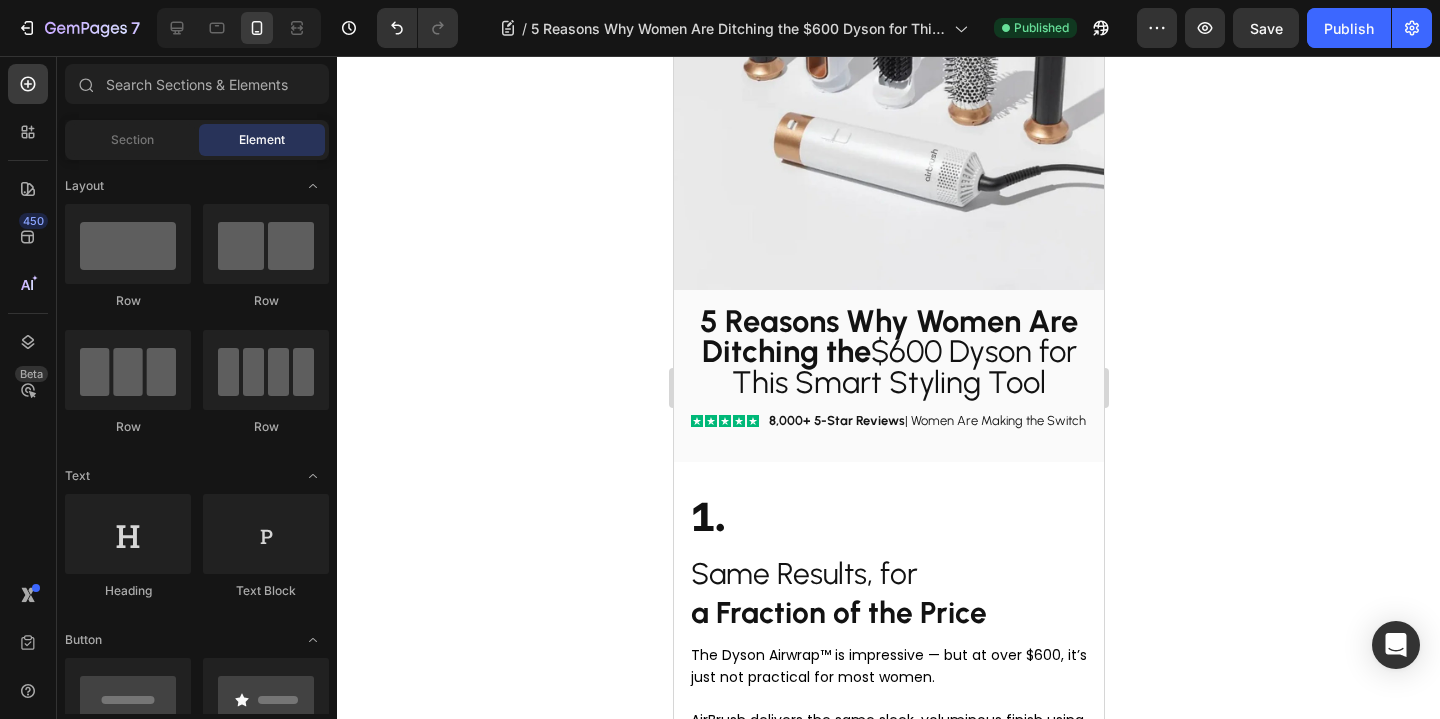 click 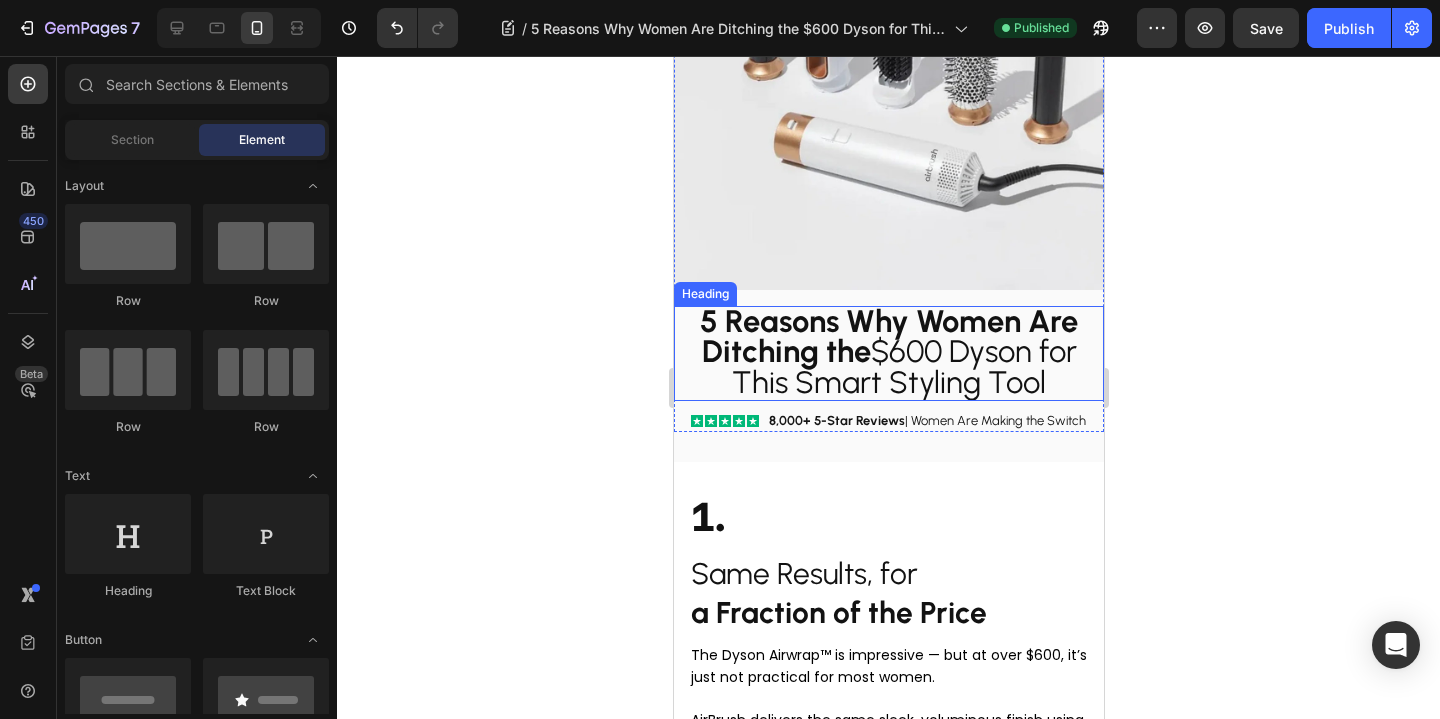 click on "5 Reasons Why Women Are Ditching the  $600 Dyson for This Smart Styling Tool" at bounding box center (888, 352) 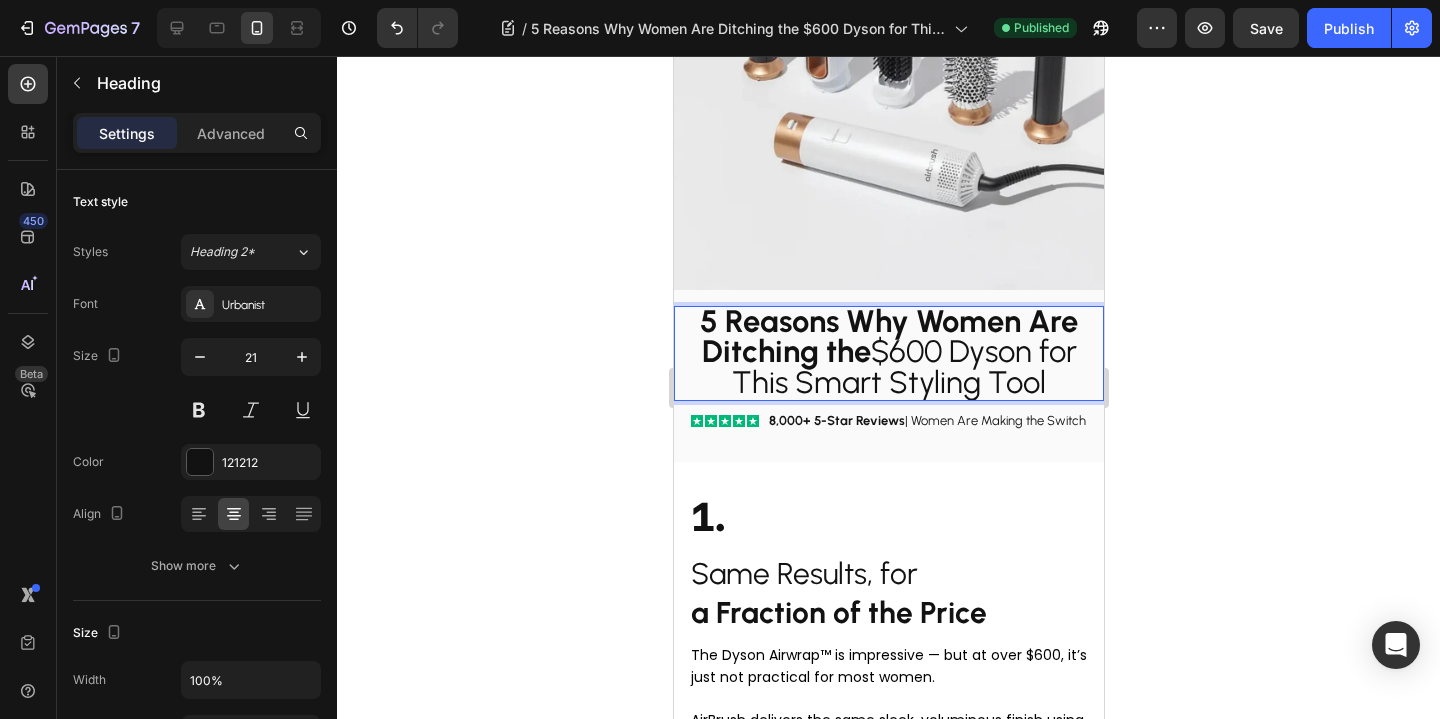 click on "5 Reasons Why Women Are Ditching the" at bounding box center [888, 336] 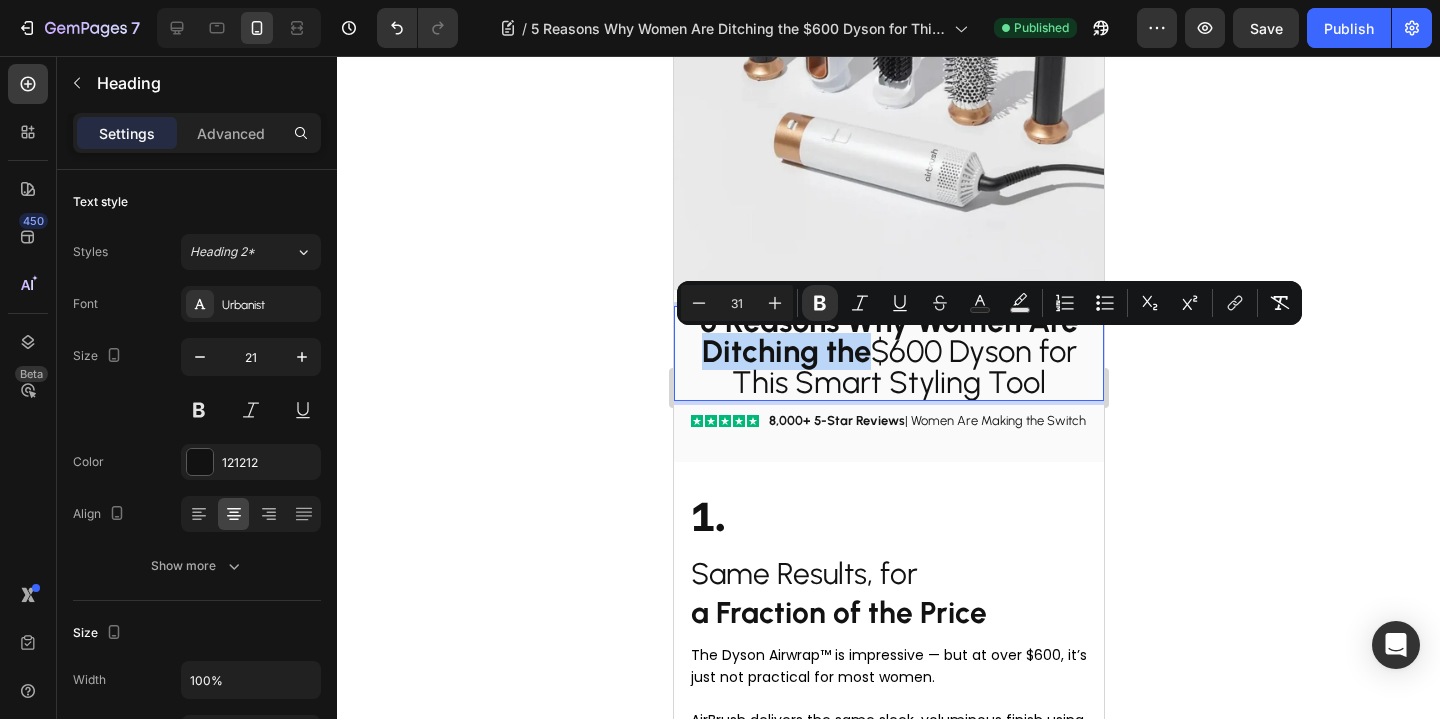 drag, startPoint x: 853, startPoint y: 357, endPoint x: 739, endPoint y: 359, distance: 114.01754 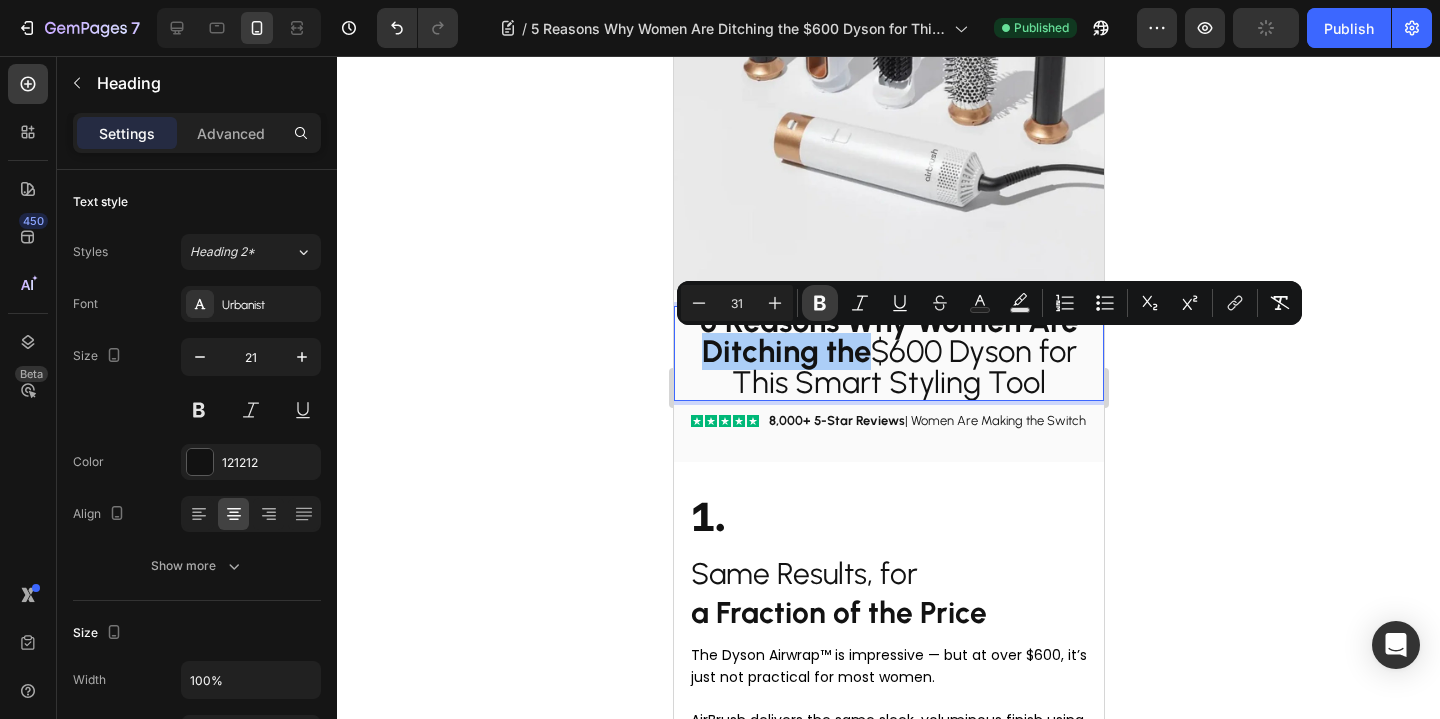 click 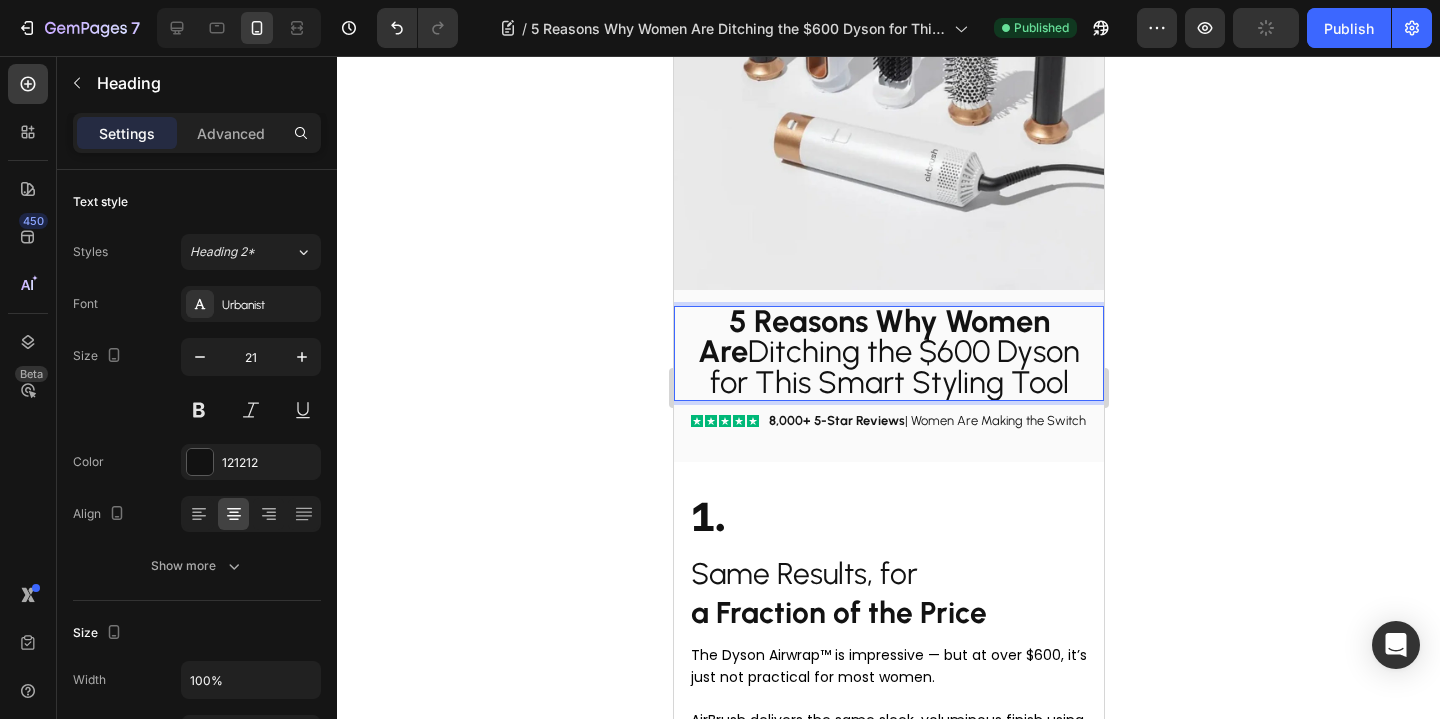 click 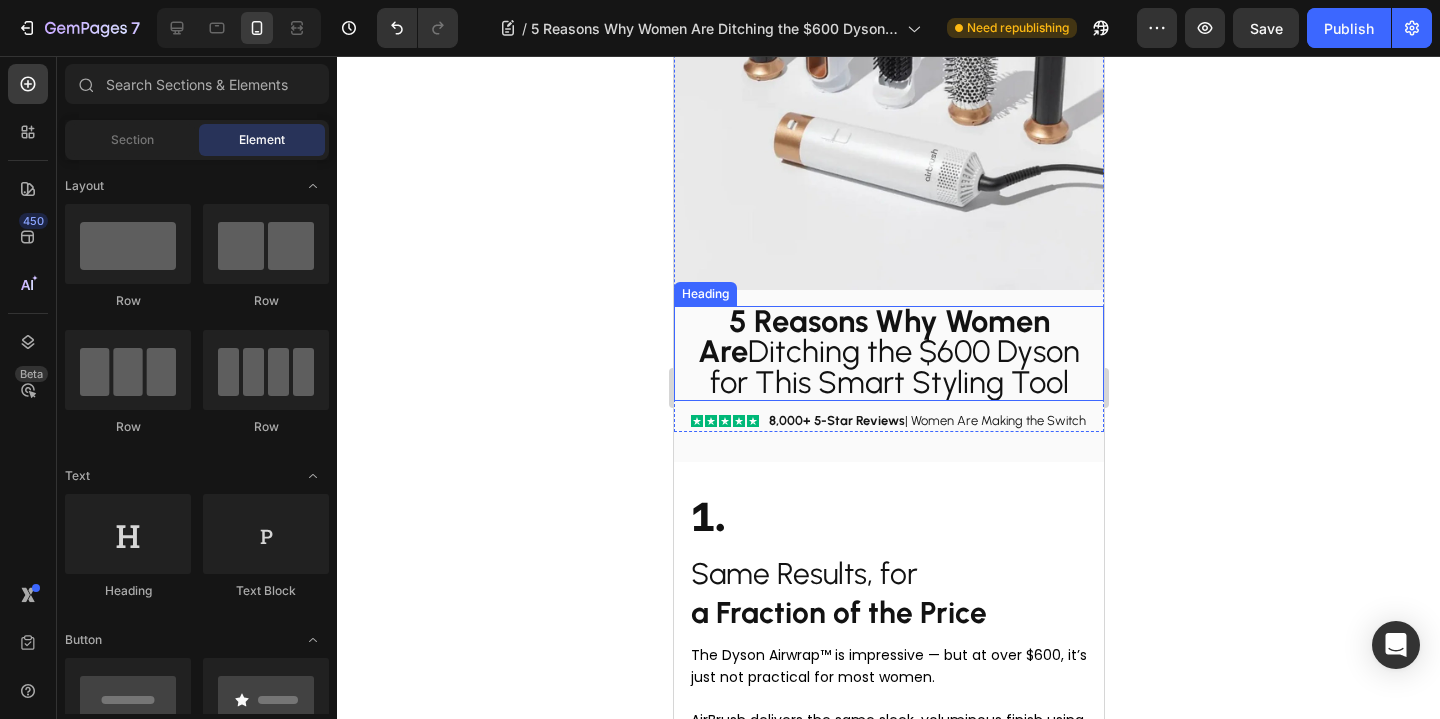 click 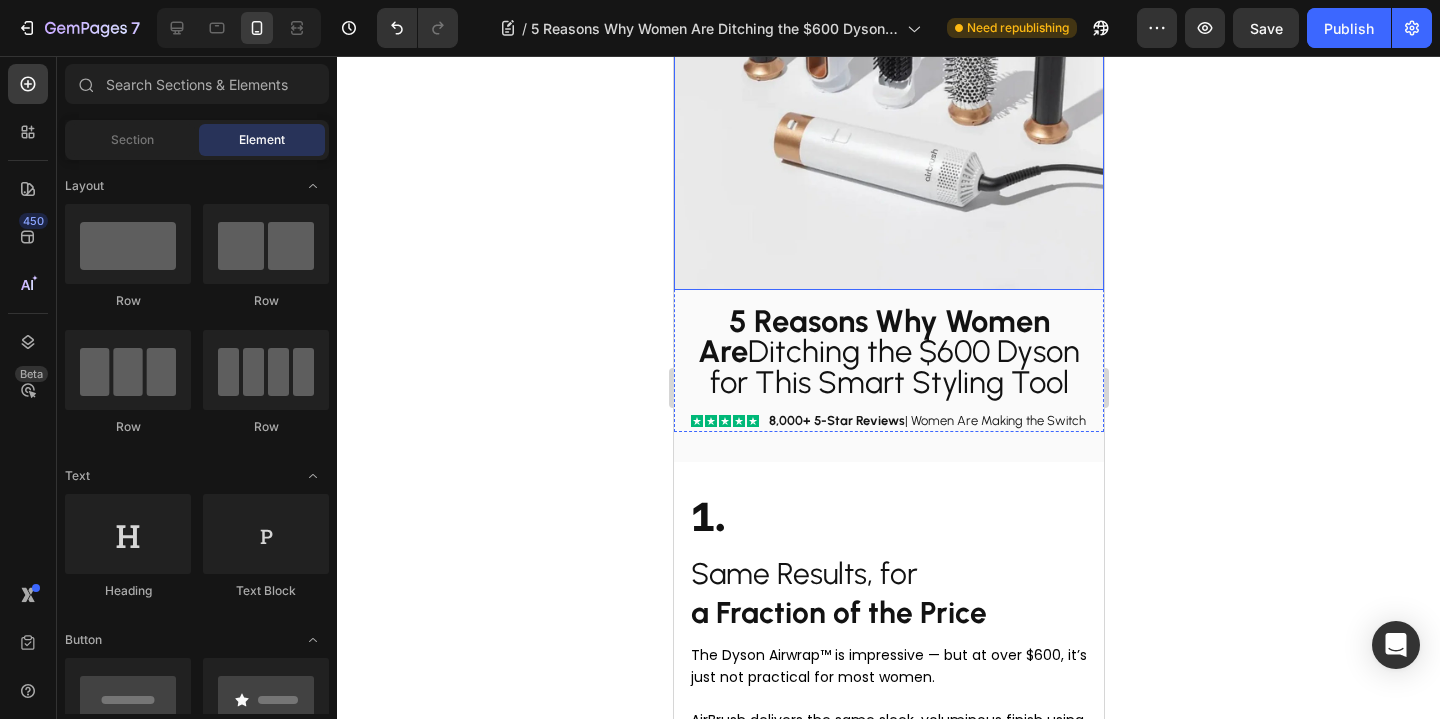 scroll, scrollTop: 304, scrollLeft: 0, axis: vertical 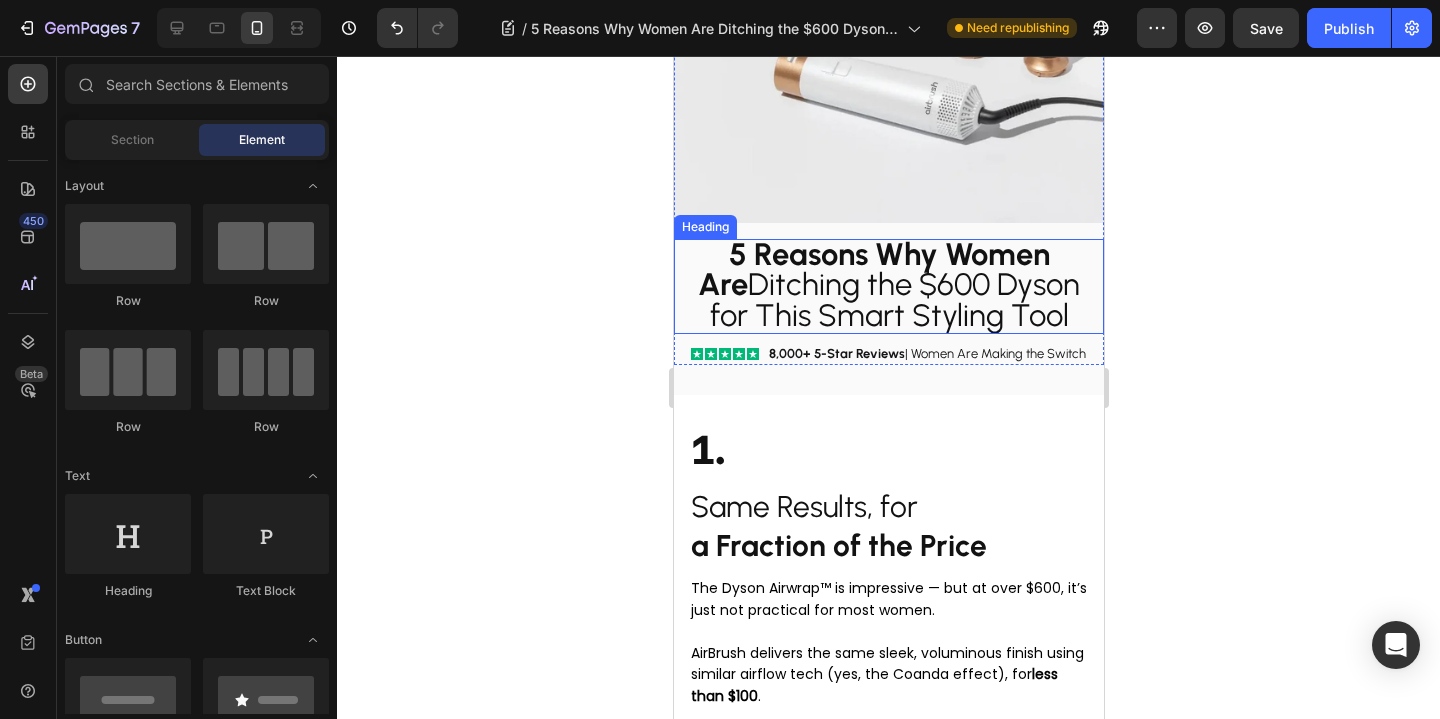 click on "5 Reasons Why Women Are  Ditching the $600 Dyson for This Smart Styling Tool" at bounding box center [888, 285] 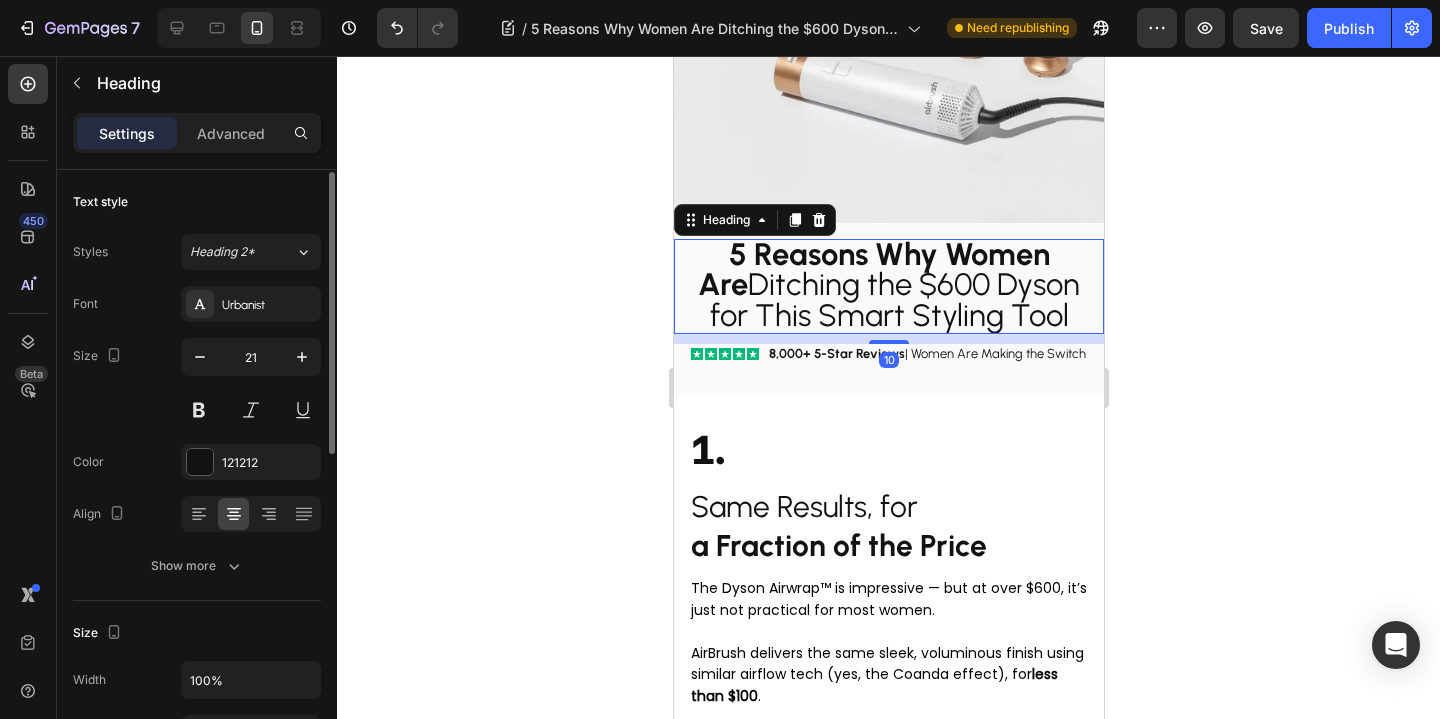 scroll, scrollTop: 247, scrollLeft: 0, axis: vertical 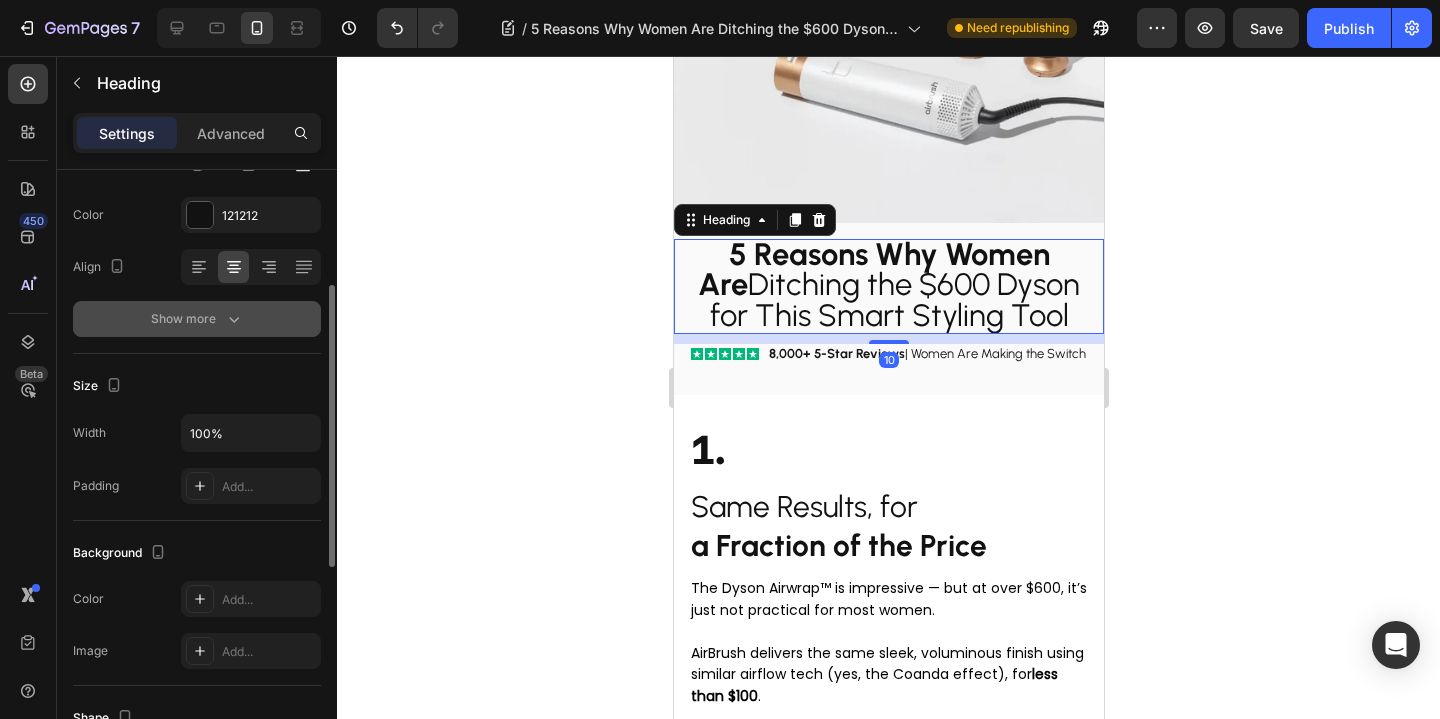 click 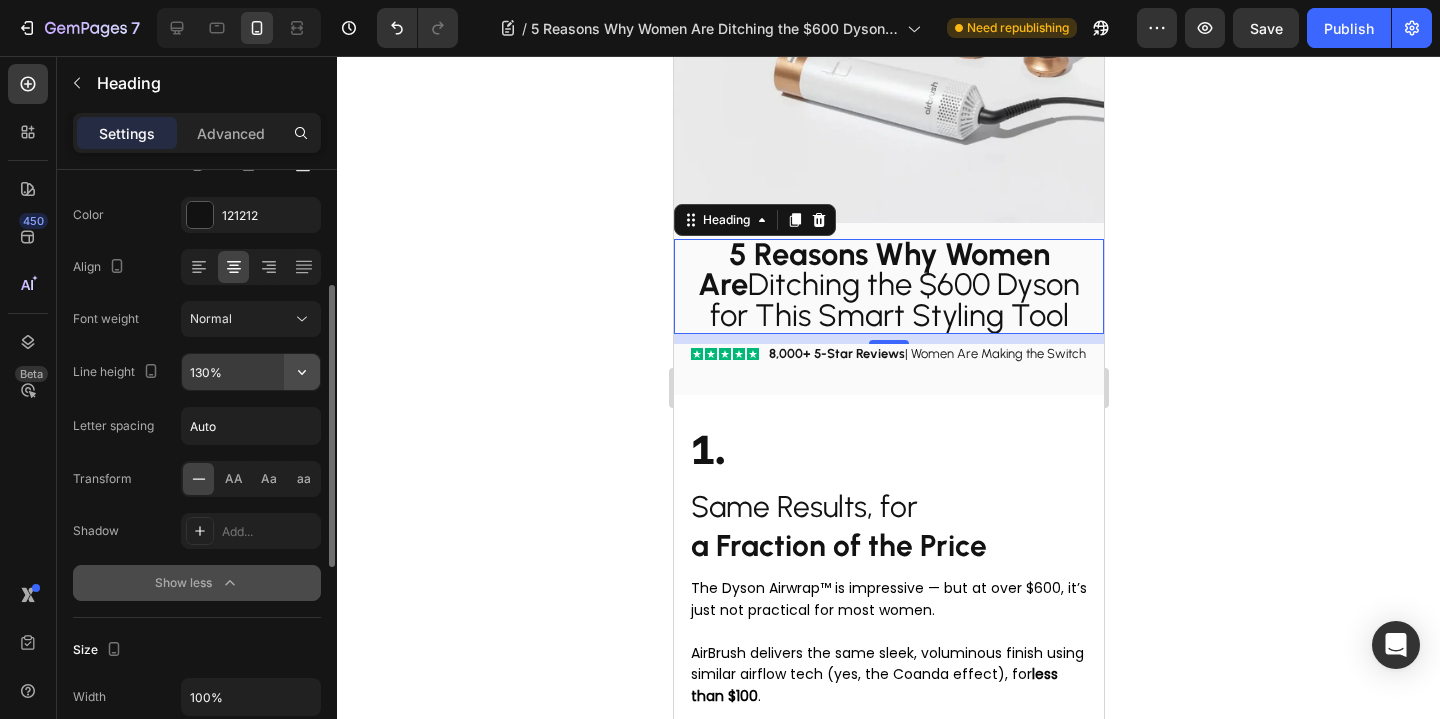 click 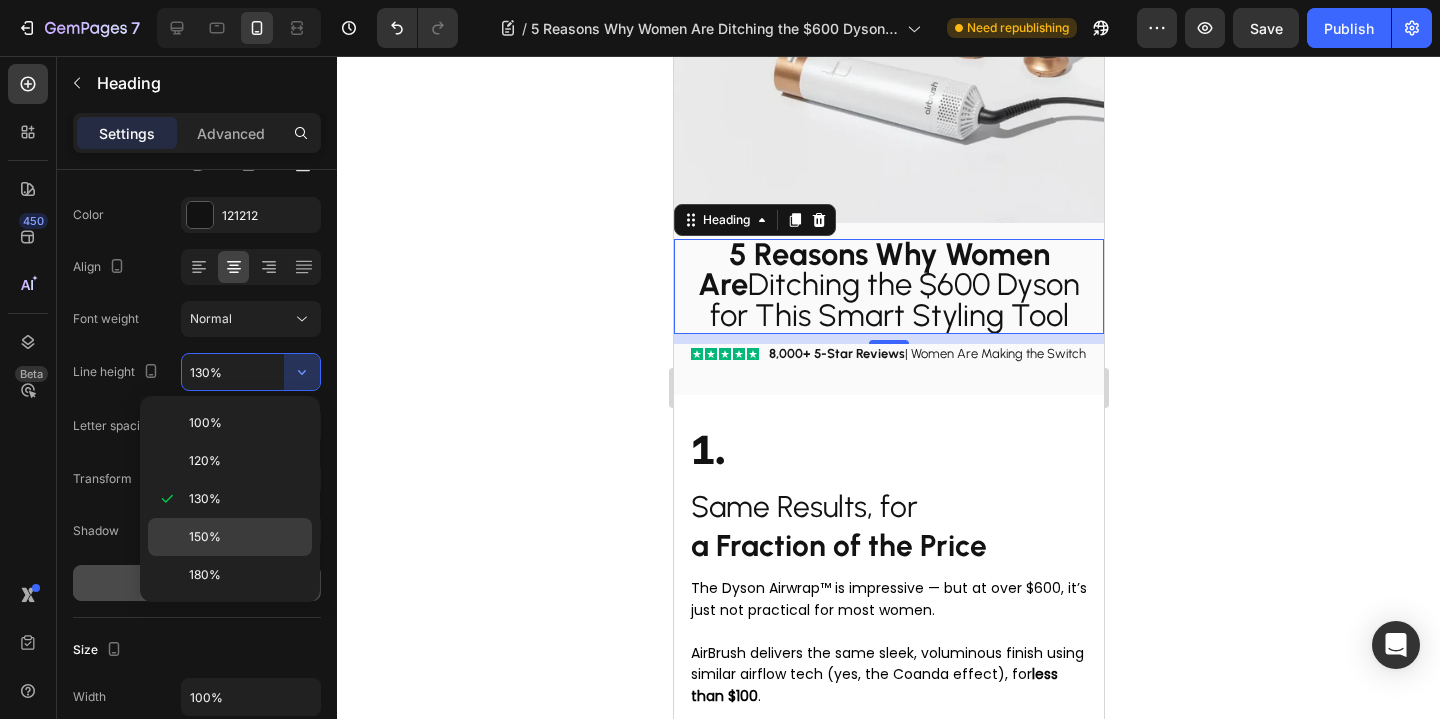 click on "150%" 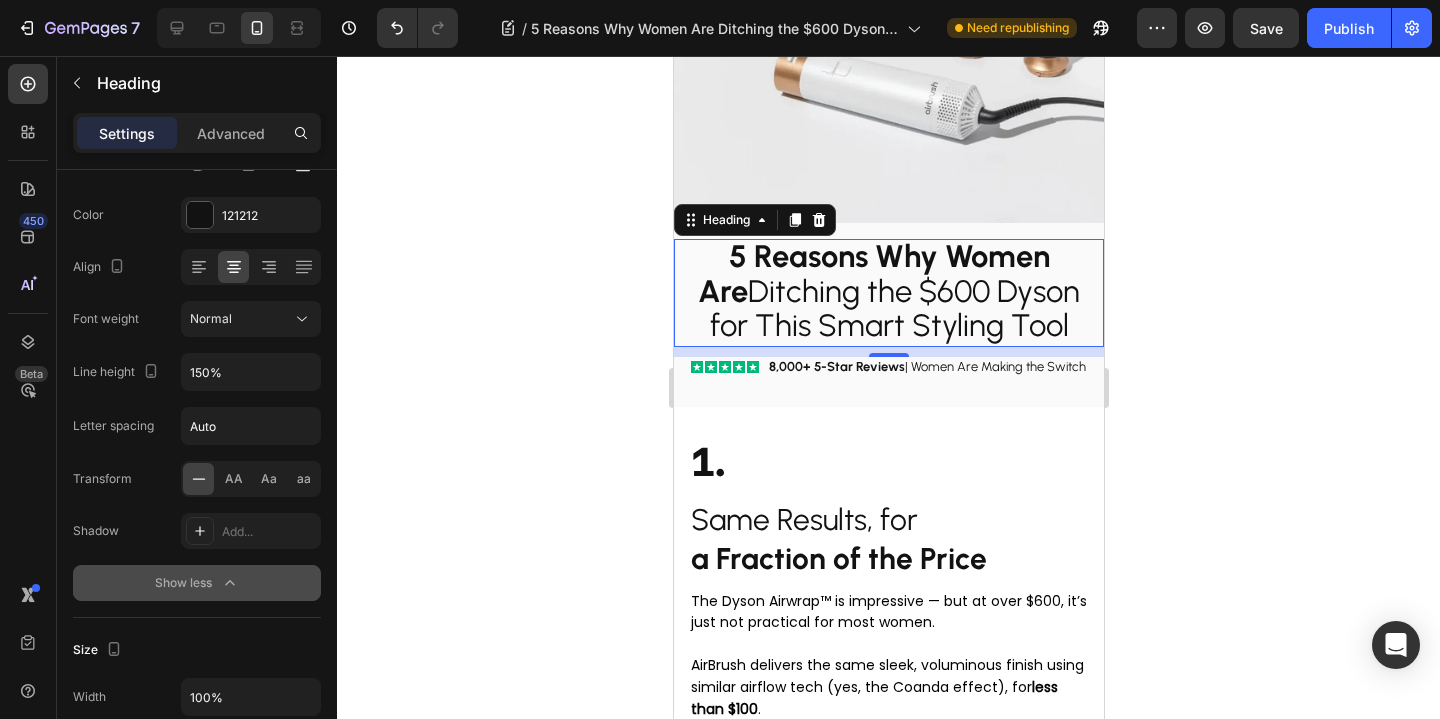 click 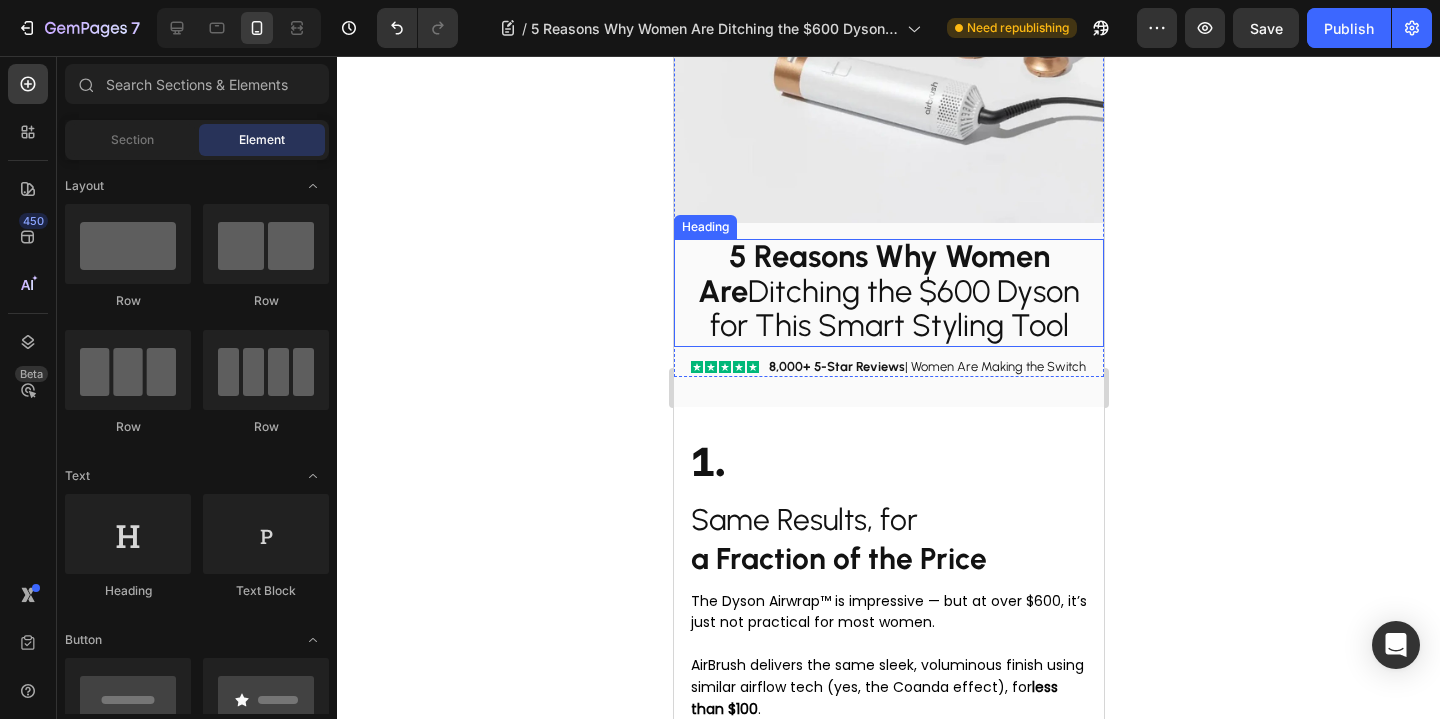 scroll, scrollTop: 270, scrollLeft: 0, axis: vertical 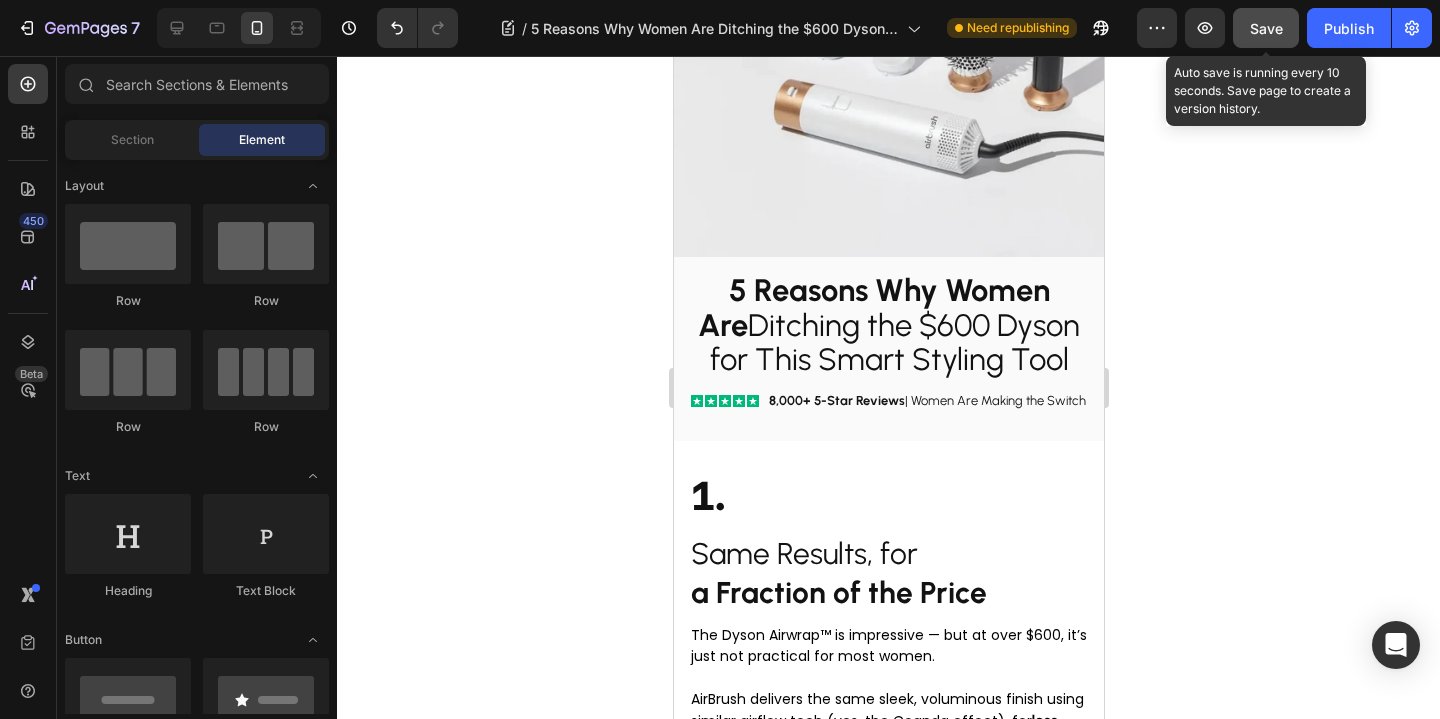click on "Save" 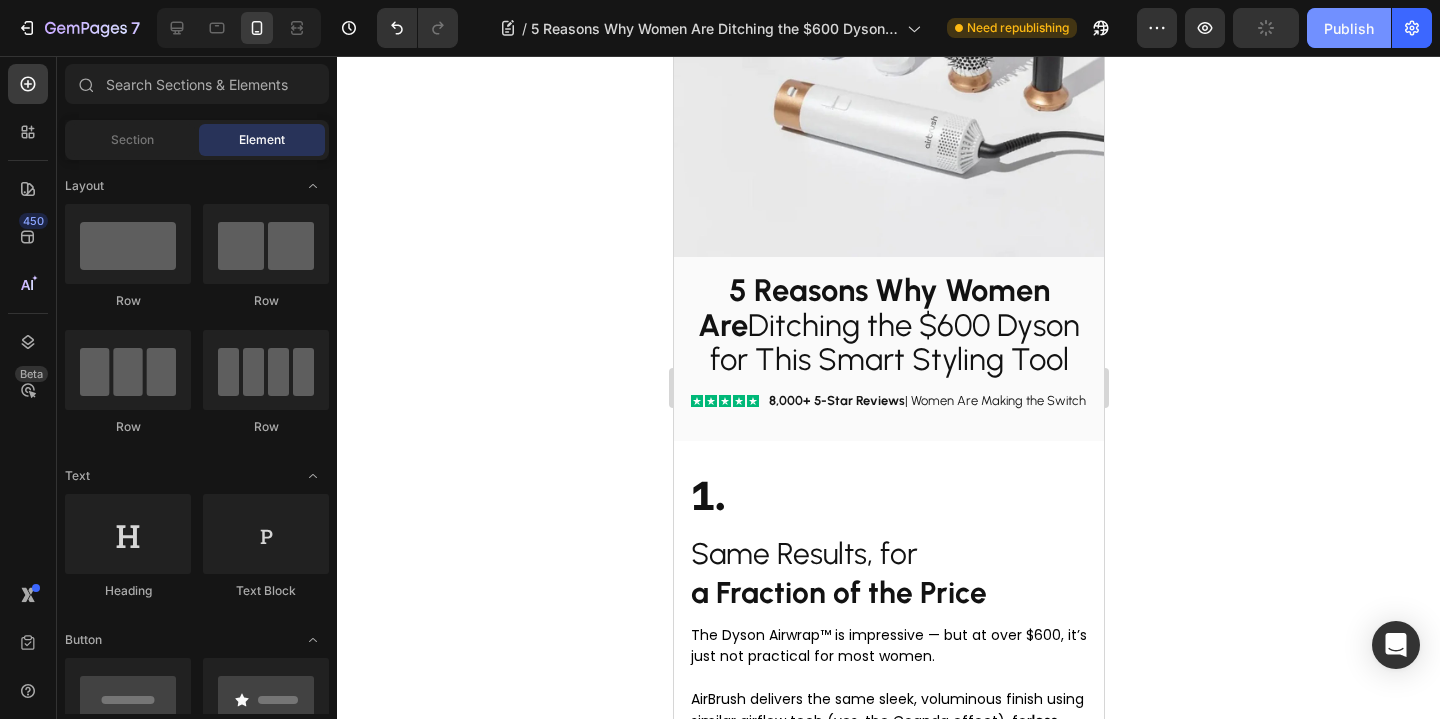 click on "Publish" 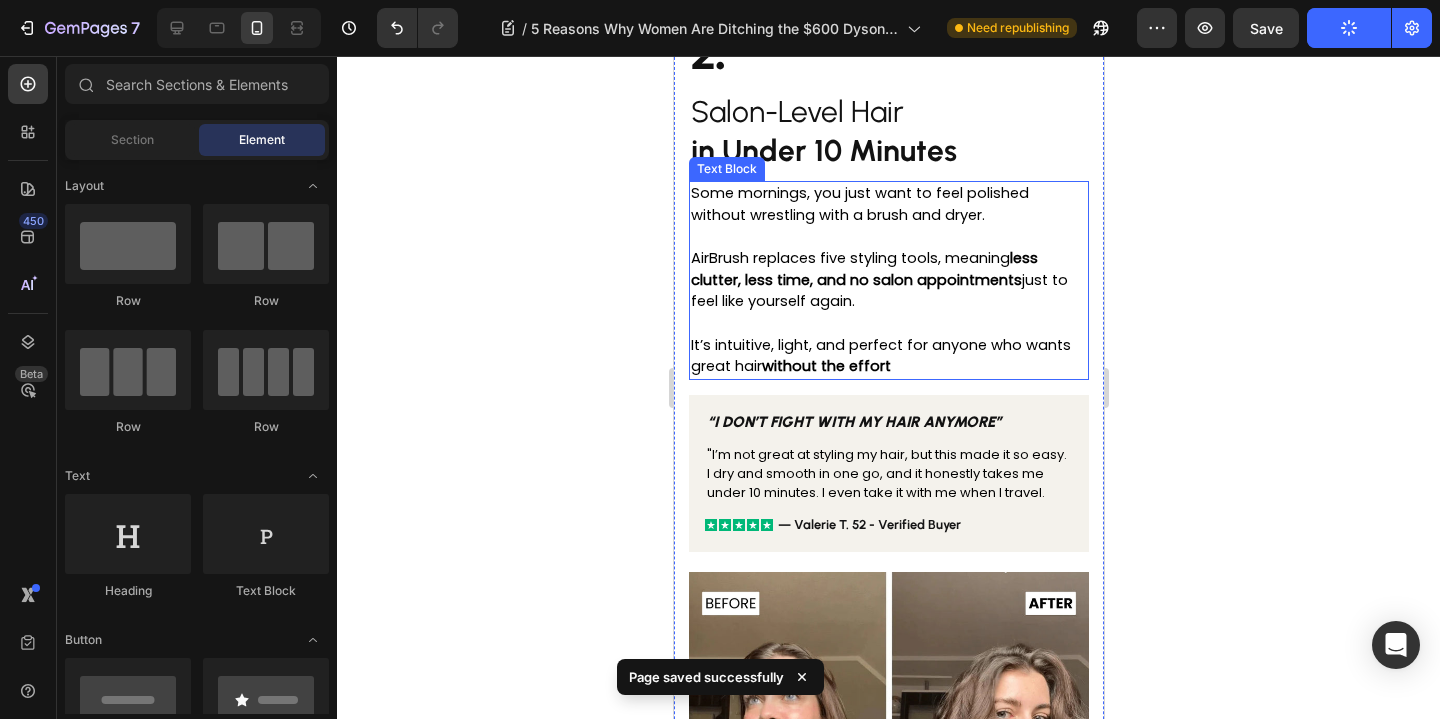 scroll, scrollTop: 1766, scrollLeft: 0, axis: vertical 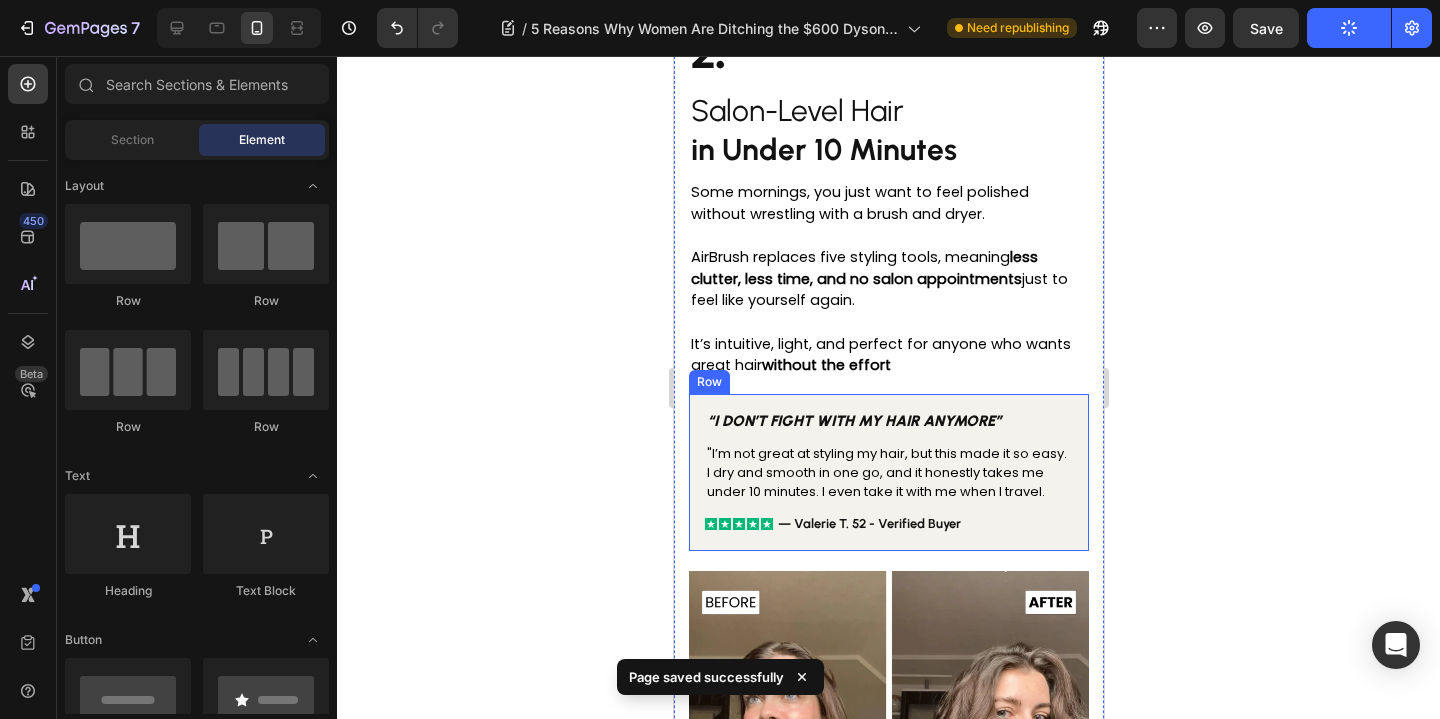 click on "— Valerie T. 52 - Verified Buyer" at bounding box center [868, 523] 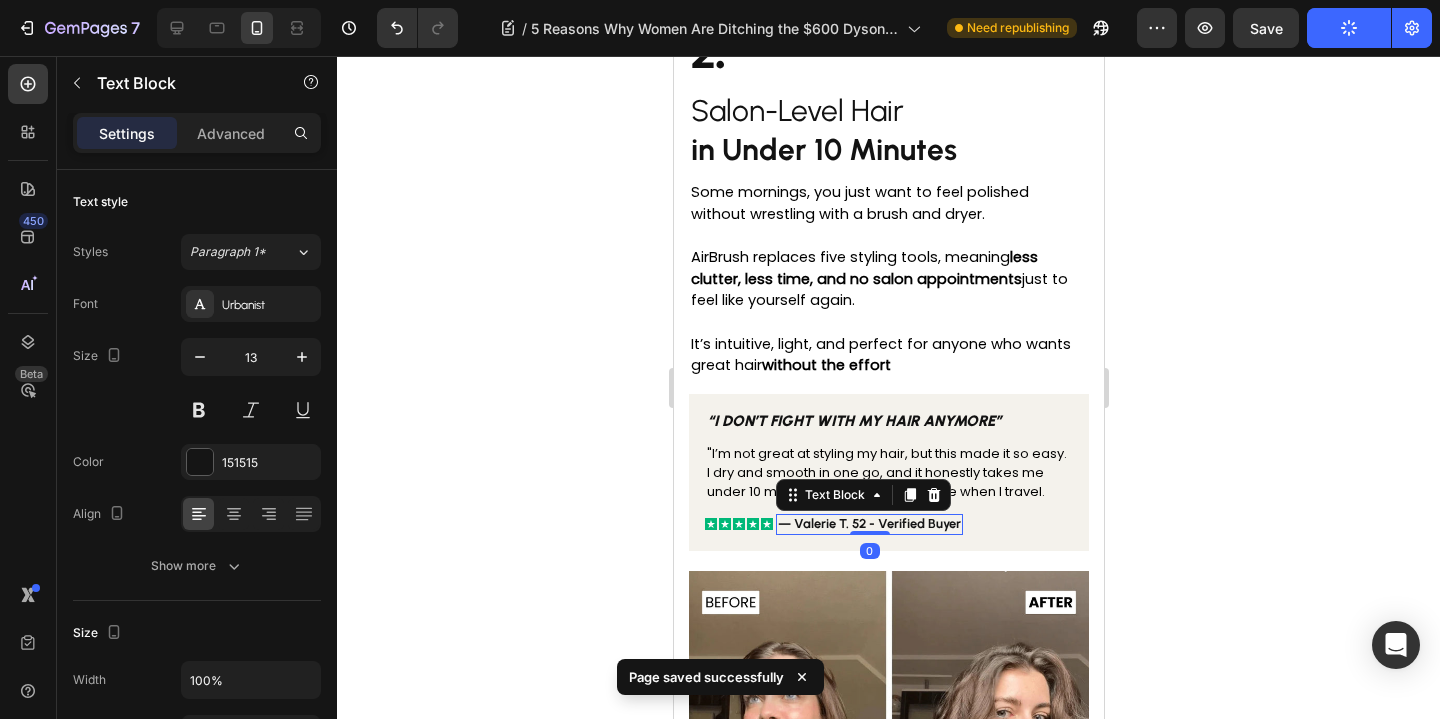 click on "— Valerie T. 52 - Verified Buyer" at bounding box center (868, 523) 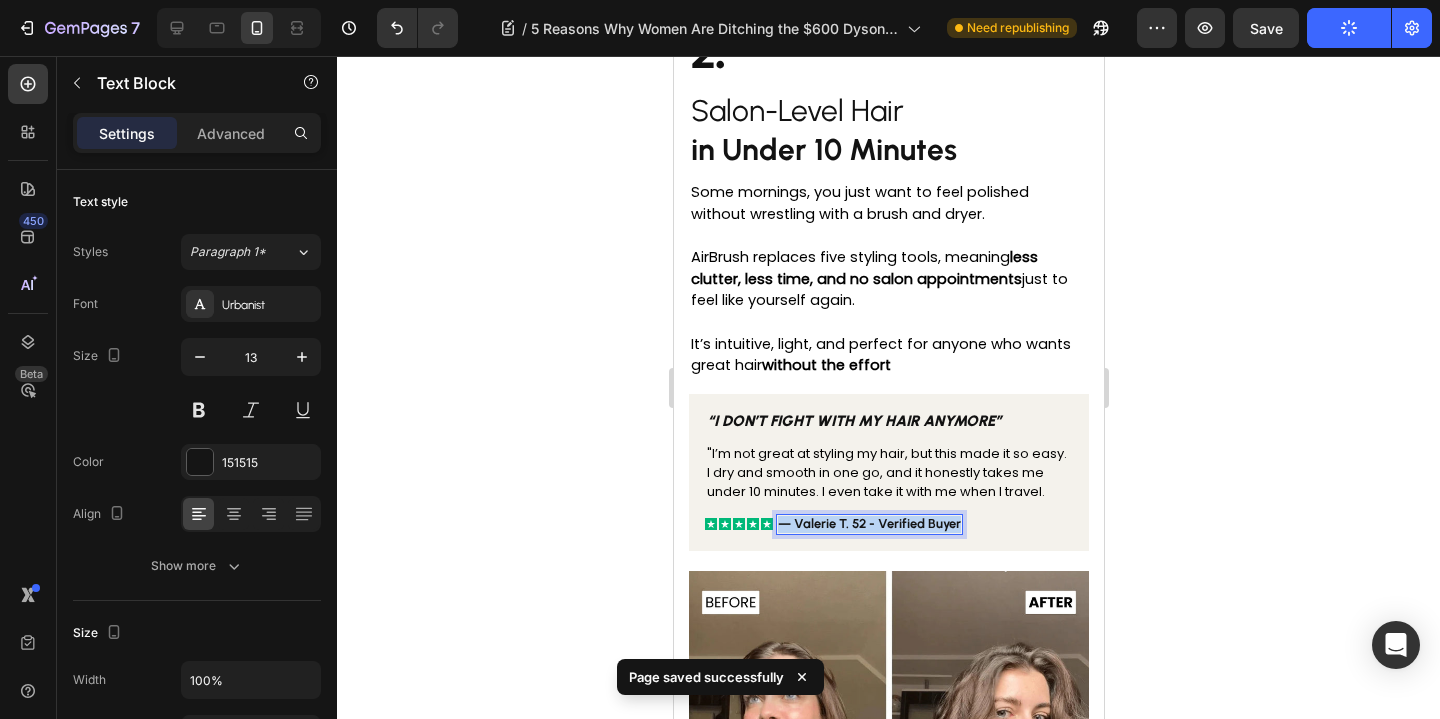 click on "— Valerie T. 52 - Verified Buyer" at bounding box center [868, 523] 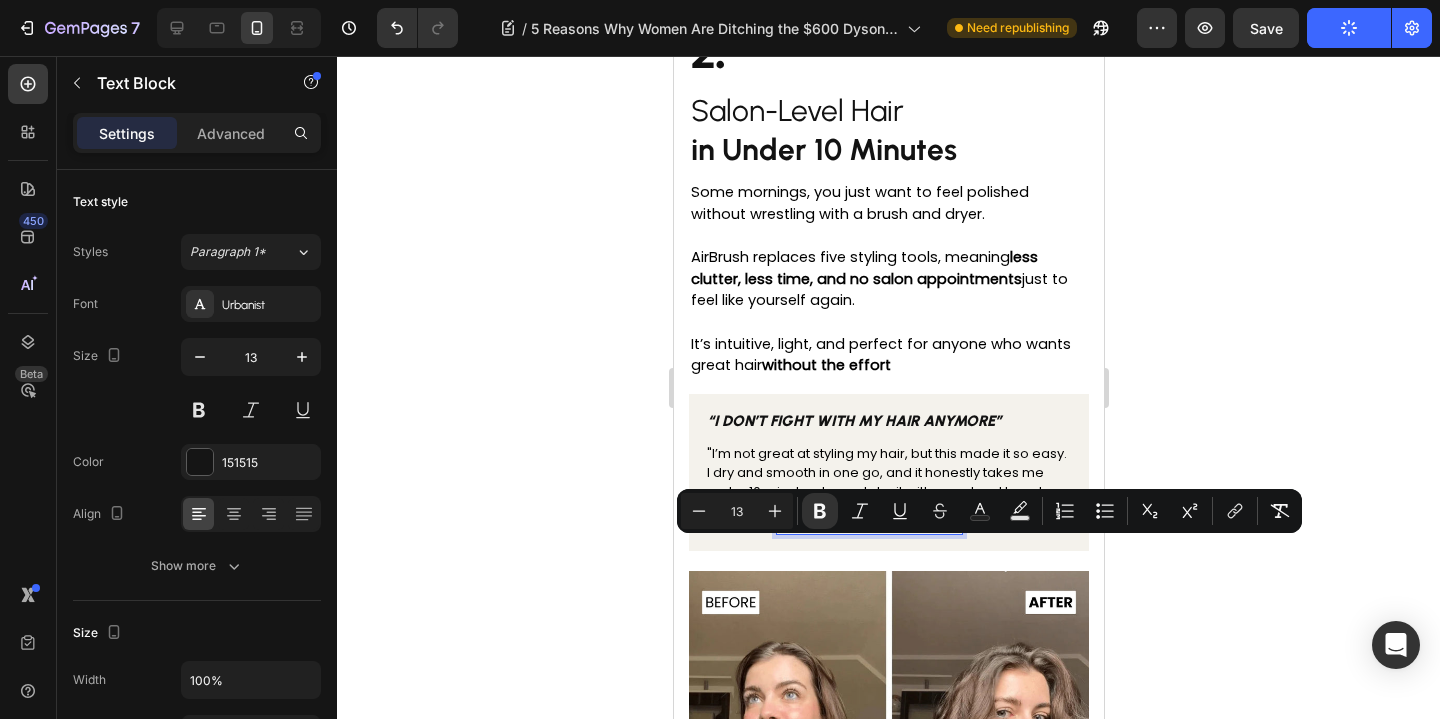 click on "— Valerie T. 52 - Verified Buyer" at bounding box center [868, 523] 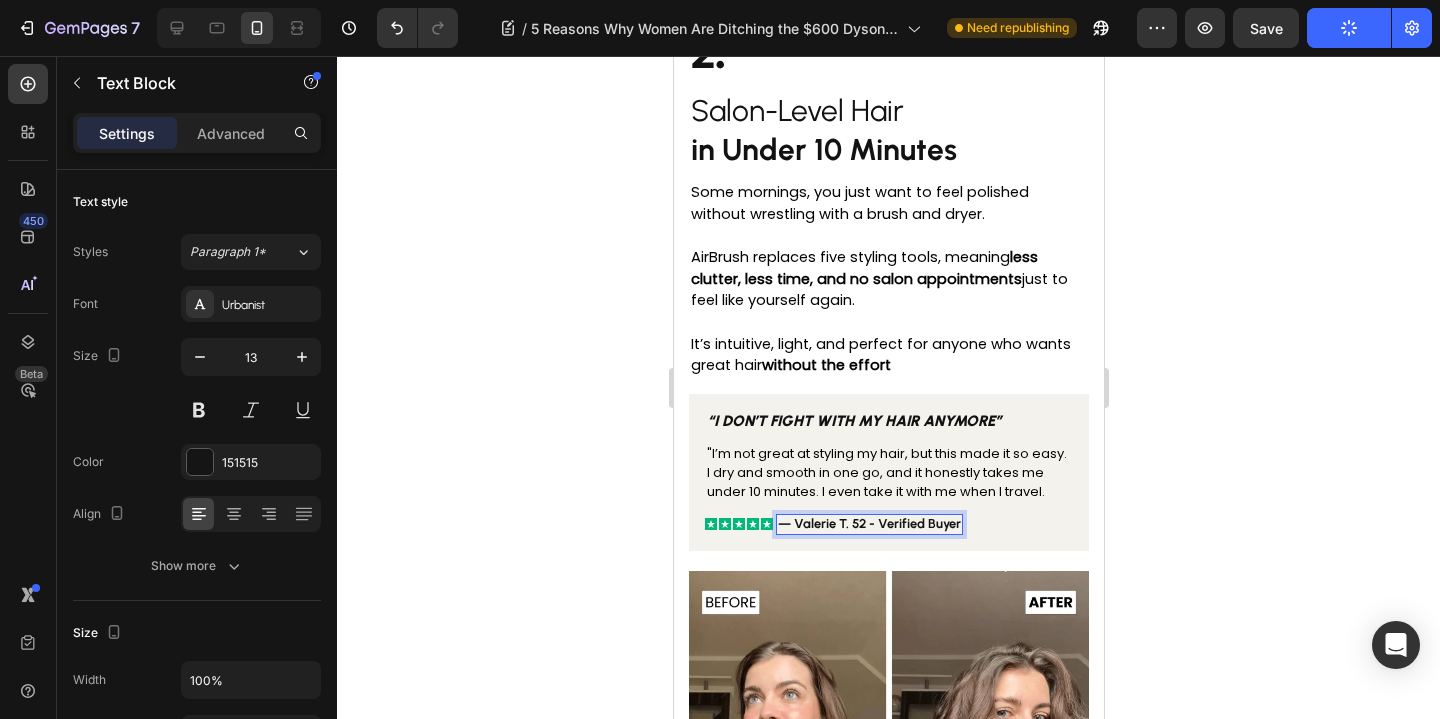 click on "— Valerie T. 52 - Verified Buyer" at bounding box center [868, 523] 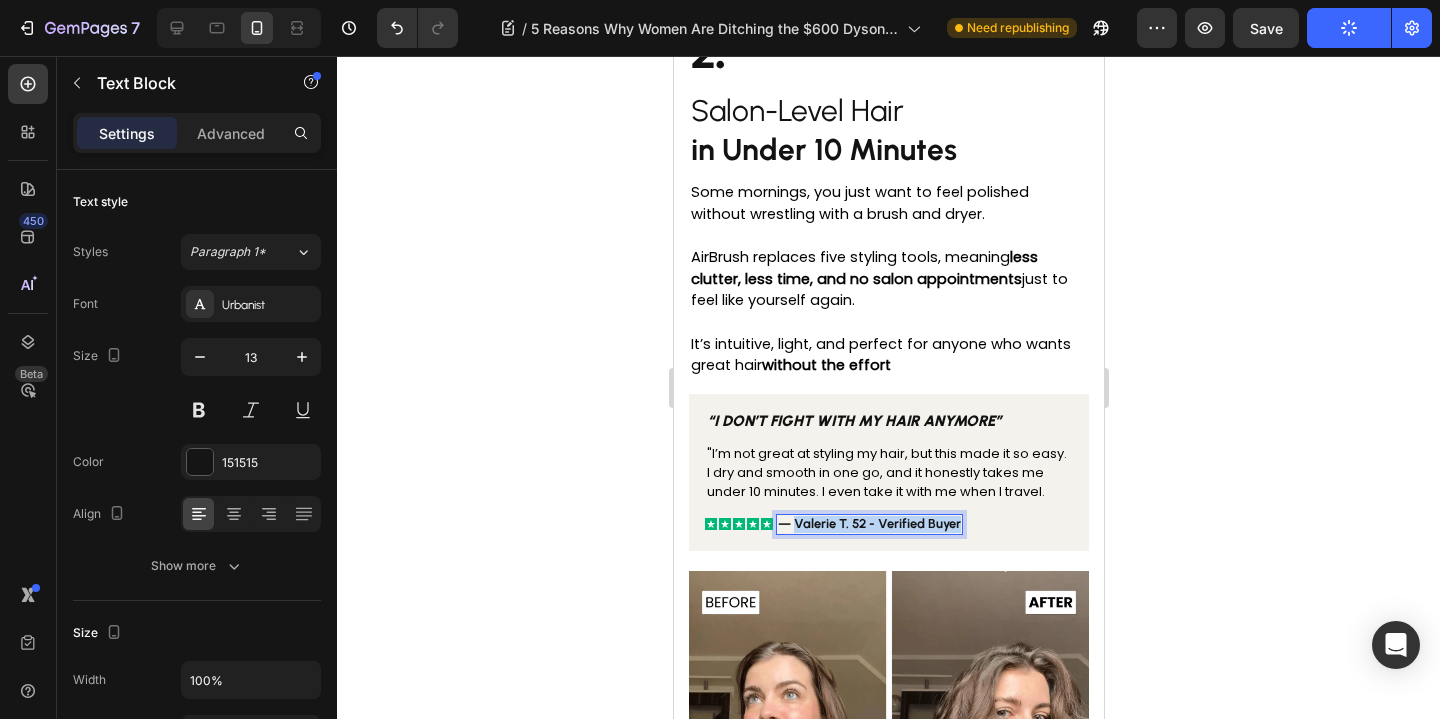 drag, startPoint x: 805, startPoint y: 553, endPoint x: 932, endPoint y: 551, distance: 127.01575 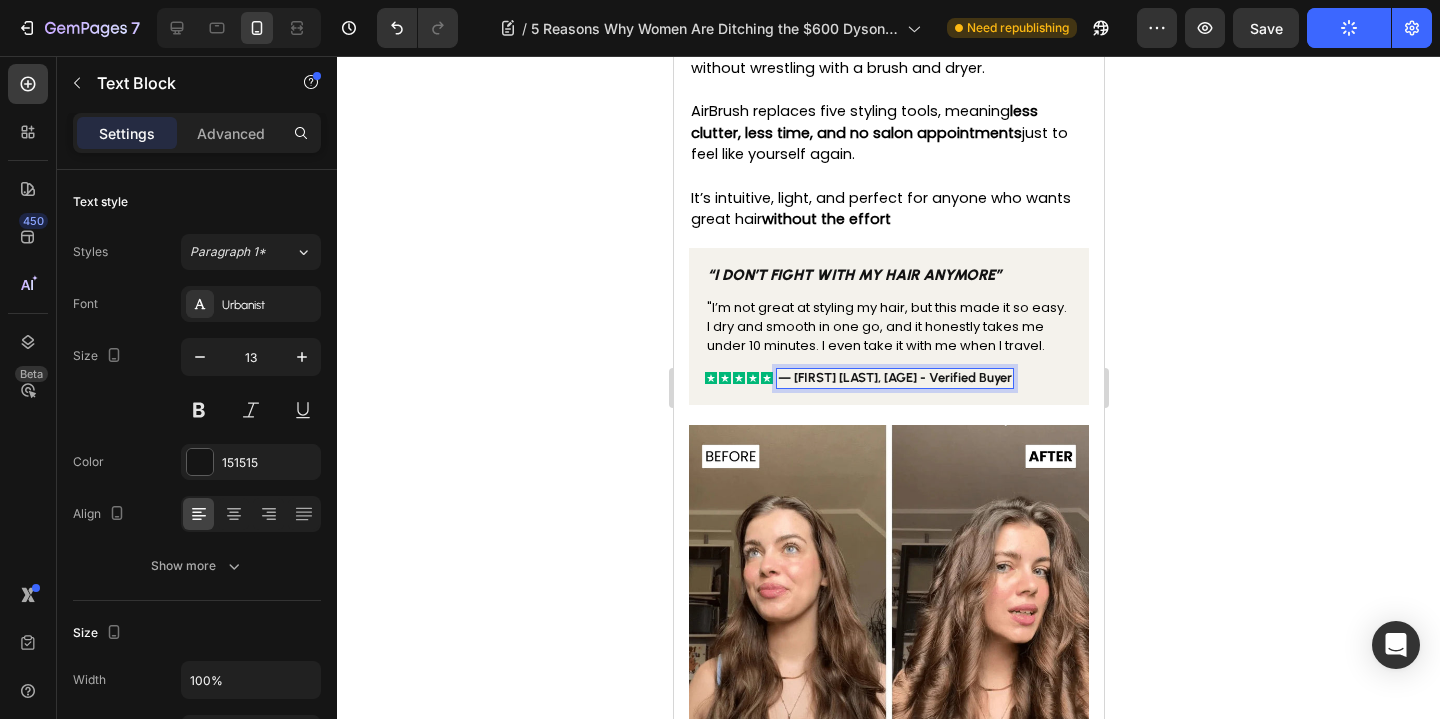 click 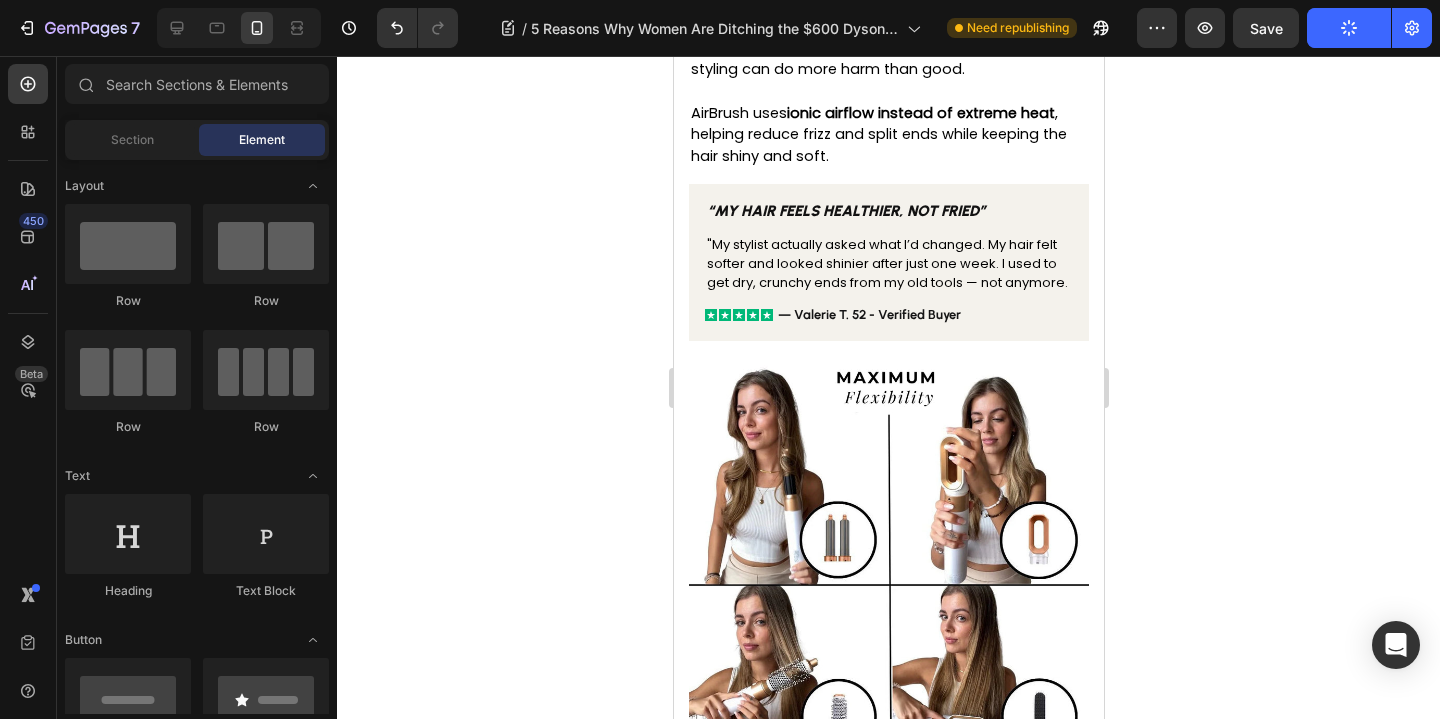 scroll, scrollTop: 2978, scrollLeft: 0, axis: vertical 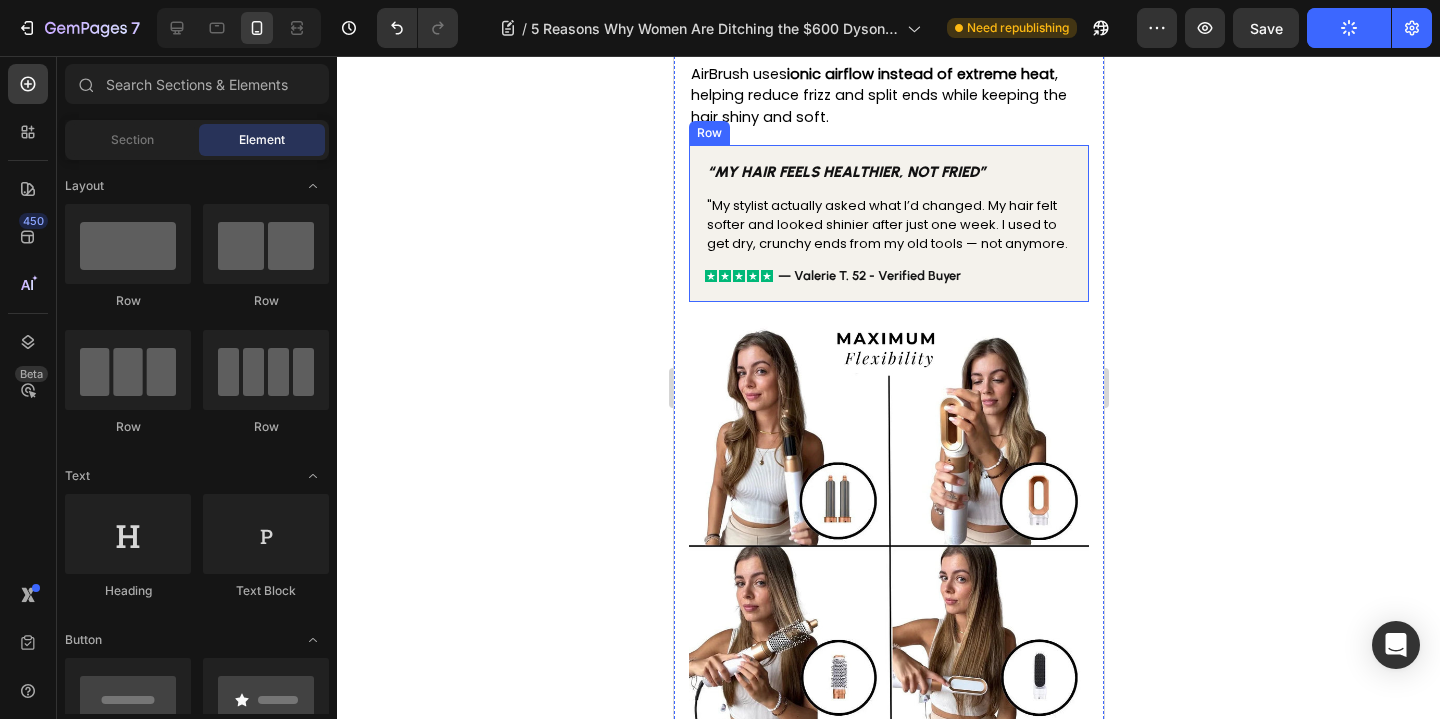 click on "— Valerie T. 52 - Verified Buyer" at bounding box center (868, 275) 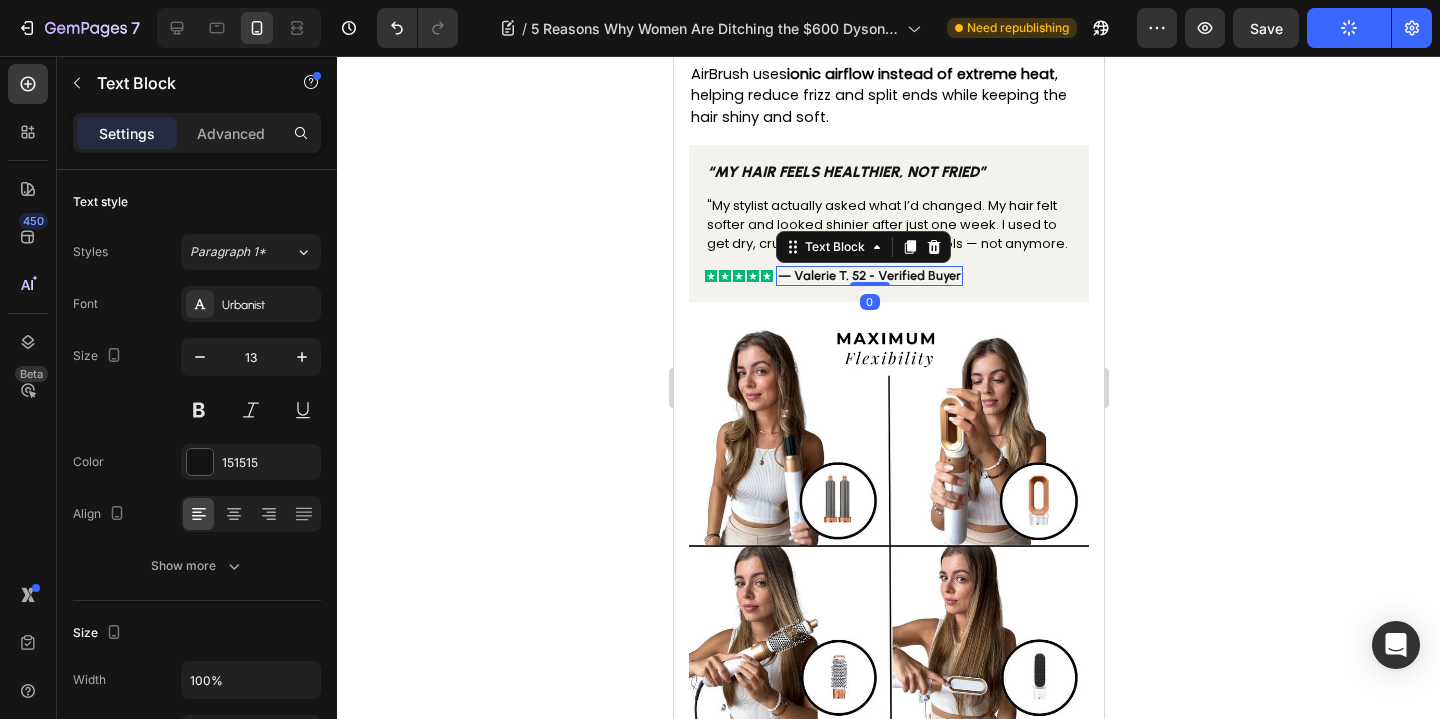 click on "— Valerie T. 52 - Verified Buyer" at bounding box center [868, 275] 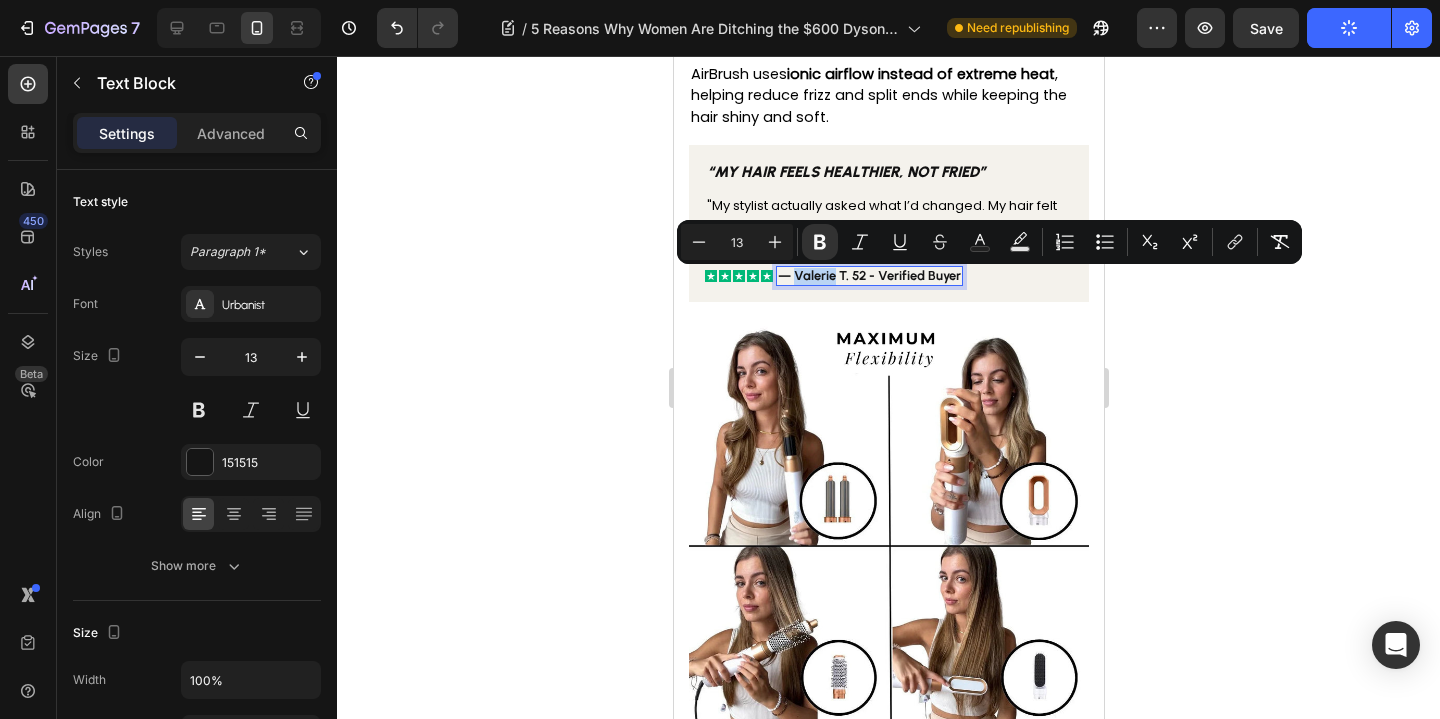 click on "— Valerie T. 52 - Verified Buyer" at bounding box center (868, 275) 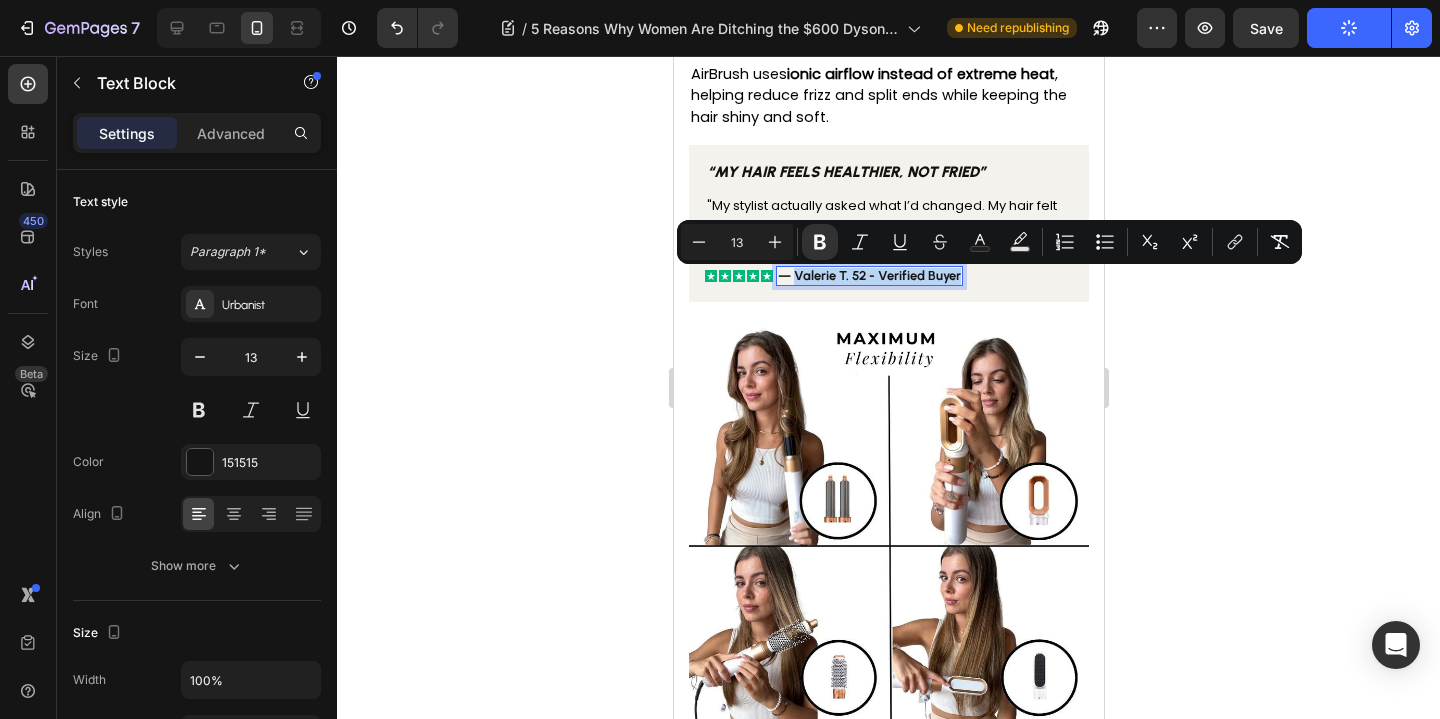 drag, startPoint x: 819, startPoint y: 283, endPoint x: 935, endPoint y: 283, distance: 116 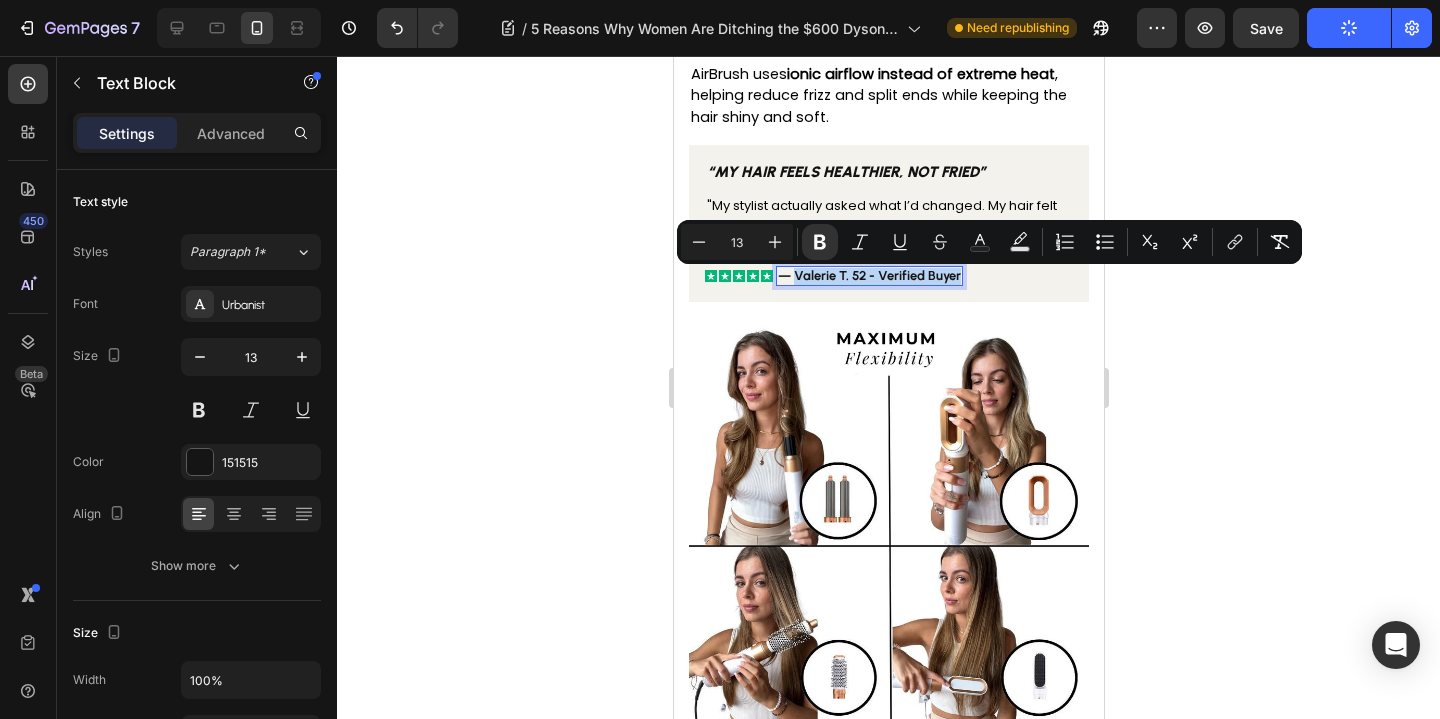click on "— Valerie T. 52 - Verified Buyer" at bounding box center (868, 275) 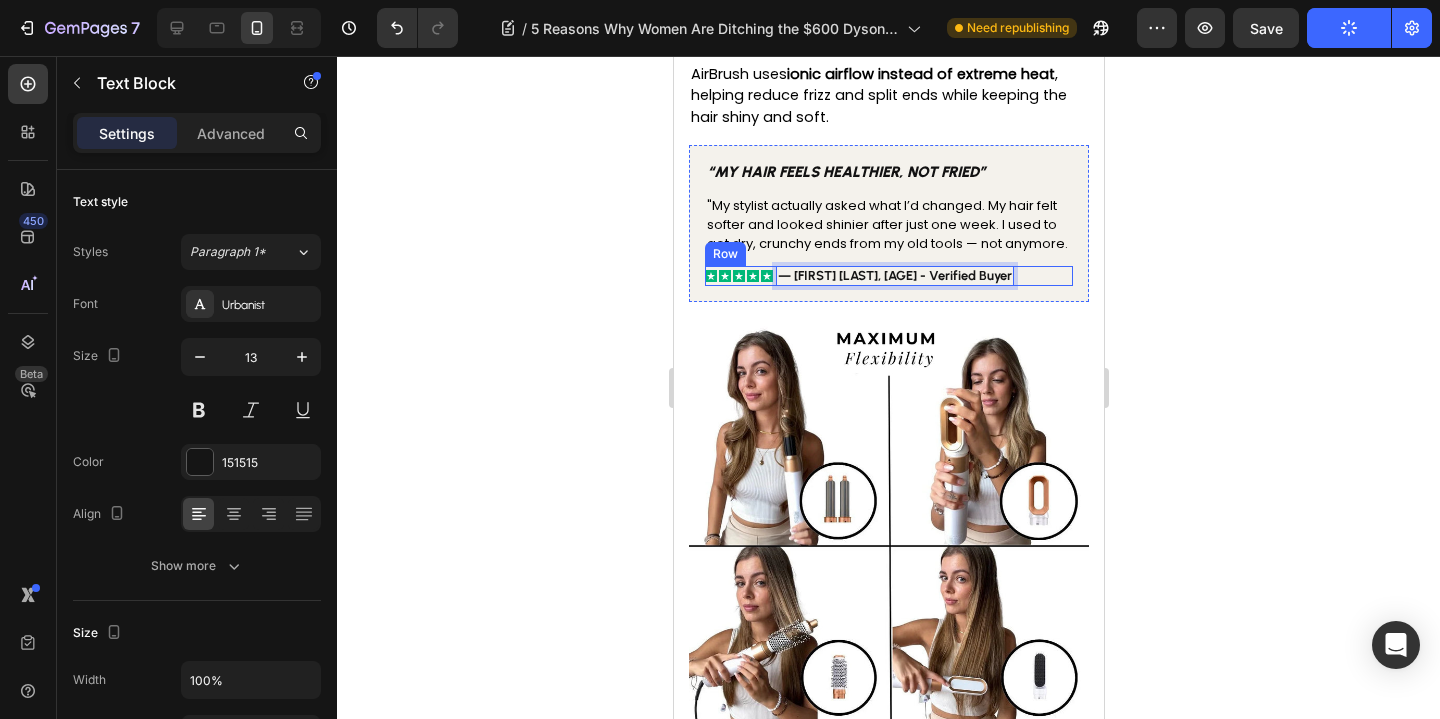 click 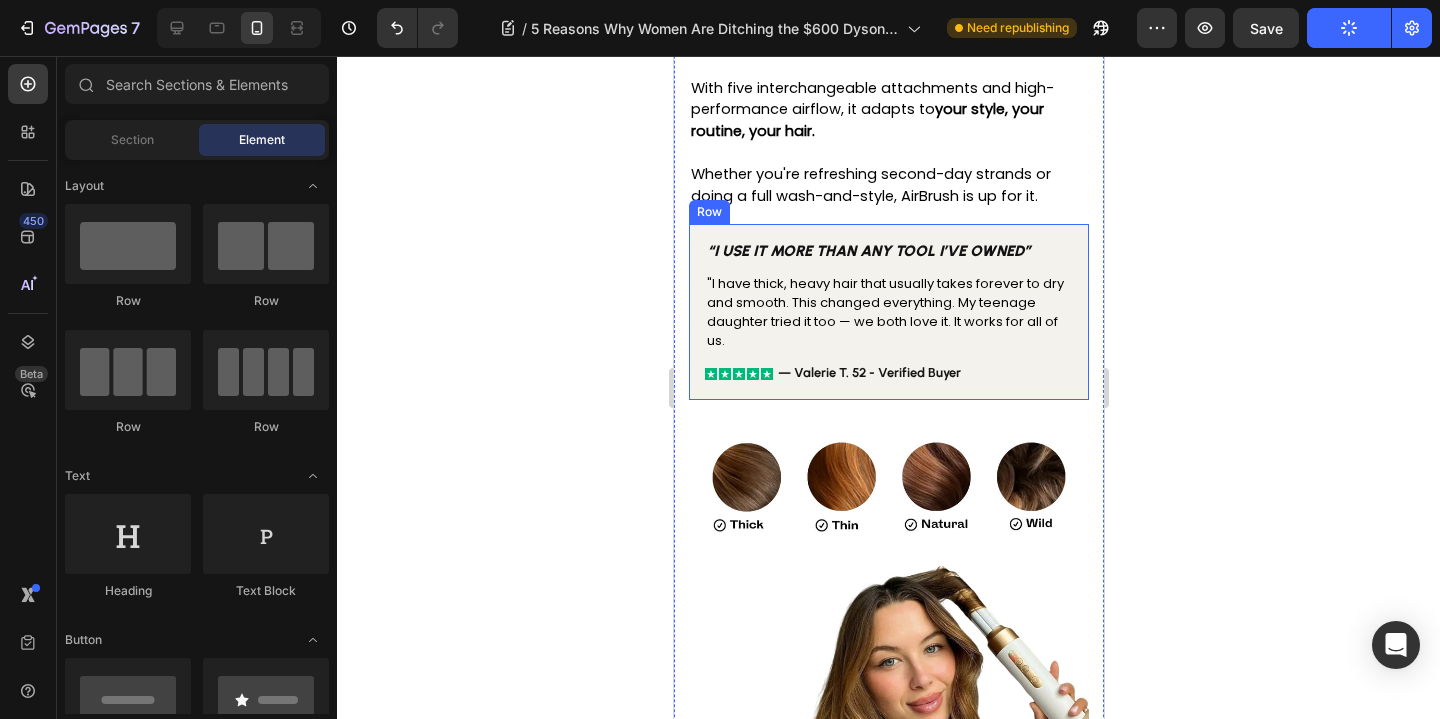 scroll, scrollTop: 3973, scrollLeft: 0, axis: vertical 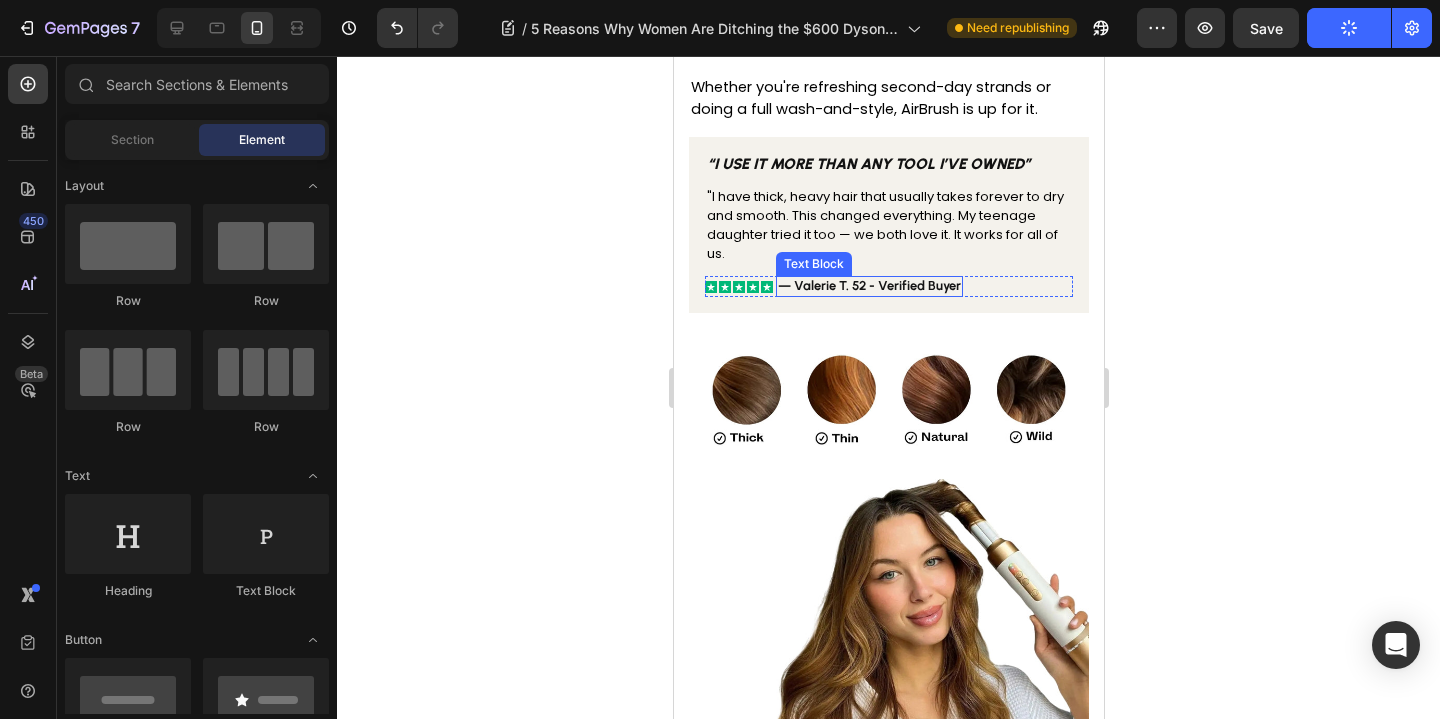 click on "— Valerie T. 52 - Verified Buyer" at bounding box center (868, 285) 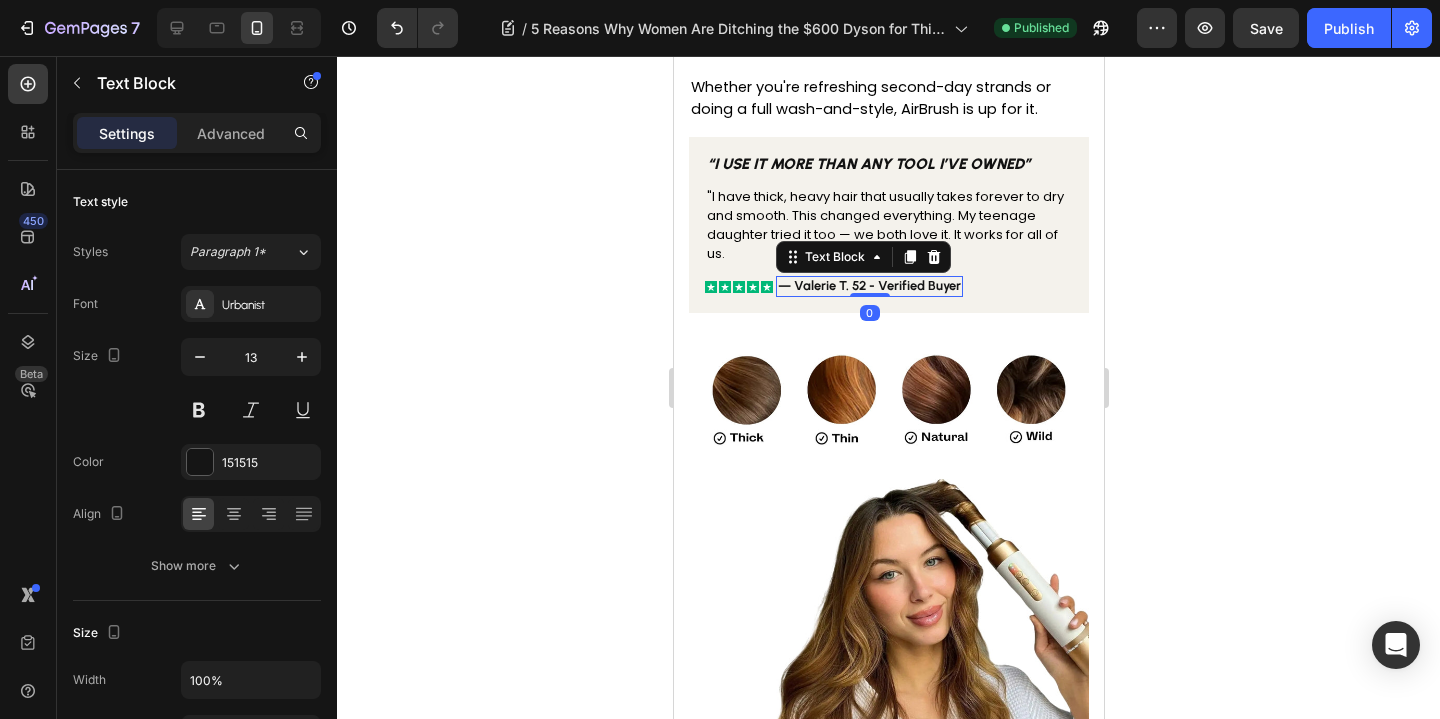 click on "— Valerie T. 52 - Verified Buyer" at bounding box center [868, 285] 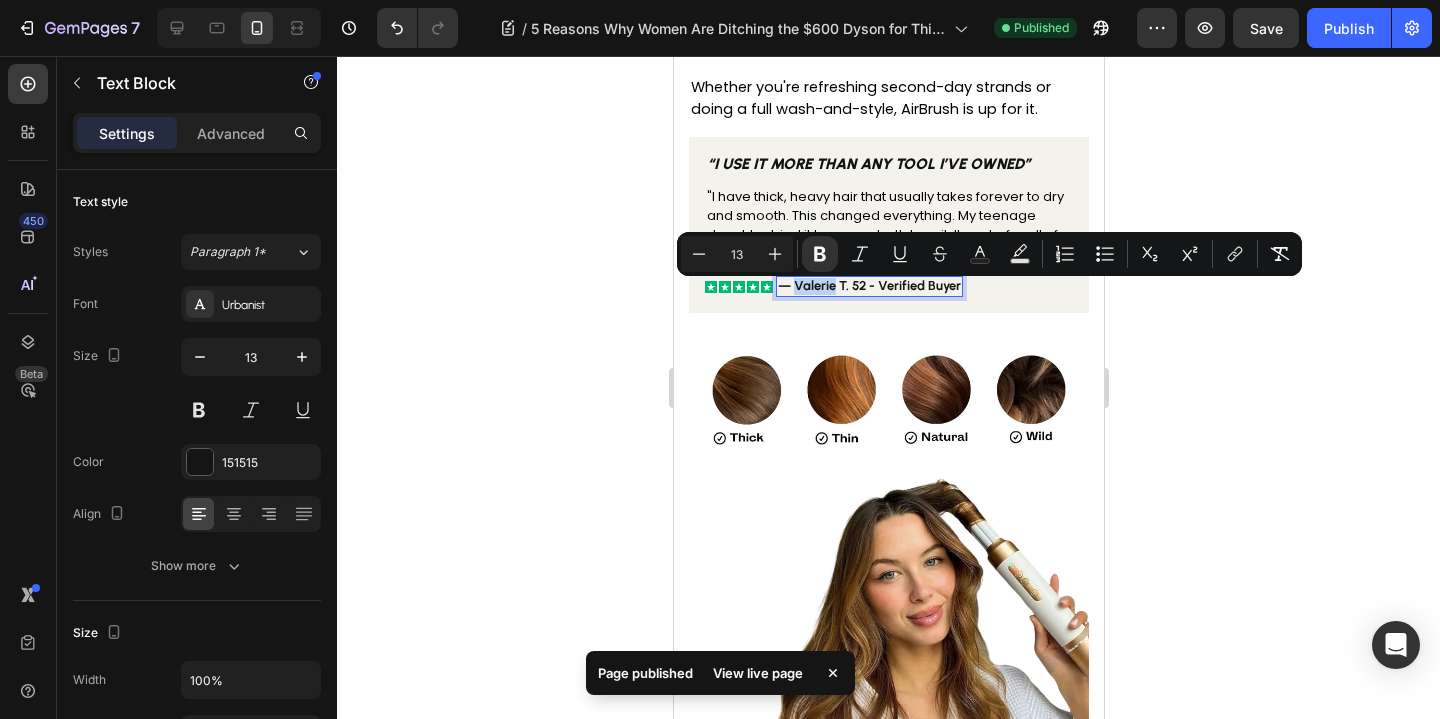 click on "— Valerie T. 52 - Verified Buyer" at bounding box center (868, 285) 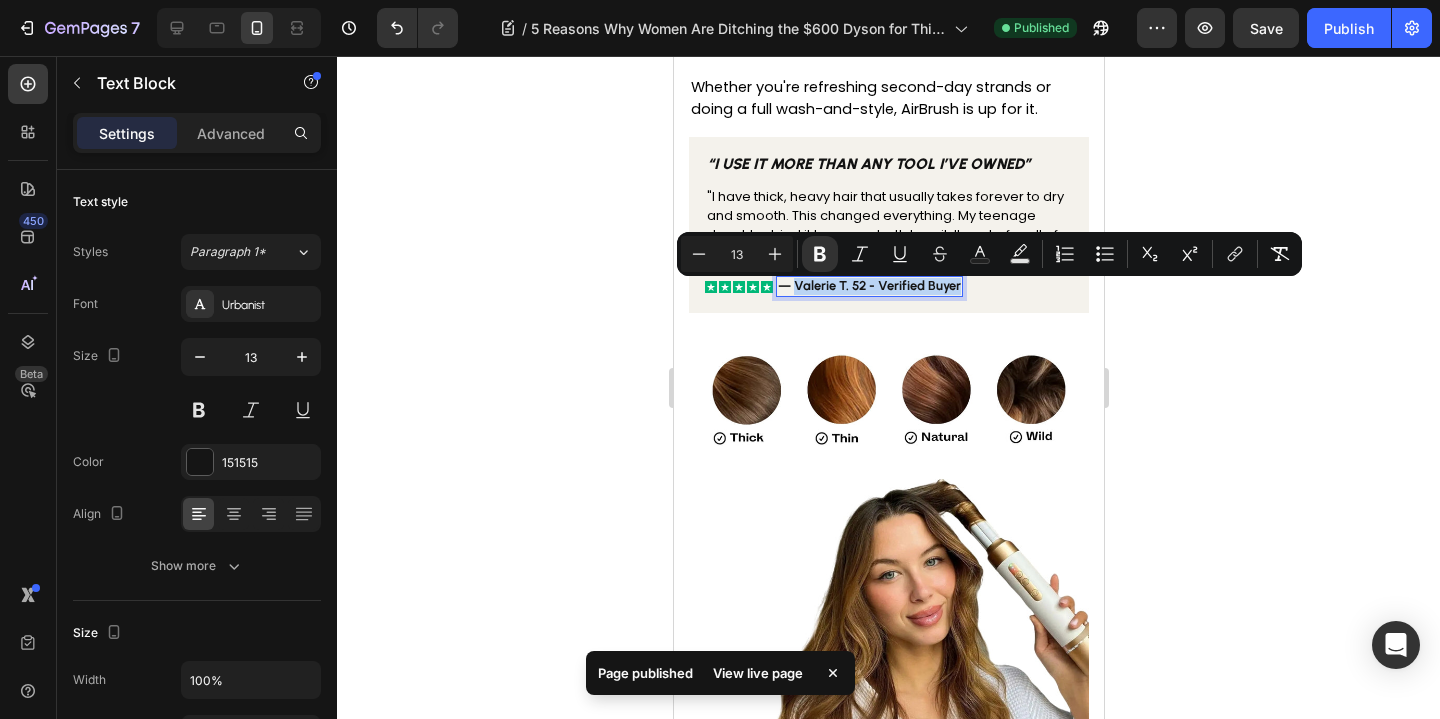 drag, startPoint x: 808, startPoint y: 296, endPoint x: 929, endPoint y: 295, distance: 121.004135 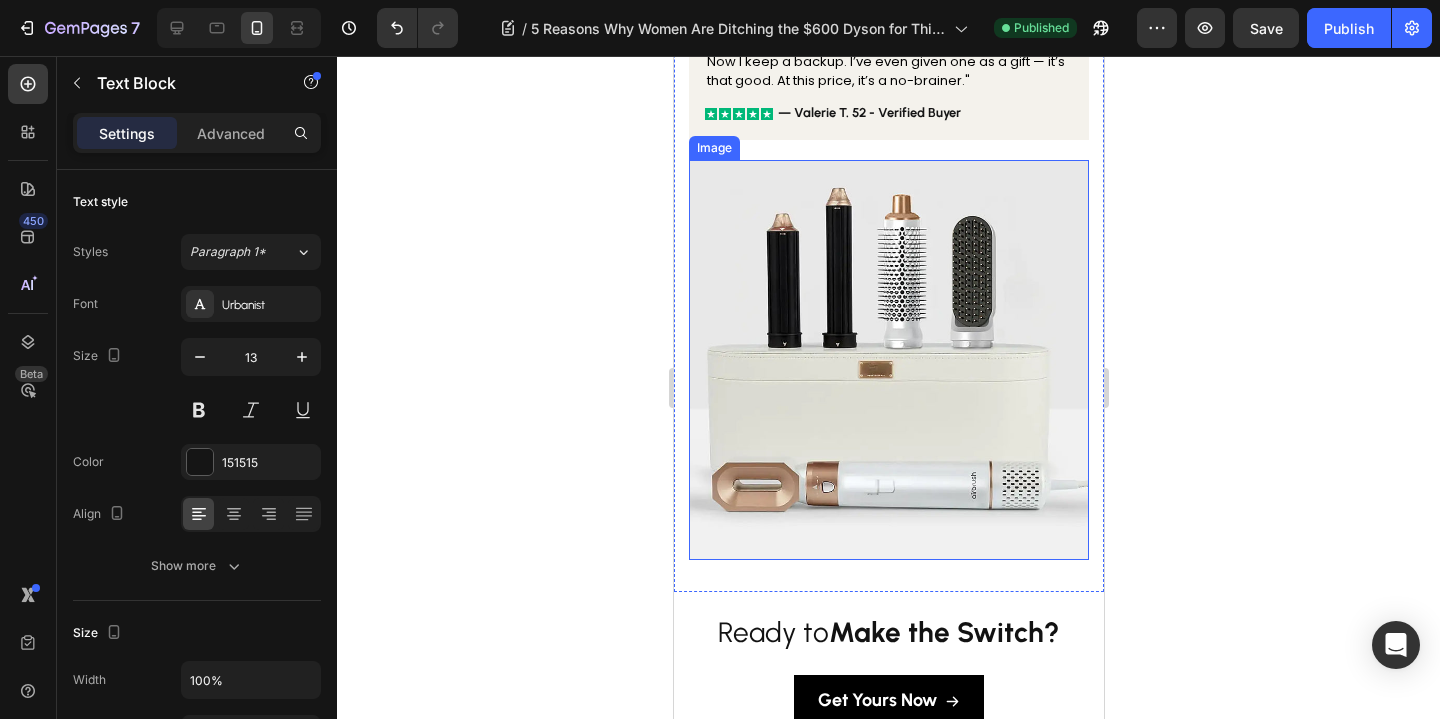 scroll, scrollTop: 5062, scrollLeft: 0, axis: vertical 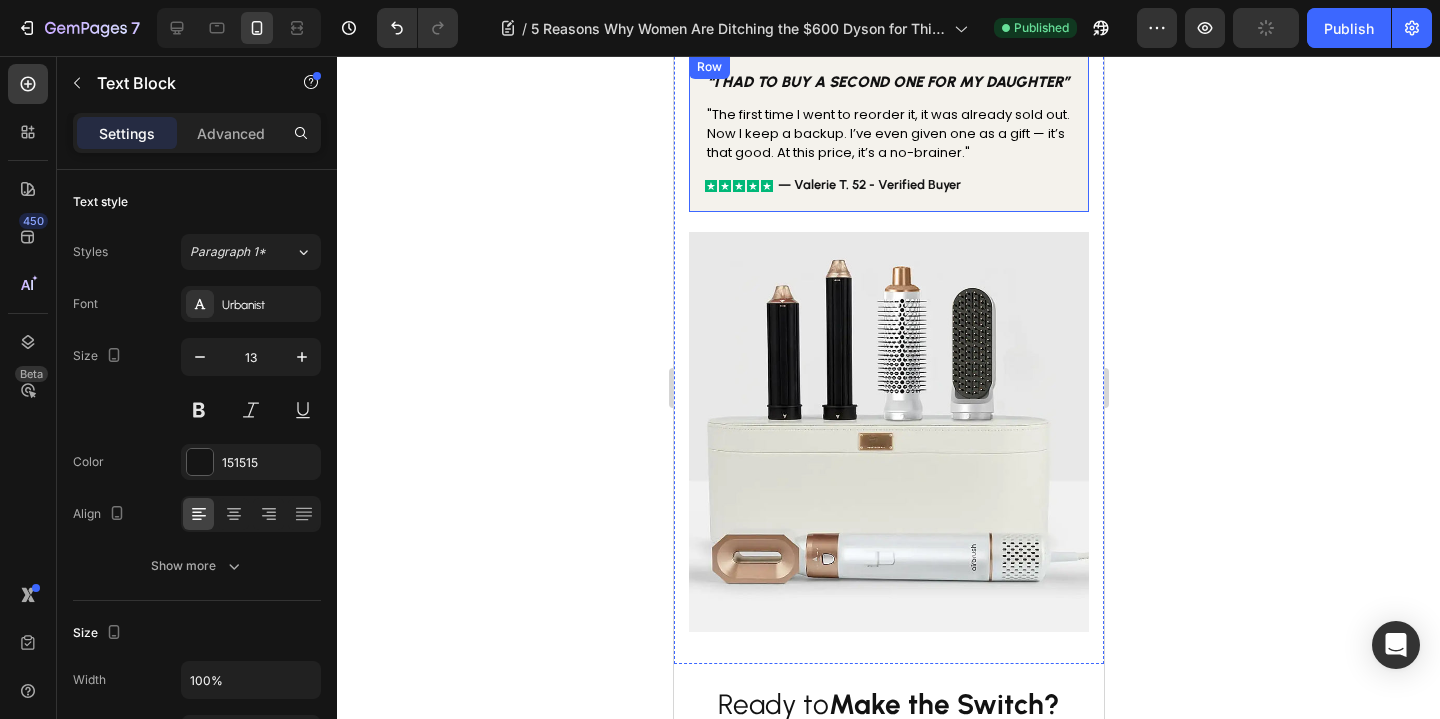 click on "— Valerie T. 52 - Verified Buyer" at bounding box center [868, 184] 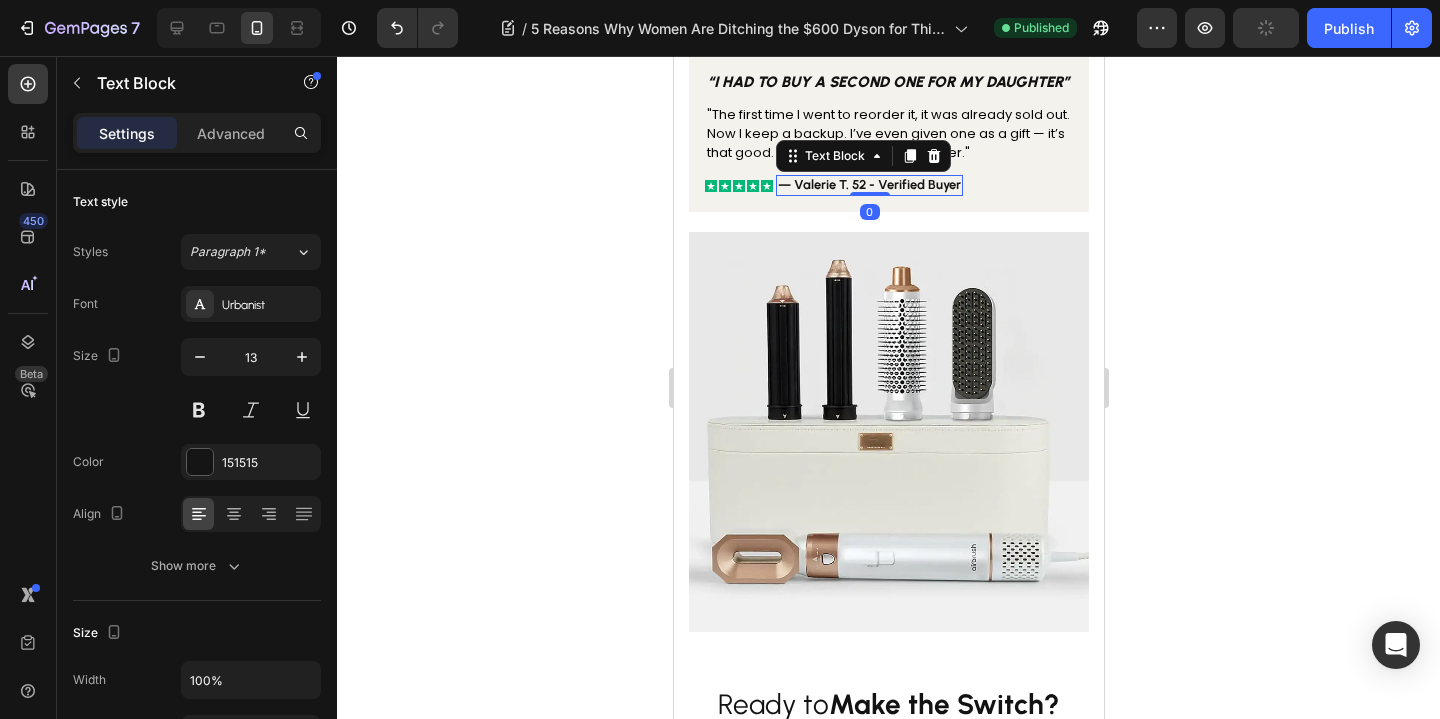 scroll, scrollTop: 247, scrollLeft: 0, axis: vertical 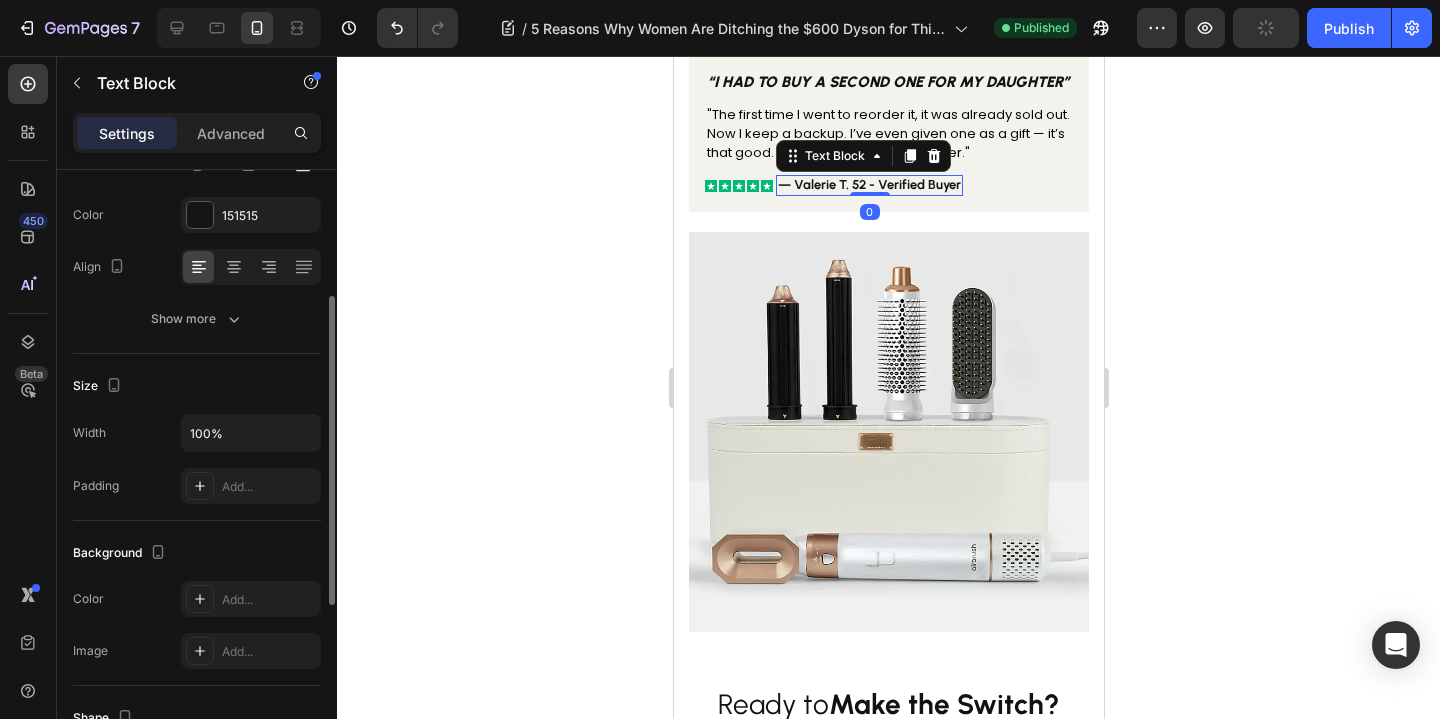 click on "— Valerie T. 52 - Verified Buyer" at bounding box center [868, 184] 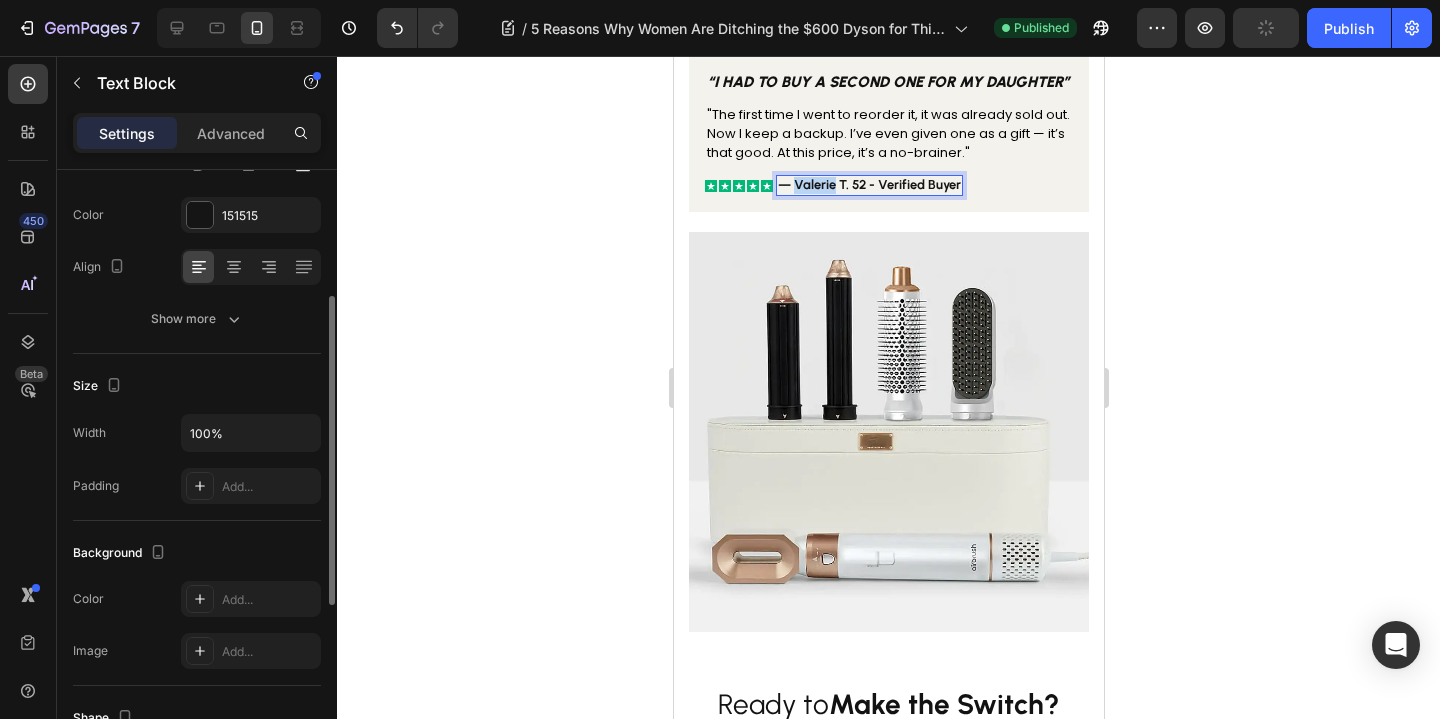click on "— Valerie T. 52 - Verified Buyer" at bounding box center (868, 184) 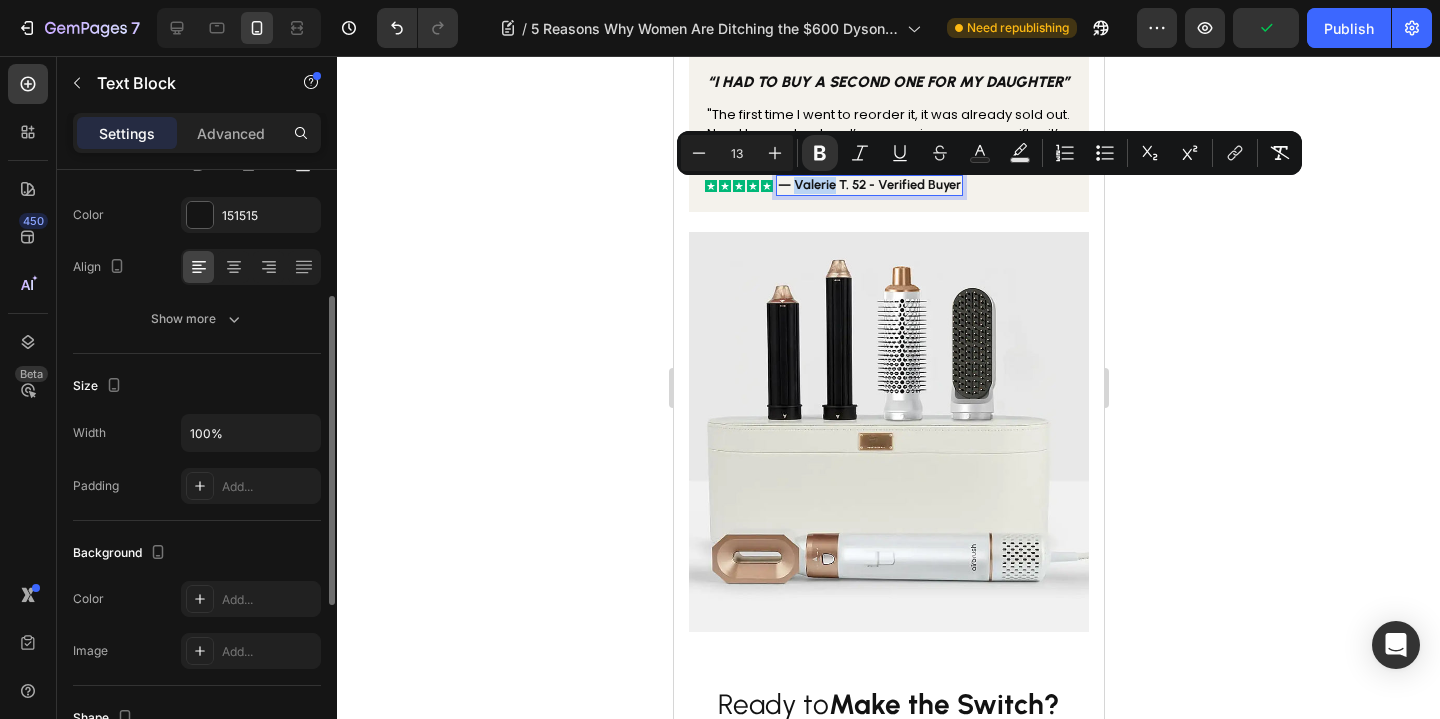click on "— Valerie T. 52 - Verified Buyer" at bounding box center (868, 184) 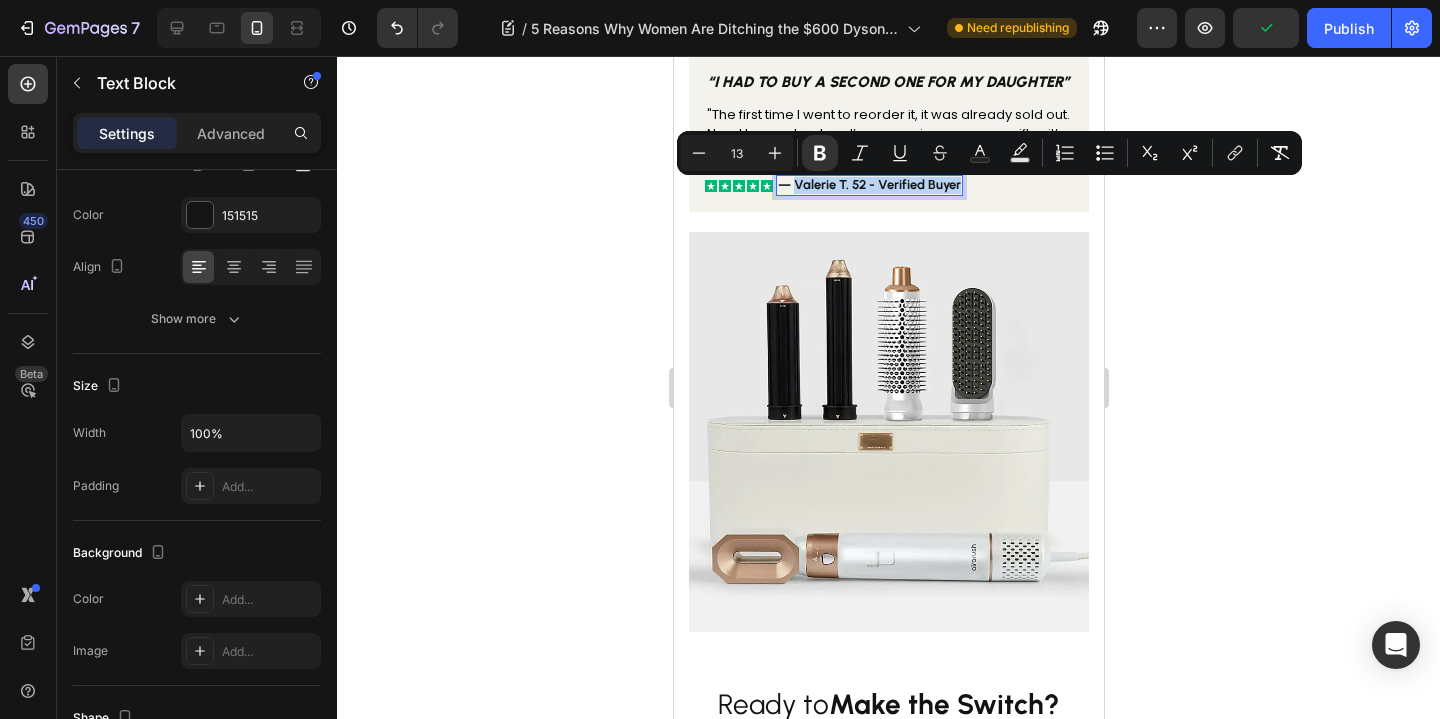 drag, startPoint x: 822, startPoint y: 196, endPoint x: 938, endPoint y: 196, distance: 116 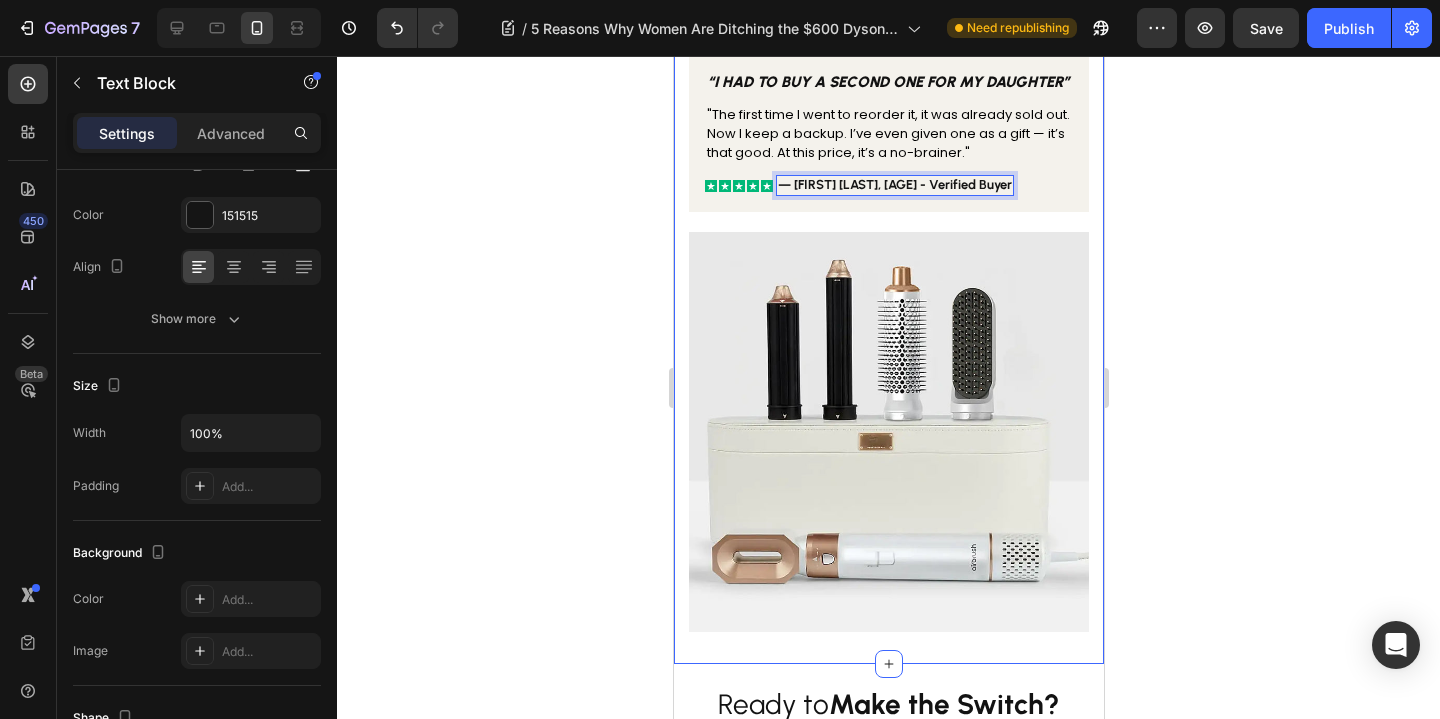 click 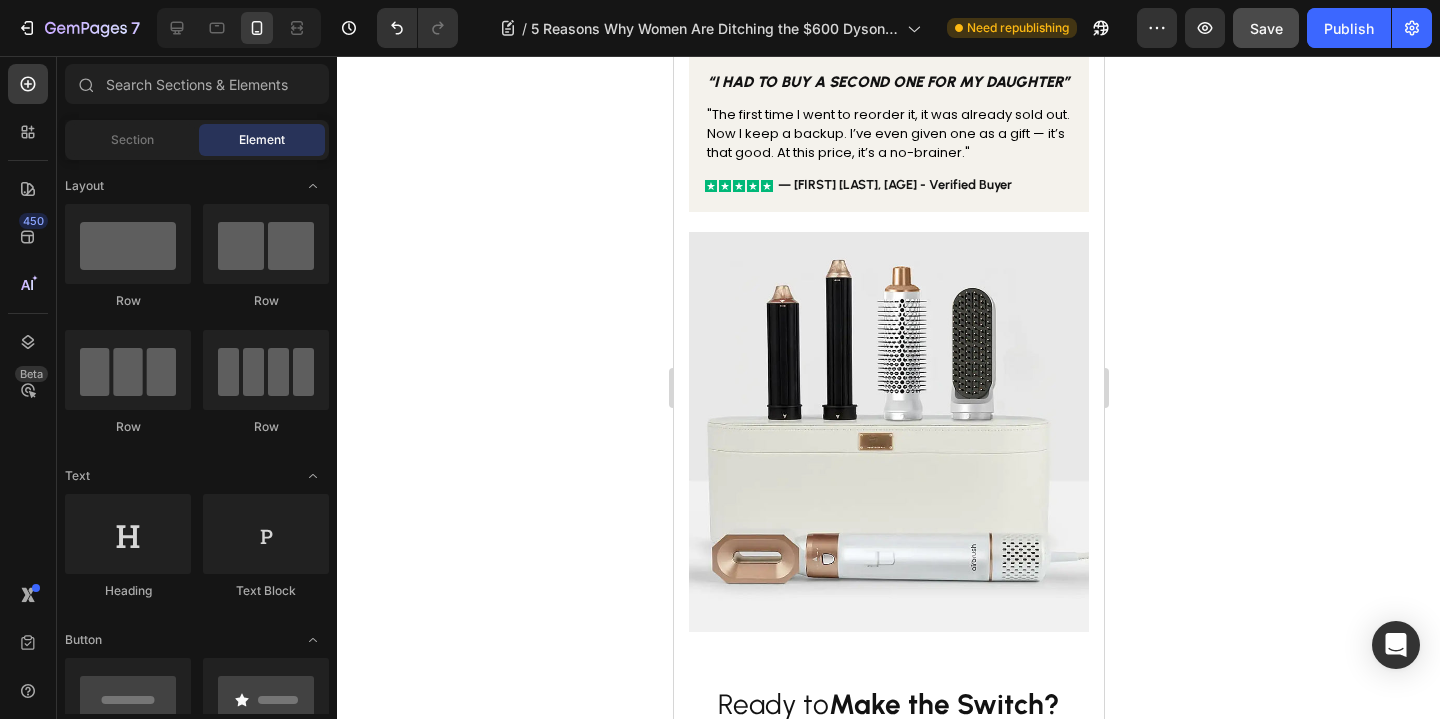 click on "Save" at bounding box center (1266, 28) 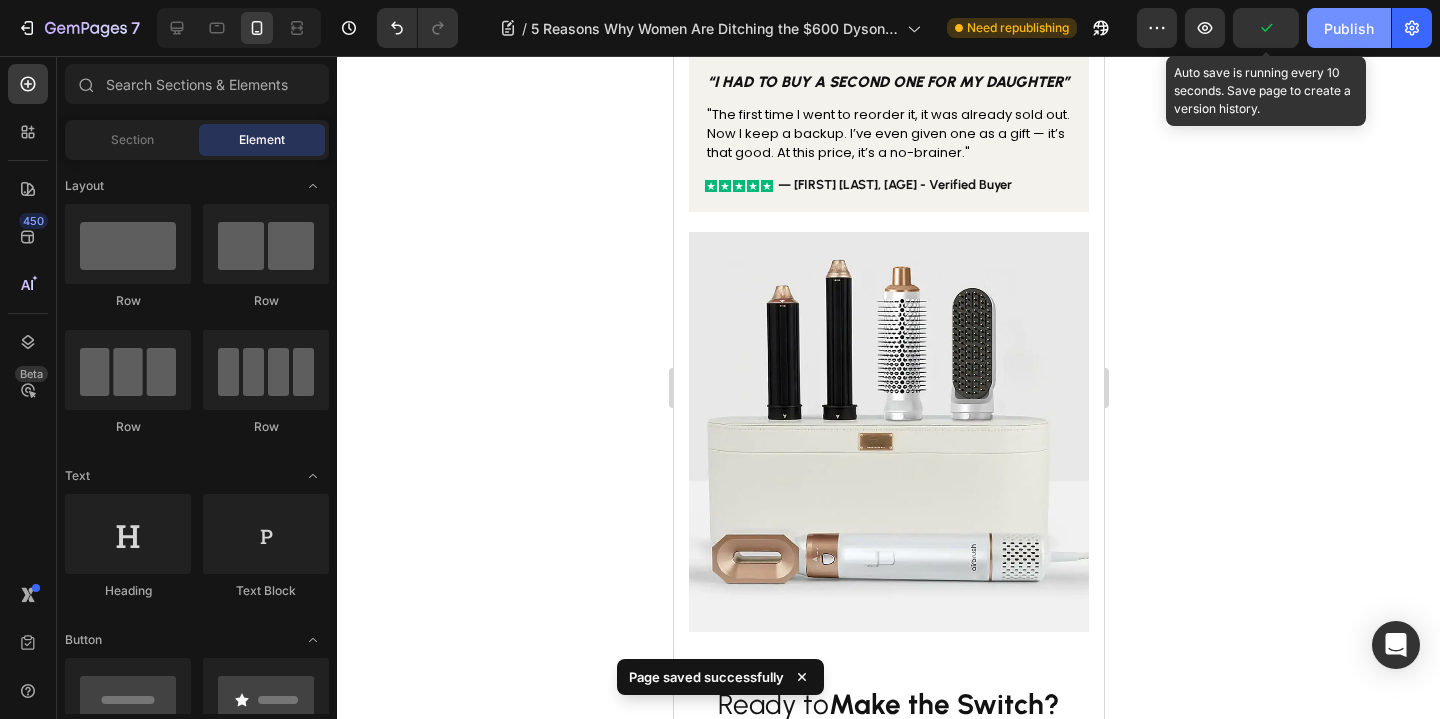 click on "Publish" 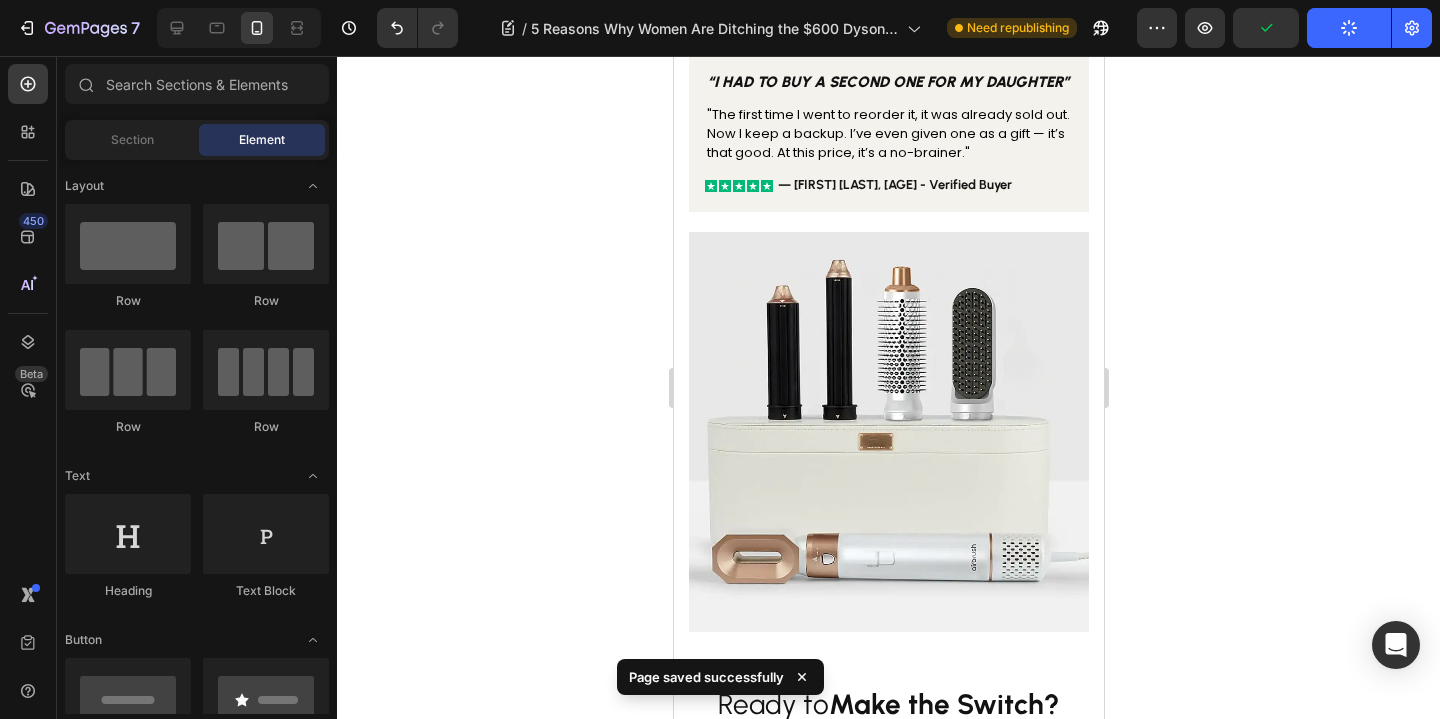 click 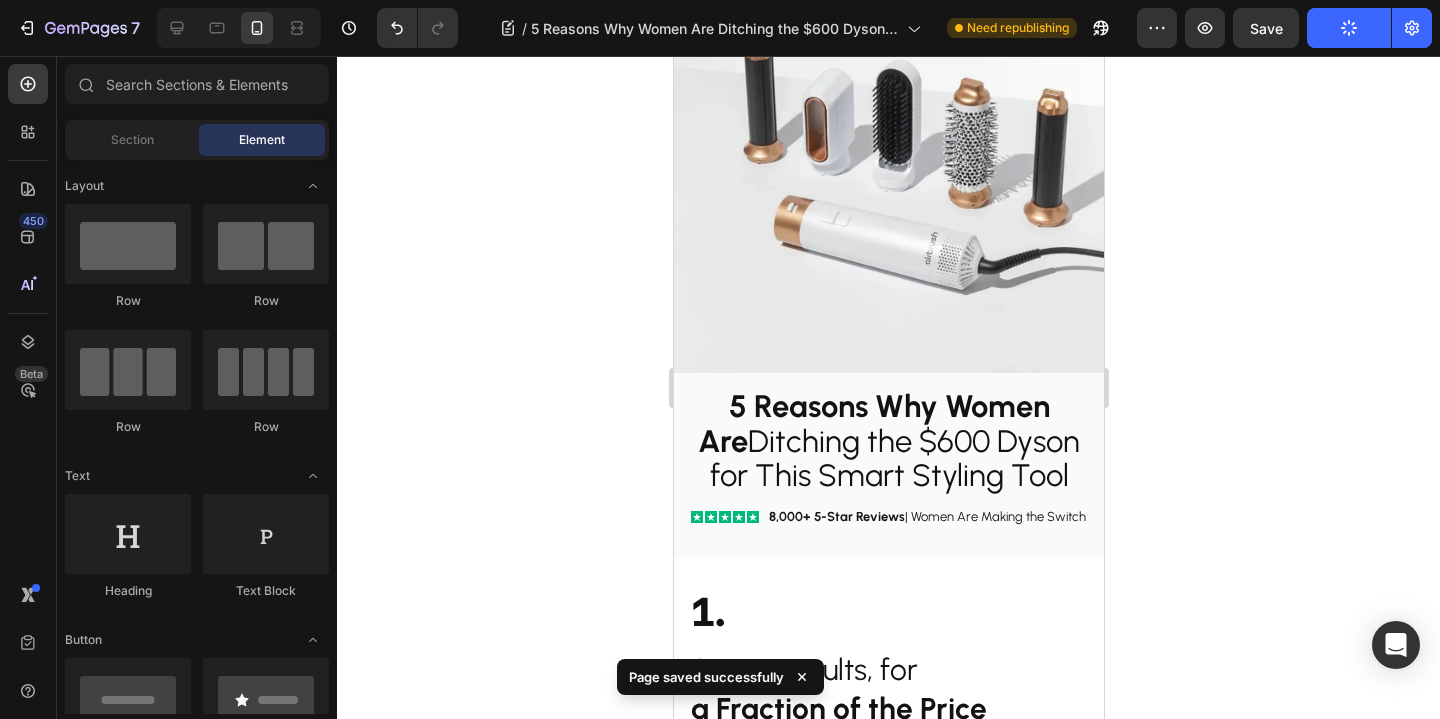 scroll, scrollTop: 338, scrollLeft: 0, axis: vertical 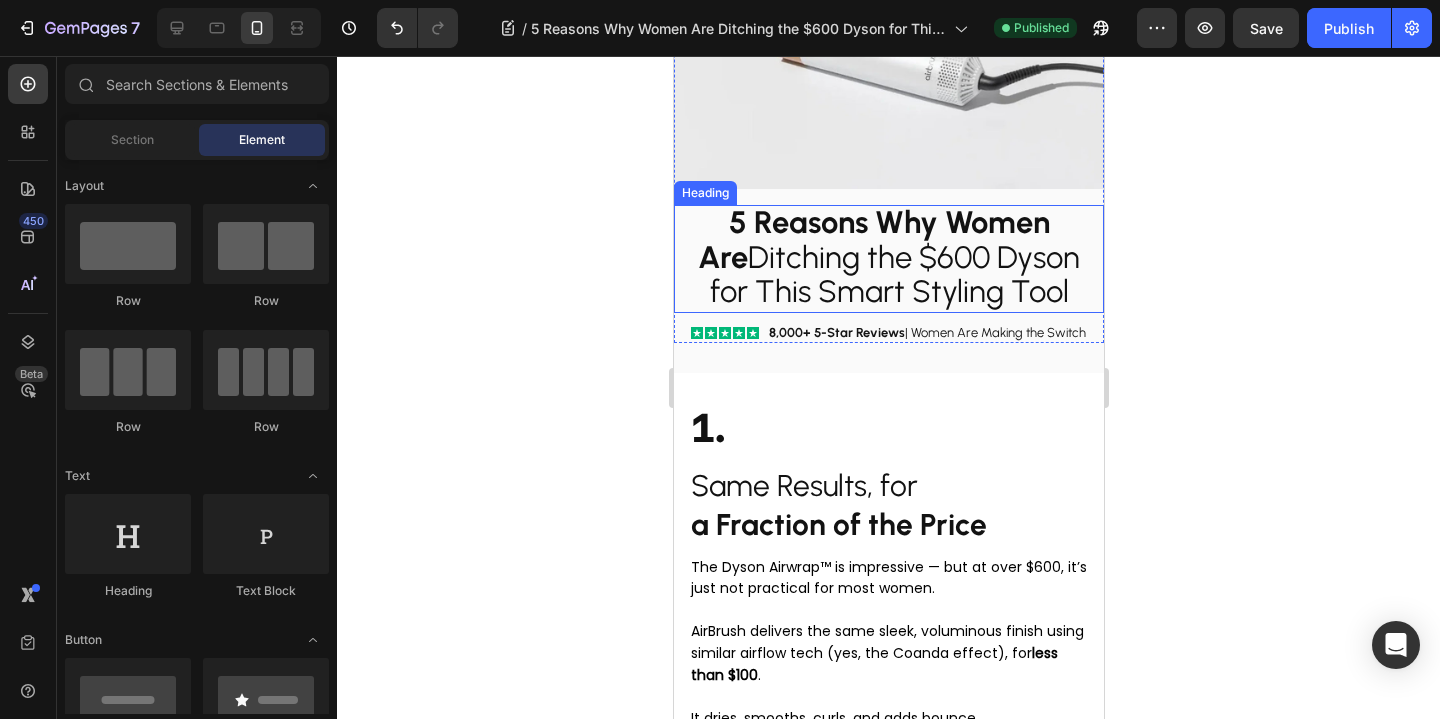 click on "5 Reasons Why Women Are  Ditching the $600 Dyson for This Smart Styling Tool" at bounding box center [888, 257] 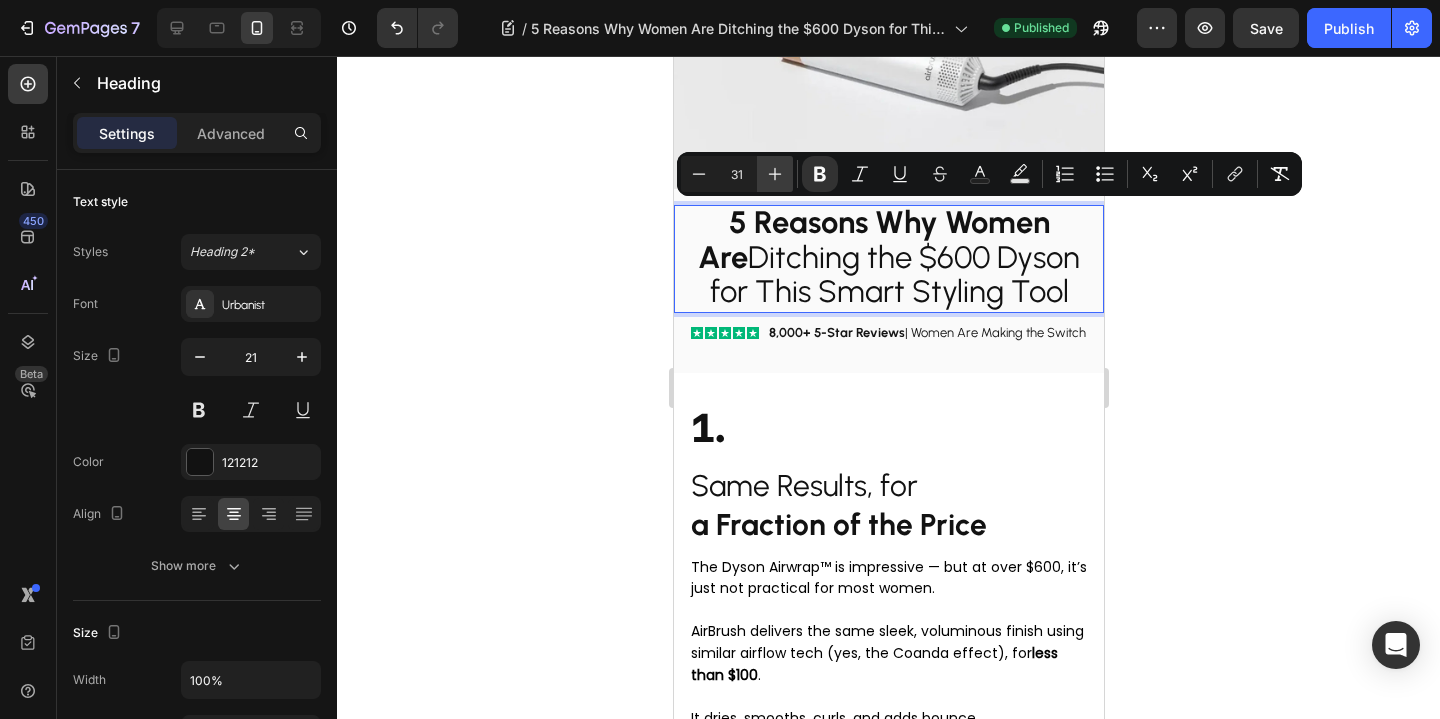 click 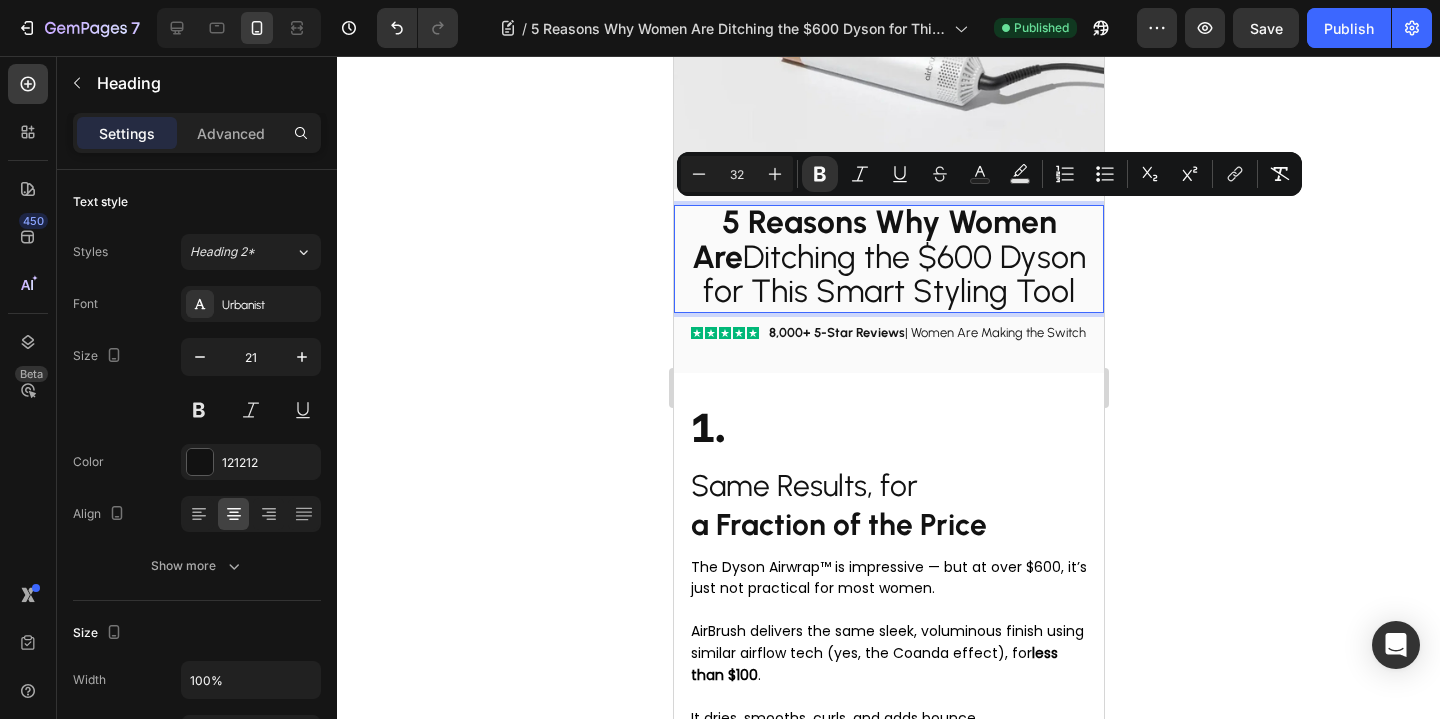 click 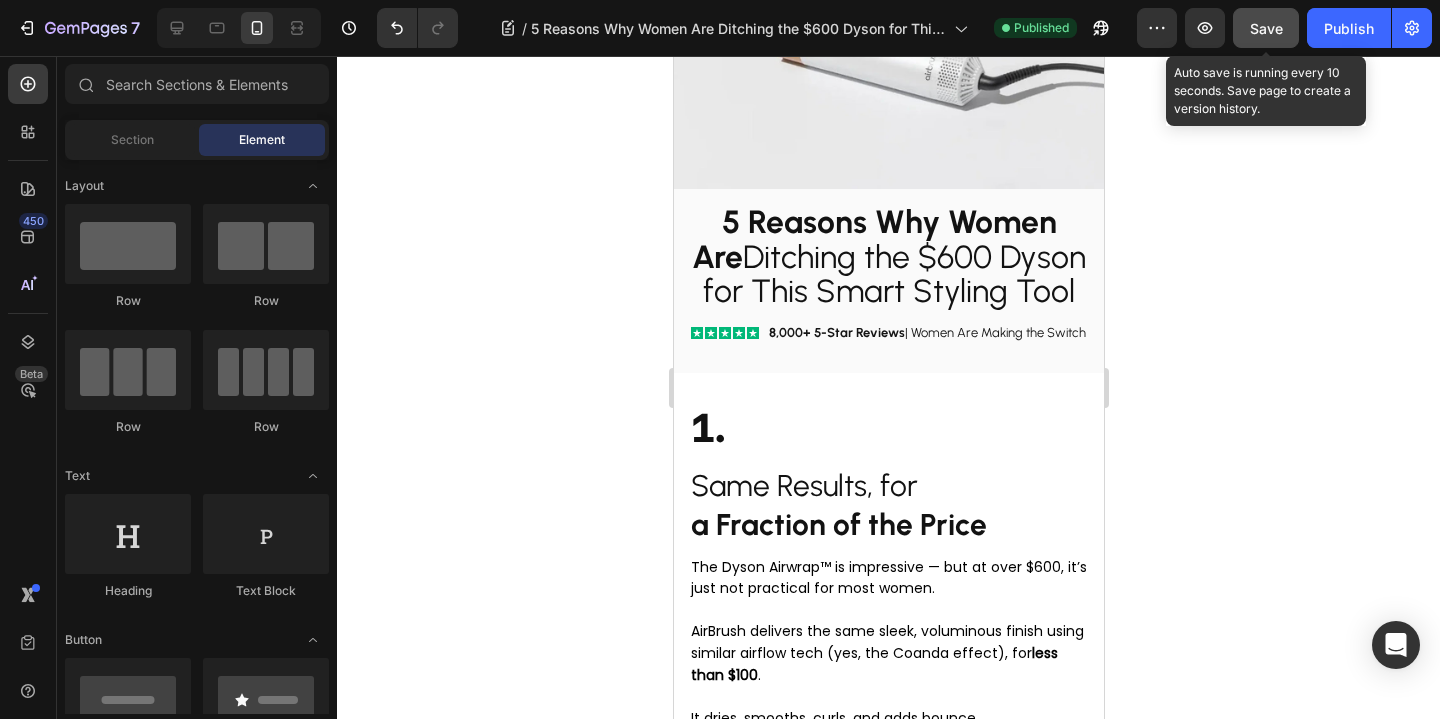 click on "Save" at bounding box center (1266, 28) 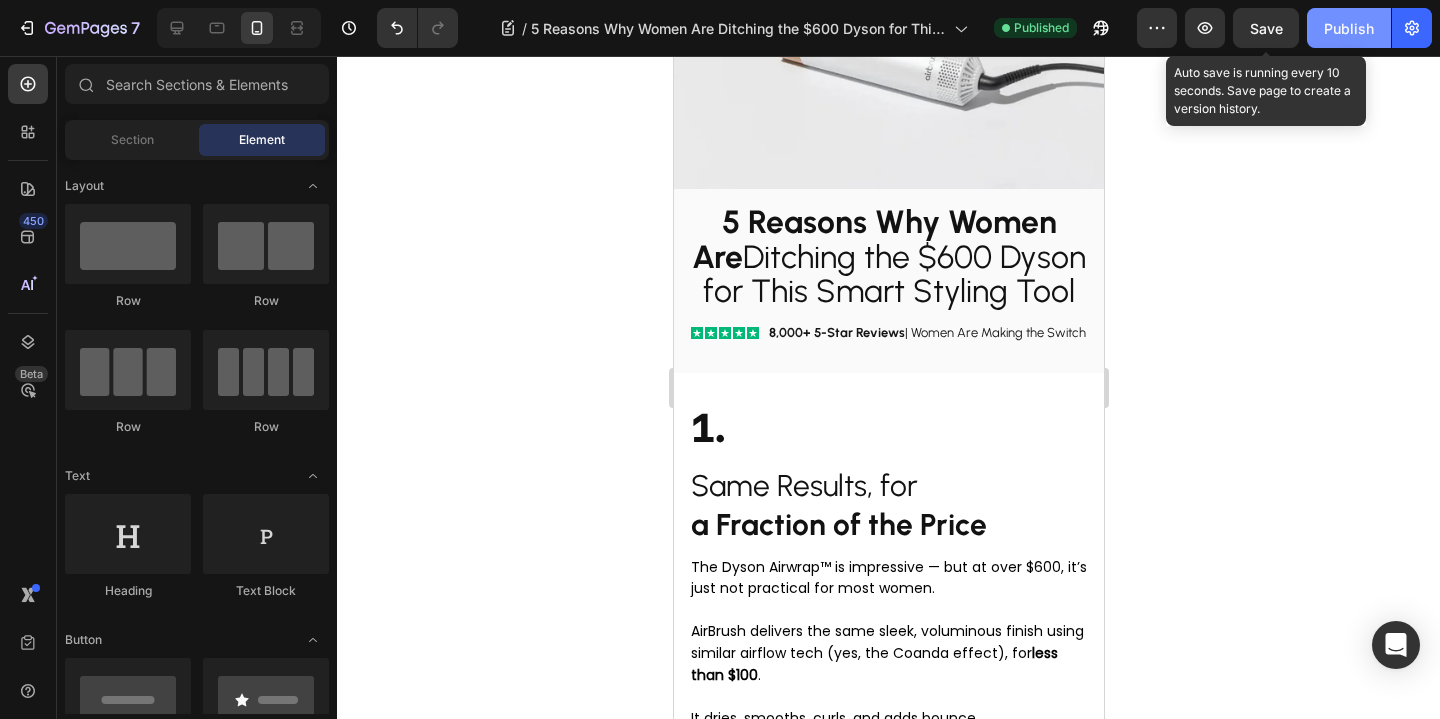 click on "Publish" at bounding box center [1349, 28] 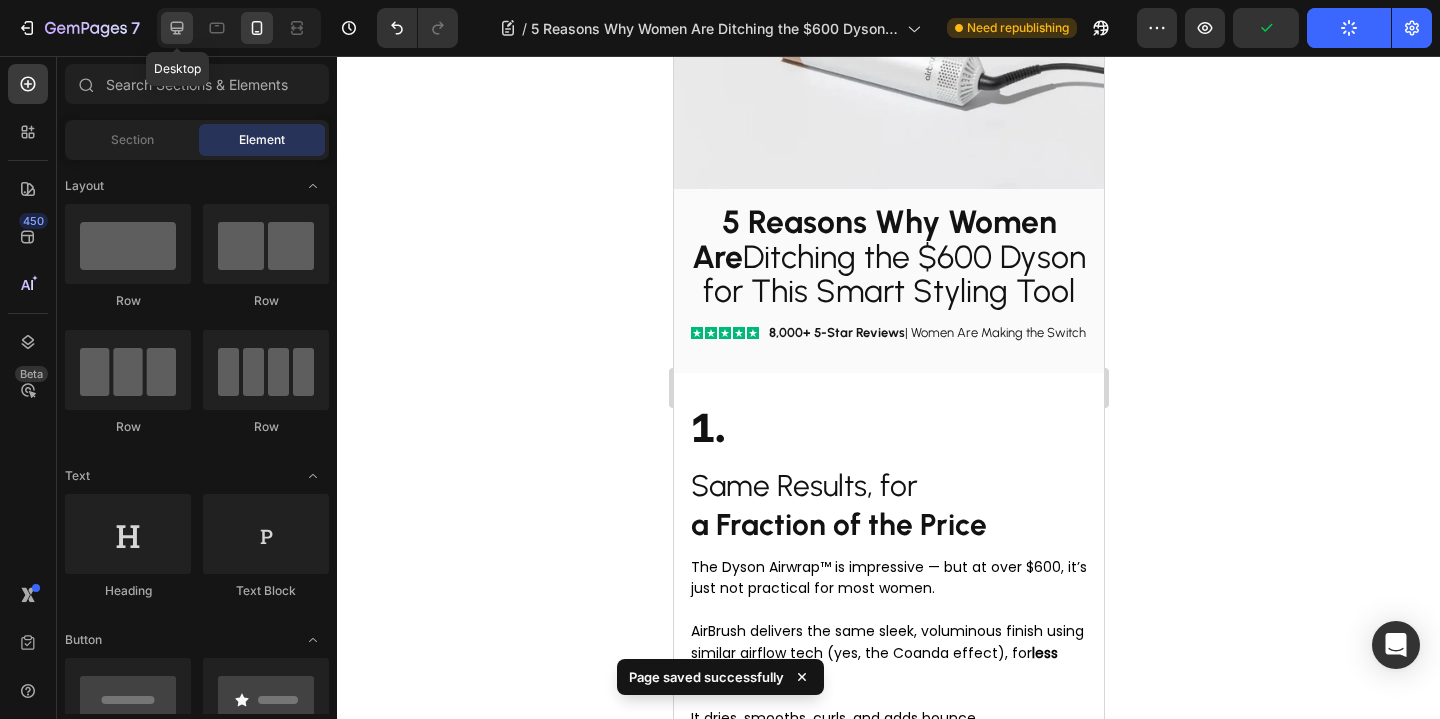 click 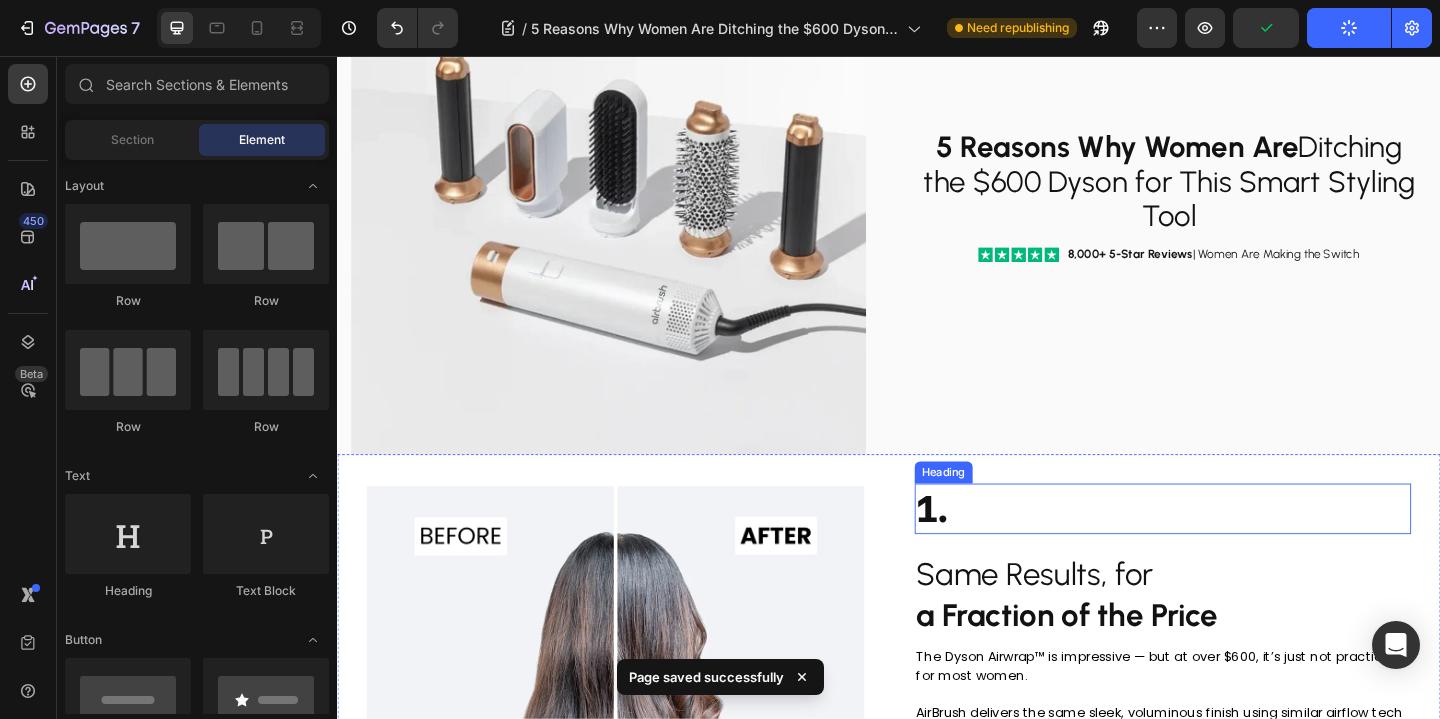 scroll, scrollTop: 0, scrollLeft: 0, axis: both 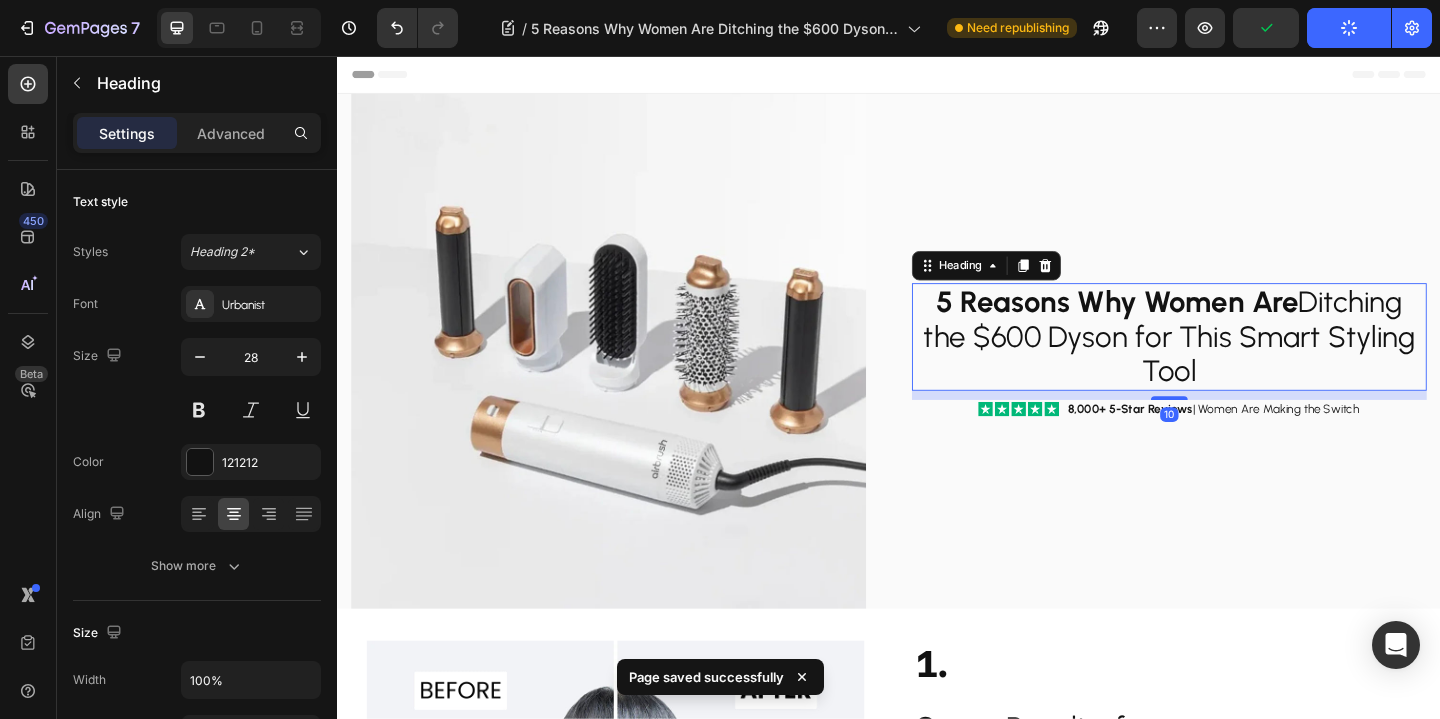 click on "5 Reasons Why Women Are  Ditching the $600 Dyson for This Smart Styling Tool" at bounding box center [1242, 360] 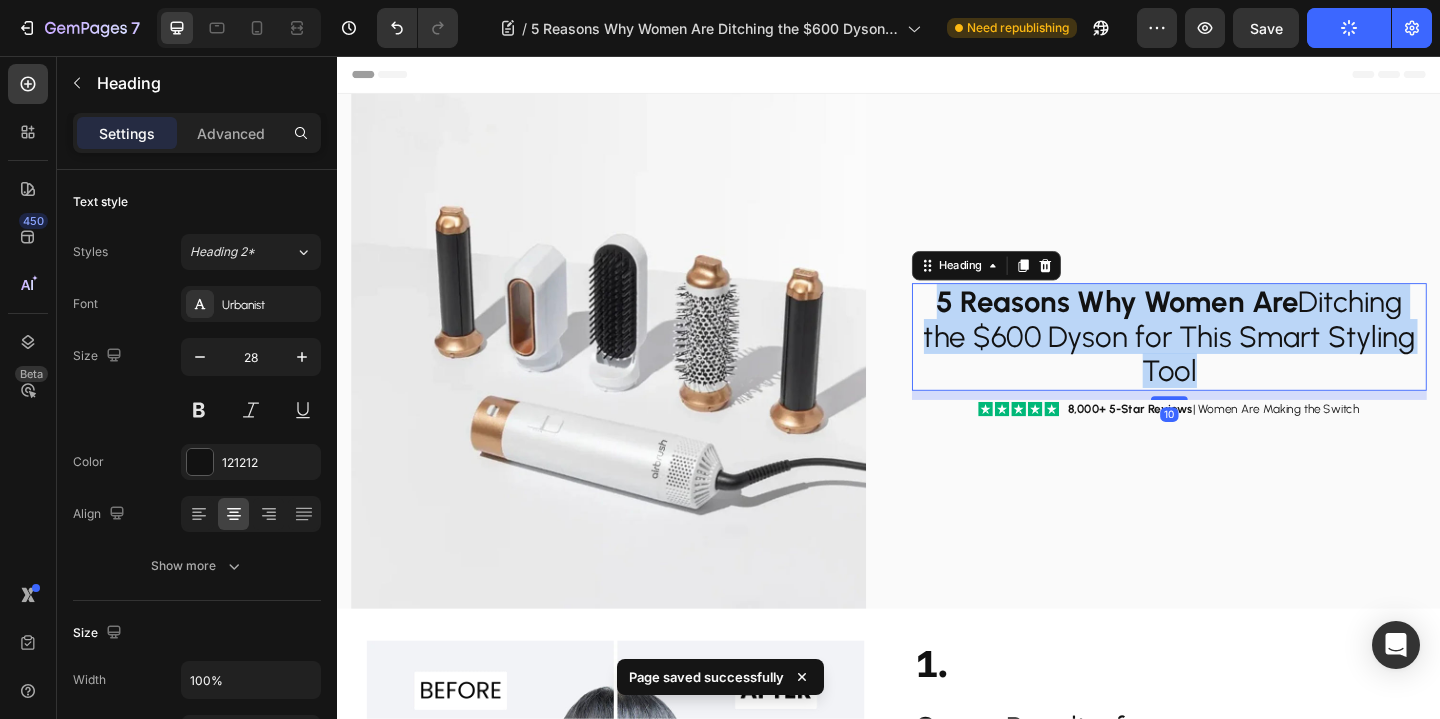 click on "5 Reasons Why Women Are  Ditching the $600 Dyson for This Smart Styling Tool" at bounding box center (1242, 360) 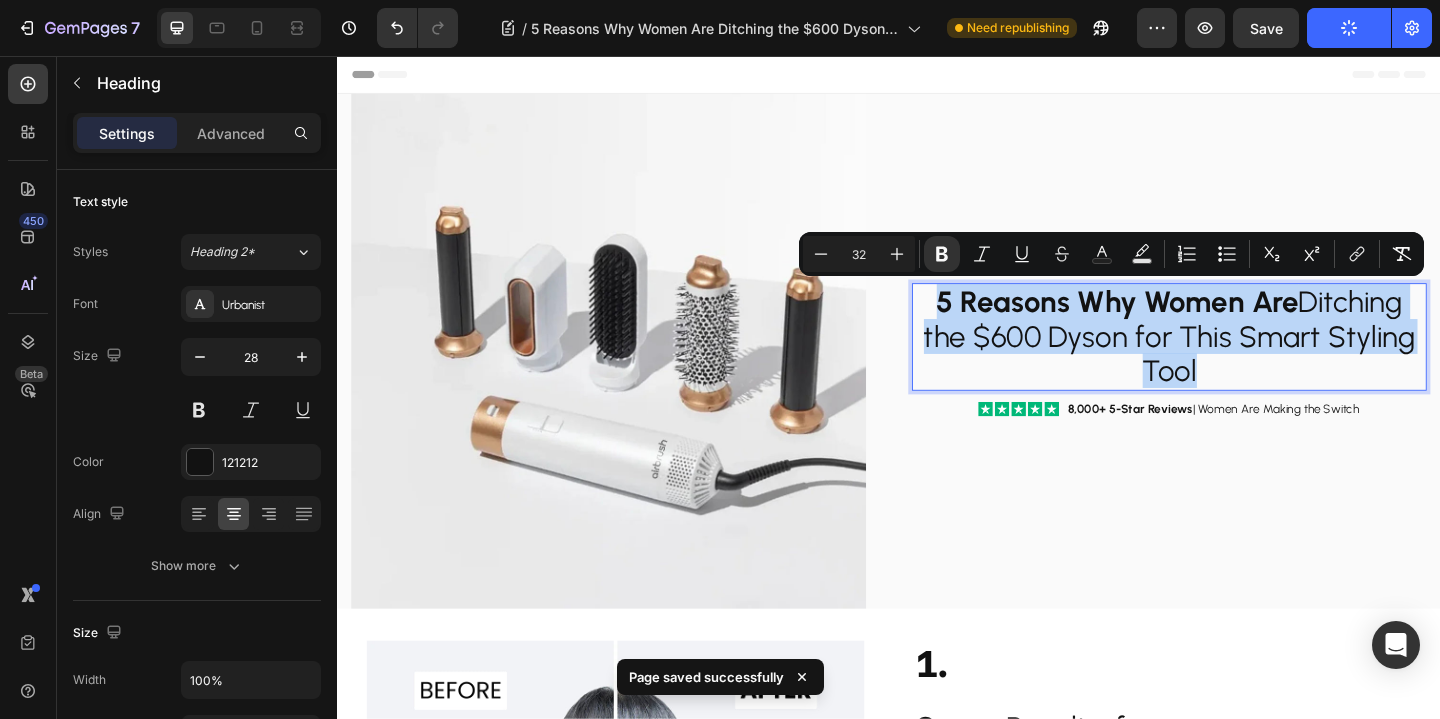 click on "5 Reasons Why Women Are  Ditching the $600 Dyson for This Smart Styling Tool" at bounding box center (1242, 361) 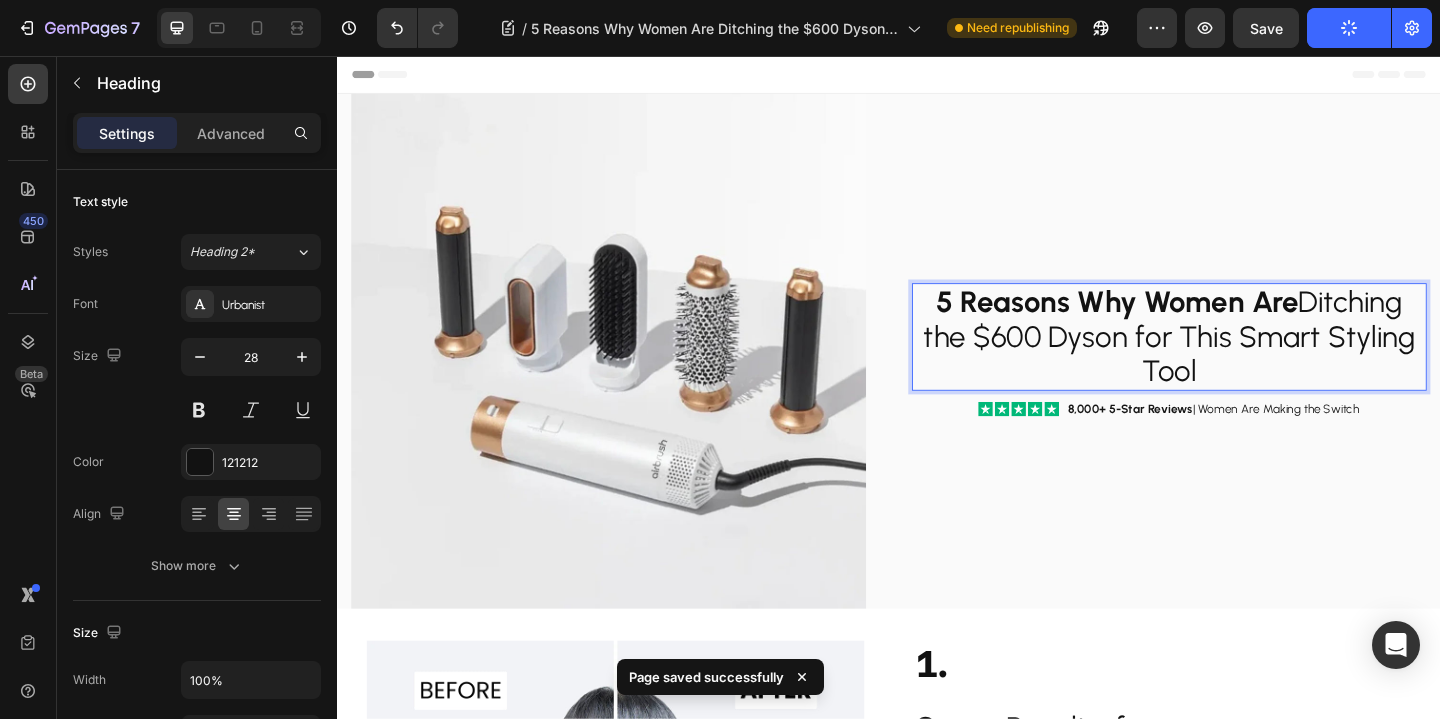 click on "5 Reasons Why Women Are  Ditching the $600 Dyson for This Smart Styling Tool" at bounding box center [1242, 360] 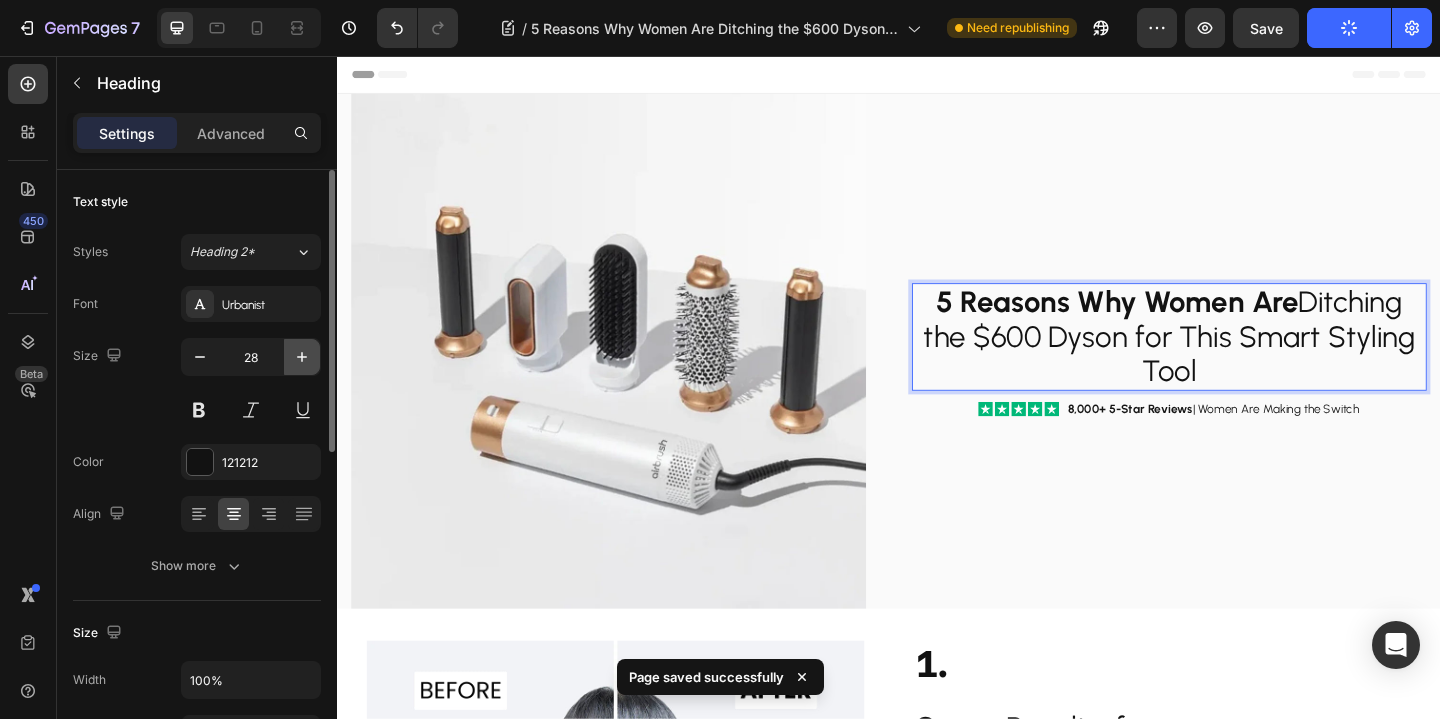 click 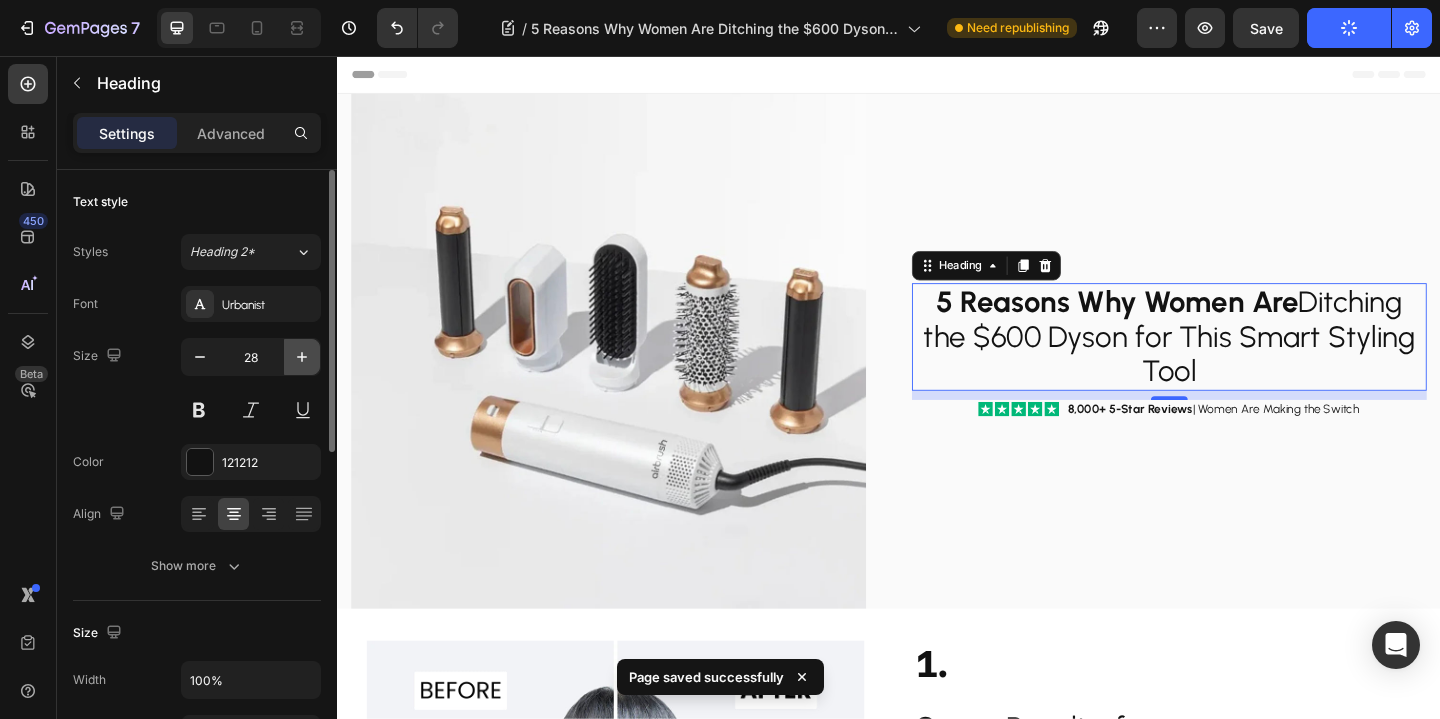 type on "29" 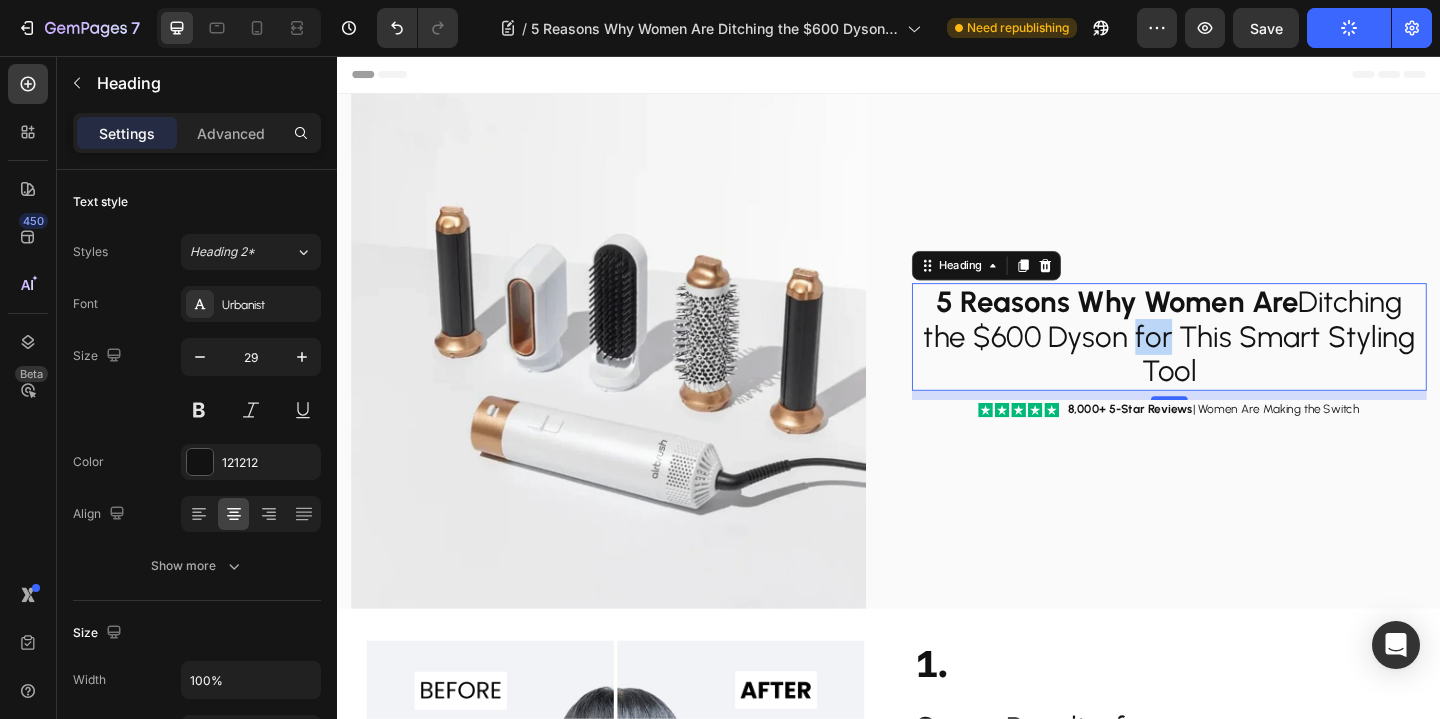 click on "5 Reasons Why Women Are  Ditching the $600 Dyson for This Smart Styling Tool" at bounding box center [1242, 360] 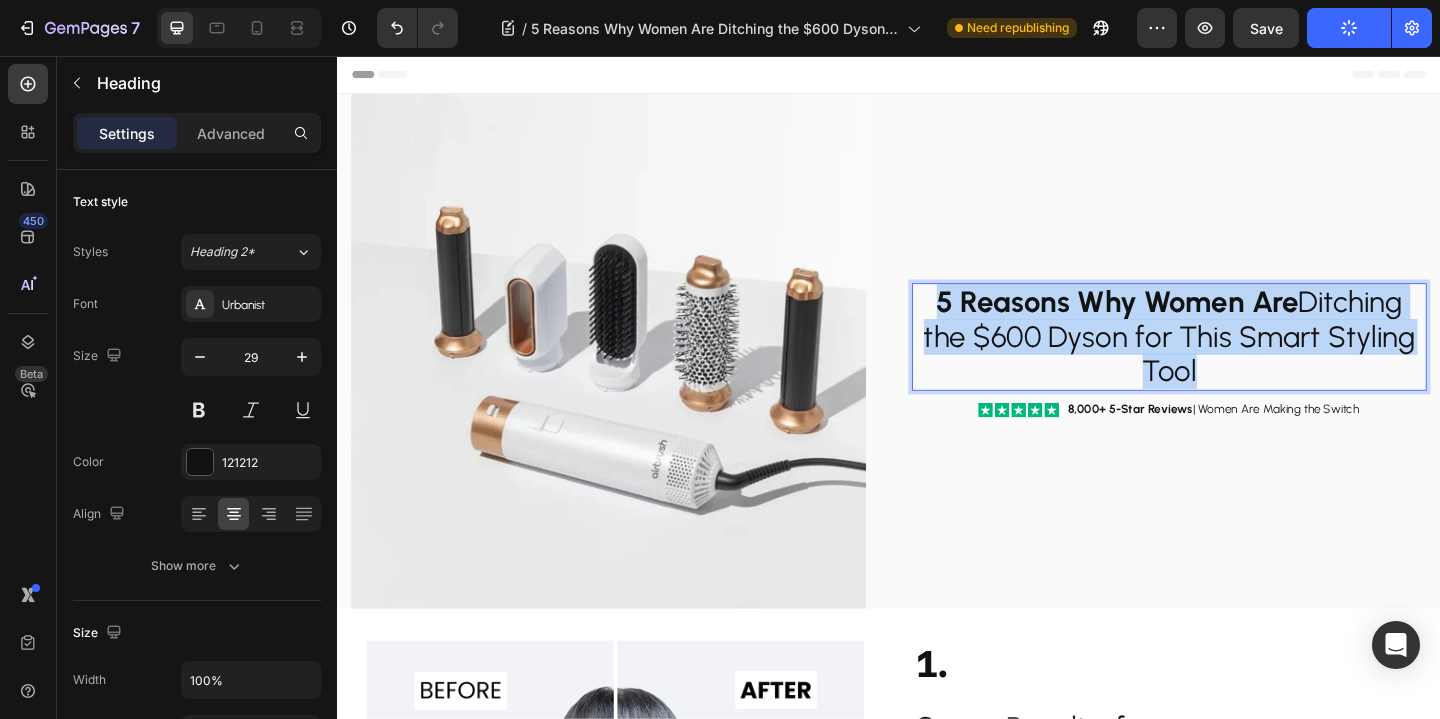 click on "5 Reasons Why Women Are  Ditching the $600 Dyson for This Smart Styling Tool" at bounding box center [1242, 360] 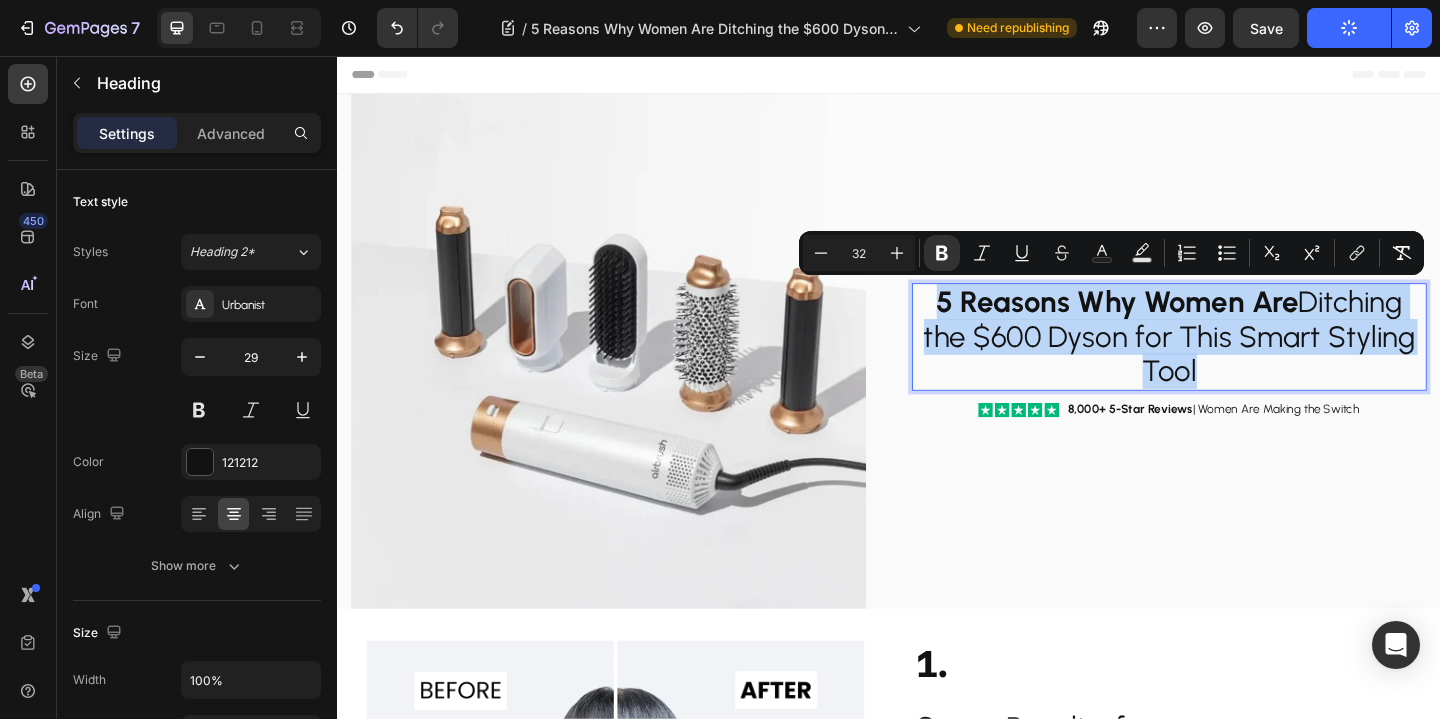 click on "5 Reasons Why Women Are  Ditching the $600 Dyson for This Smart Styling Tool" at bounding box center [1242, 361] 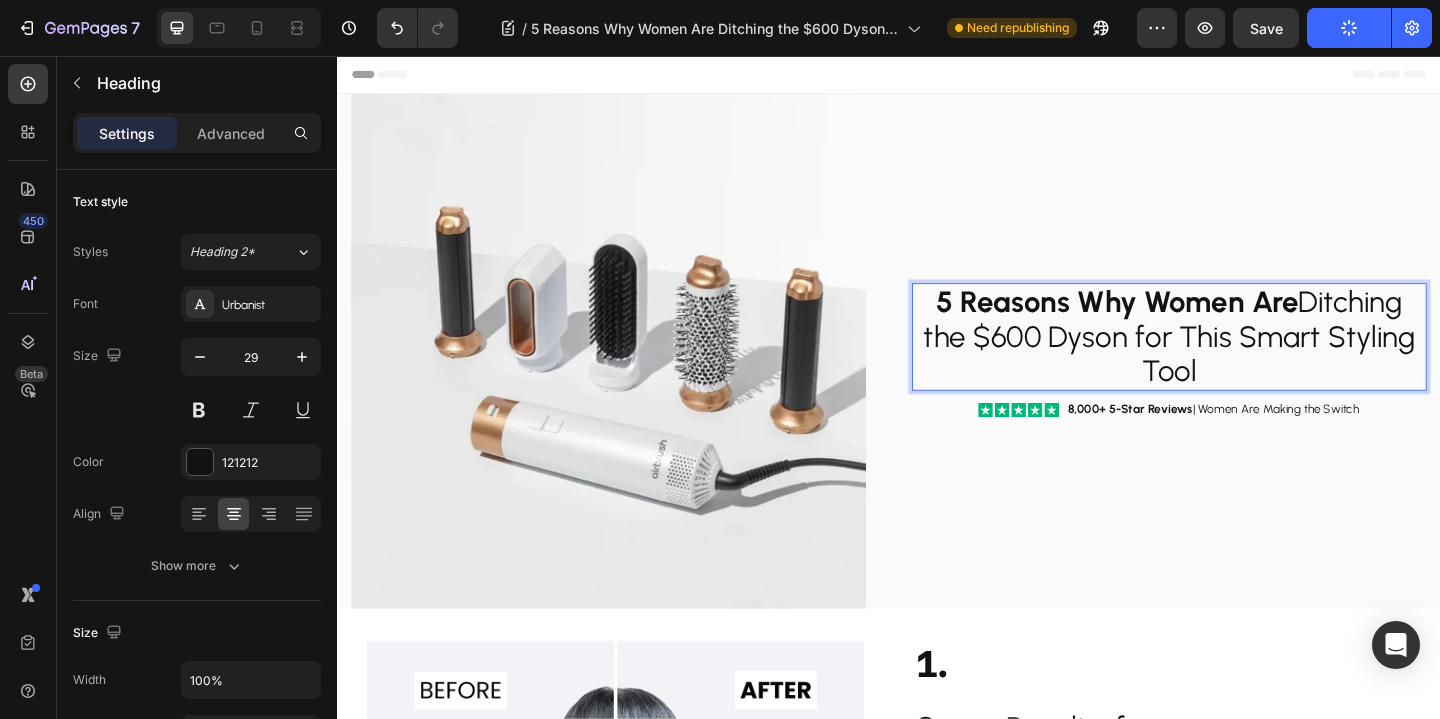 click on "5 Reasons Why Women Are  Ditching the $600 Dyson for This Smart Styling Tool Heading   10
Icon
Icon
Icon
Icon
Icon Icon List 8,000+ 5-Star Reviews  | Women Are Making the Switch Text Block Row" at bounding box center [1242, 377] 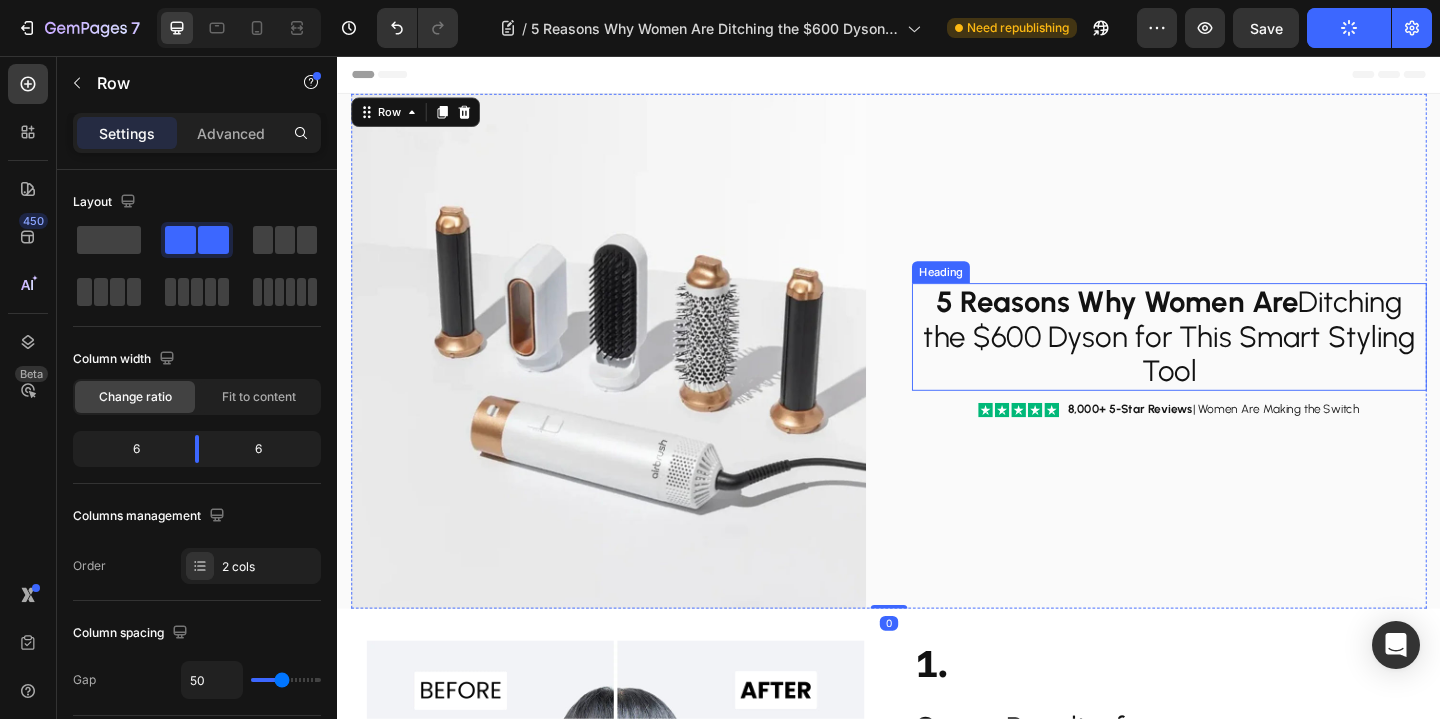 click on "5 Reasons Why Women Are  Ditching the $600 Dyson for This Smart Styling Tool" at bounding box center (1242, 360) 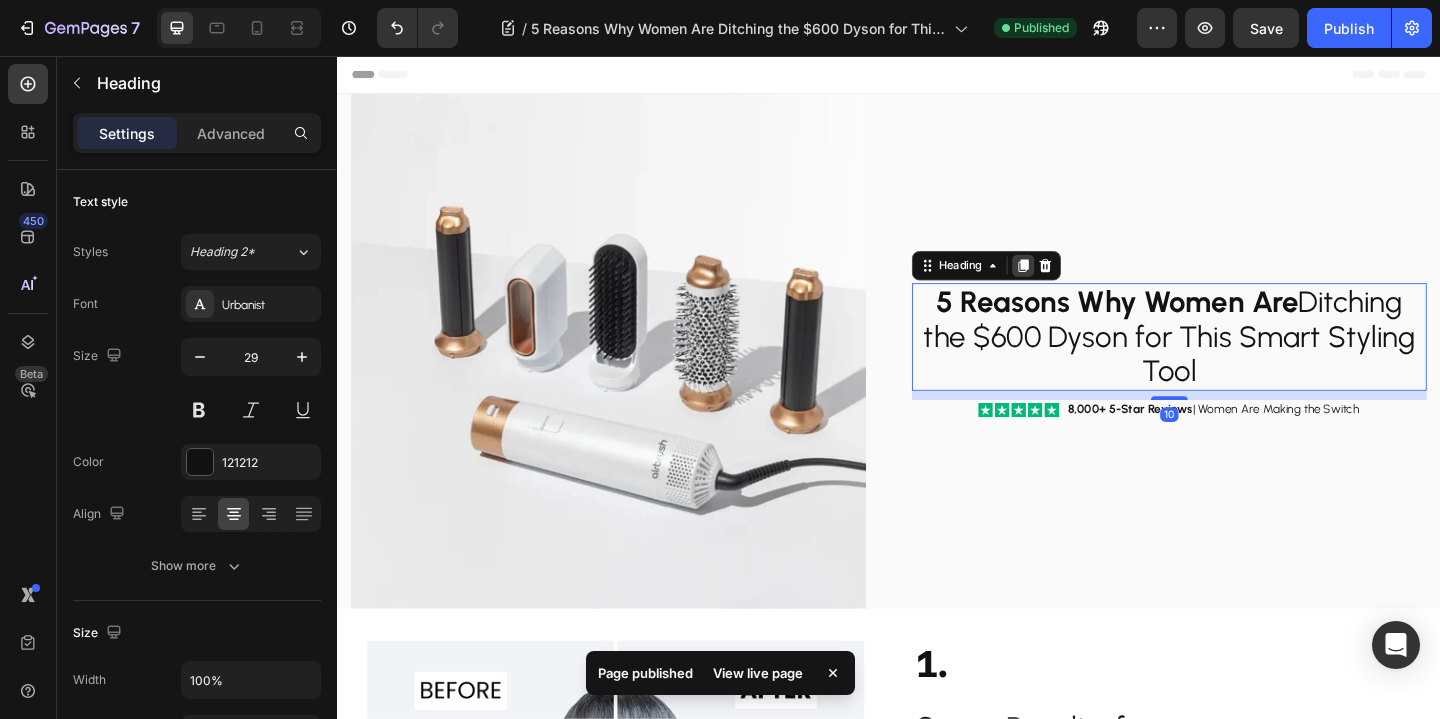 click at bounding box center [1083, 284] 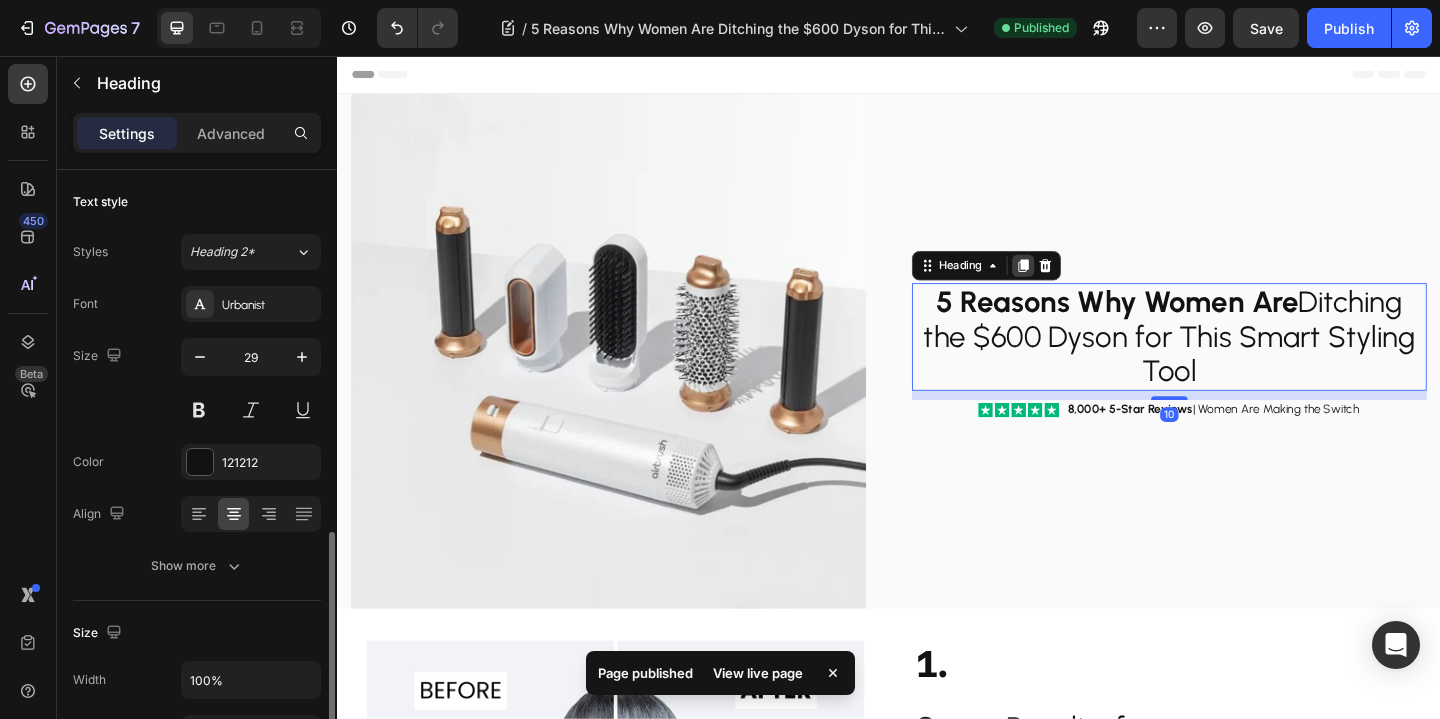 scroll, scrollTop: 247, scrollLeft: 0, axis: vertical 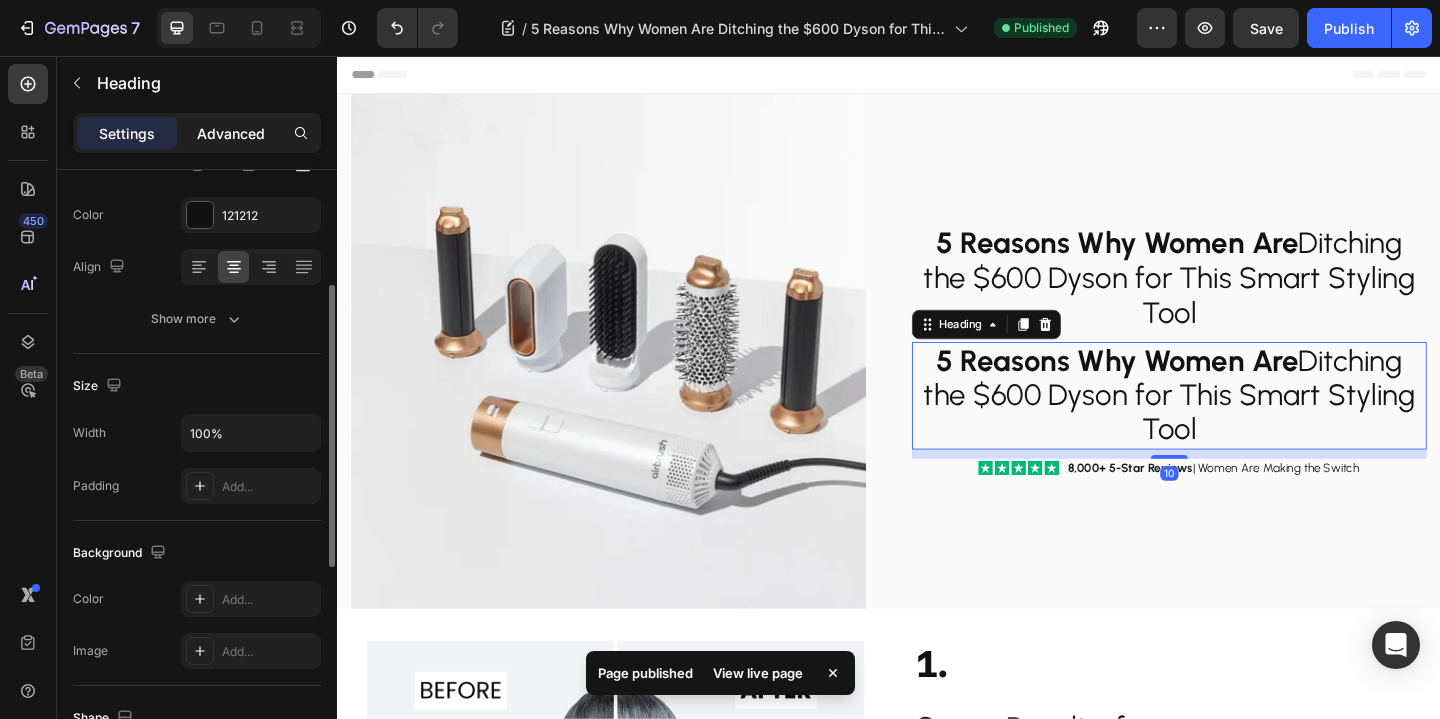 click on "Advanced" at bounding box center [231, 133] 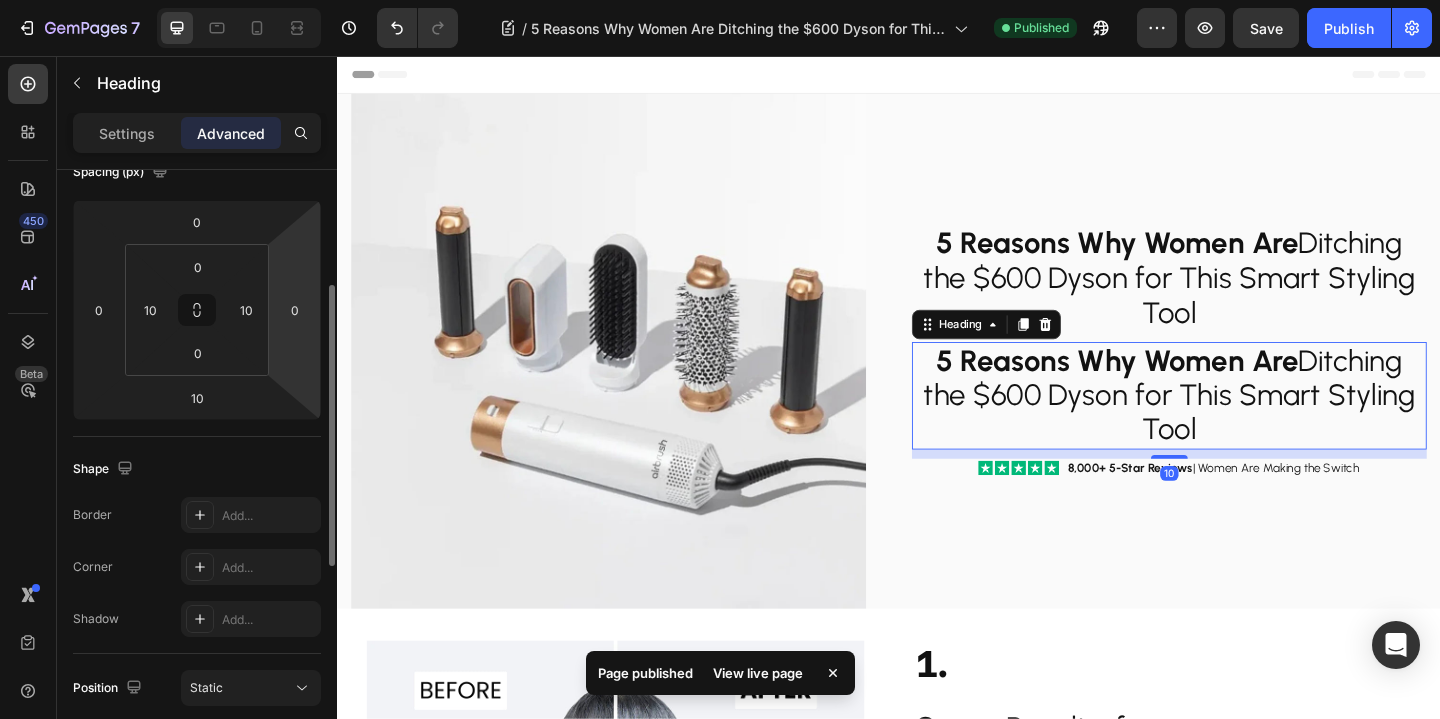 scroll, scrollTop: 0, scrollLeft: 0, axis: both 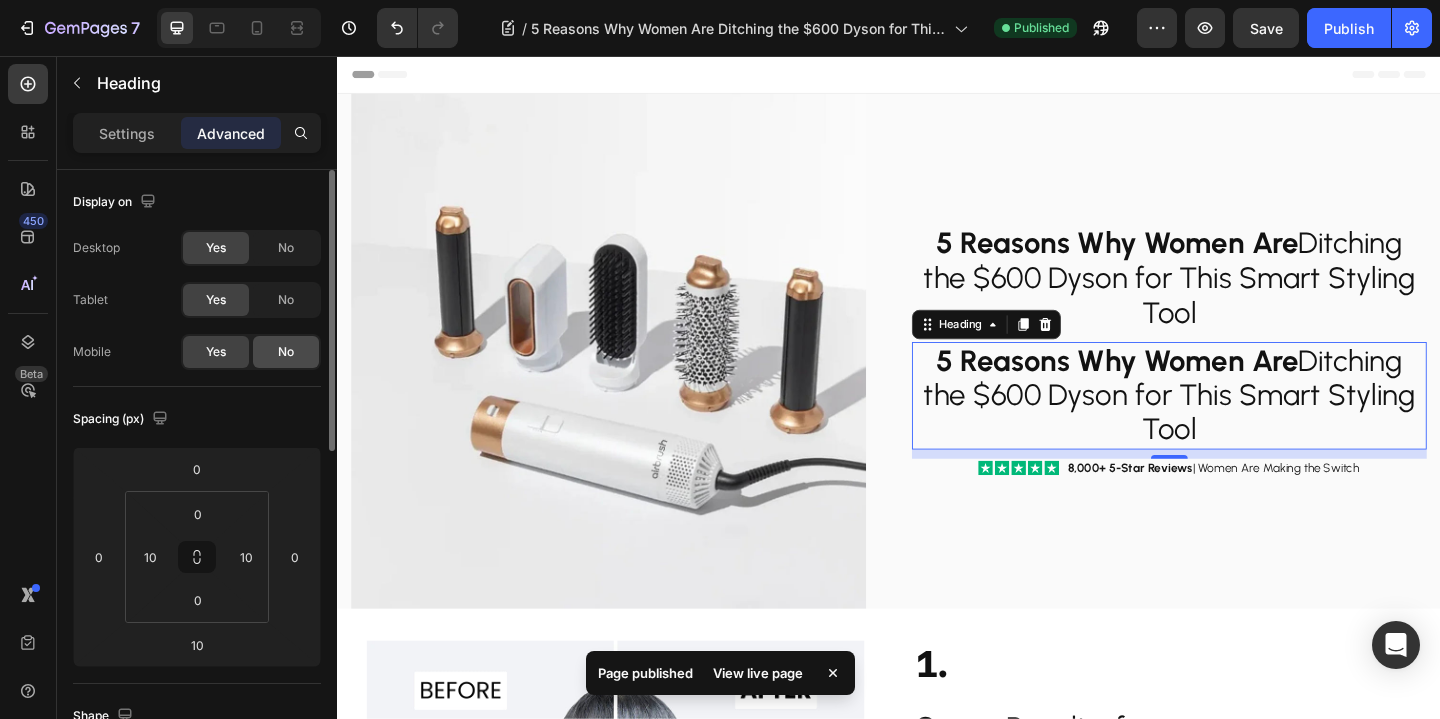 click on "No" 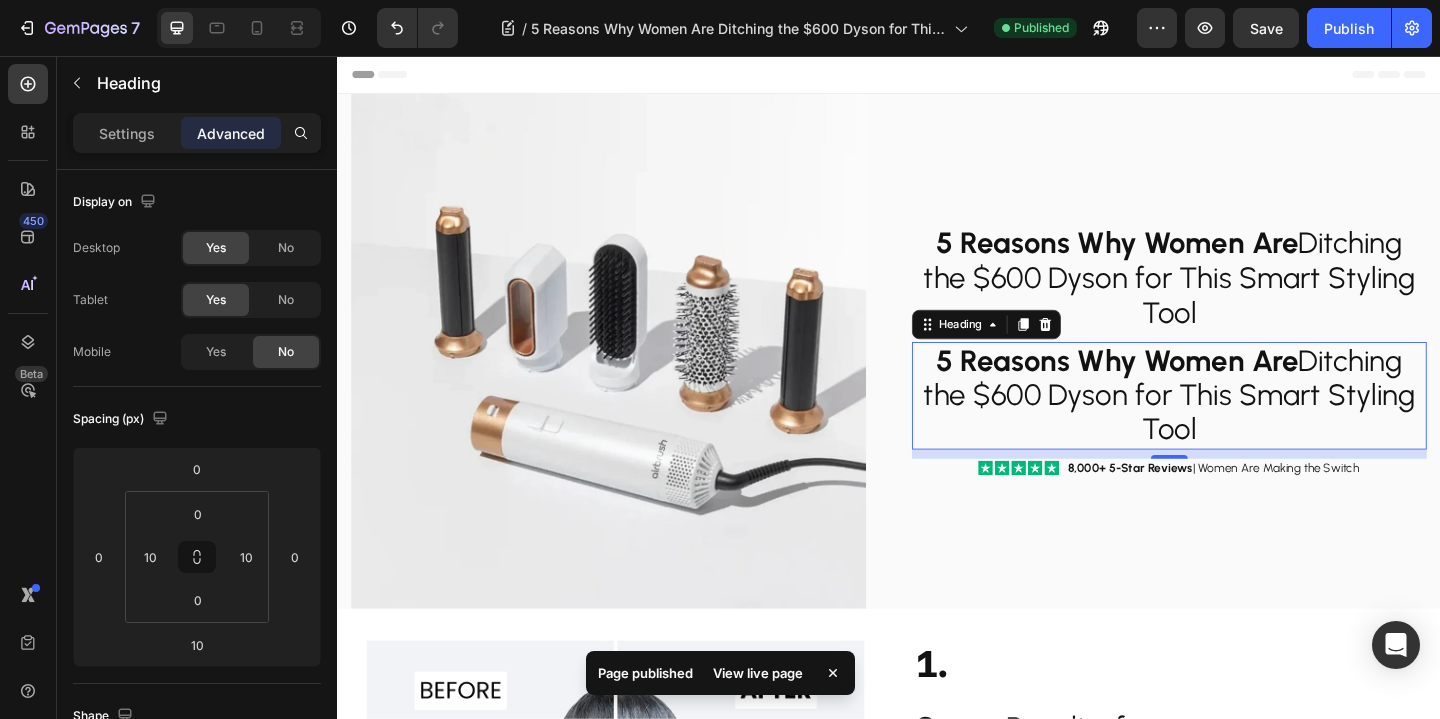 click on "⁠⁠⁠⁠⁠⁠⁠ 5 Reasons Why Women Are  Ditching the $600 Dyson for This Smart Styling Tool" at bounding box center (1242, 297) 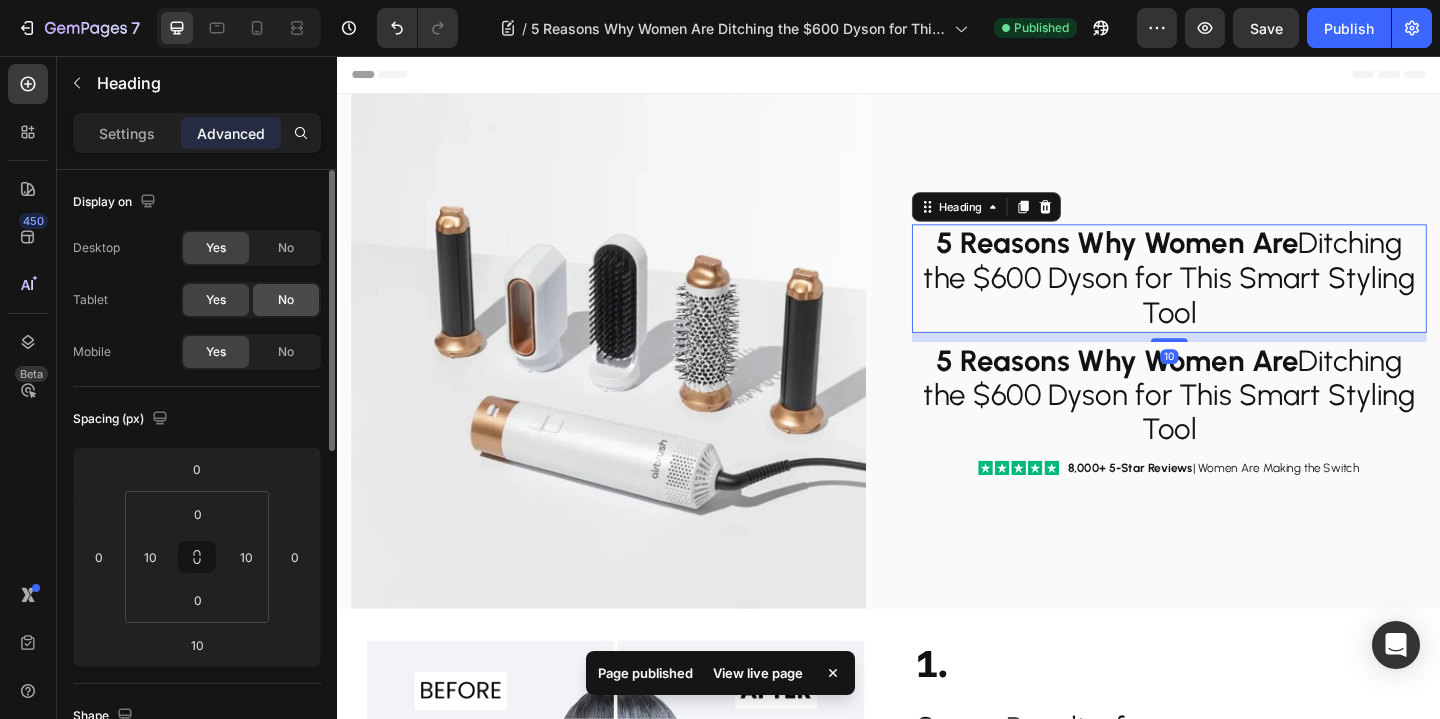 click on "No" 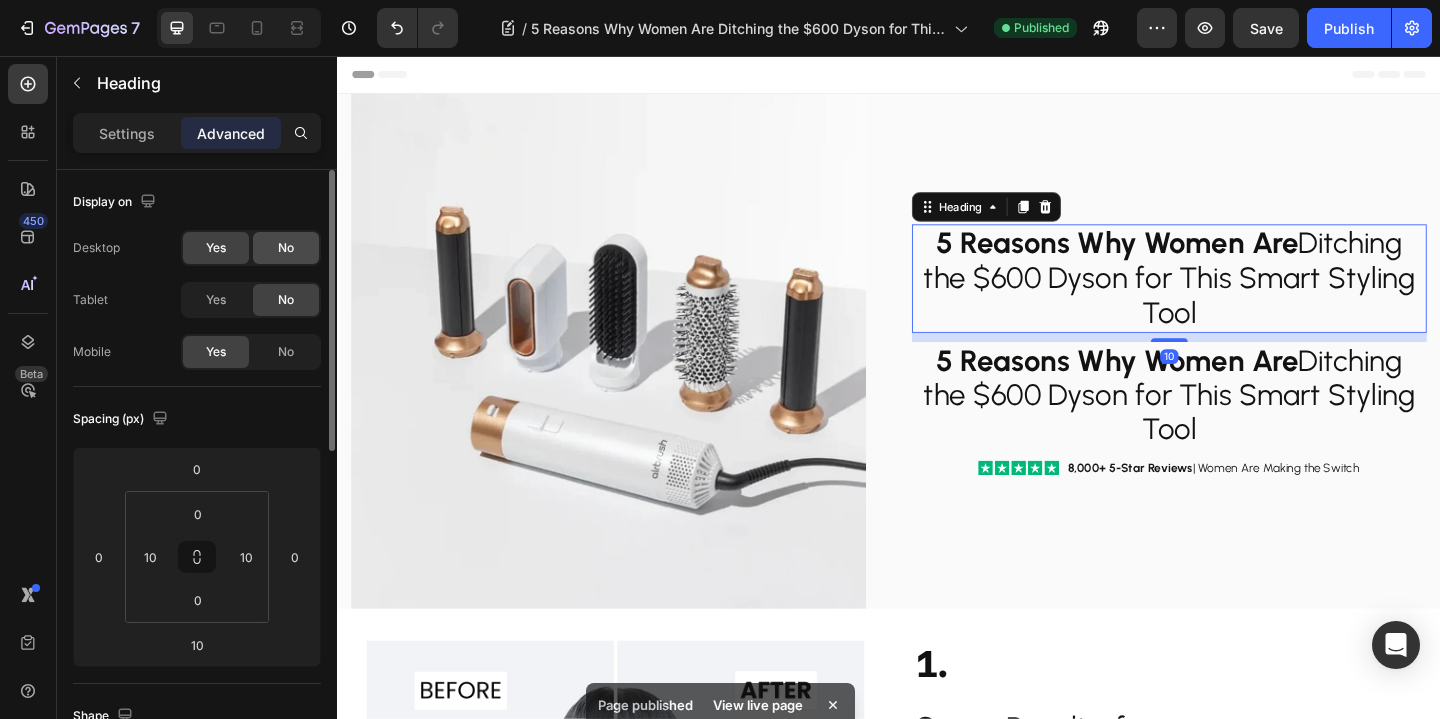 click on "No" 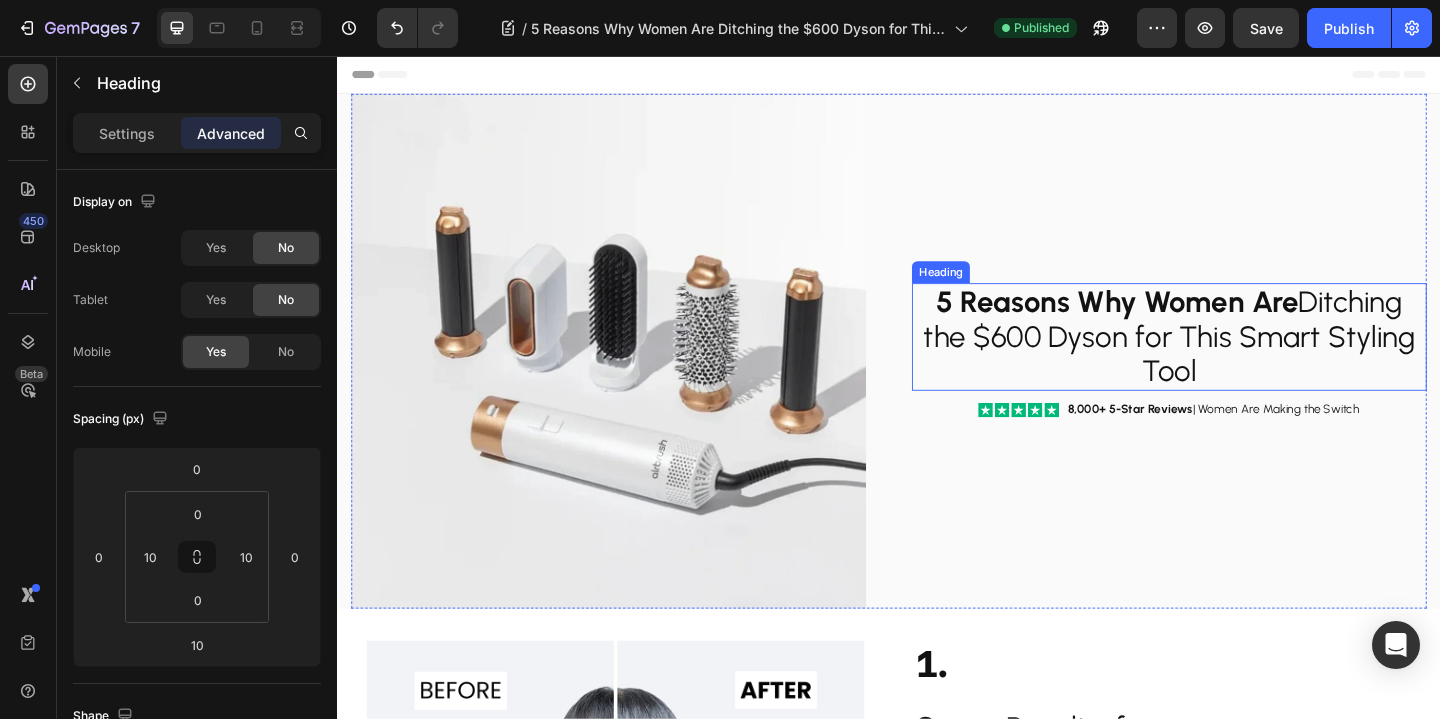 click on "5 Reasons Why Women Are  Ditching the $600 Dyson for This Smart Styling Tool" at bounding box center [1242, 360] 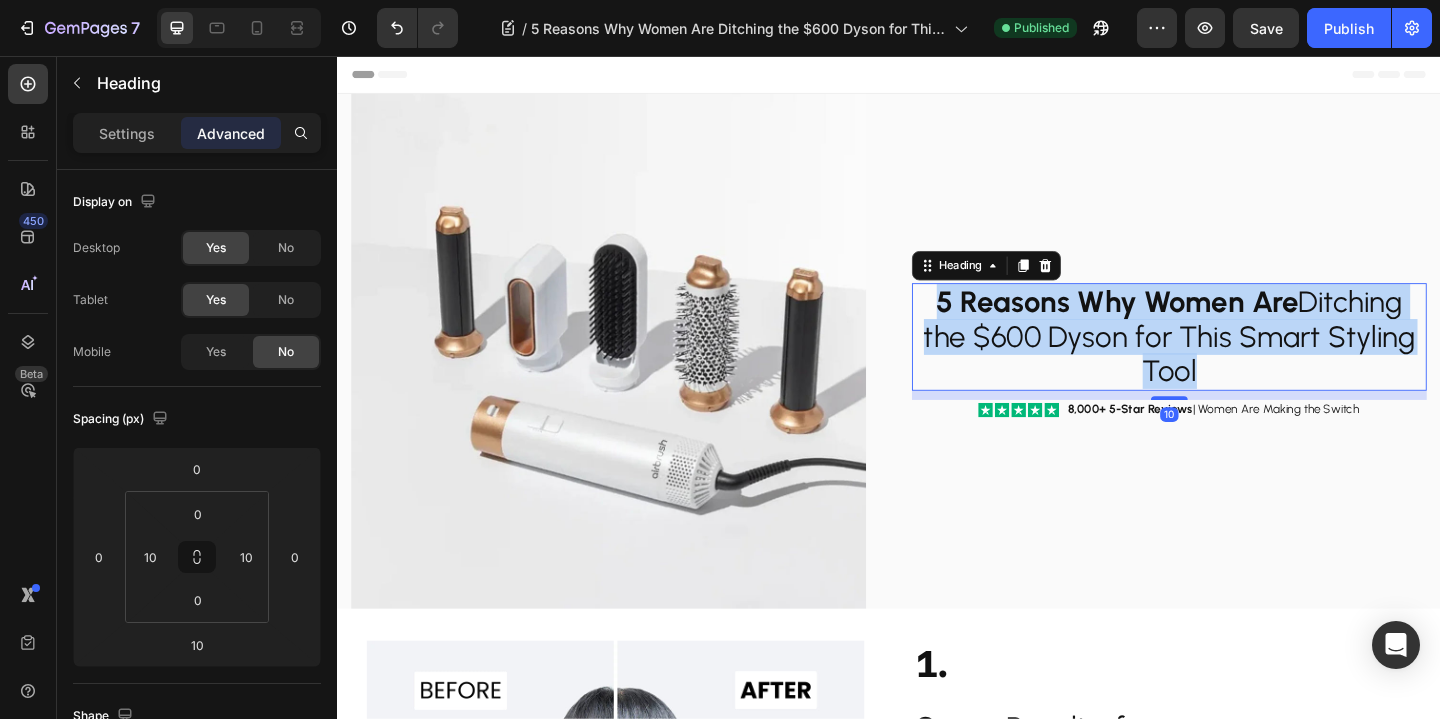 click on "5 Reasons Why Women Are  Ditching the $600 Dyson for This Smart Styling Tool" at bounding box center (1242, 360) 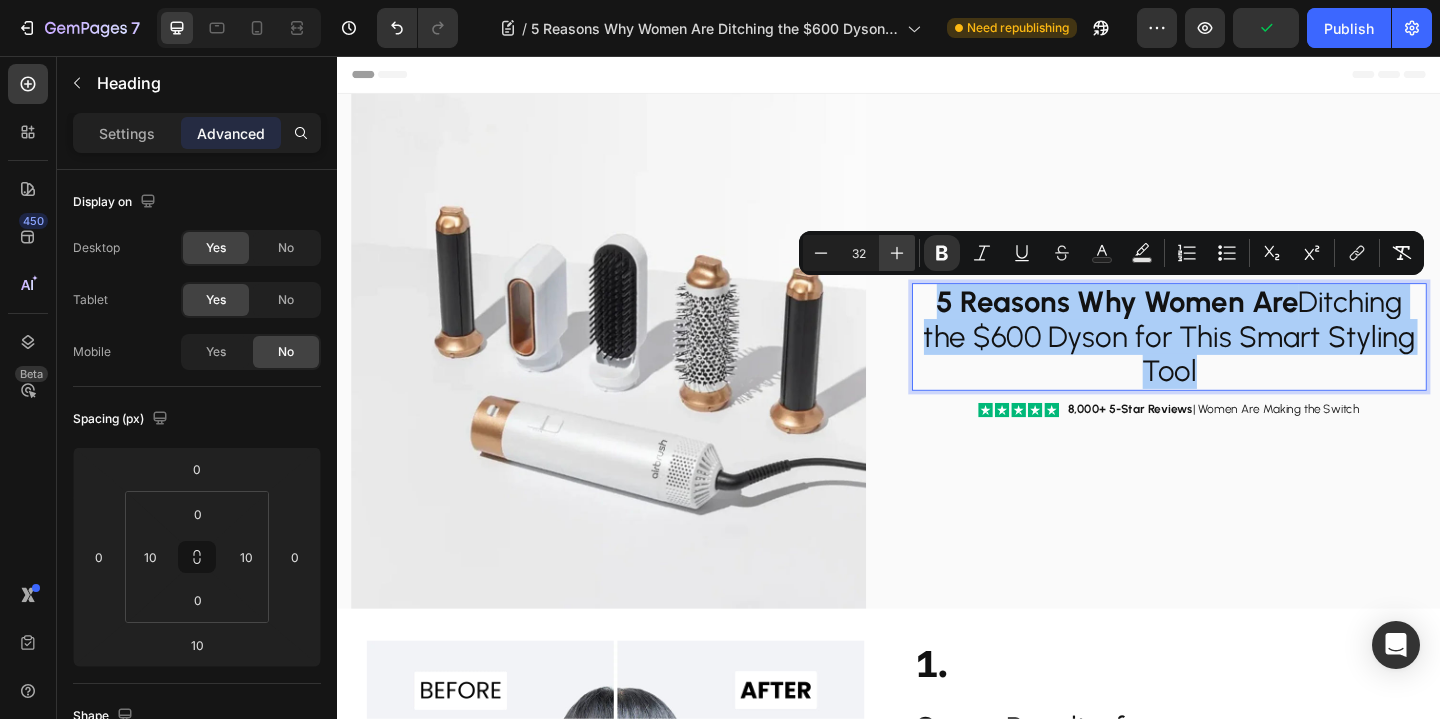 click 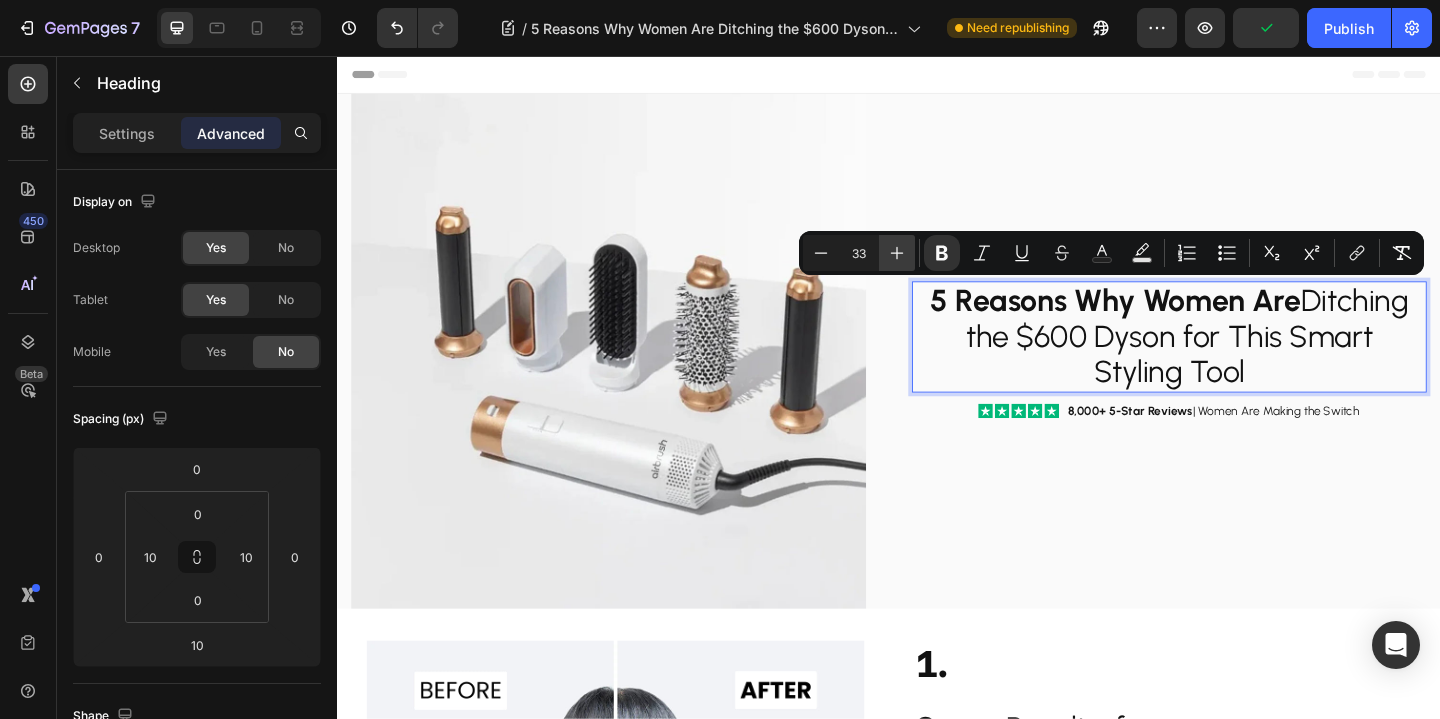 click 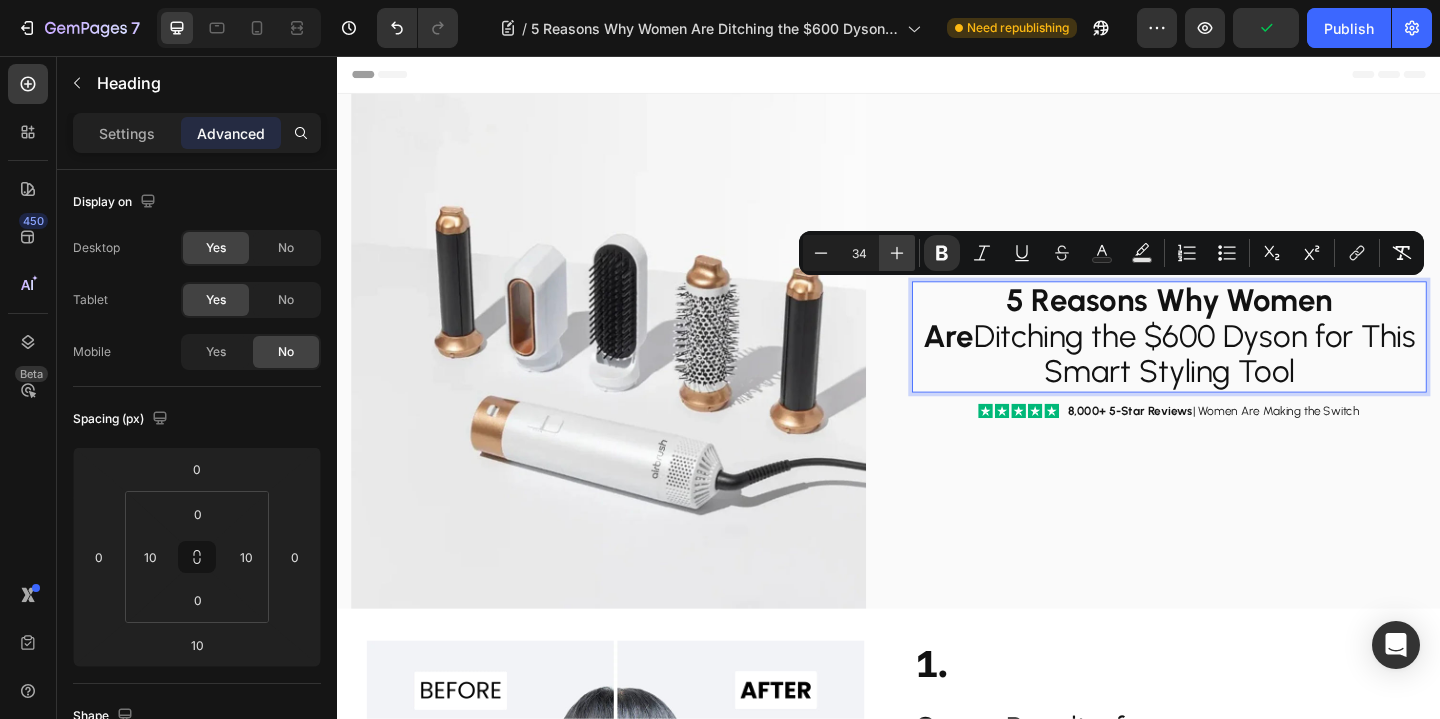 click 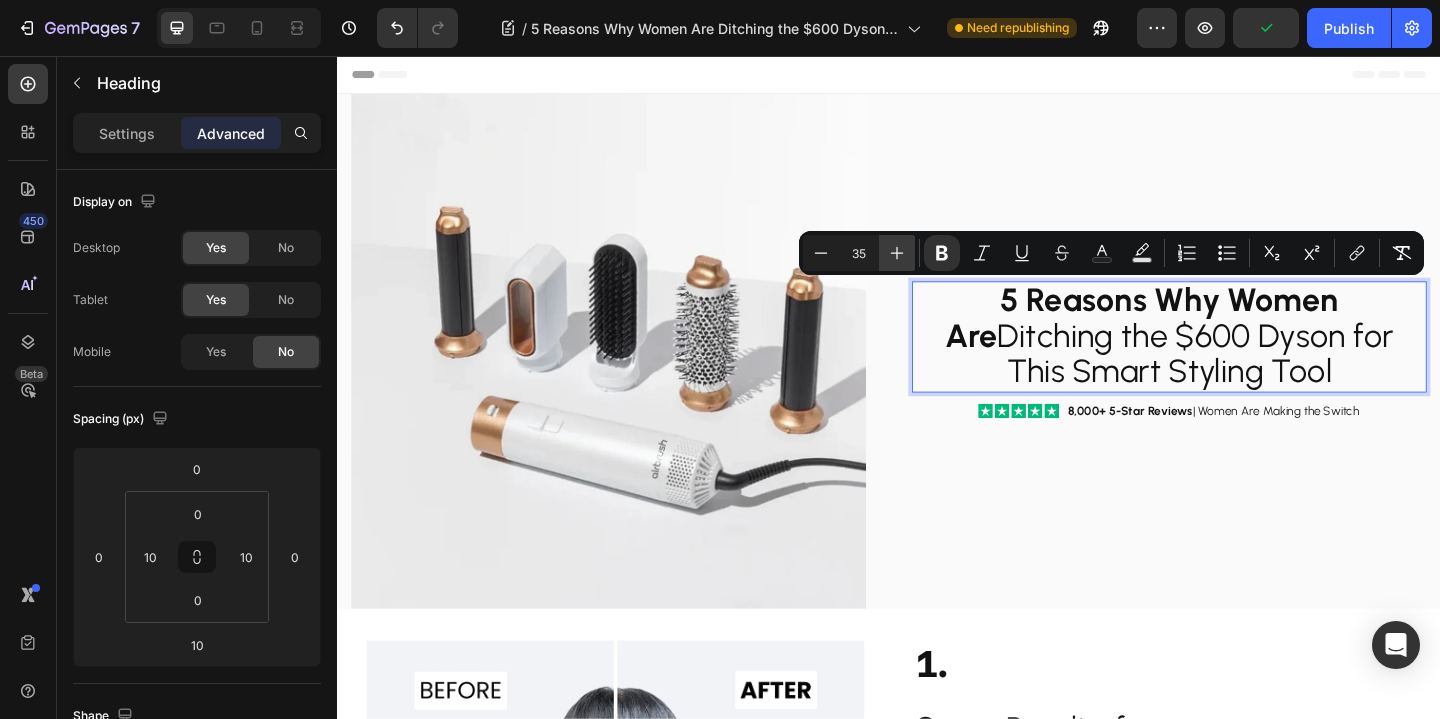 click 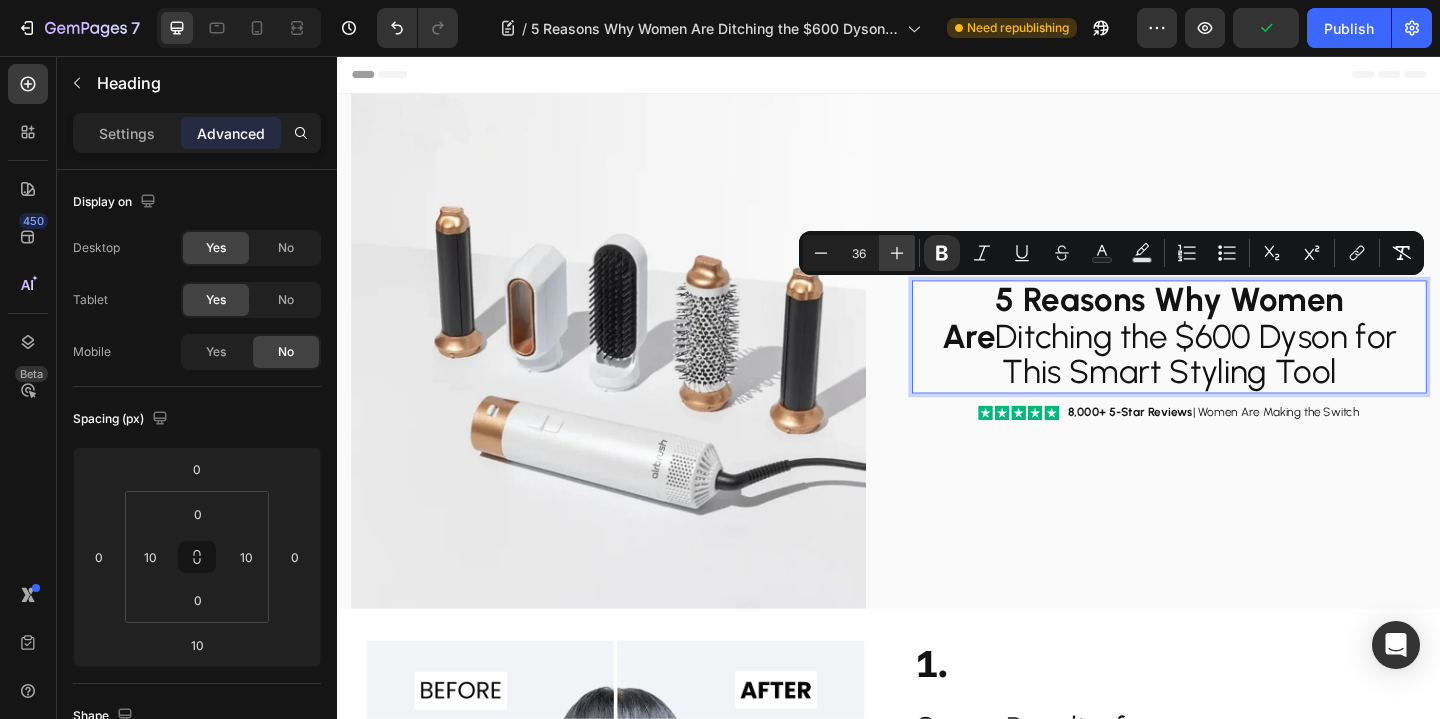 click 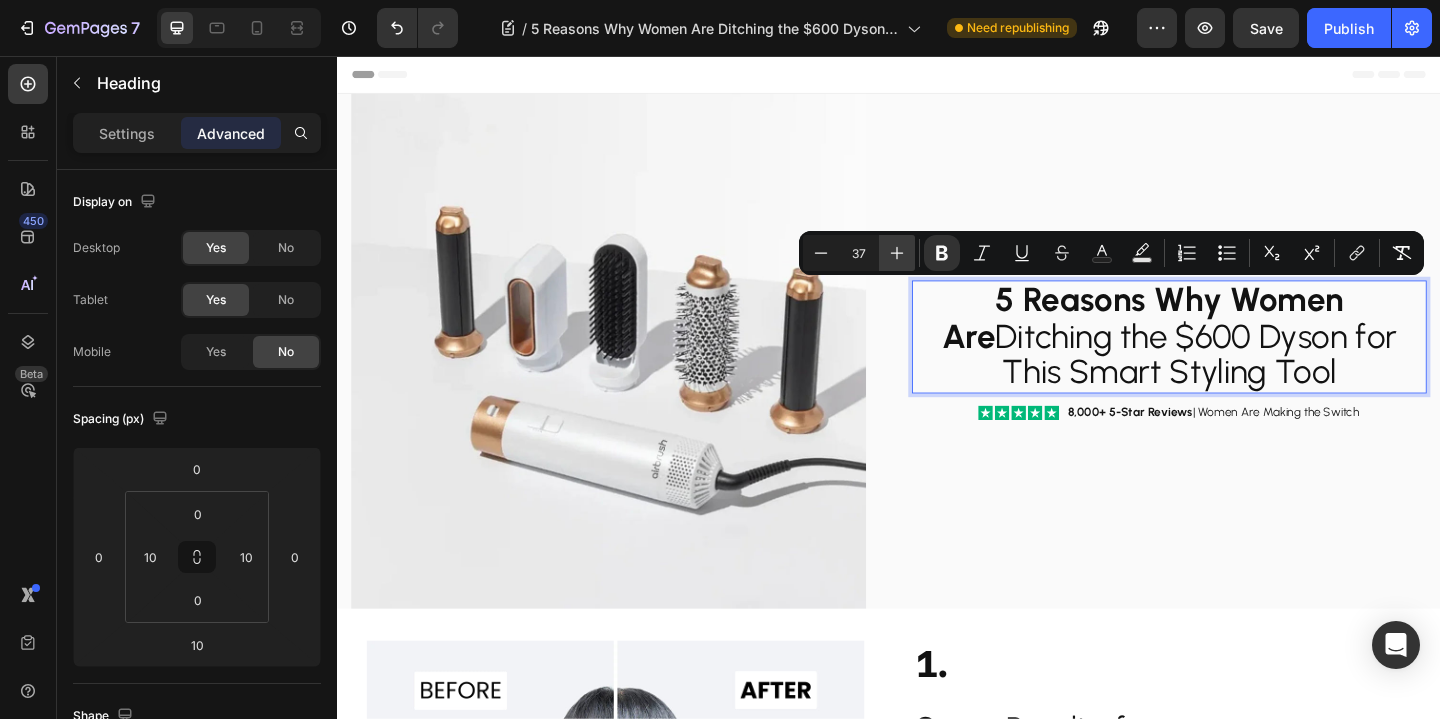 click 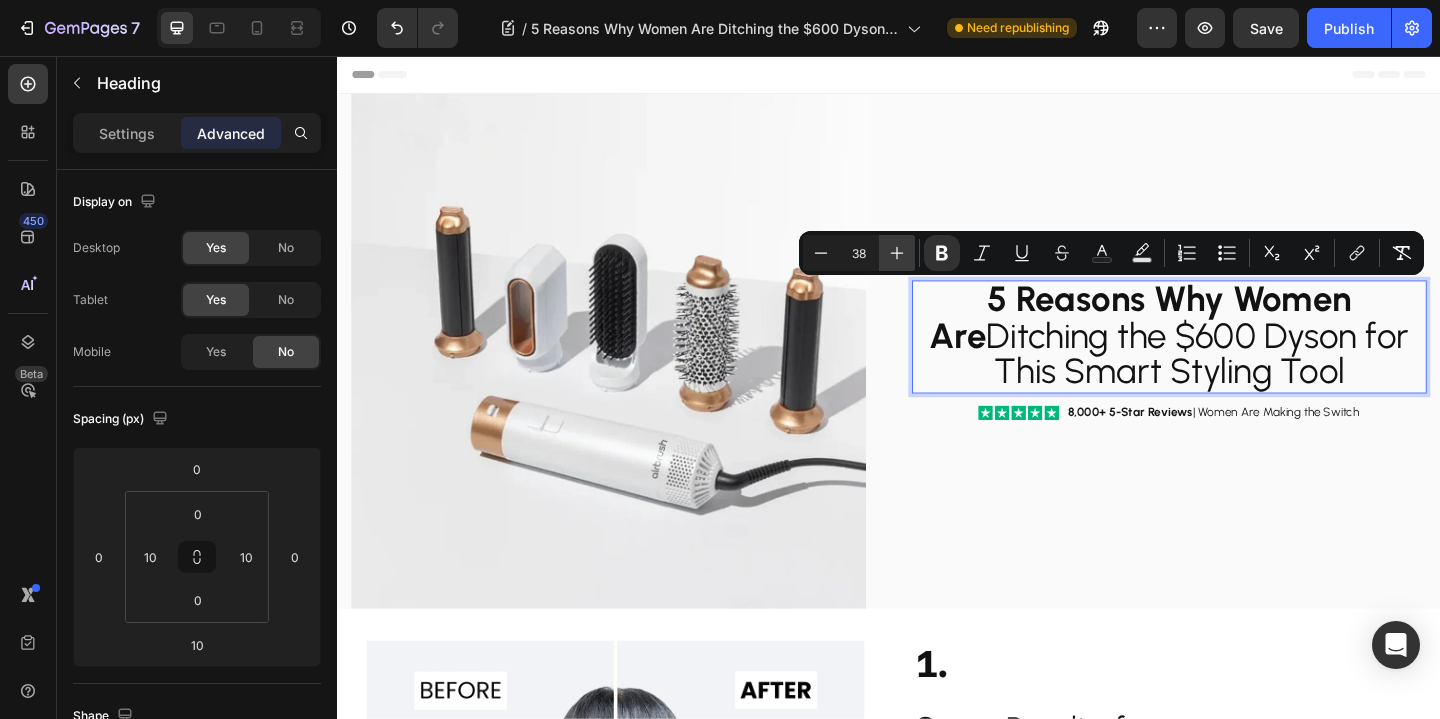 click 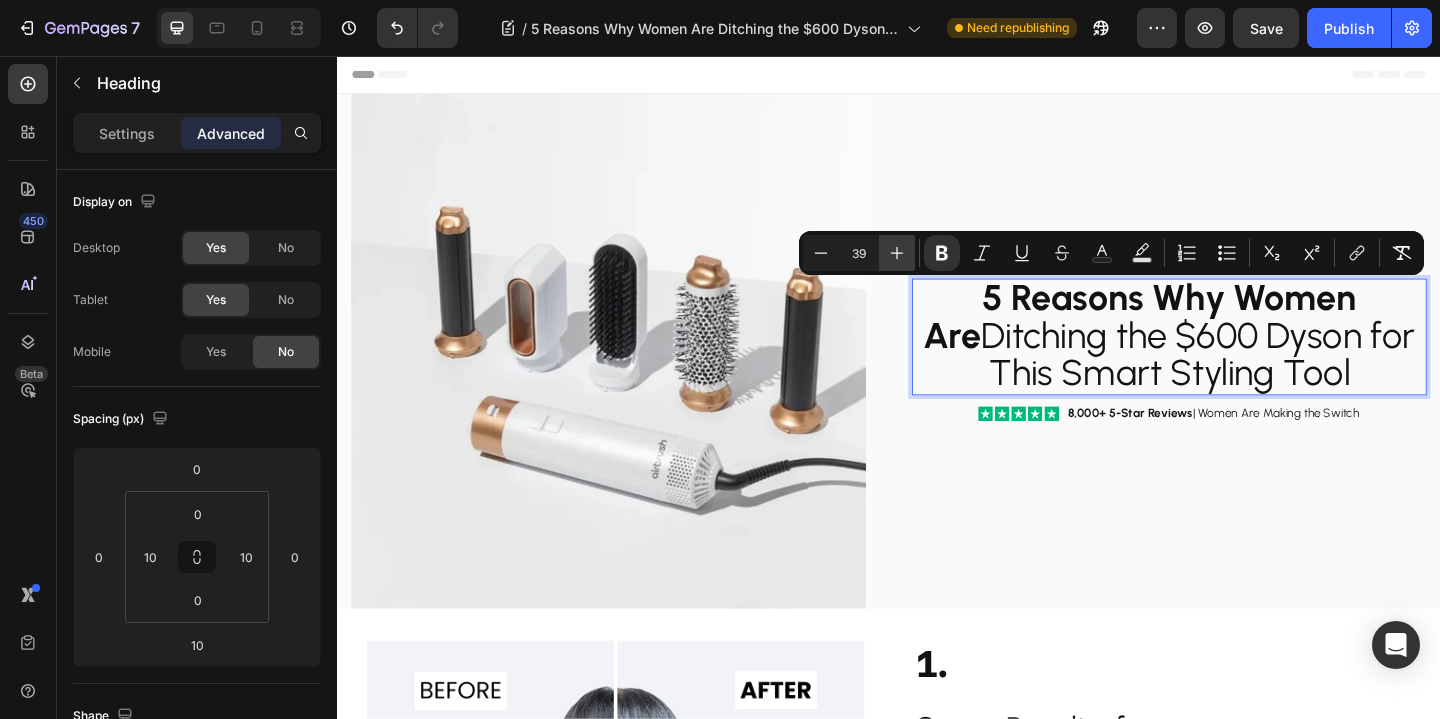 click 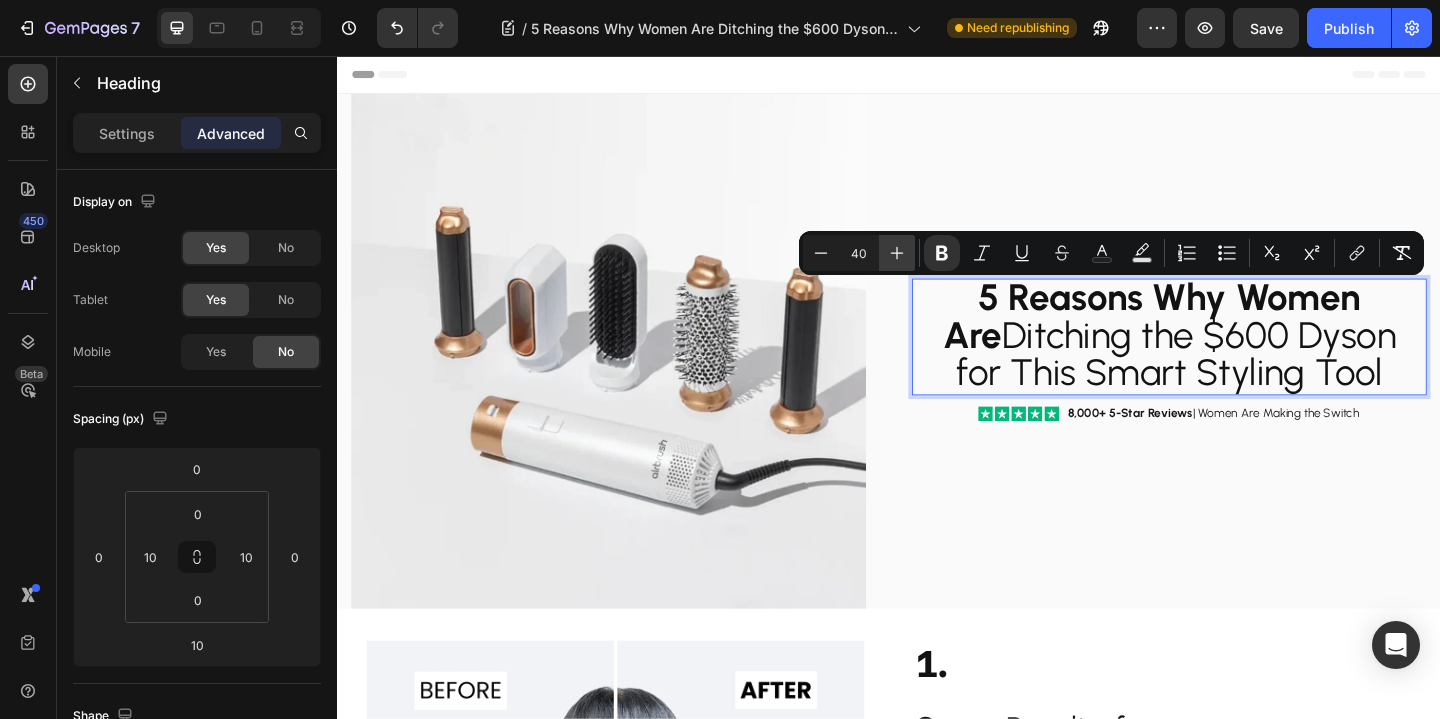 click 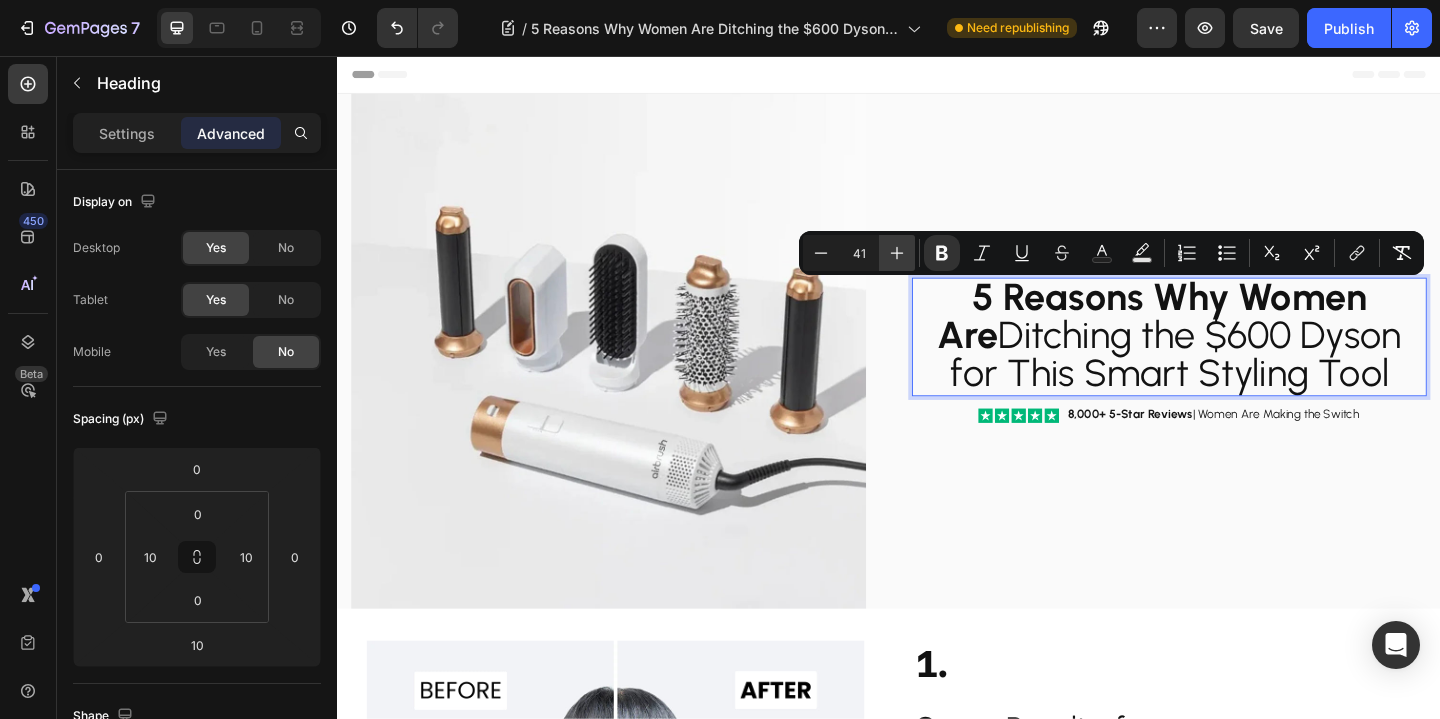 click 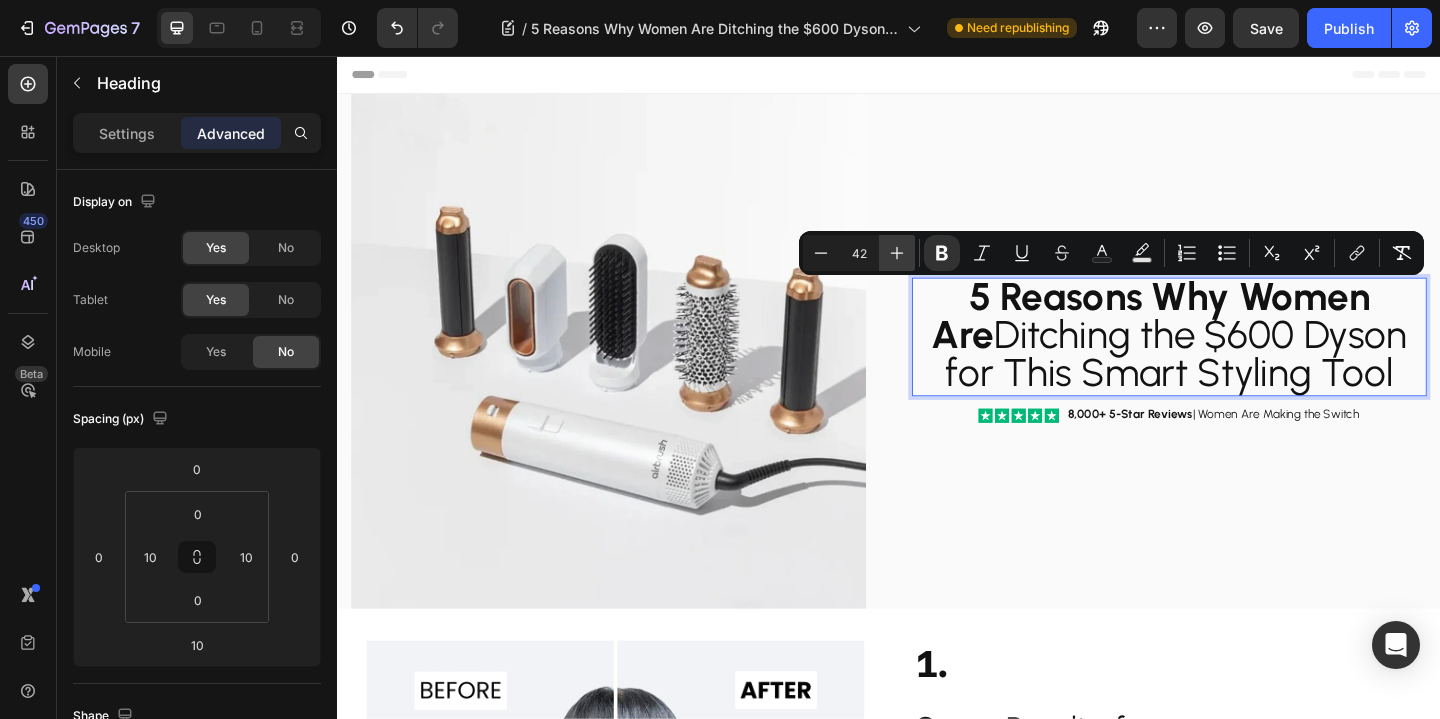 click 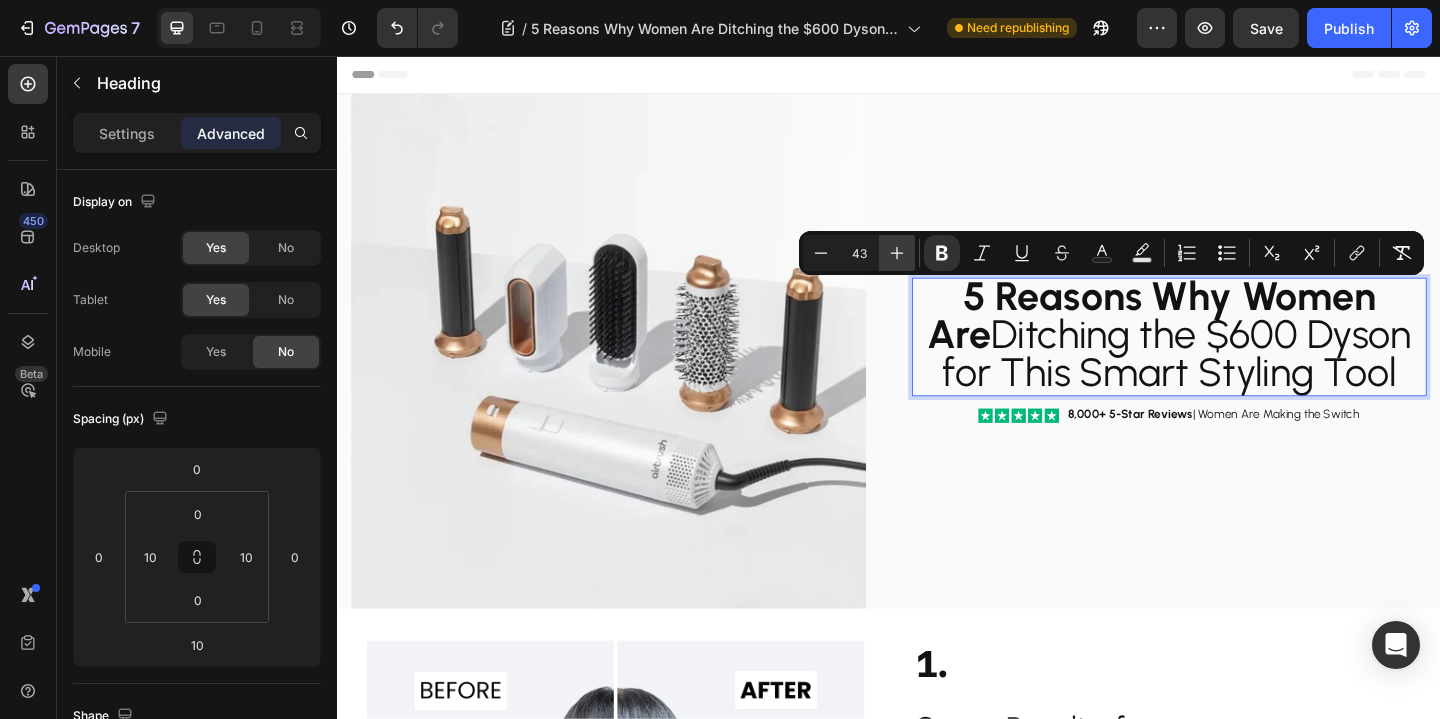 click on "Plus" at bounding box center (897, 253) 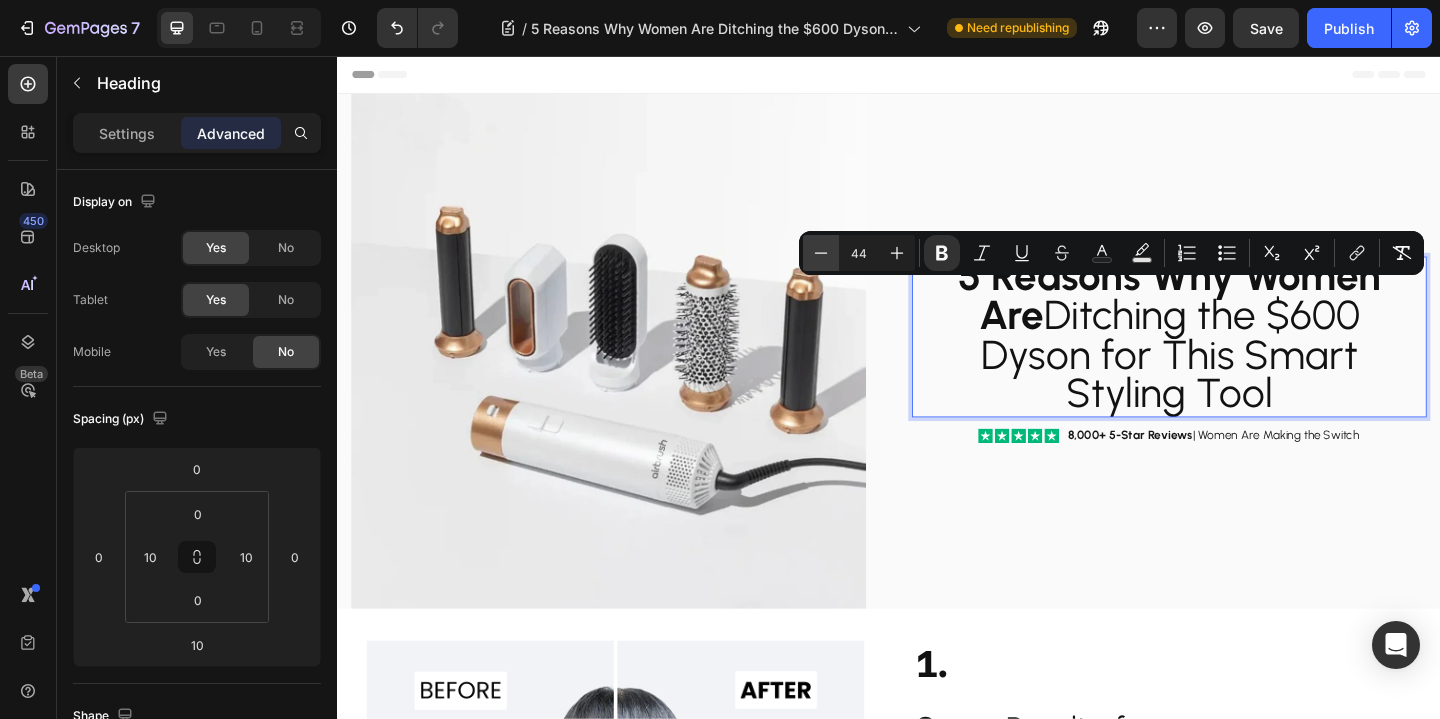 click 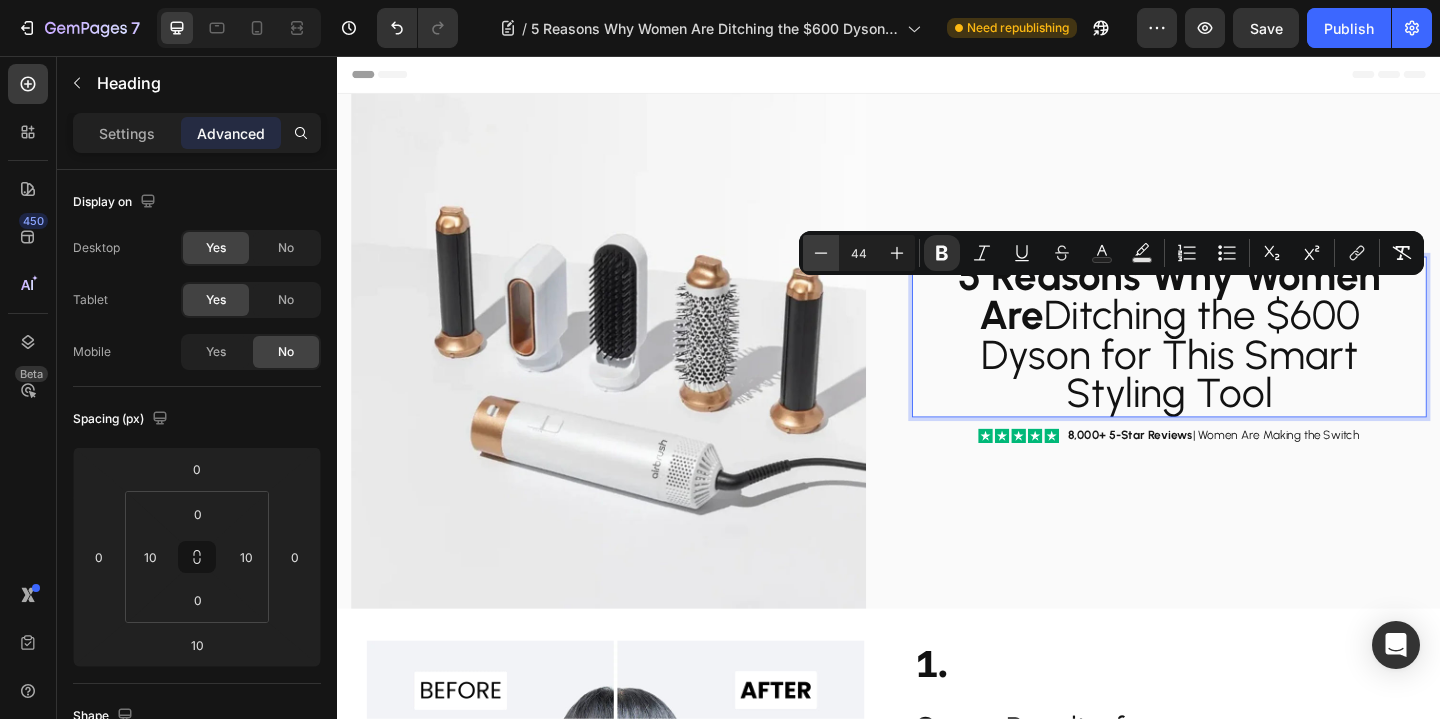 type on "43" 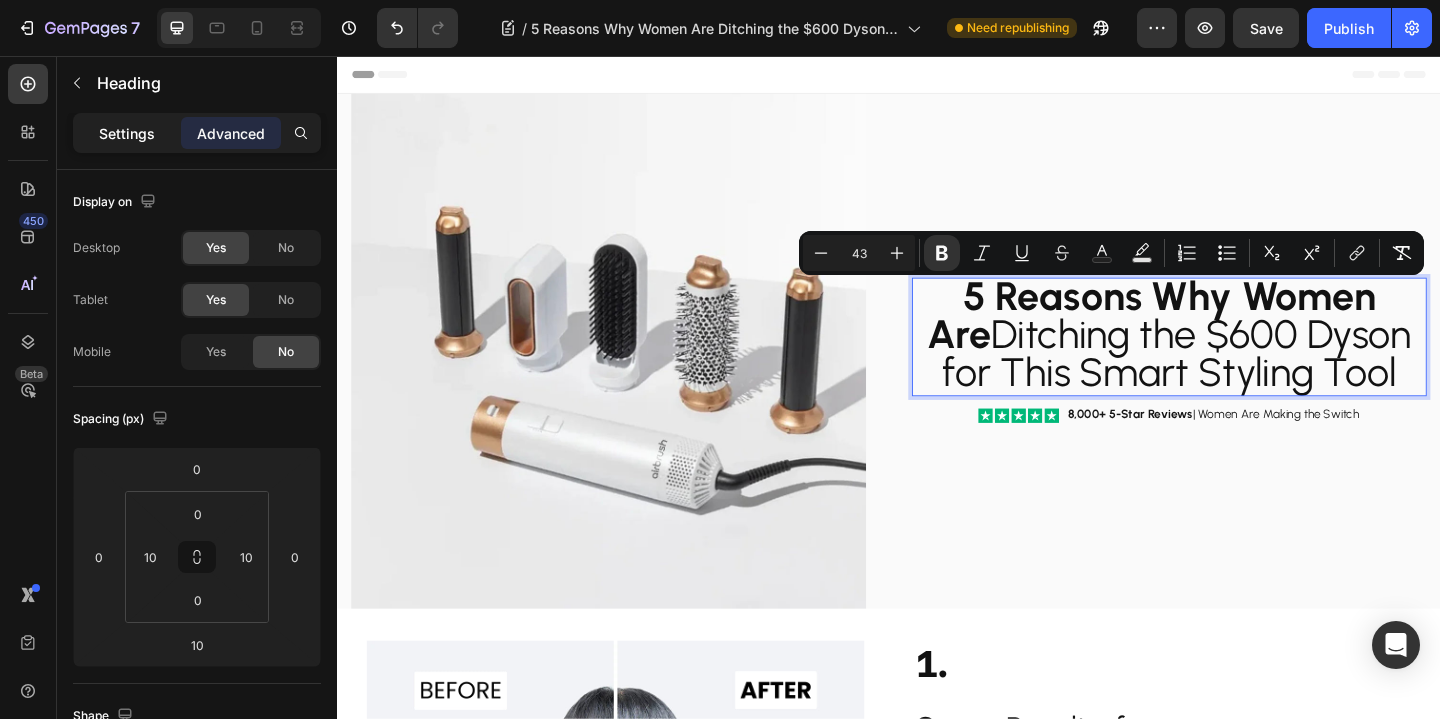 click on "Settings" 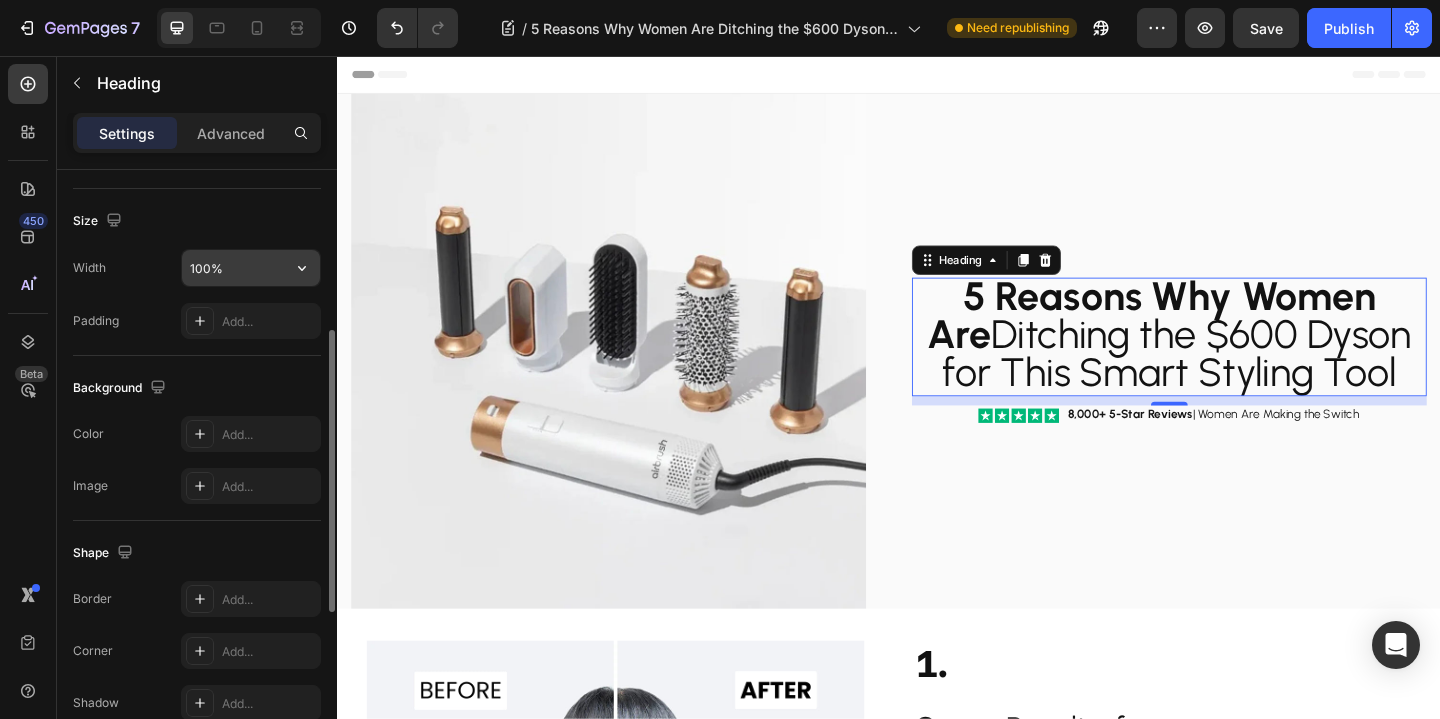 scroll, scrollTop: 248, scrollLeft: 0, axis: vertical 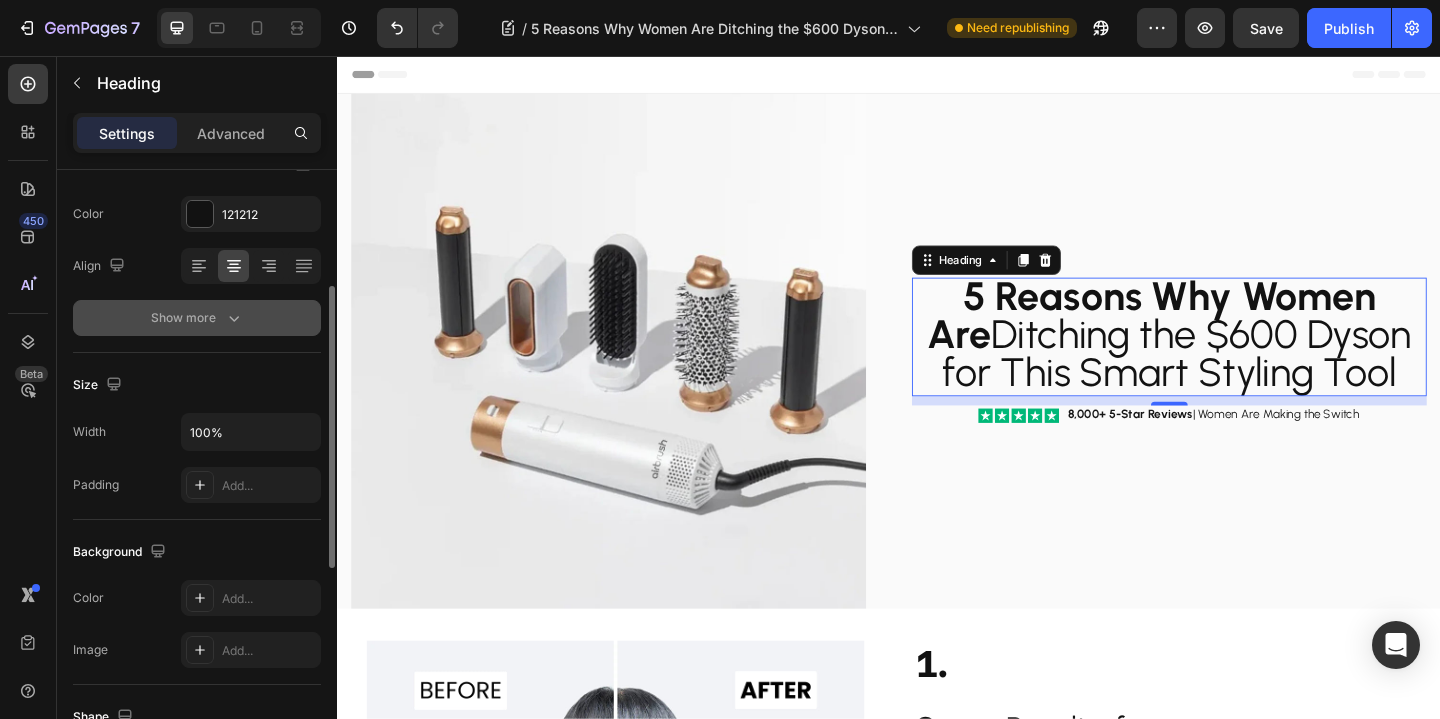 click on "Show more" at bounding box center [197, 318] 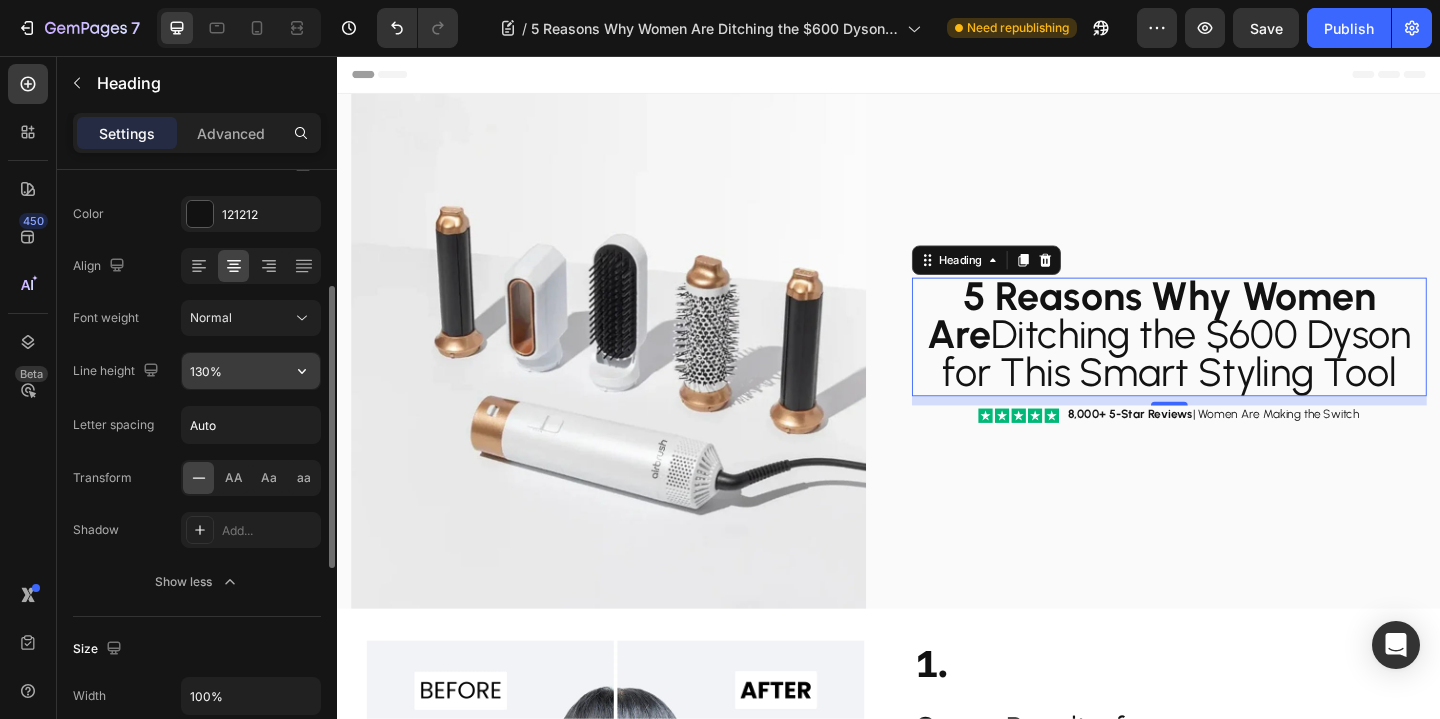 click 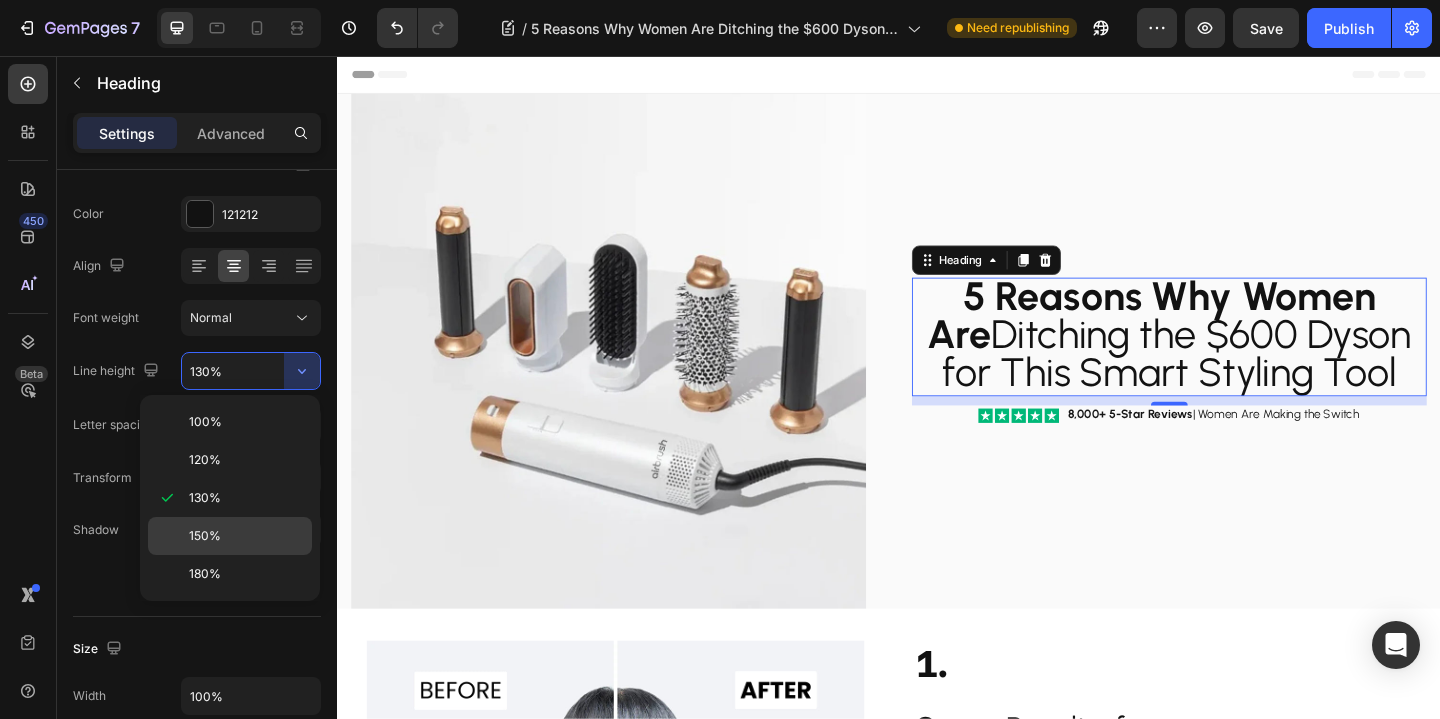 click on "150%" at bounding box center [246, 536] 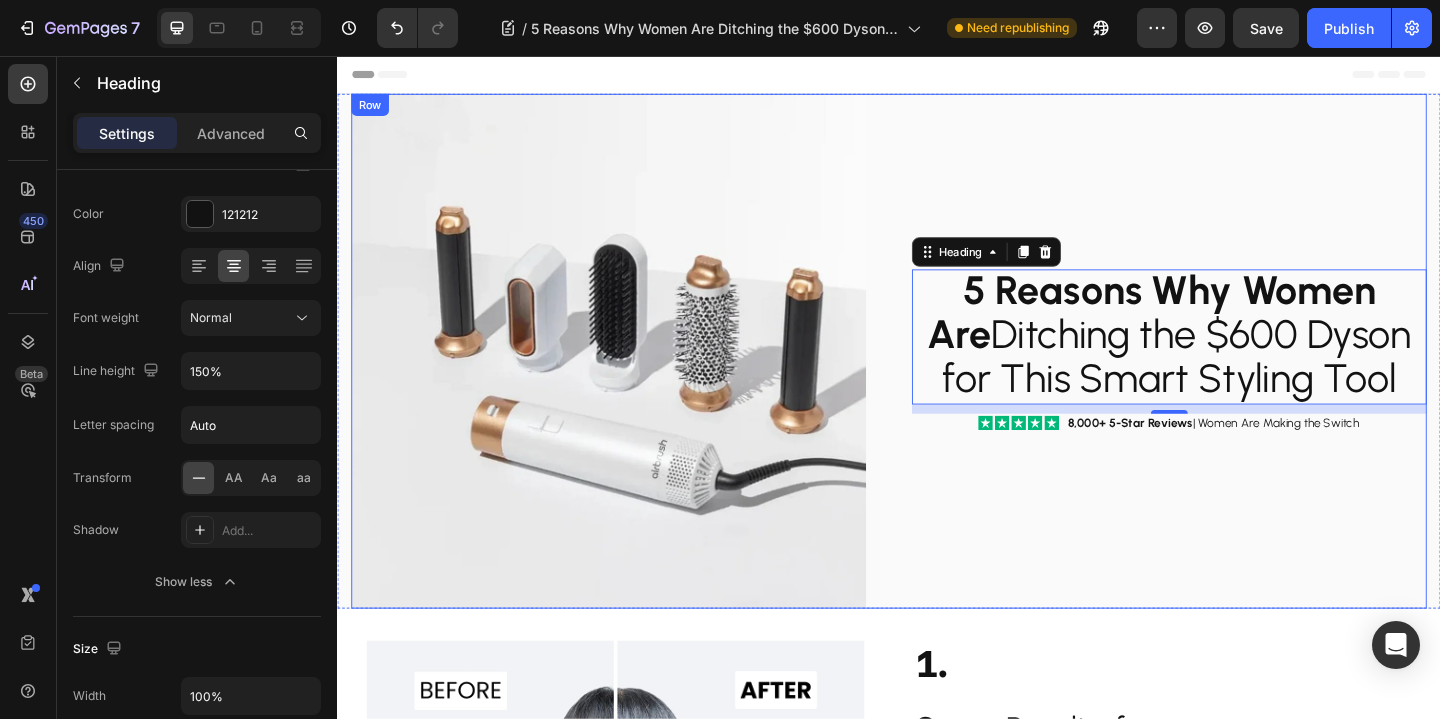 click on "⁠⁠⁠⁠⁠⁠⁠ 5 Reasons Why Women Are  Ditching the $600 Dyson for This Smart Styling Tool Heading ⁠⁠⁠⁠⁠⁠⁠ 5 Reasons Why Women Are  Ditching the $600 Dyson for This Smart Styling Tool Heading   10
Icon
Icon
Icon
Icon
Icon Icon List 8,000+ 5-Star Reviews  | Women Are Making the Switch Text Block Row" at bounding box center (1242, 377) 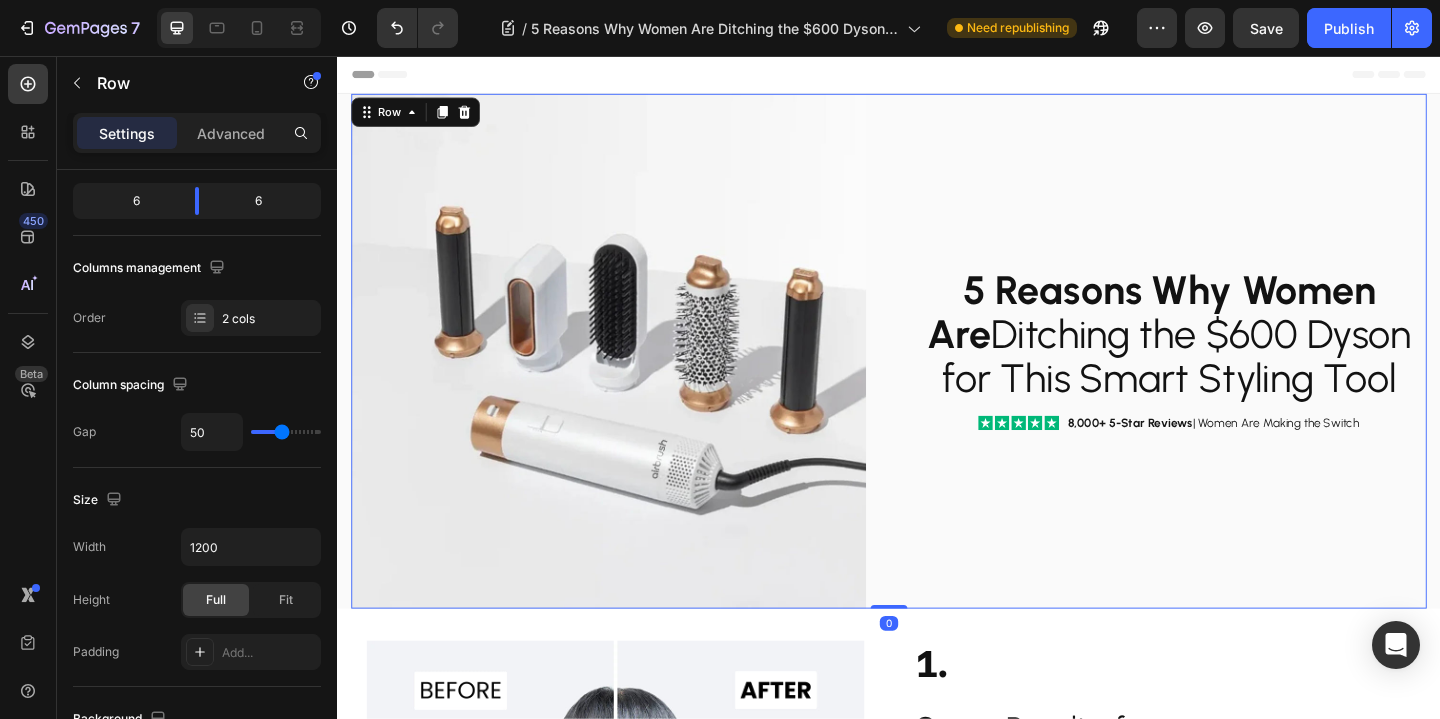 scroll, scrollTop: 0, scrollLeft: 0, axis: both 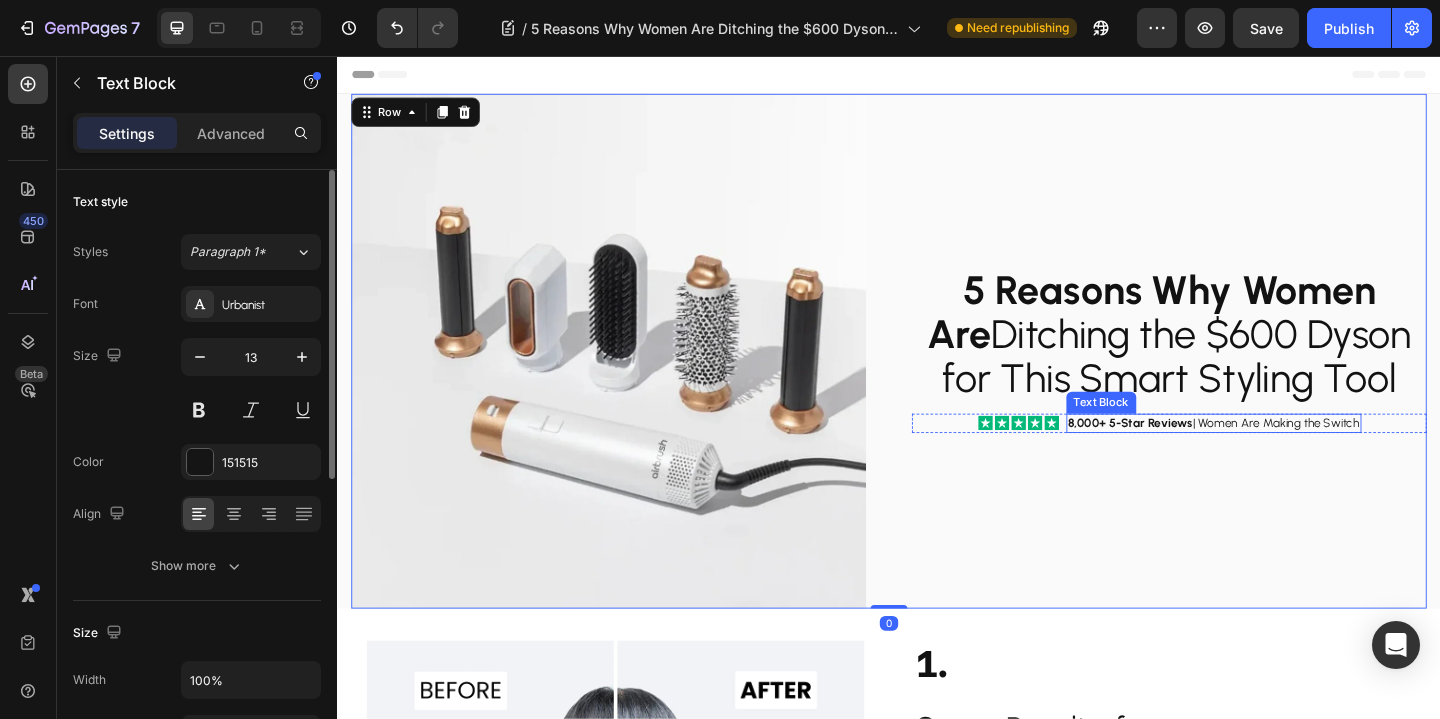 click on "8,000+ 5-Star Reviews" at bounding box center (1200, 454) 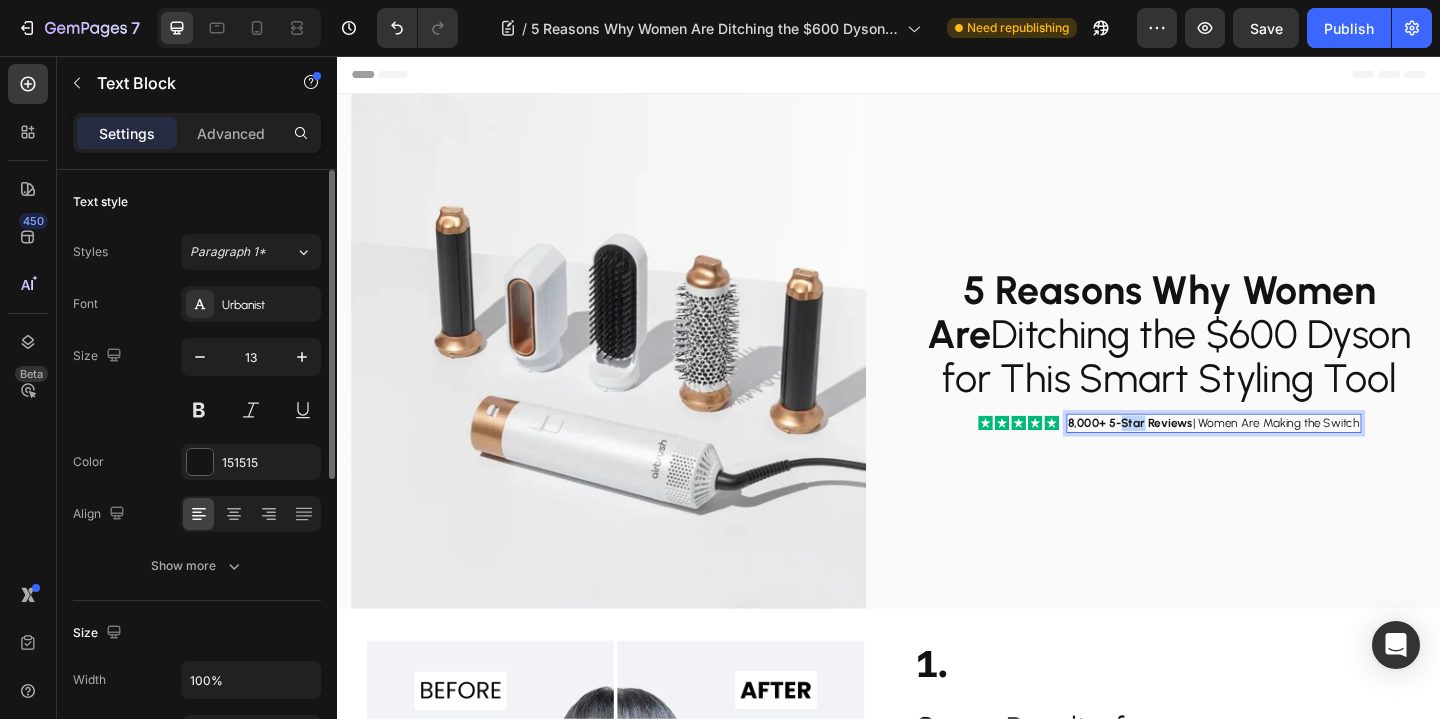 click on "8,000+ 5-Star Reviews" at bounding box center (1200, 454) 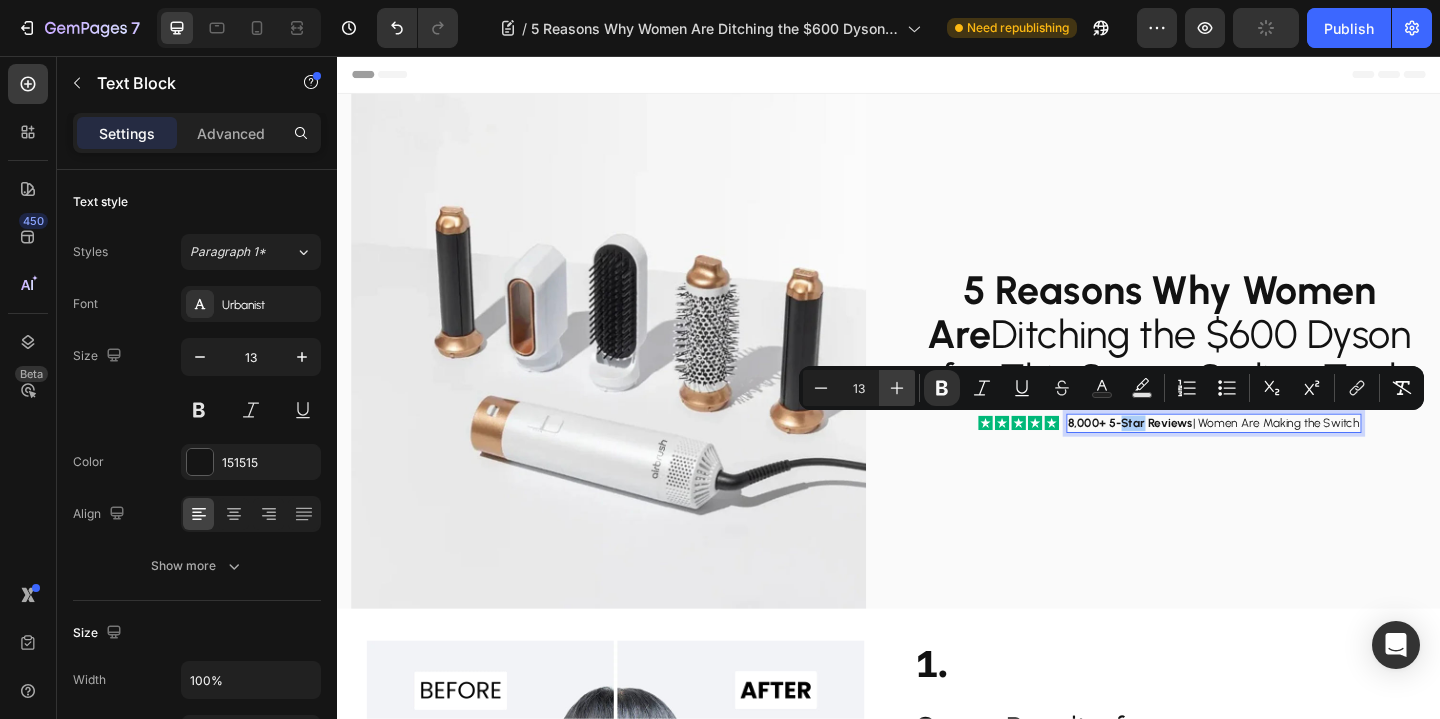 click 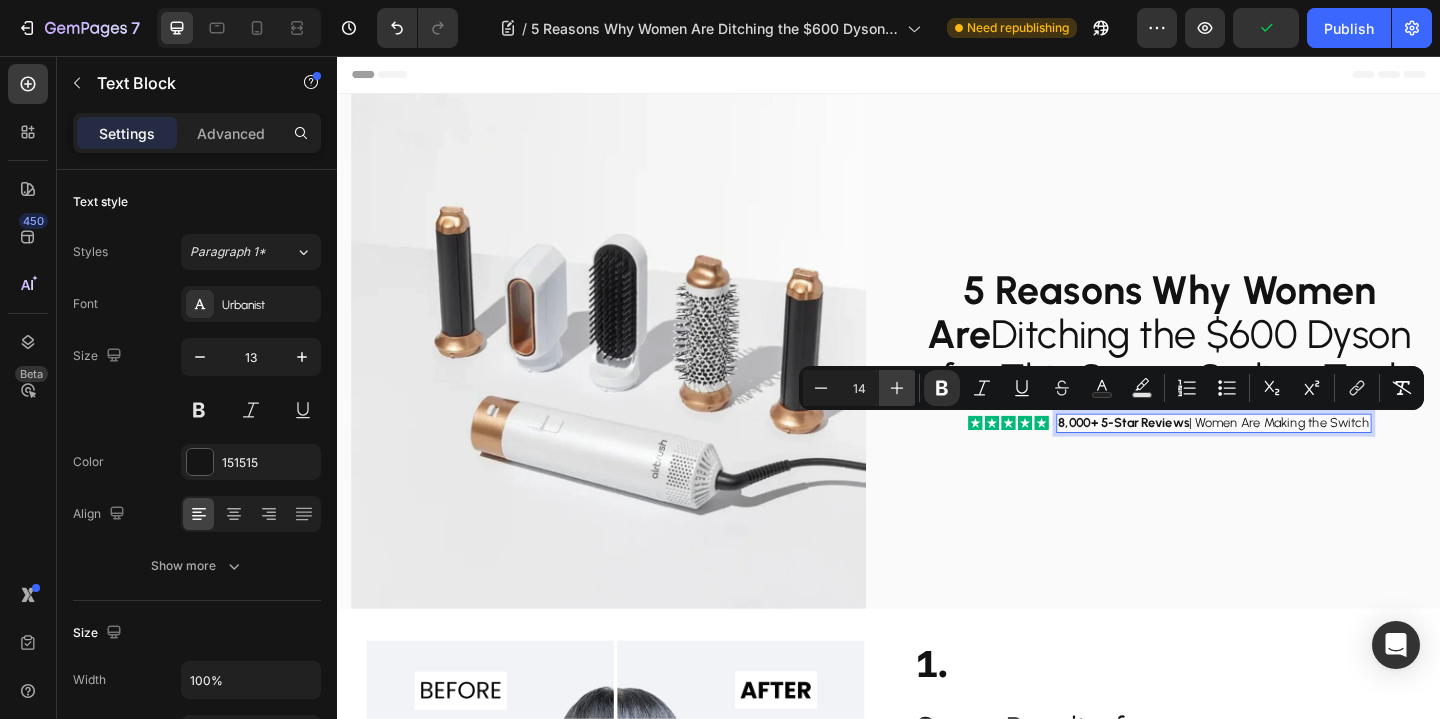 click 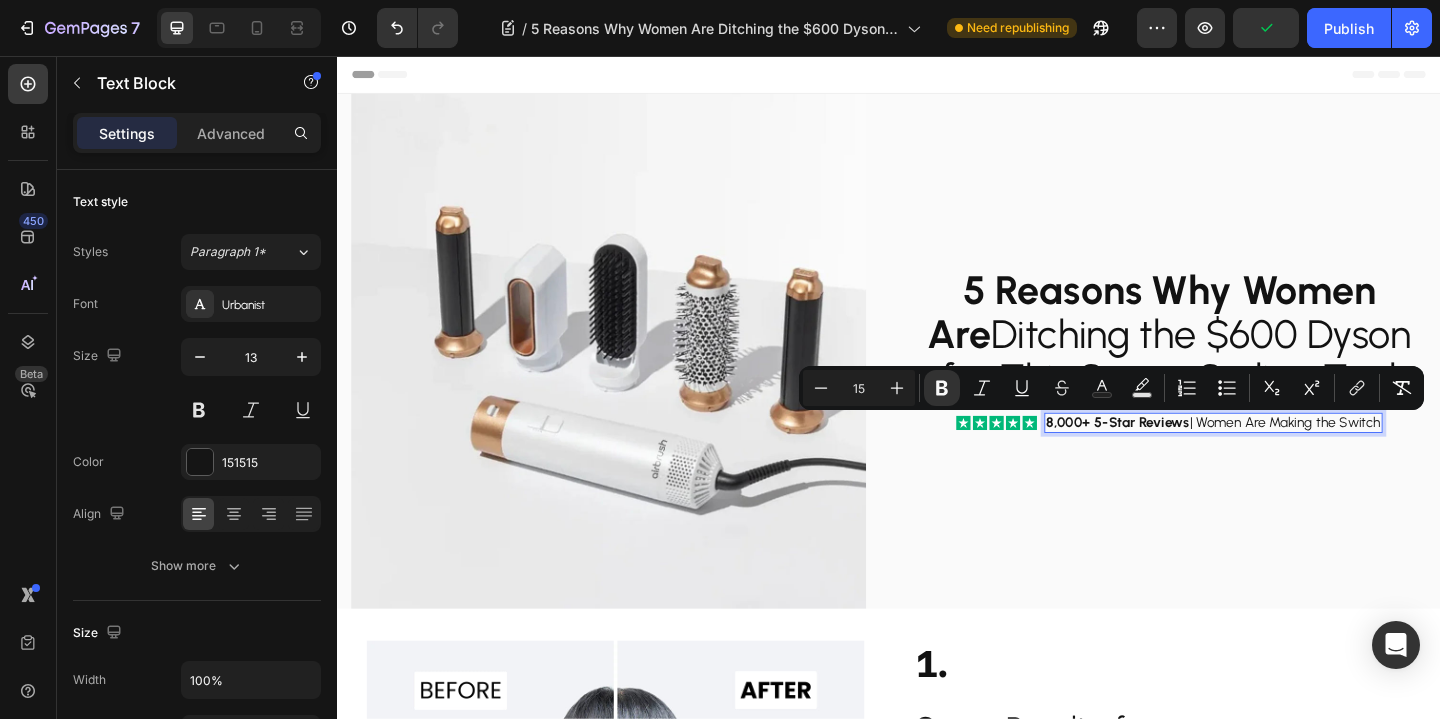 click on "⁠⁠⁠⁠⁠⁠⁠ 5 Reasons Why Women Are  Ditching the $600 Dyson for This Smart Styling Tool Heading ⁠⁠⁠⁠⁠⁠⁠ 5 Reasons Why Women Are  Ditching the $600 Dyson for This Smart Styling Tool Heading
Icon
Icon
Icon
Icon
Icon Icon List 8,000+ 5-Star Reviews  | Women Are Making the Switch Text Block   0 Row" at bounding box center (1242, 377) 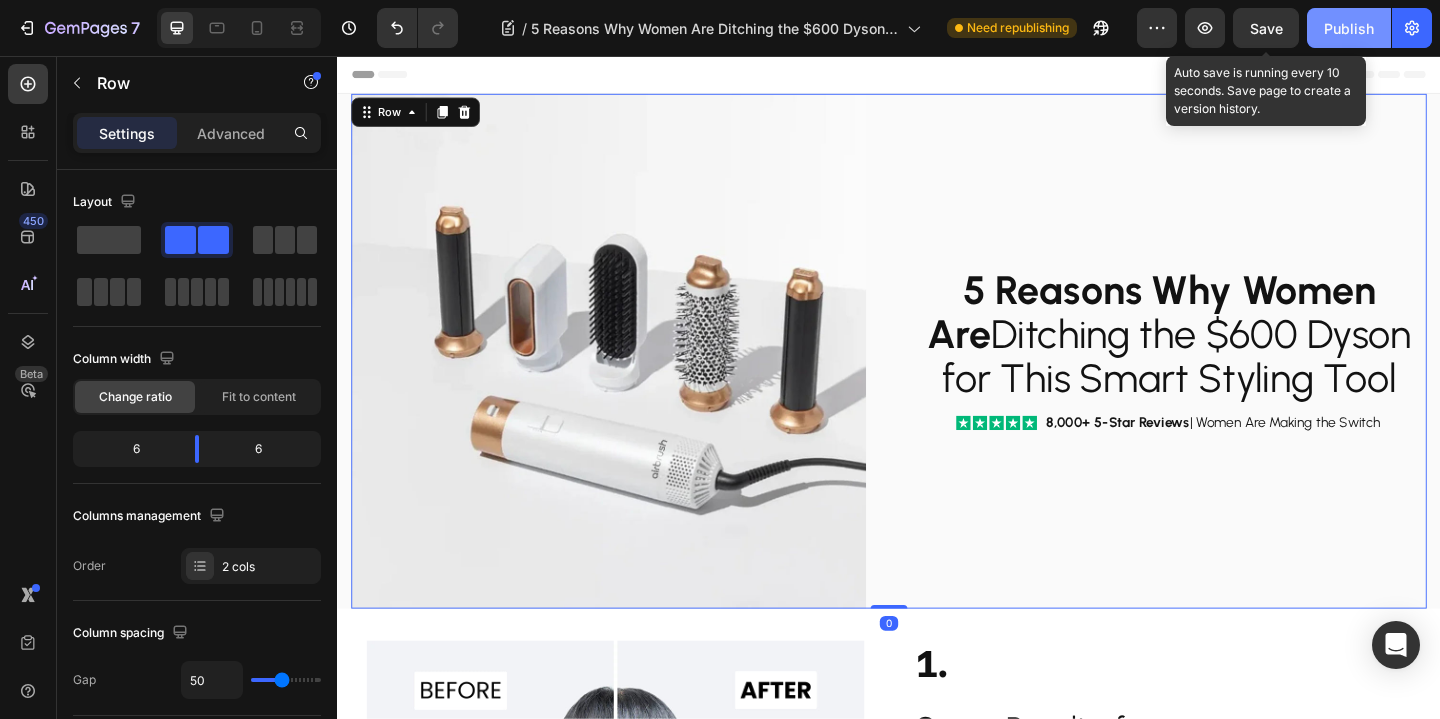 click on "Publish" at bounding box center (1349, 28) 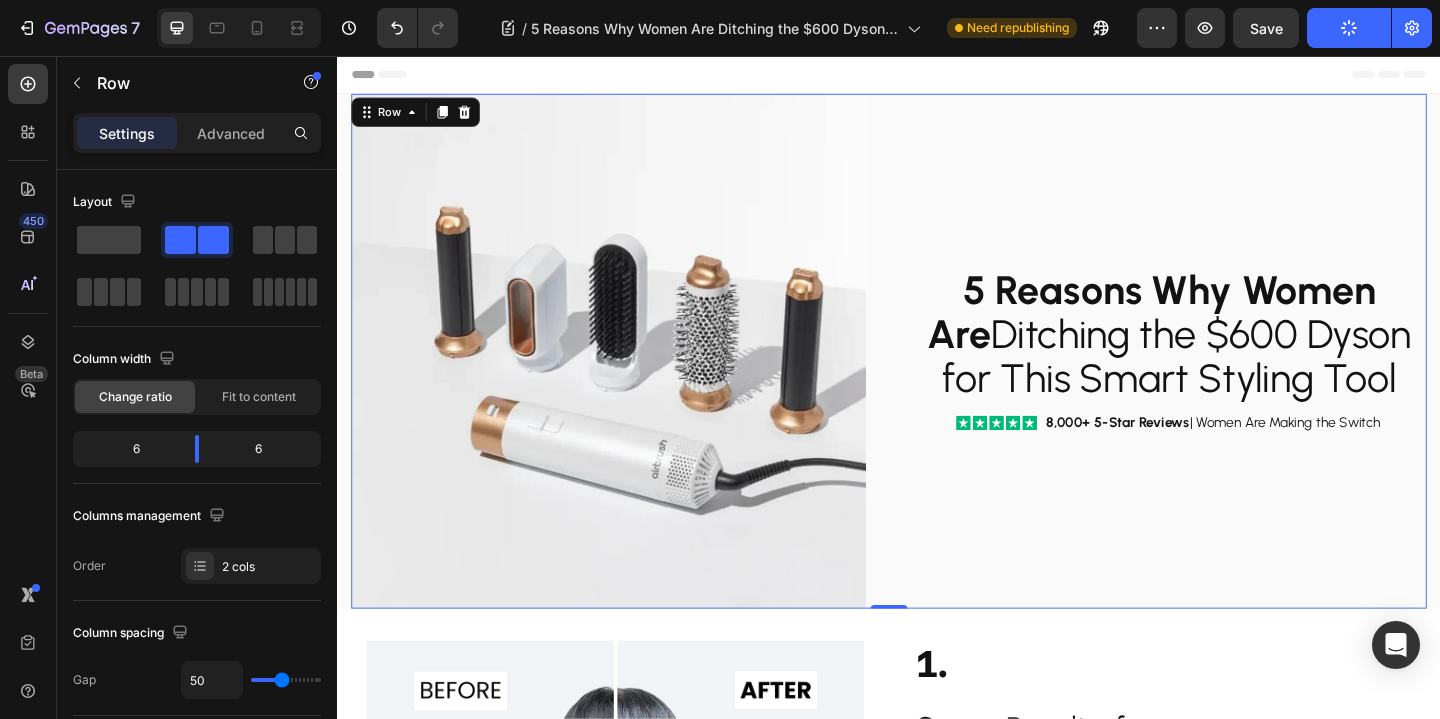 scroll, scrollTop: 180, scrollLeft: 0, axis: vertical 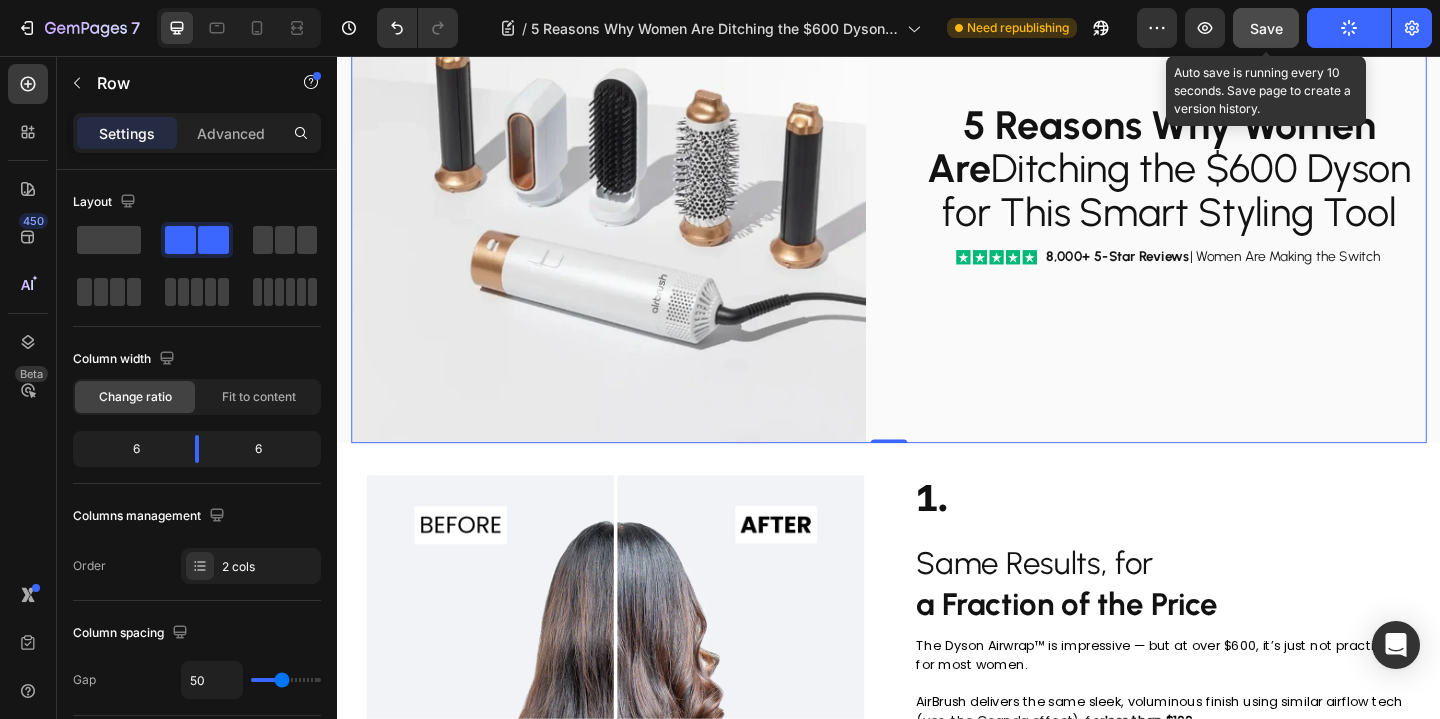 click on "Save" 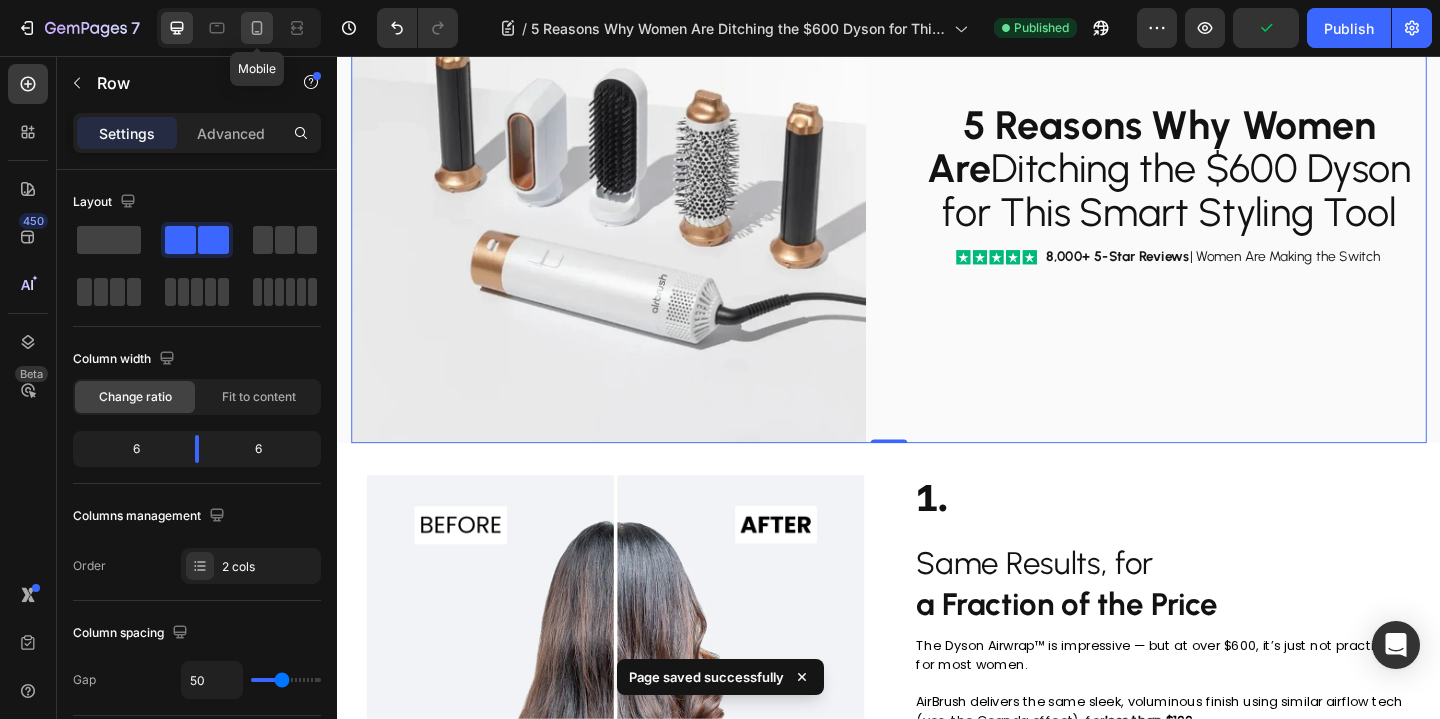 click 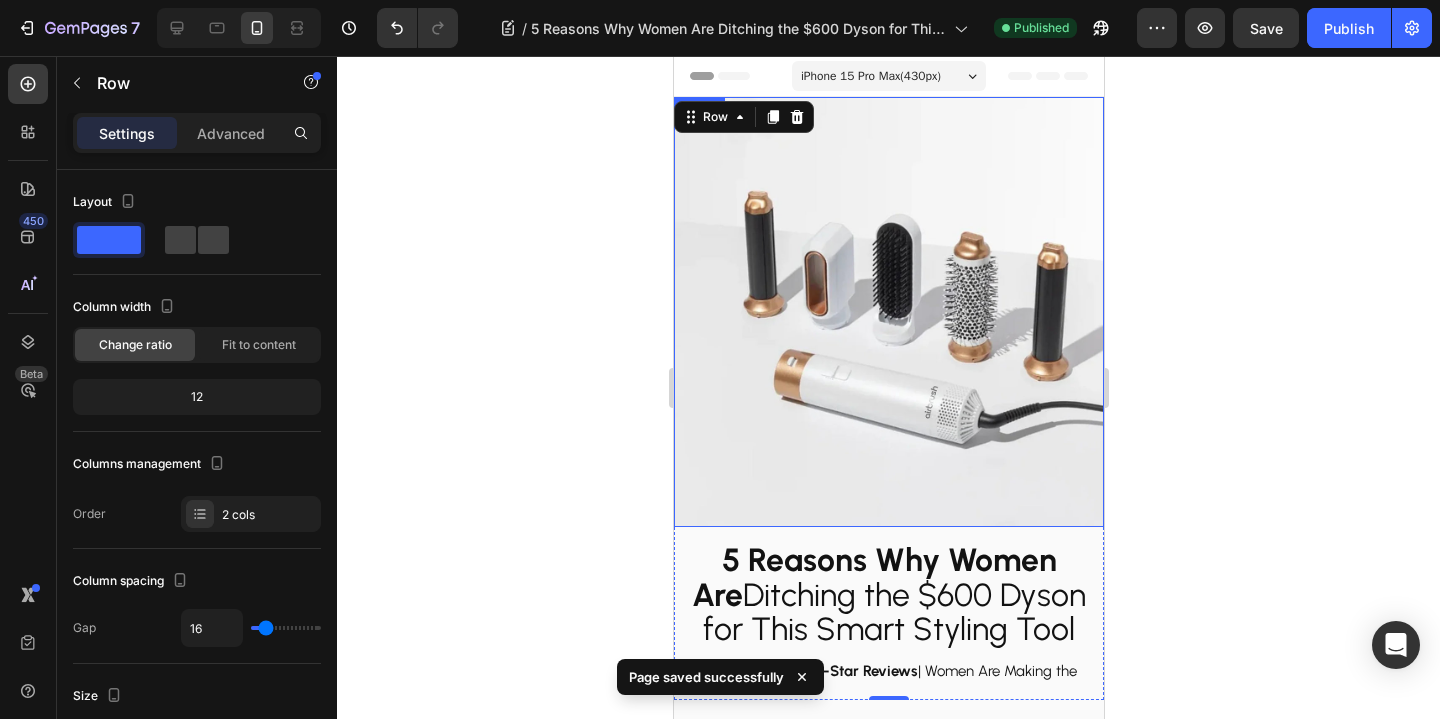 scroll, scrollTop: 259, scrollLeft: 0, axis: vertical 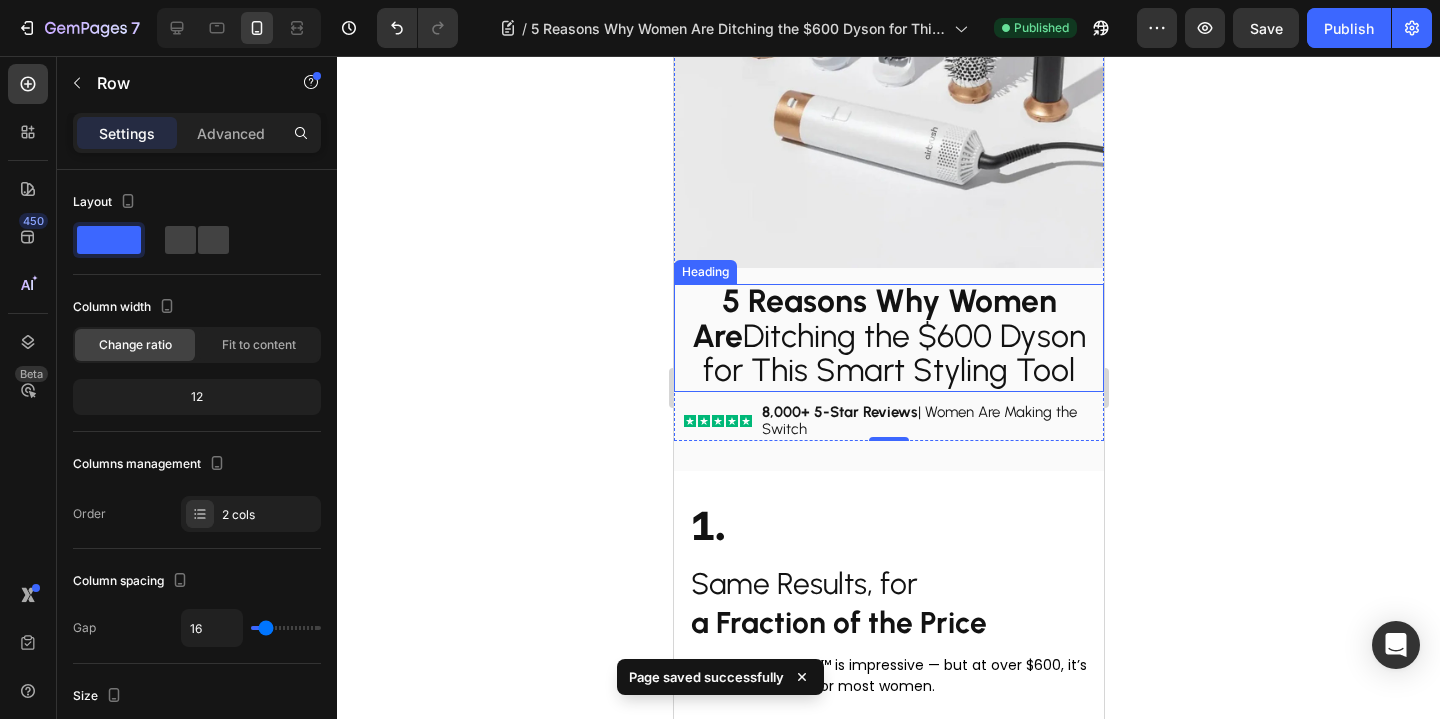 click on "5 Reasons Why Women Are  Ditching the $600 Dyson for This Smart Styling Tool" at bounding box center [888, 335] 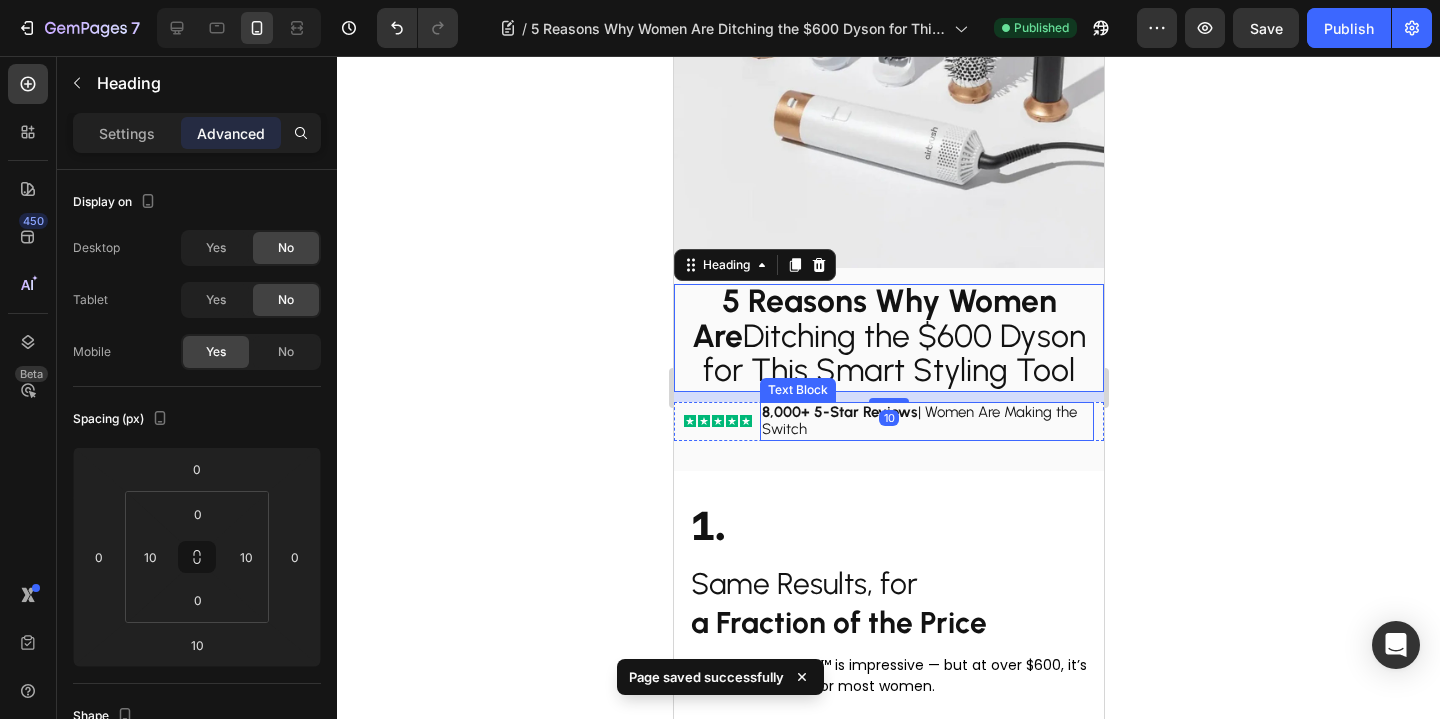 click on "8,000+ 5-Star Reviews  | Women Are Making the Switch" at bounding box center (918, 421) 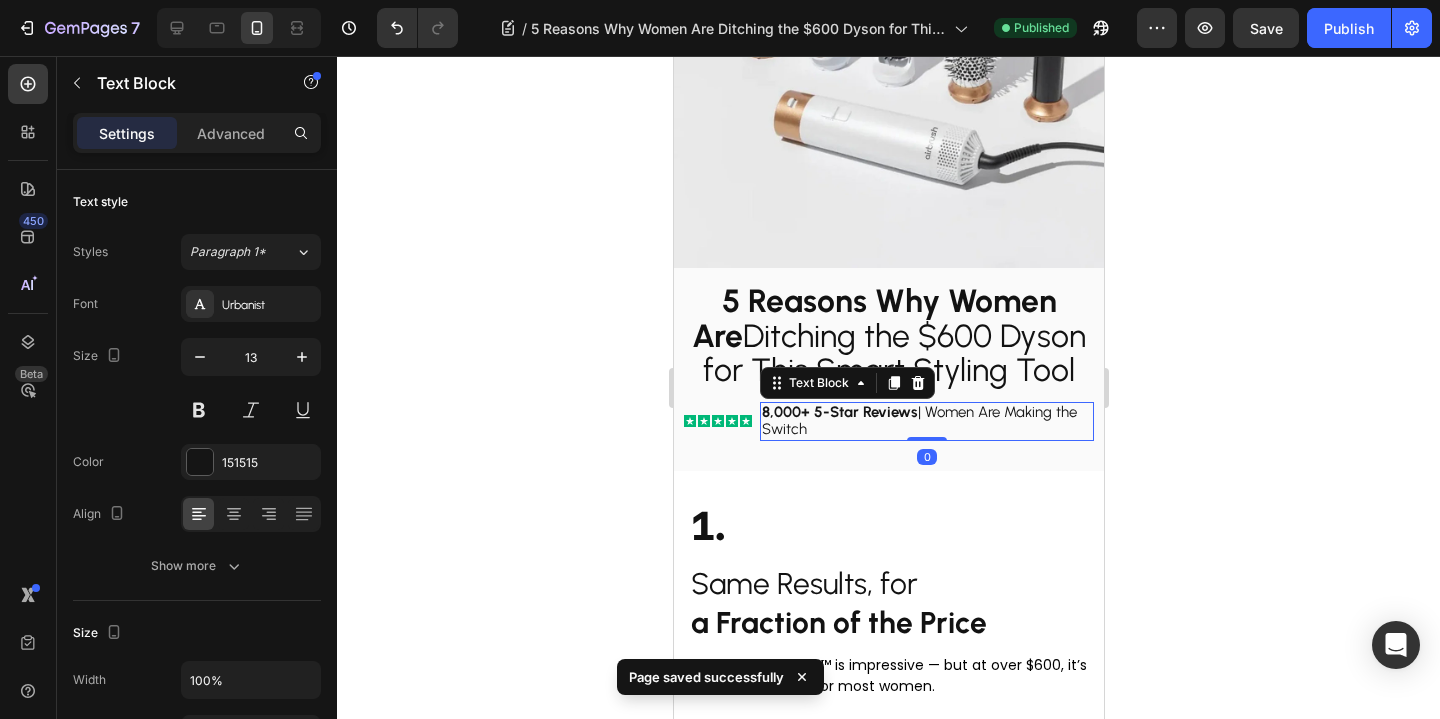 click on "8,000+ 5-Star Reviews  | Women Are Making the Switch" at bounding box center [918, 421] 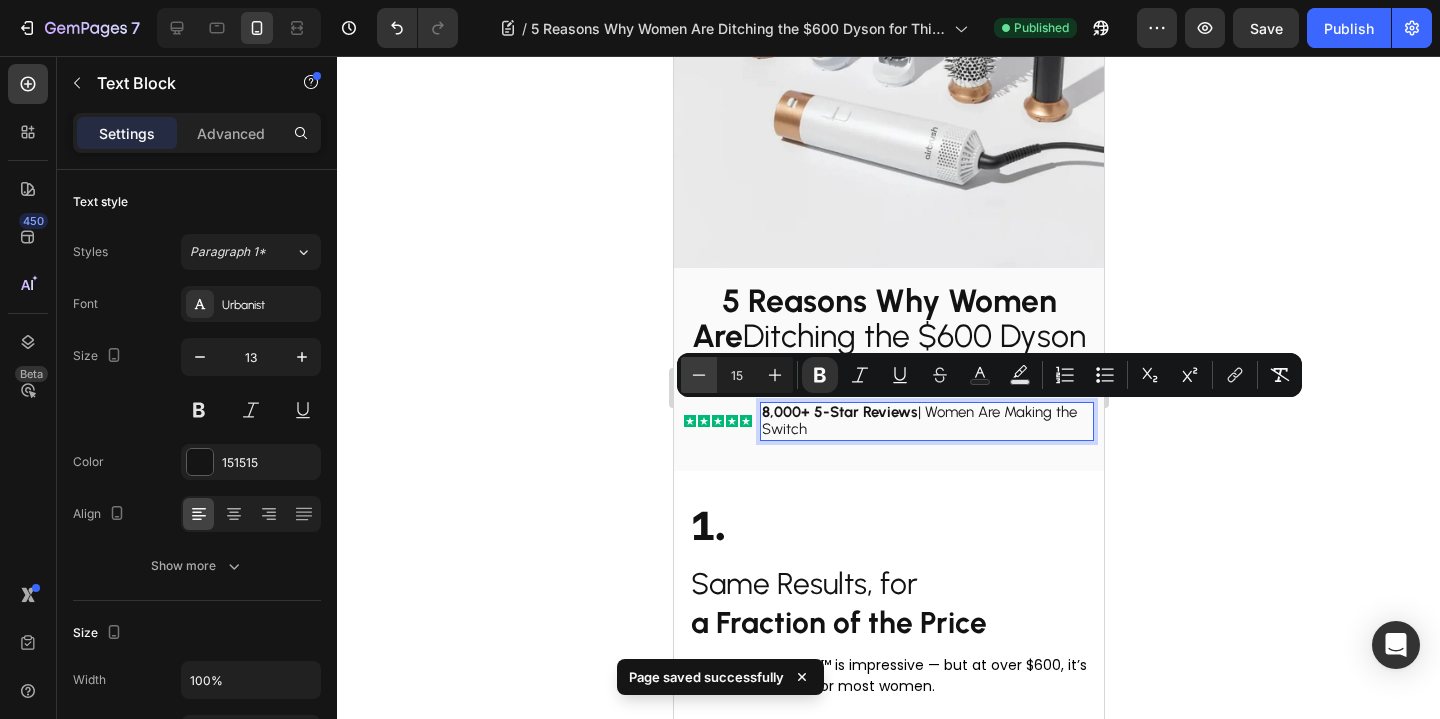 click on "Minus" at bounding box center [699, 375] 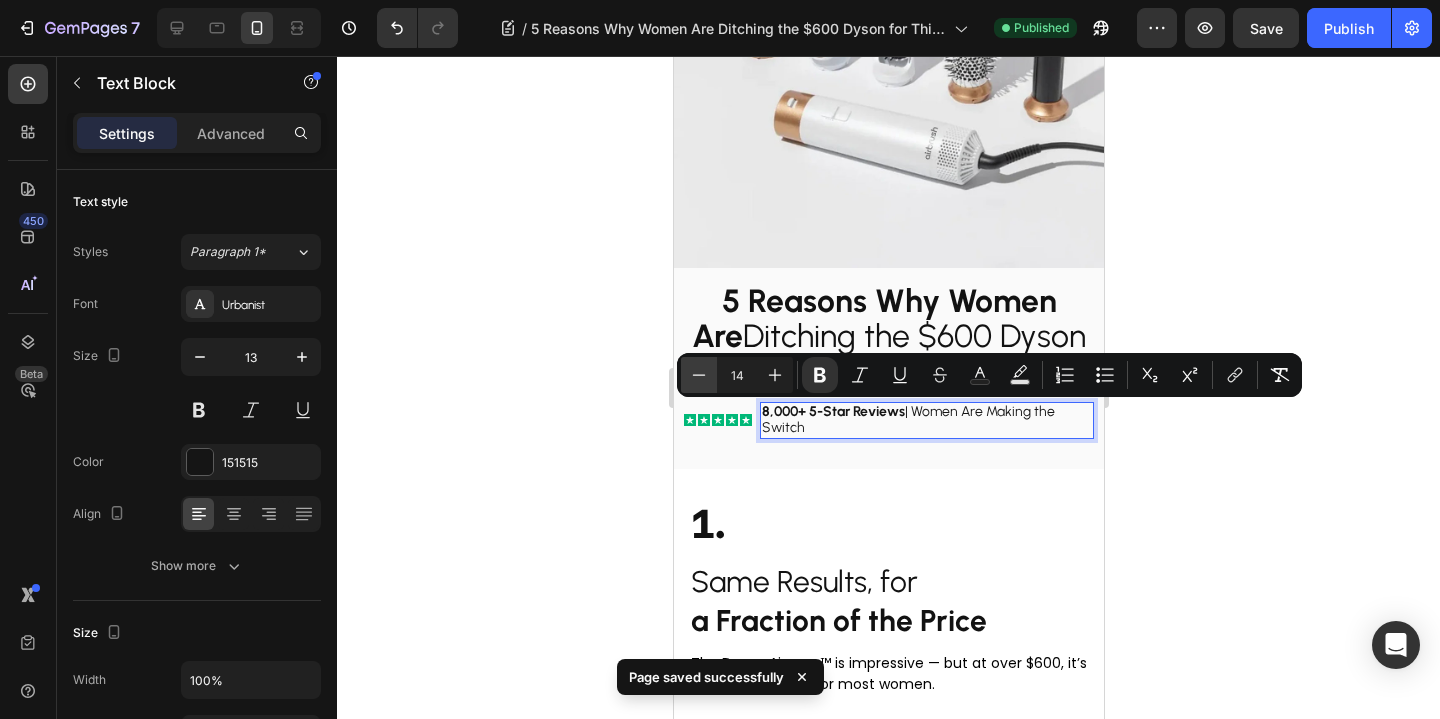 click on "Minus" at bounding box center (699, 375) 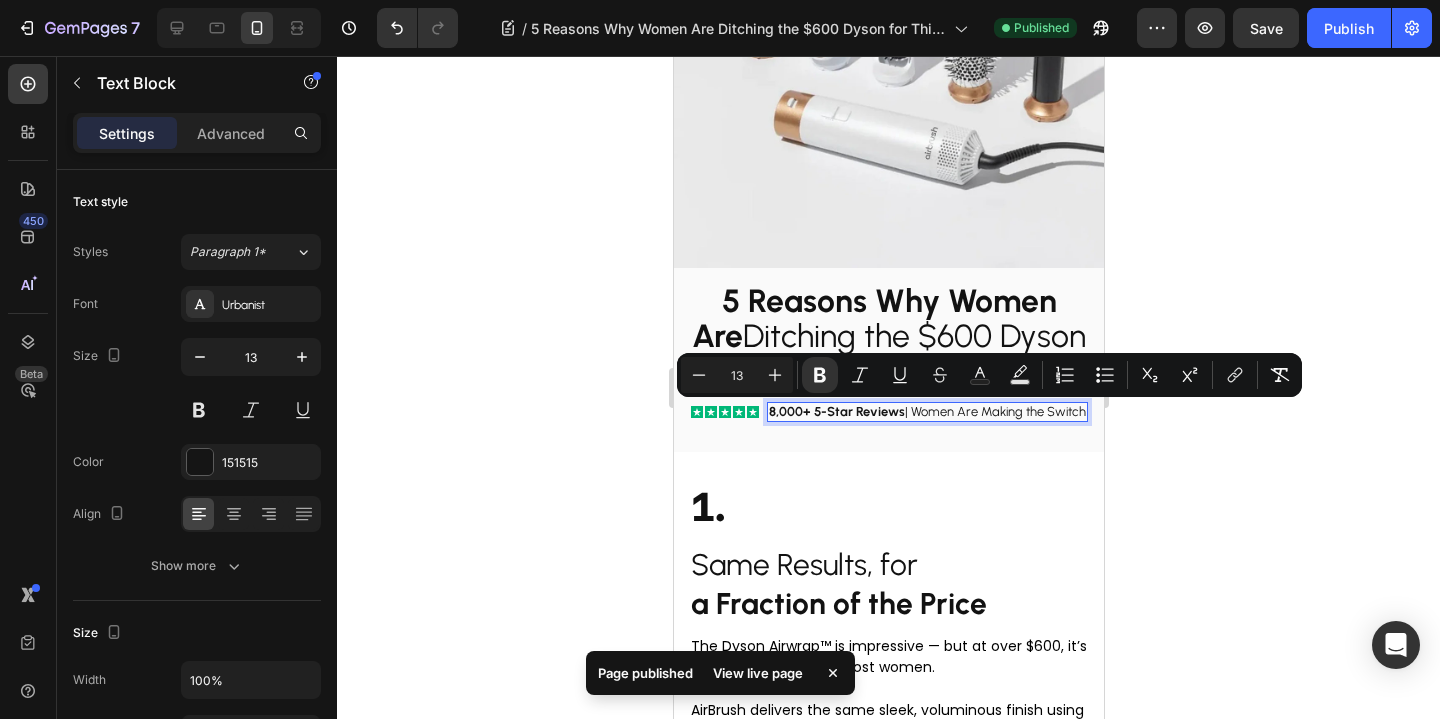 click 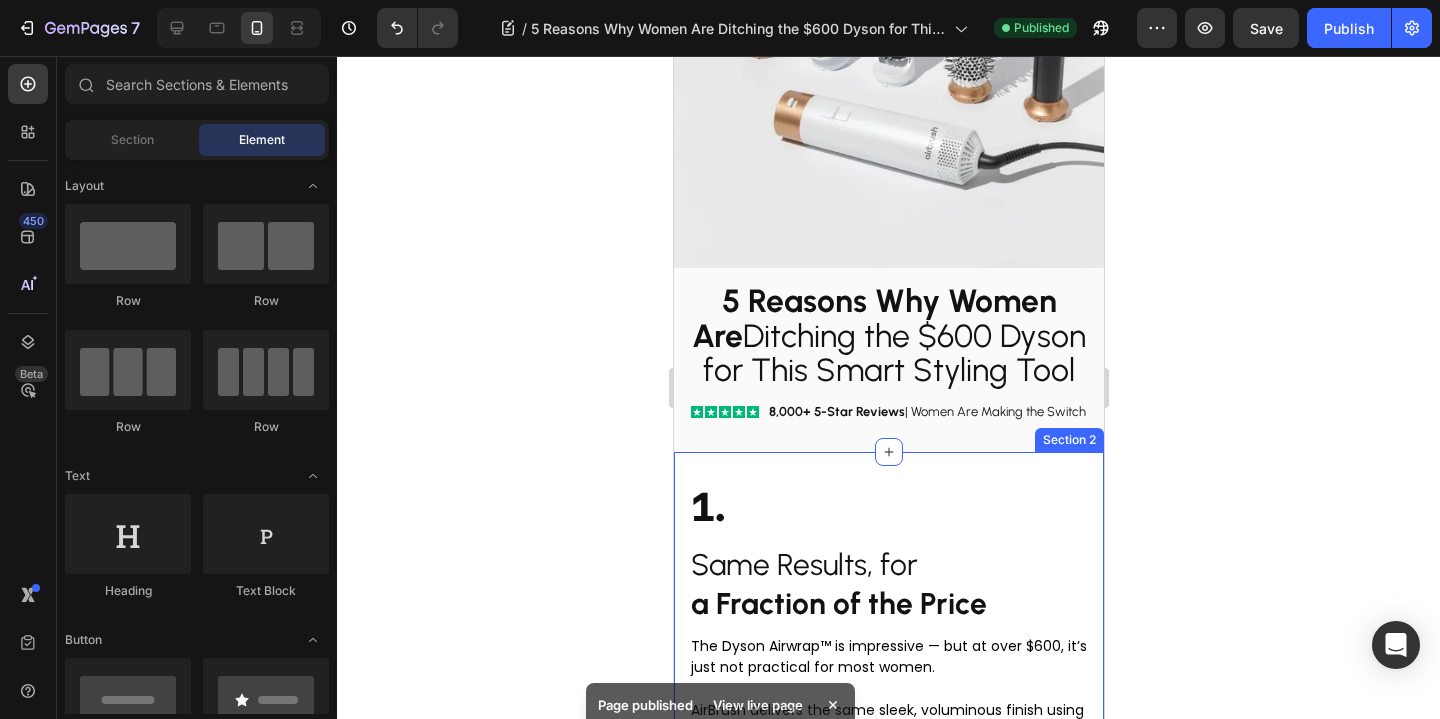 click on "5 Reasons Why Women Are  Ditching the $600 Dyson for This Smart Styling Tool" at bounding box center [888, 335] 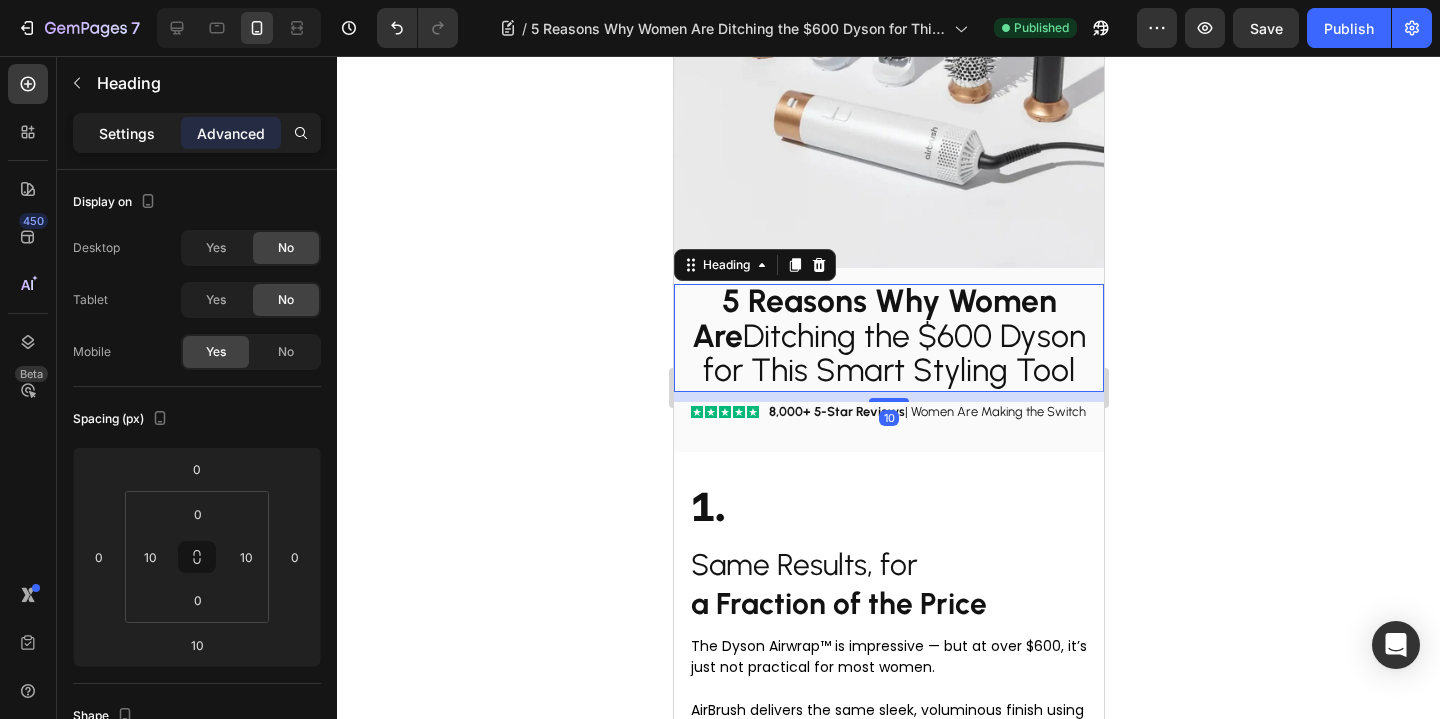 click on "Settings" at bounding box center (127, 133) 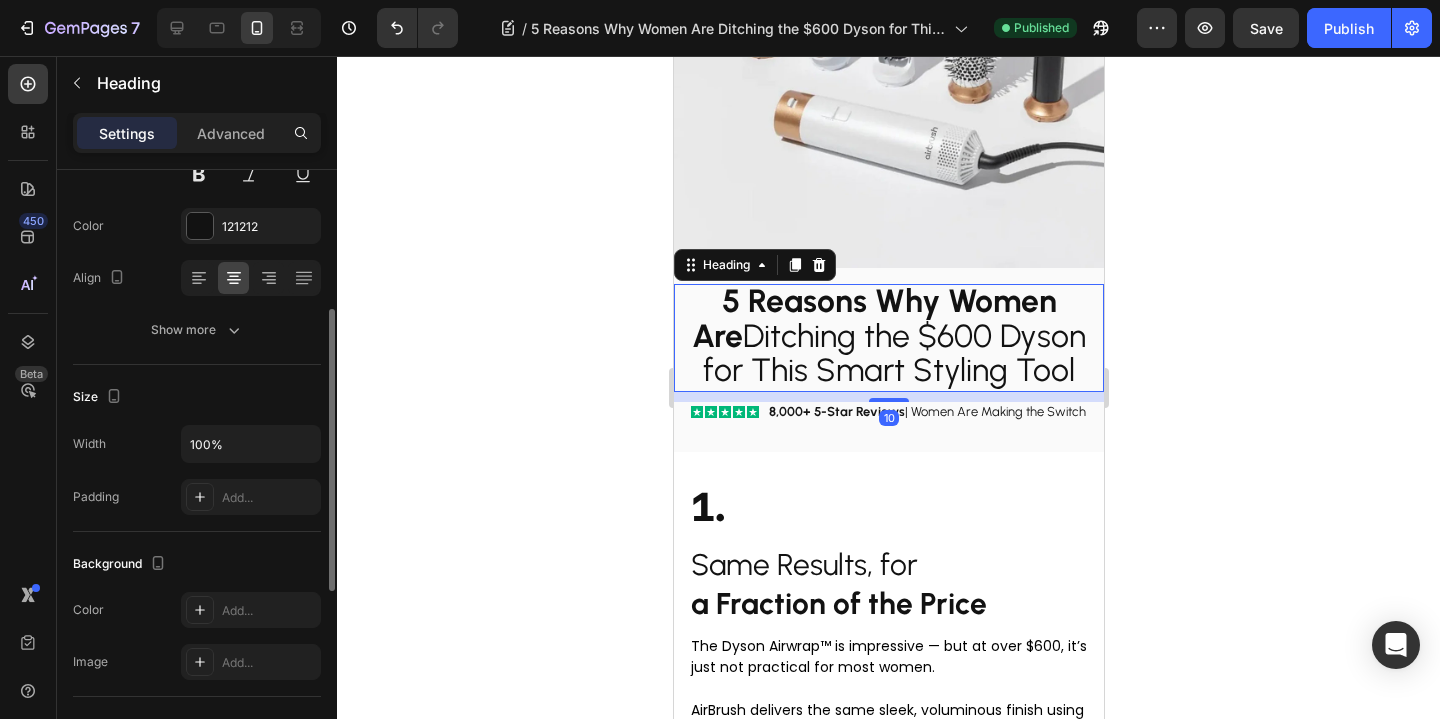 scroll, scrollTop: 256, scrollLeft: 0, axis: vertical 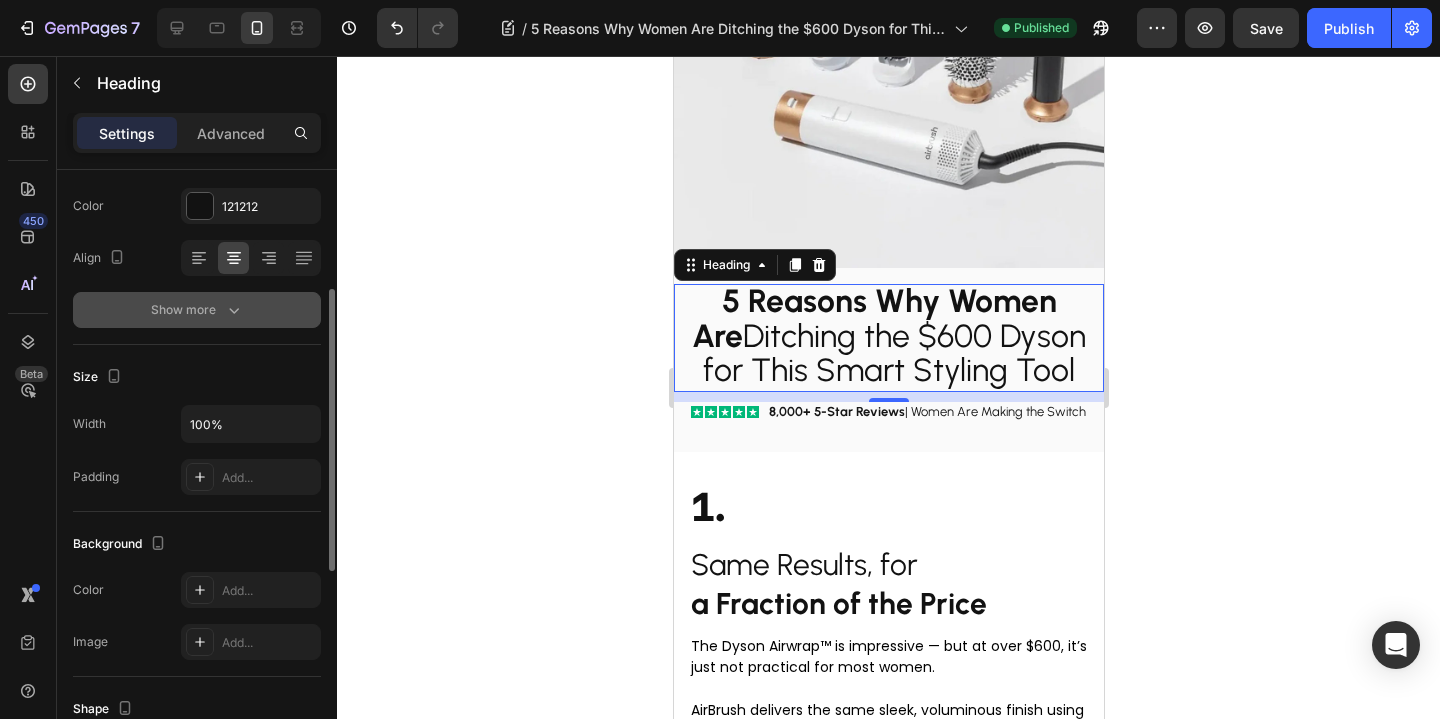 click 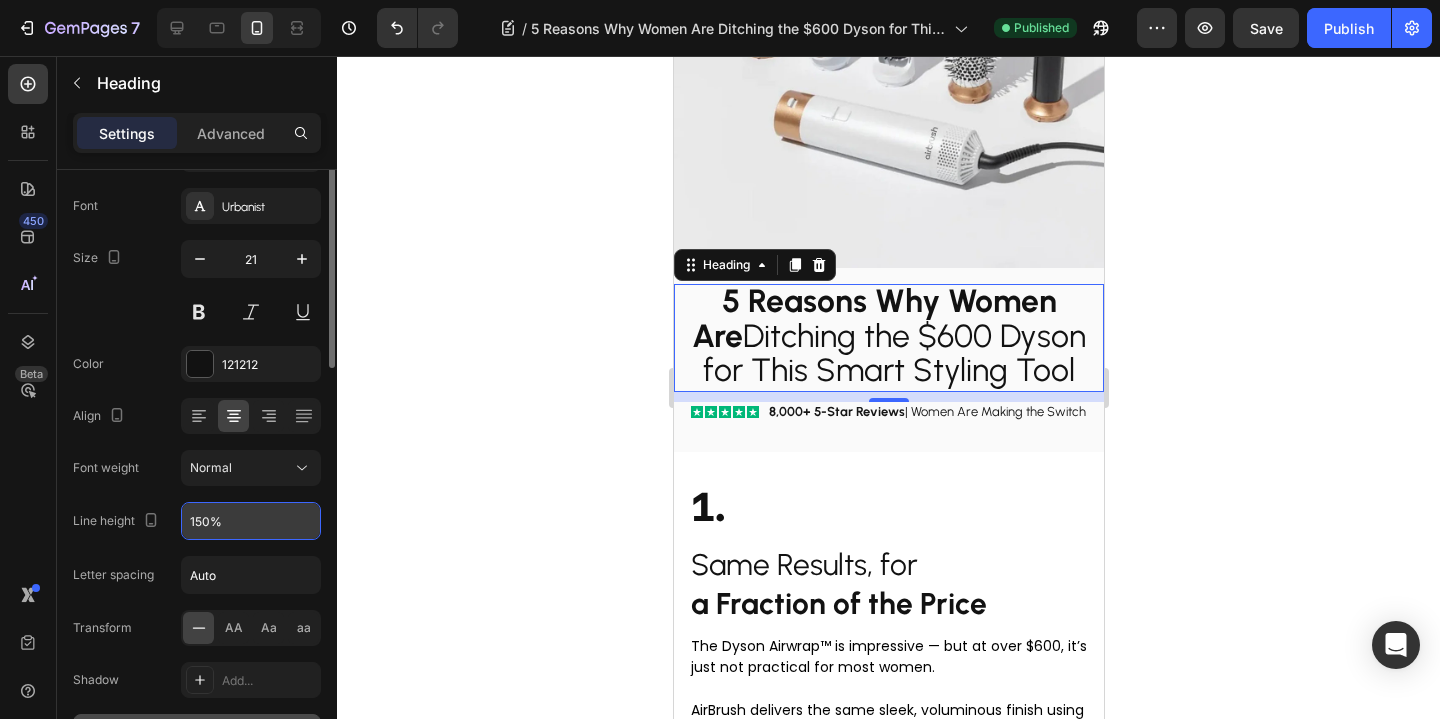 scroll, scrollTop: 0, scrollLeft: 0, axis: both 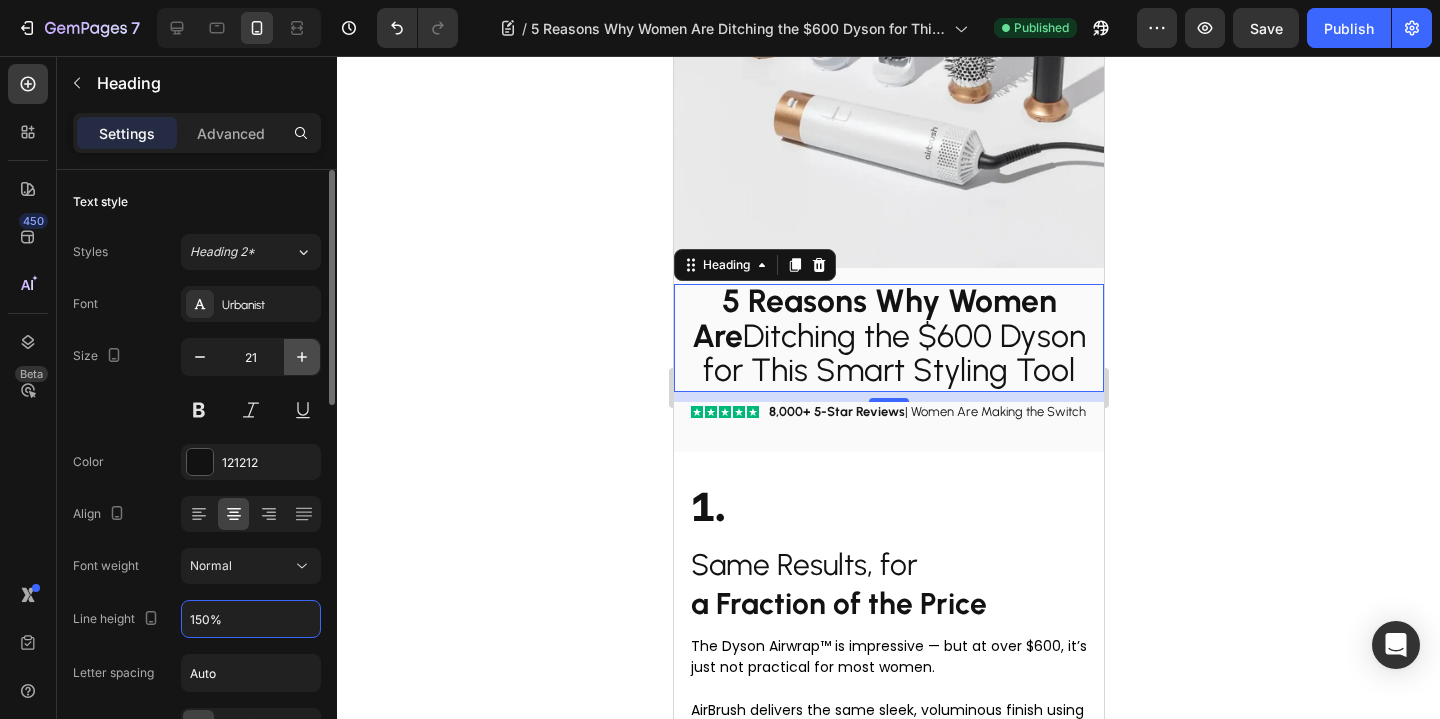 click 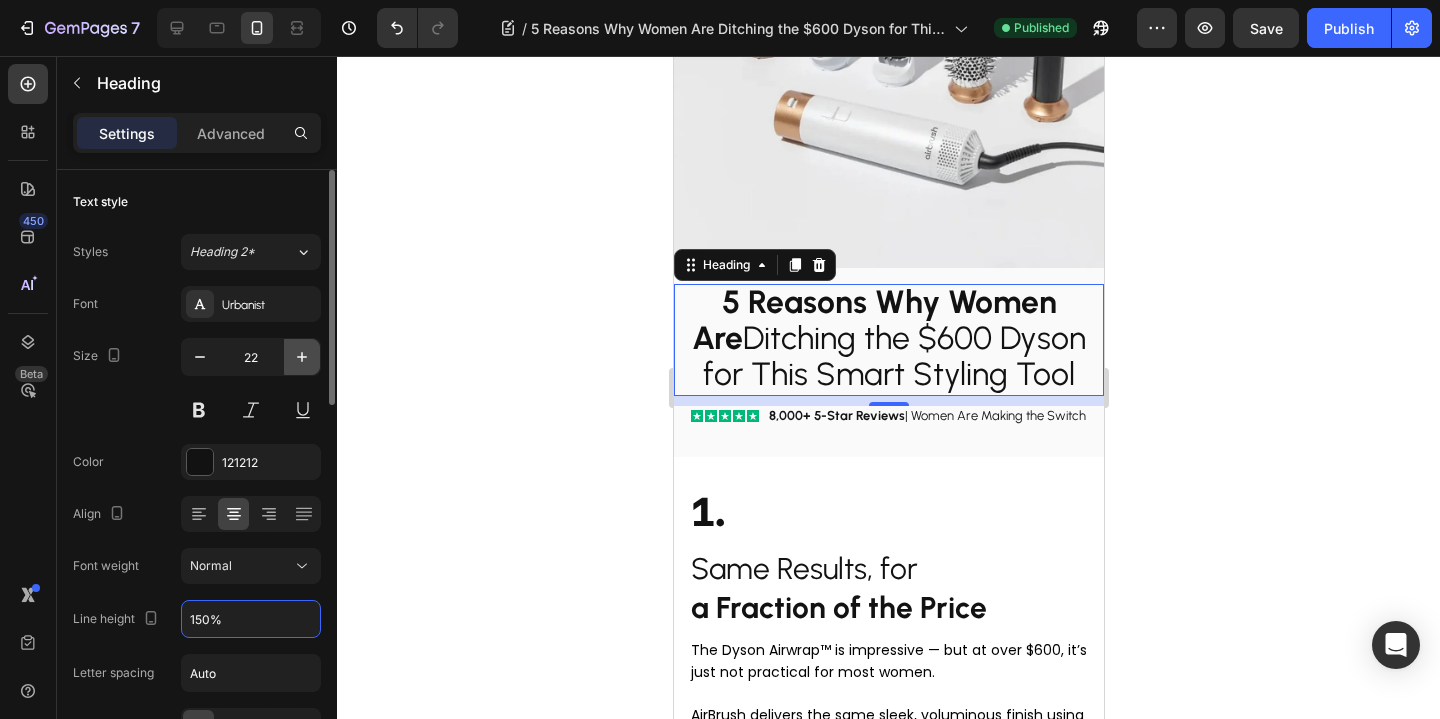 click 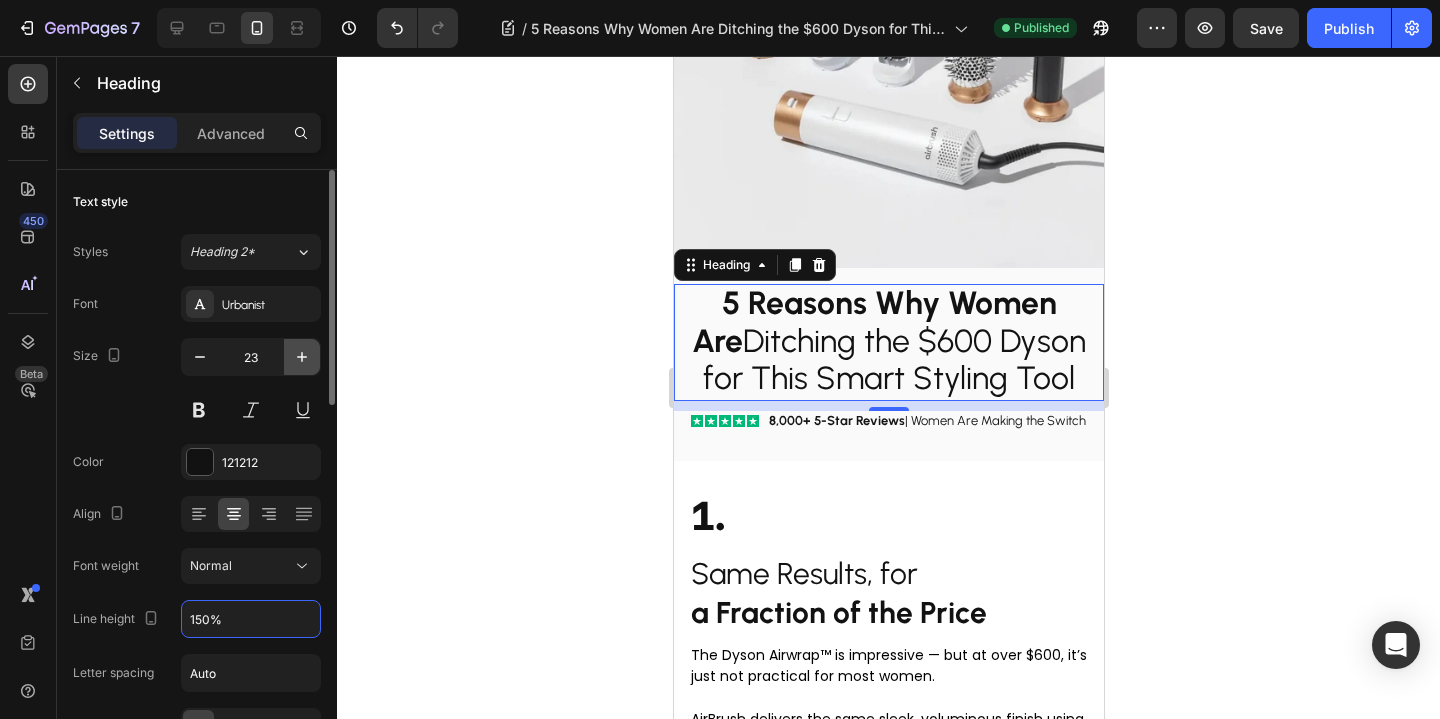 click 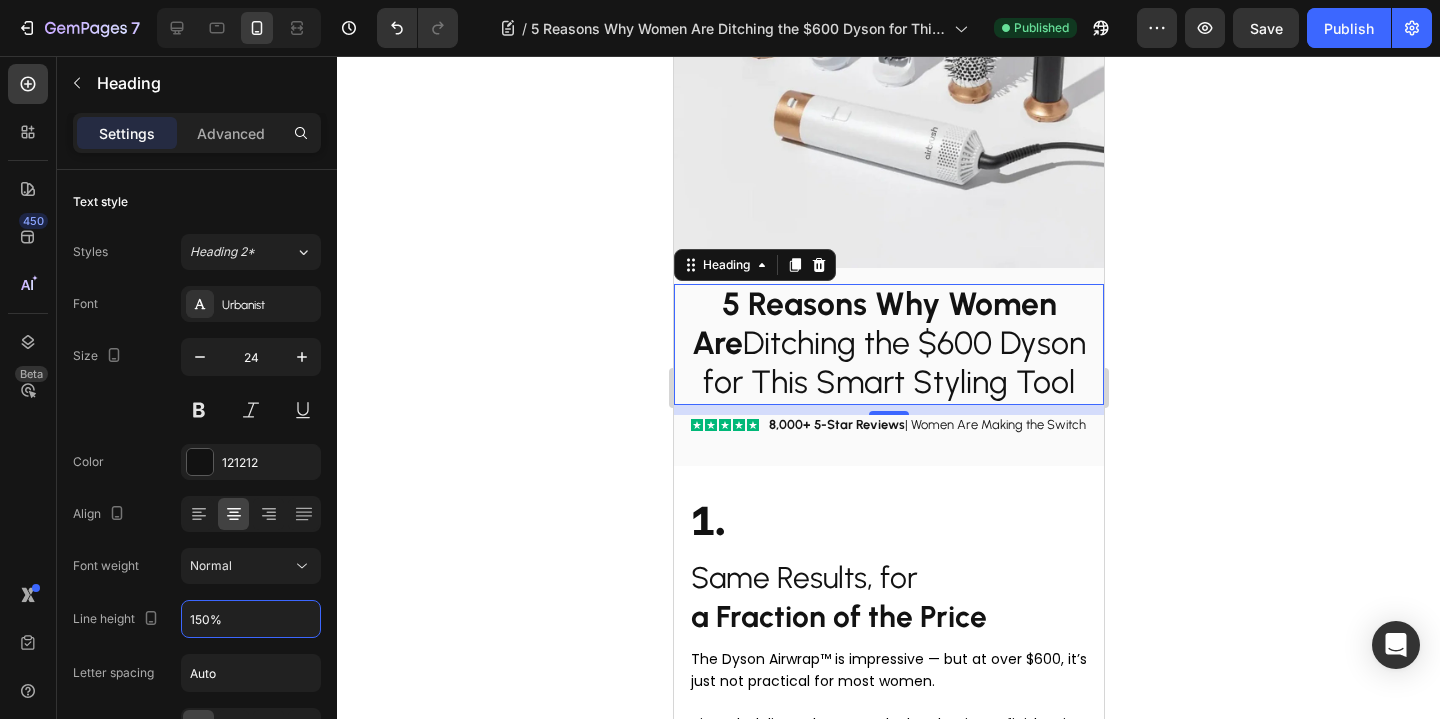 click 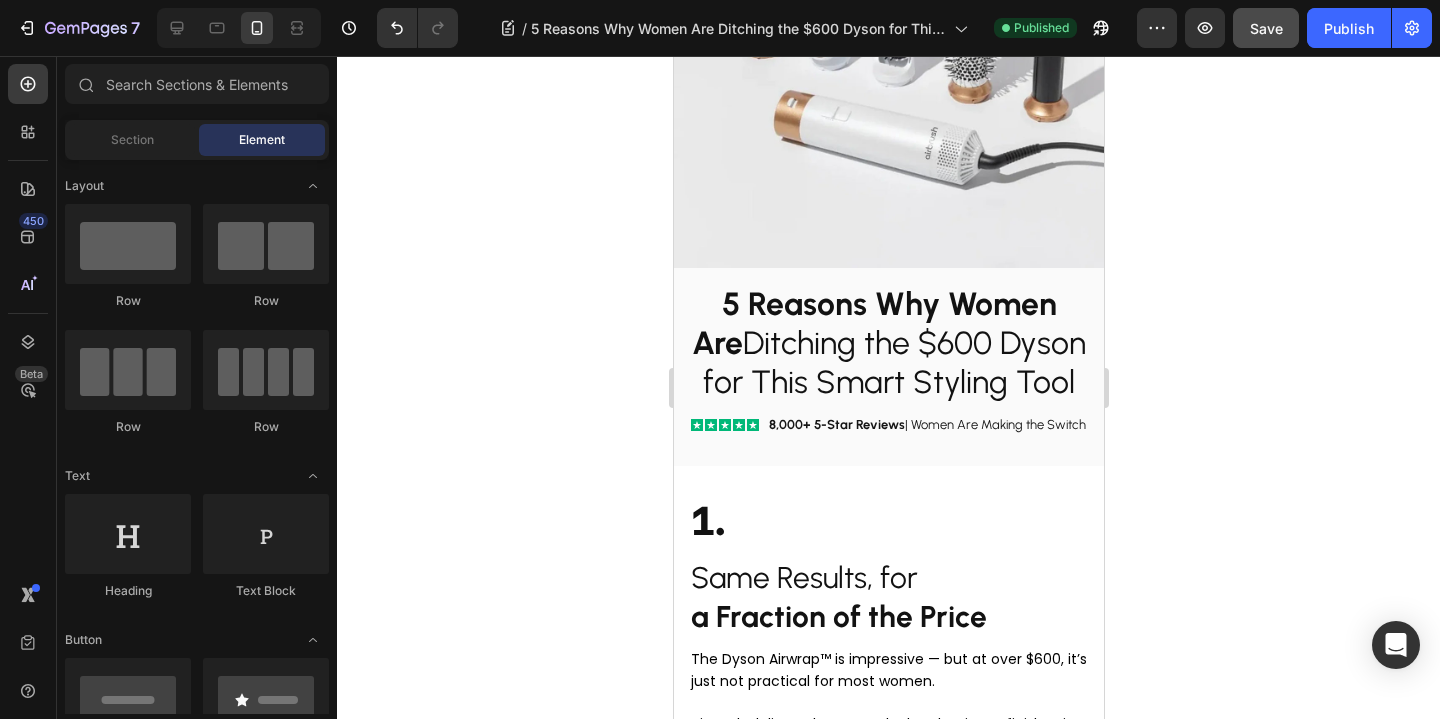 click on "Save" 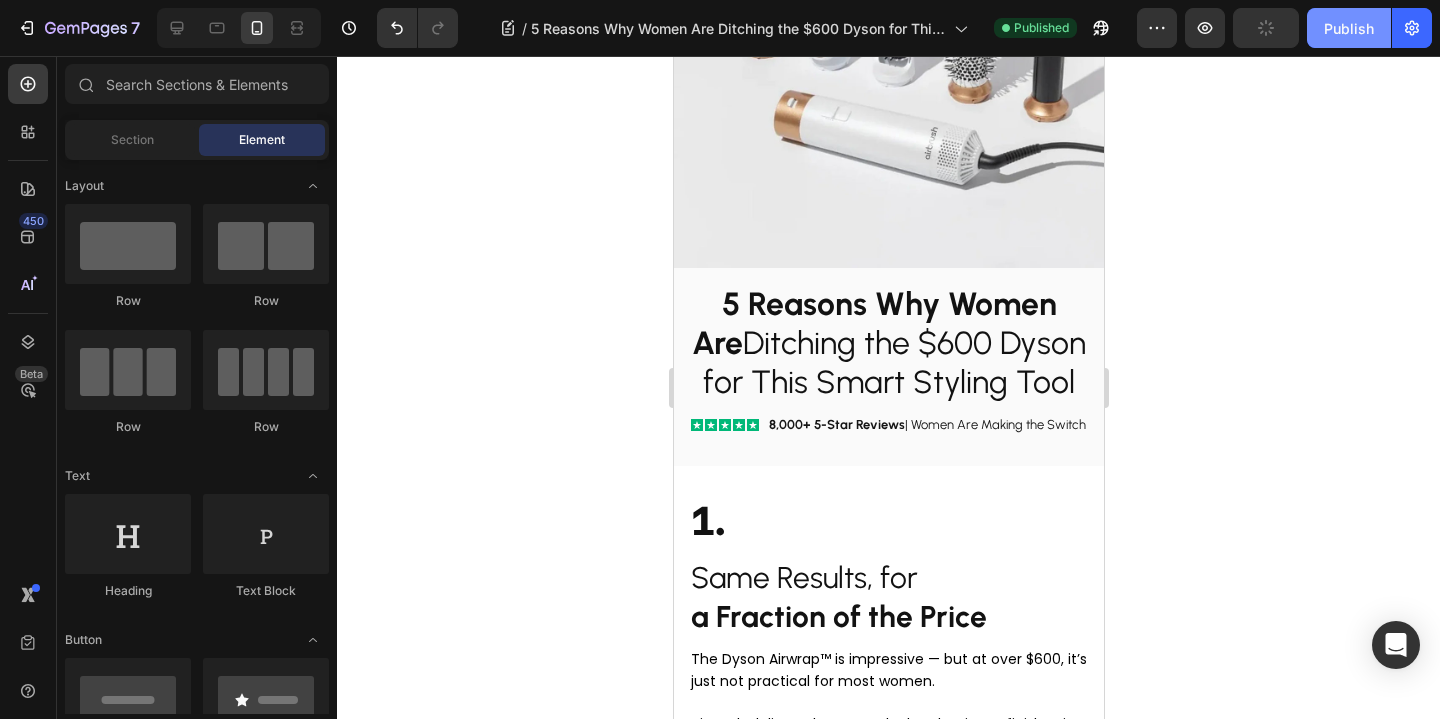 click on "Publish" at bounding box center [1349, 28] 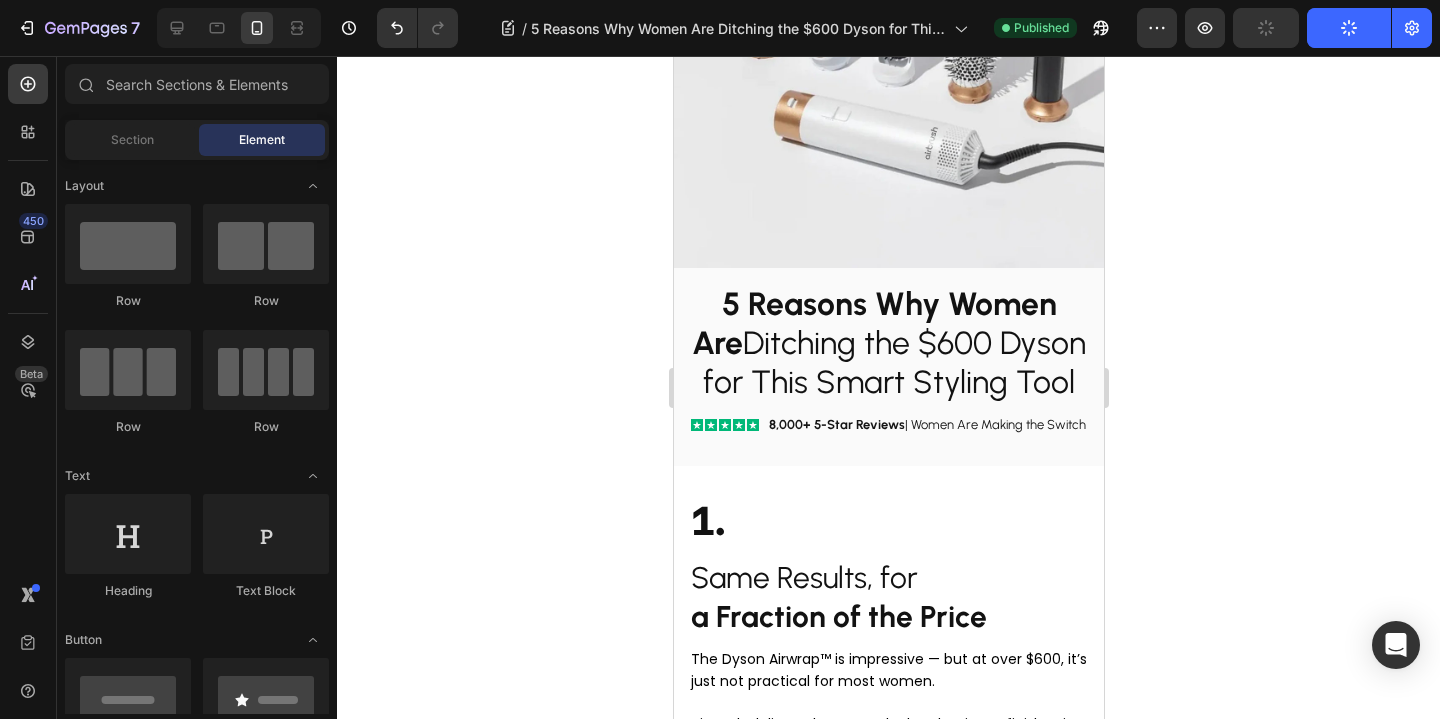 click 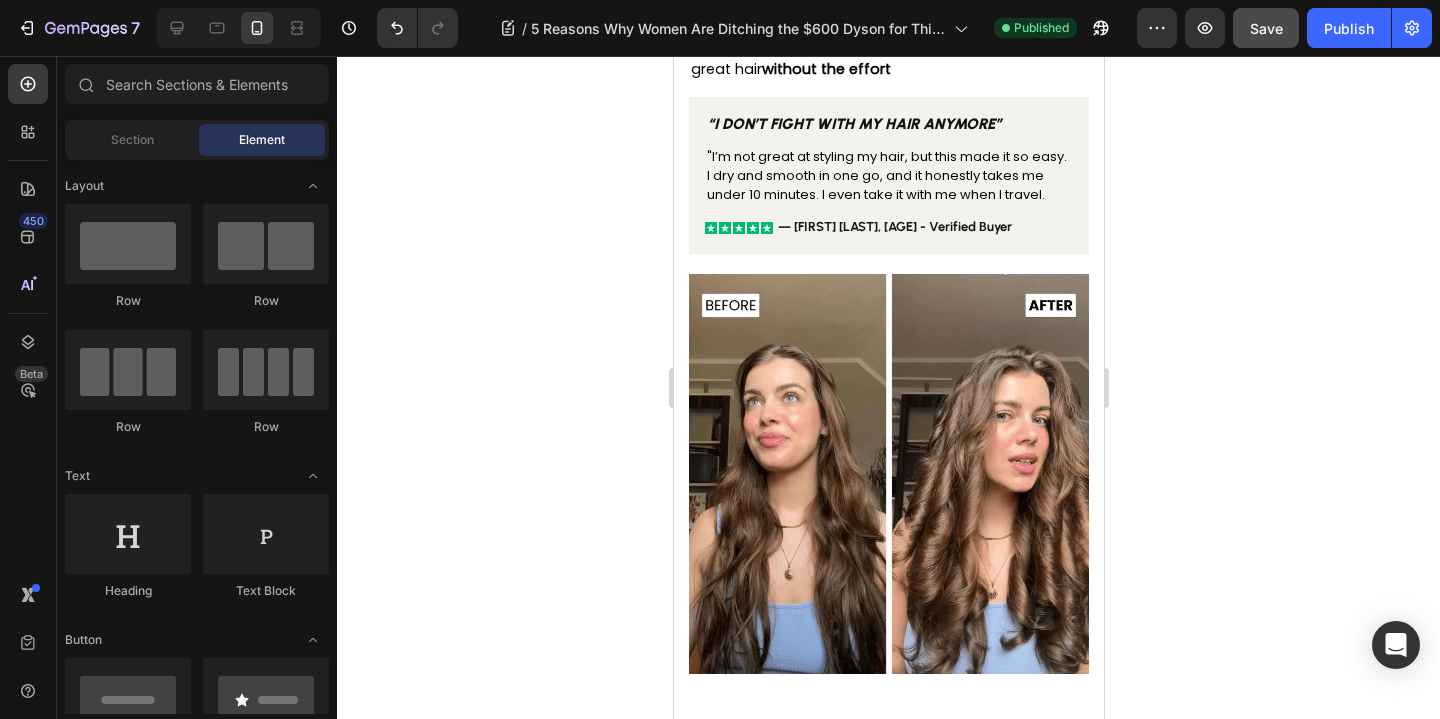 scroll, scrollTop: 2220, scrollLeft: 0, axis: vertical 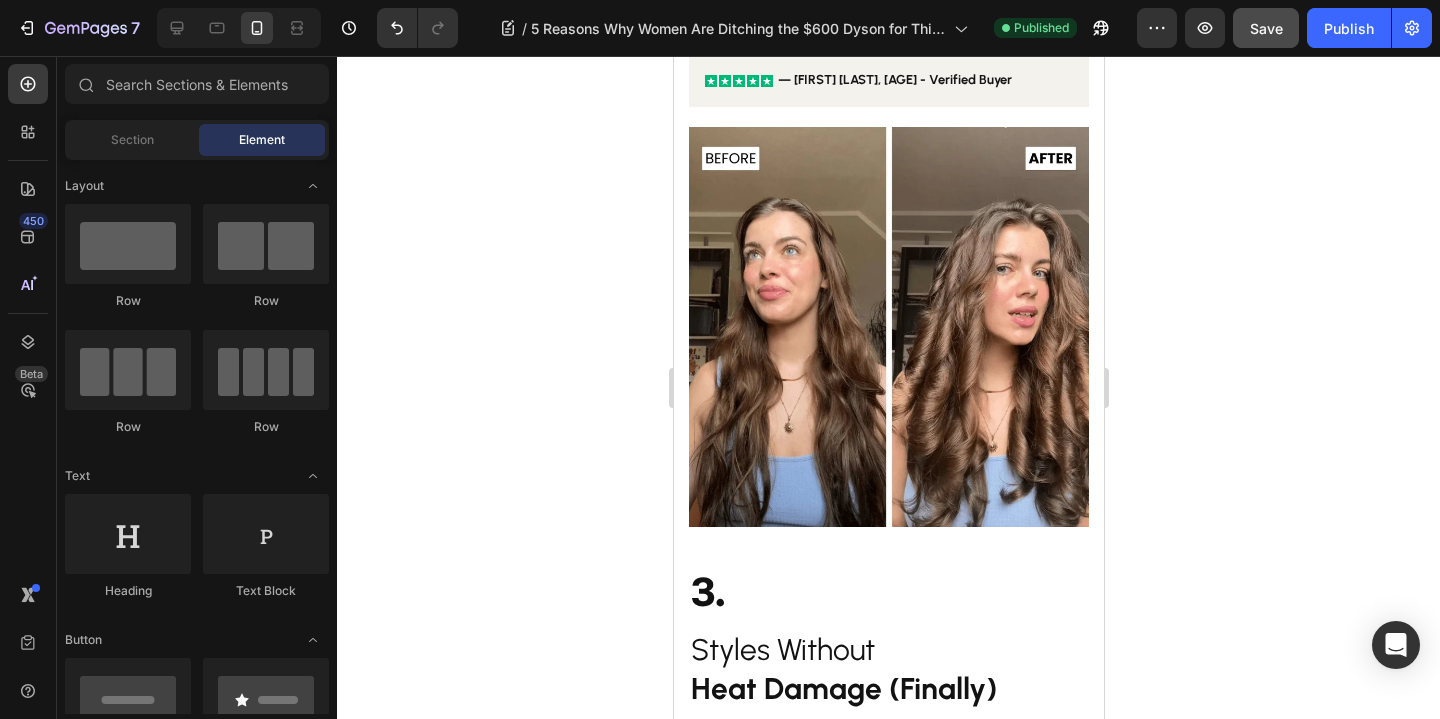 click 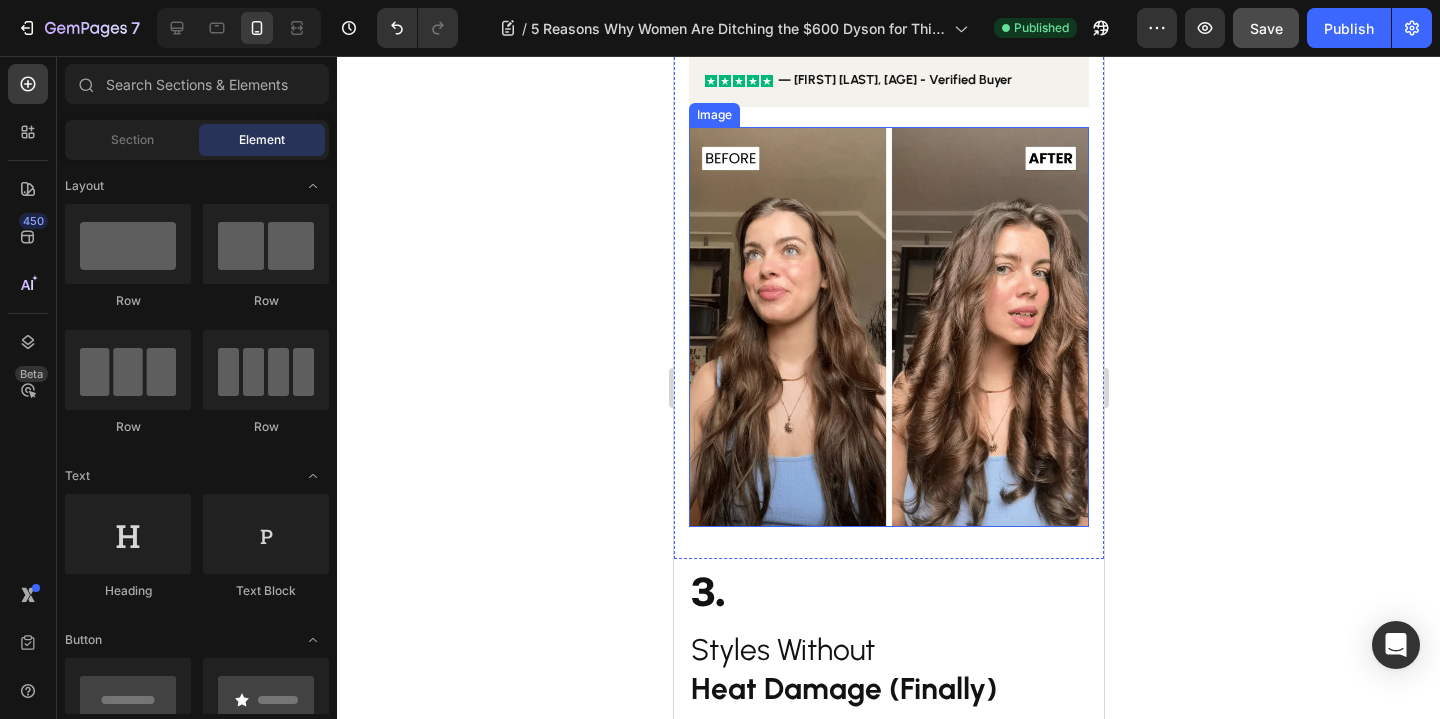 click at bounding box center [888, 327] 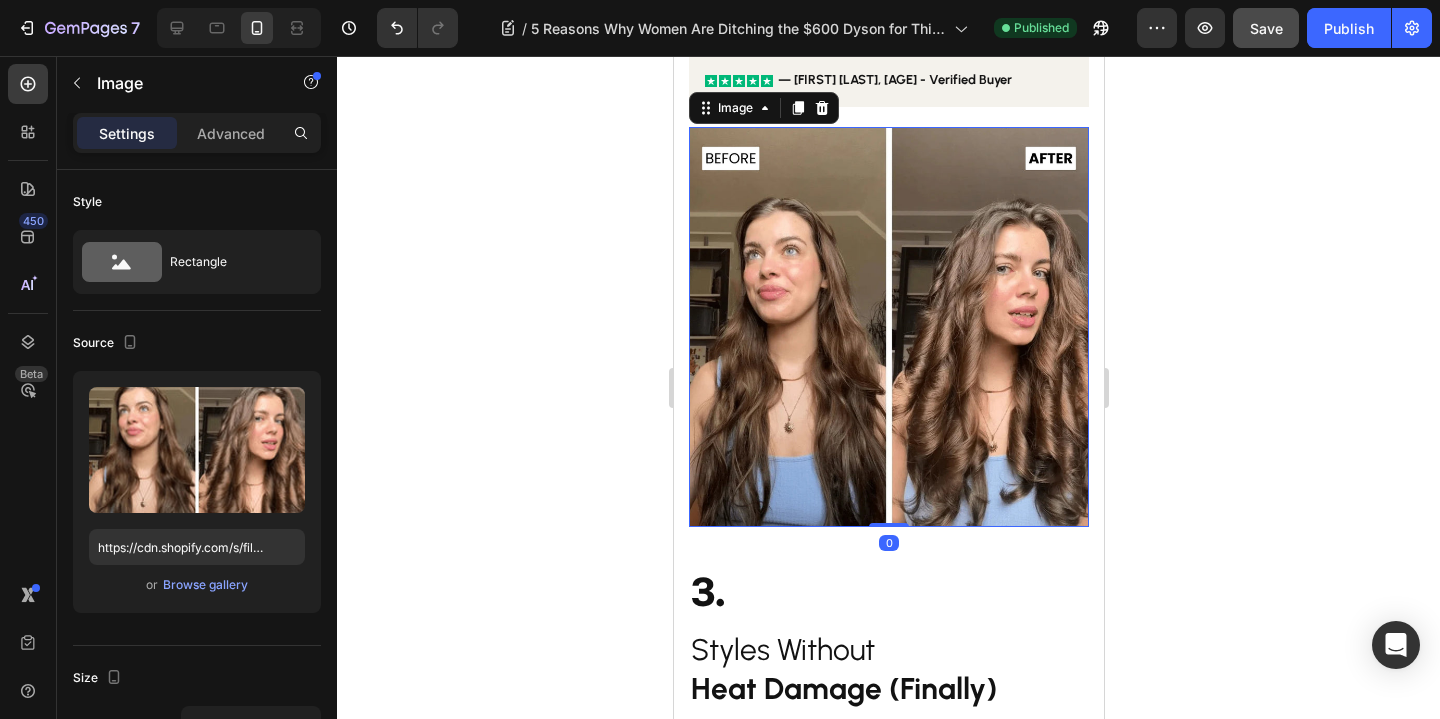click 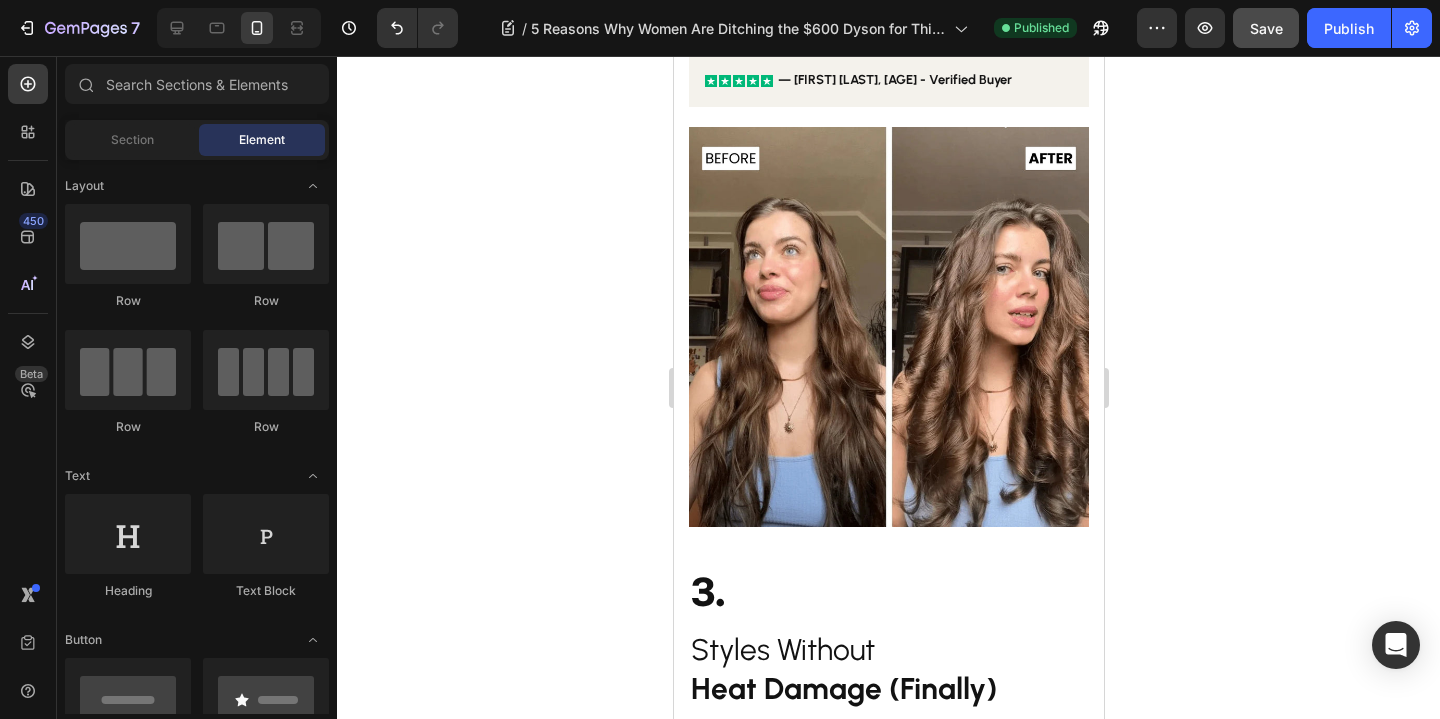 click at bounding box center [888, 327] 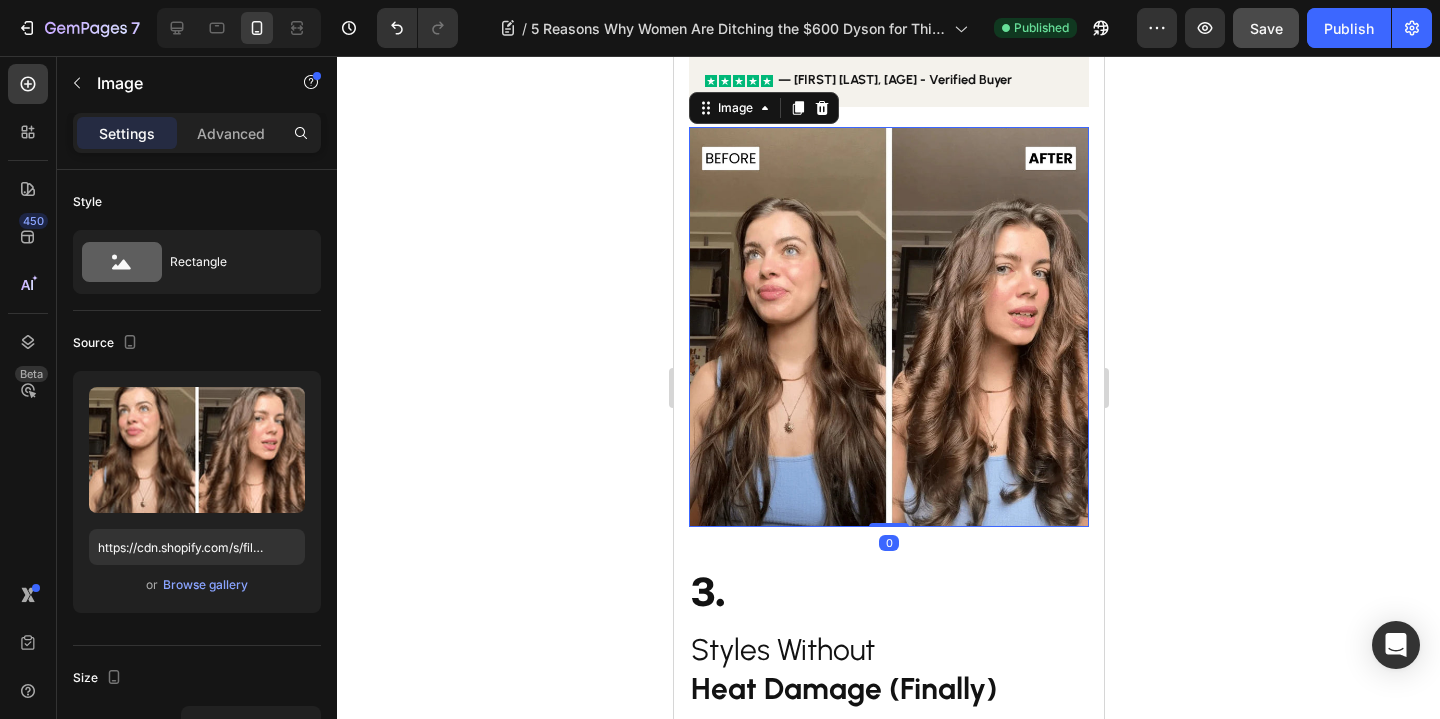 click 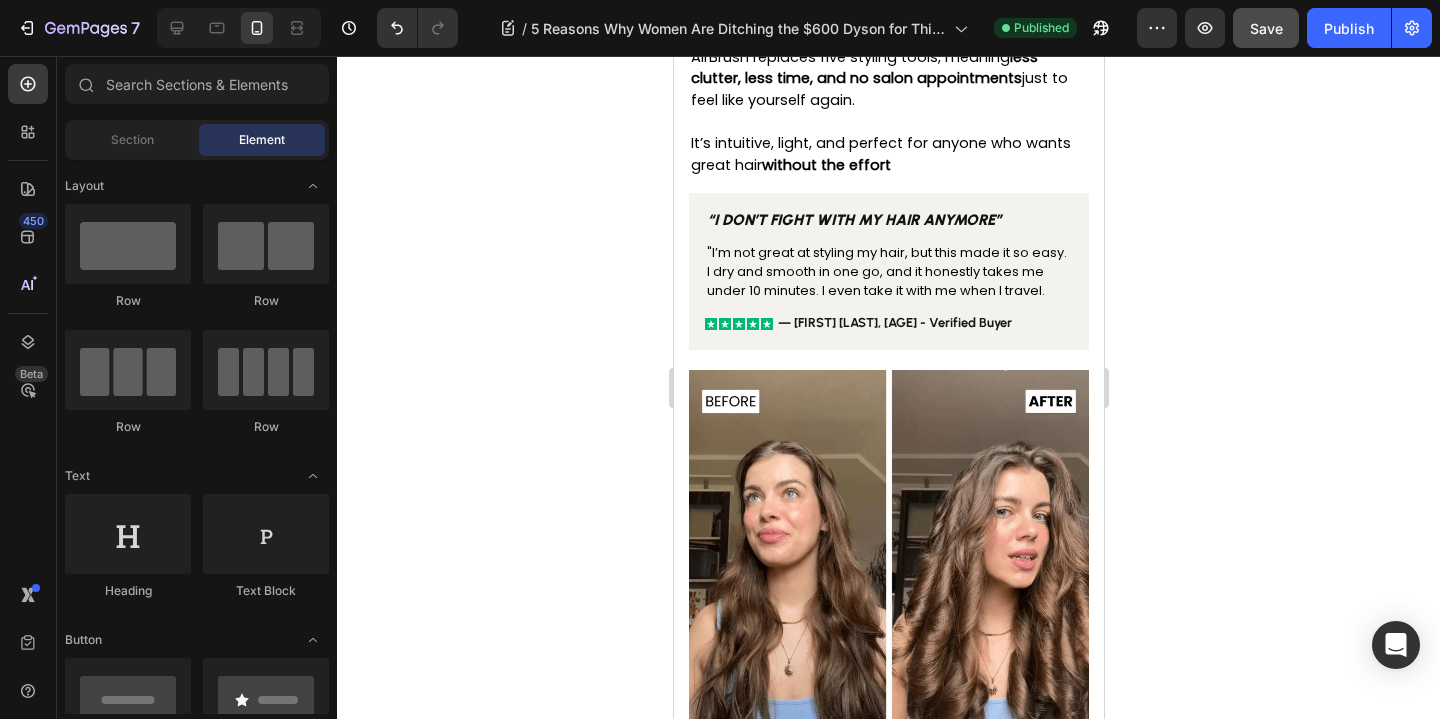 click on "Save" 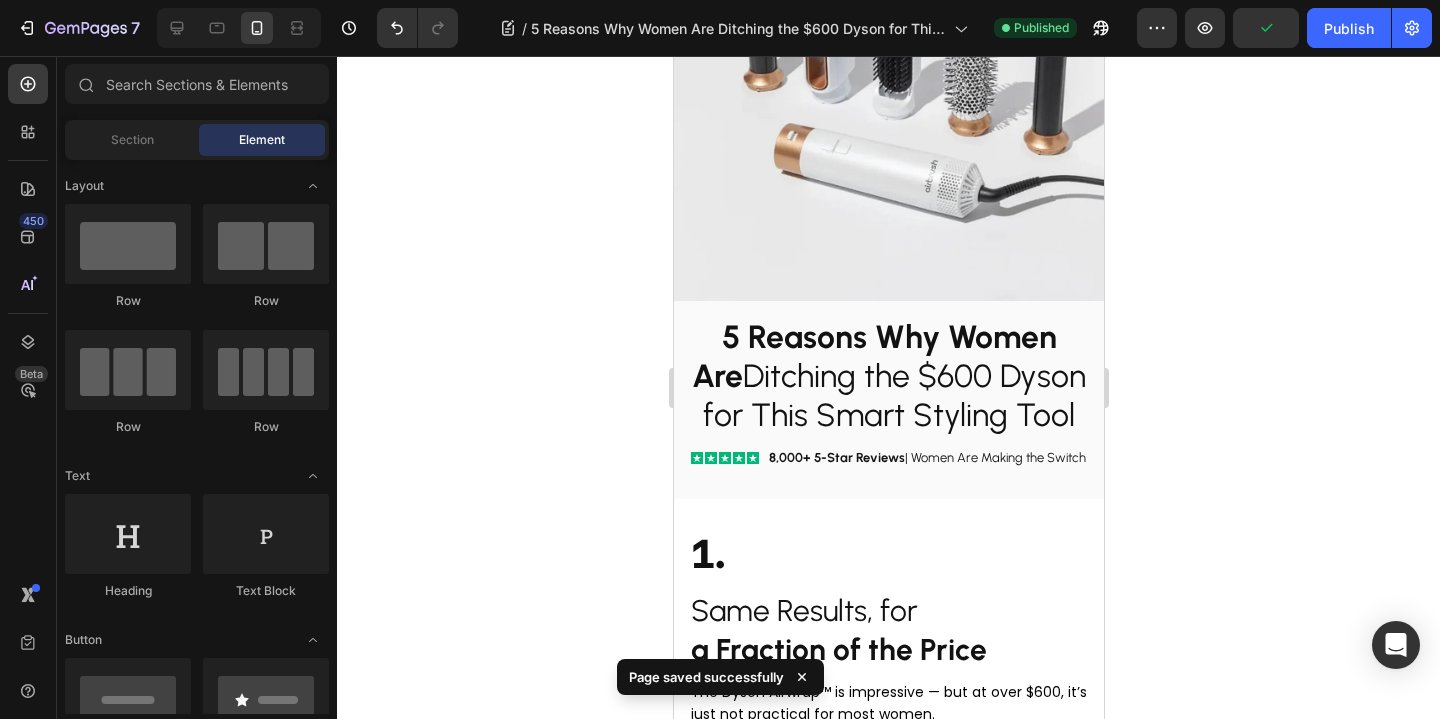 scroll, scrollTop: 0, scrollLeft: 0, axis: both 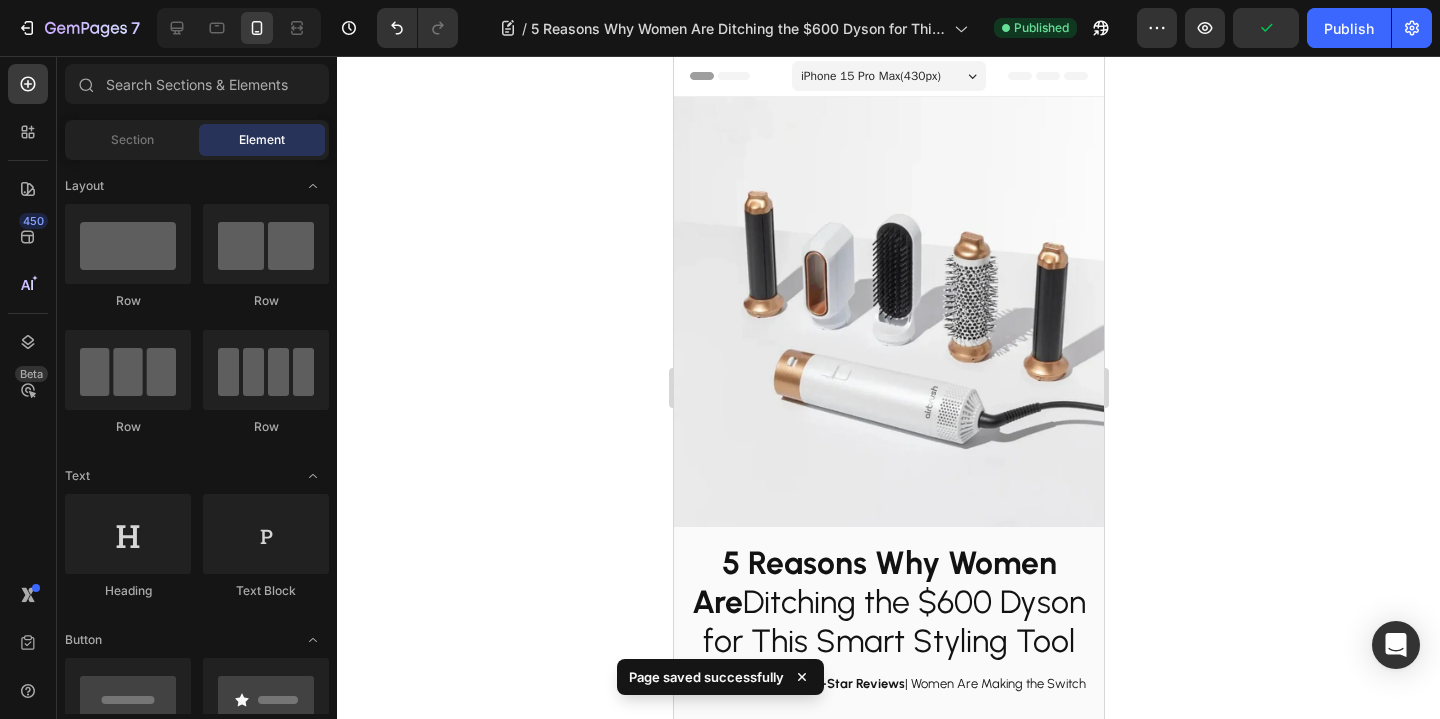click 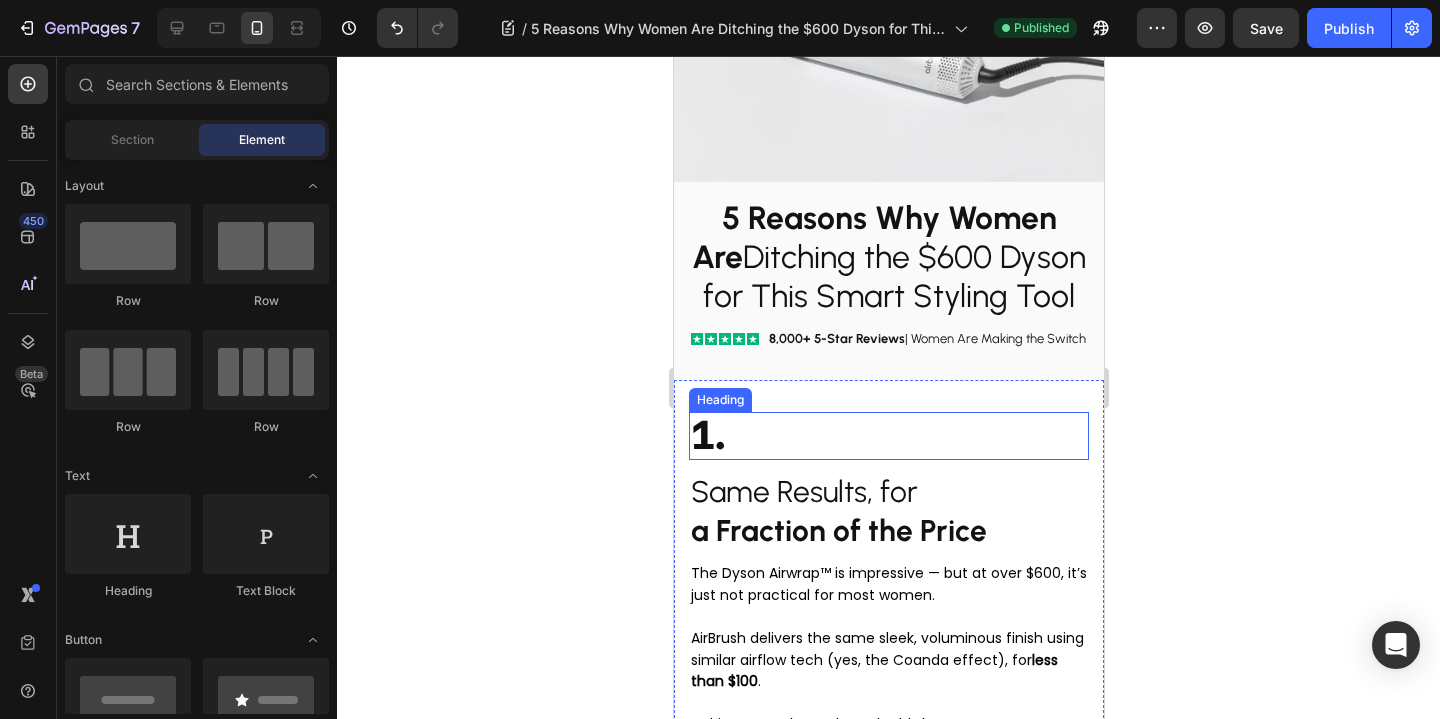 scroll, scrollTop: 231, scrollLeft: 0, axis: vertical 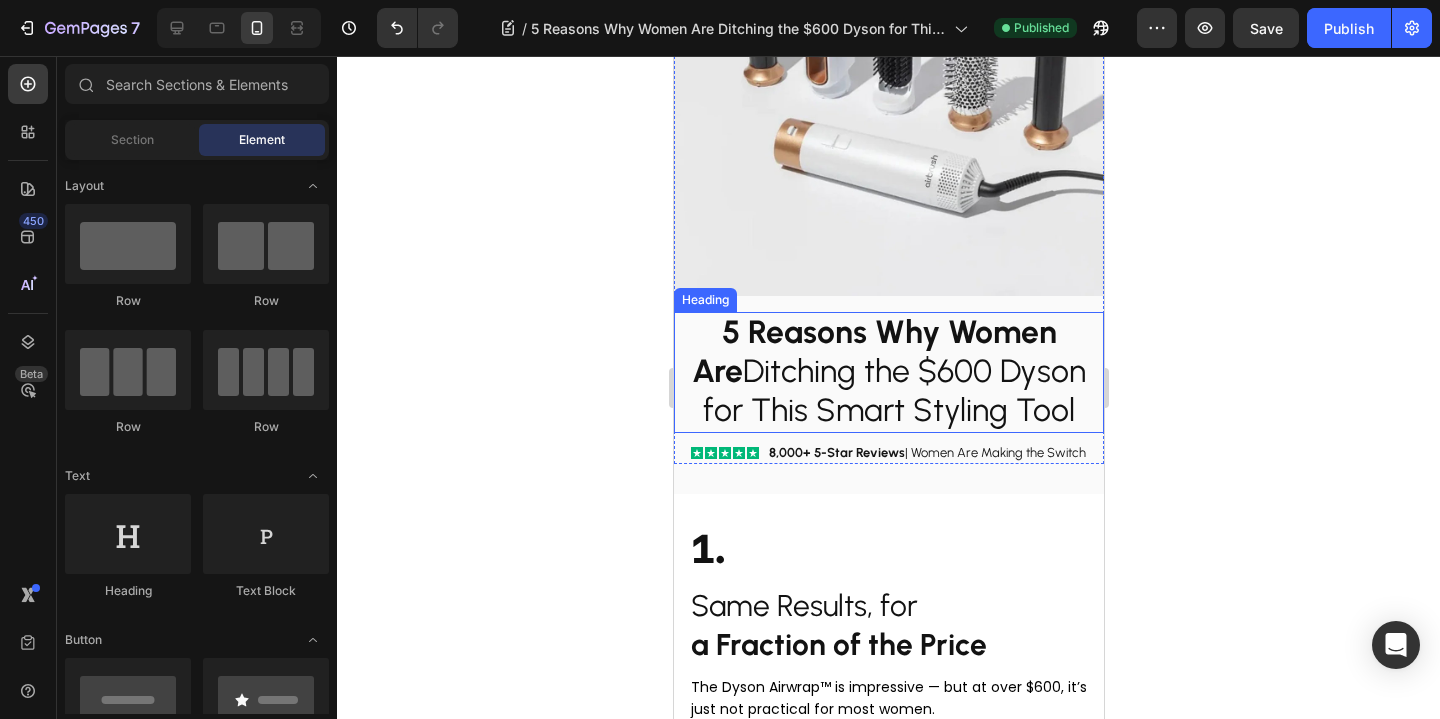 click 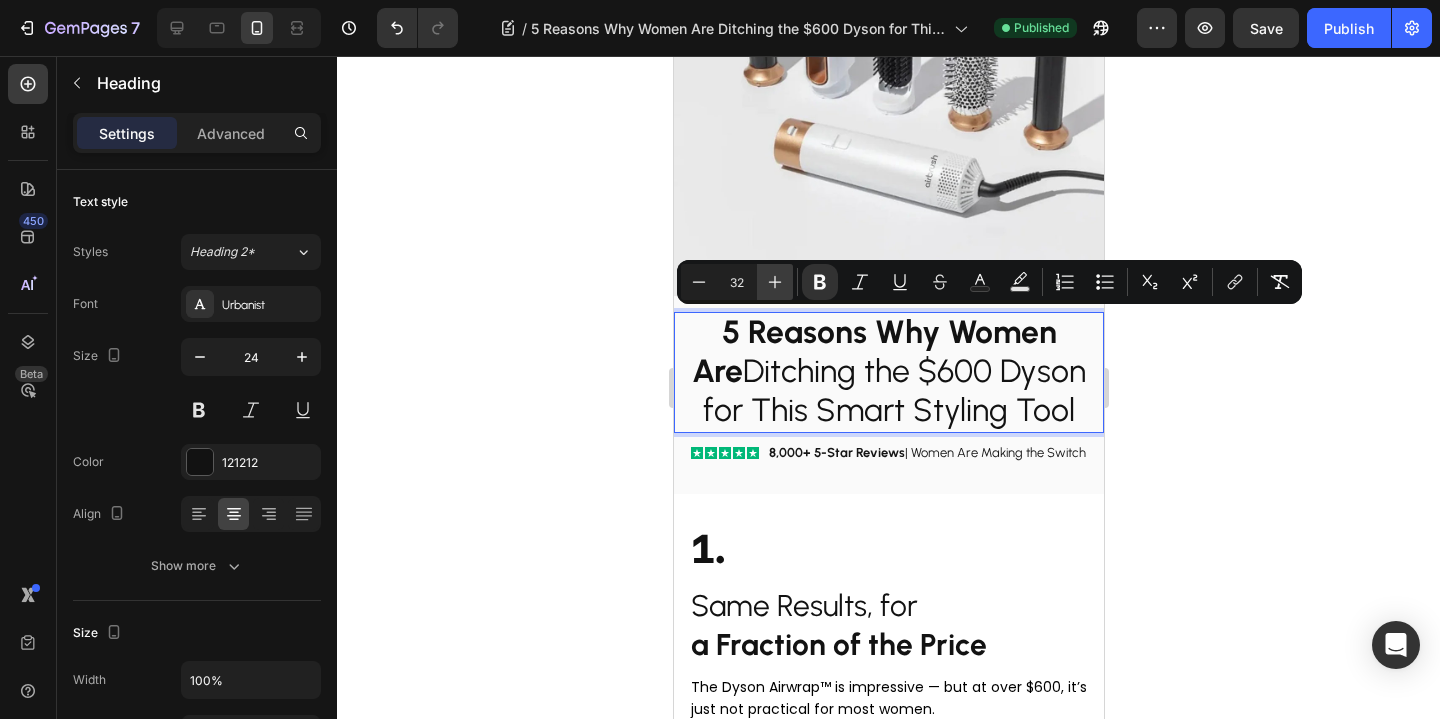 click on "Plus" at bounding box center [775, 282] 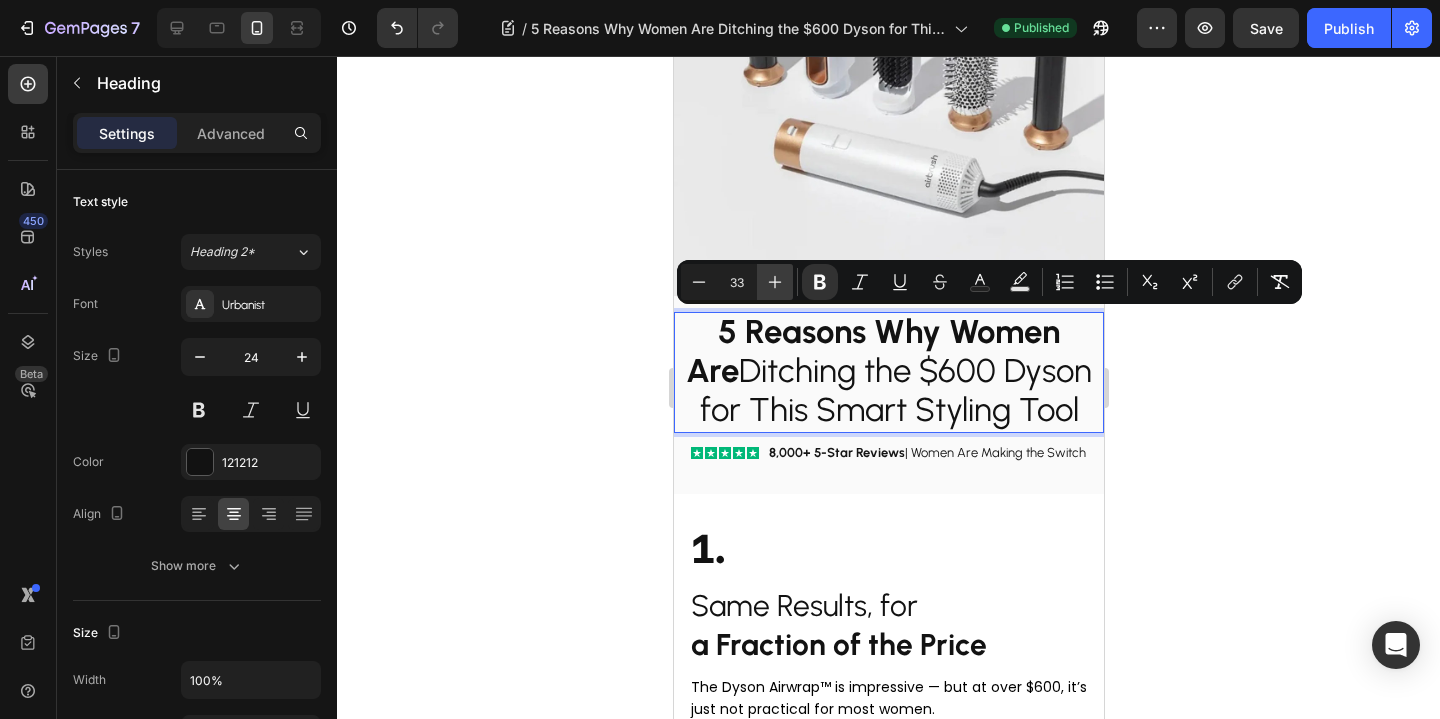click on "Plus" at bounding box center (775, 282) 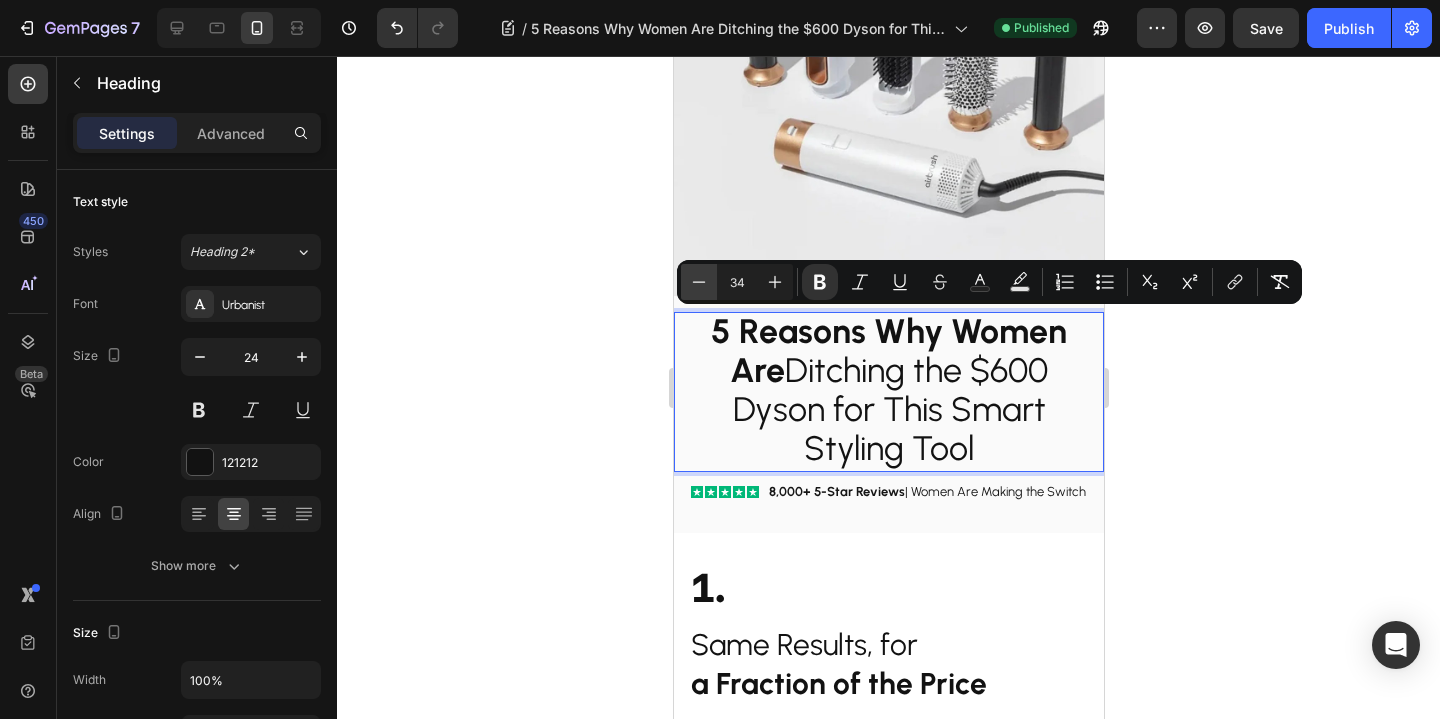 click 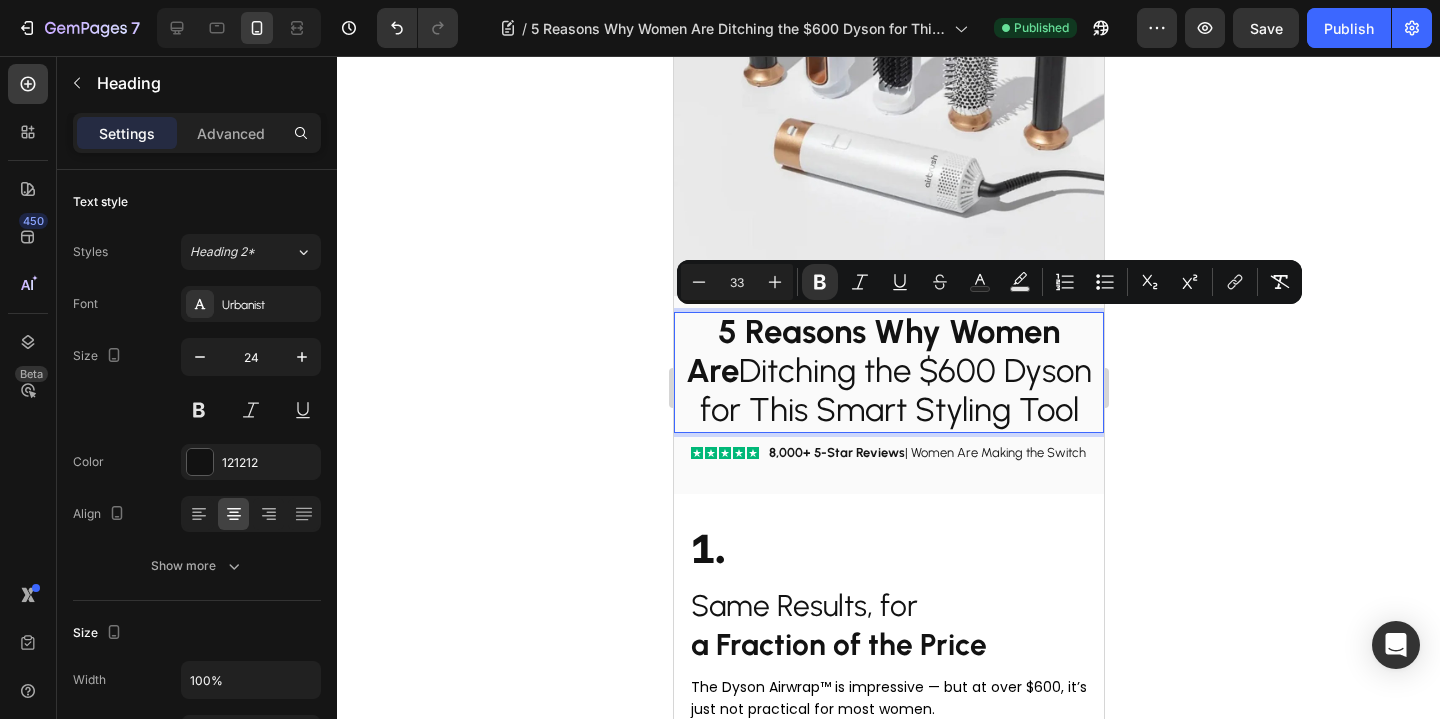 click 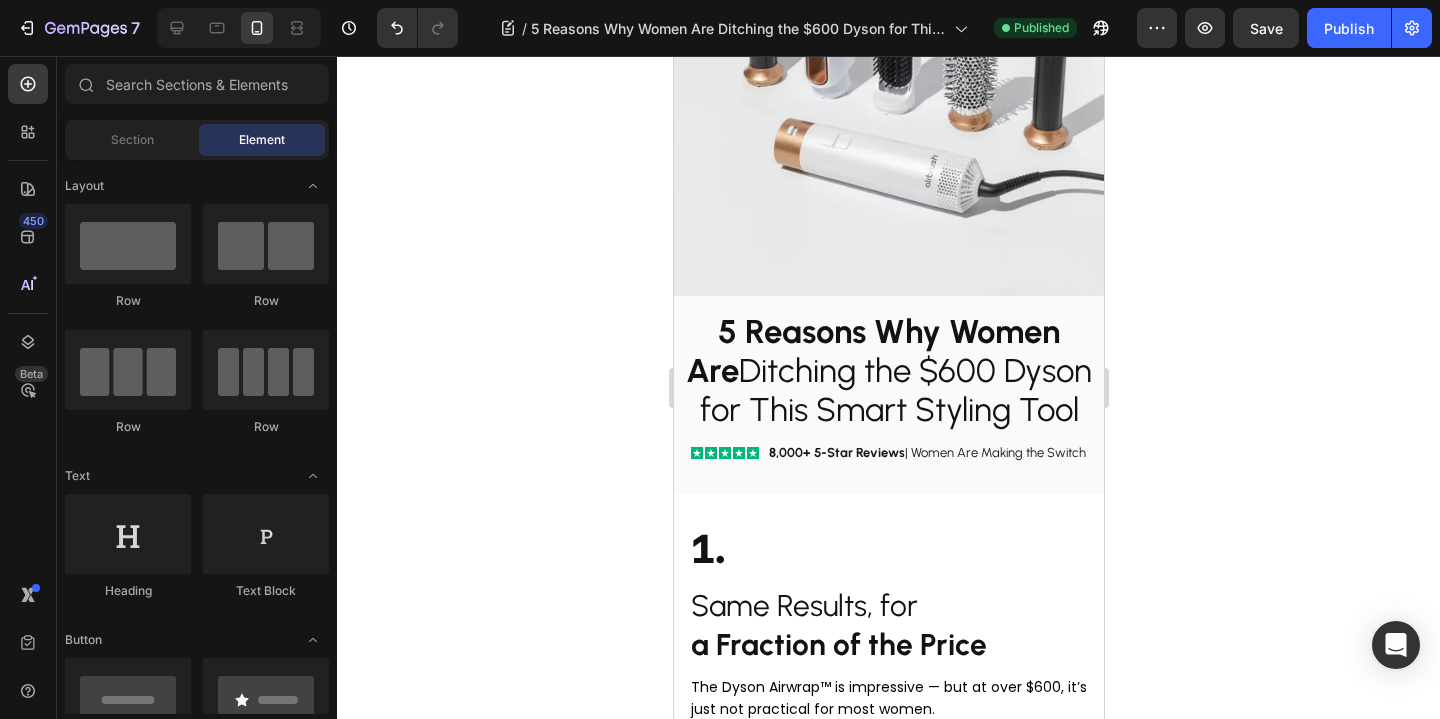 click on "5 Reasons Why Women Are  Ditching the $600 Dyson for This Smart Styling Tool" at bounding box center (888, 370) 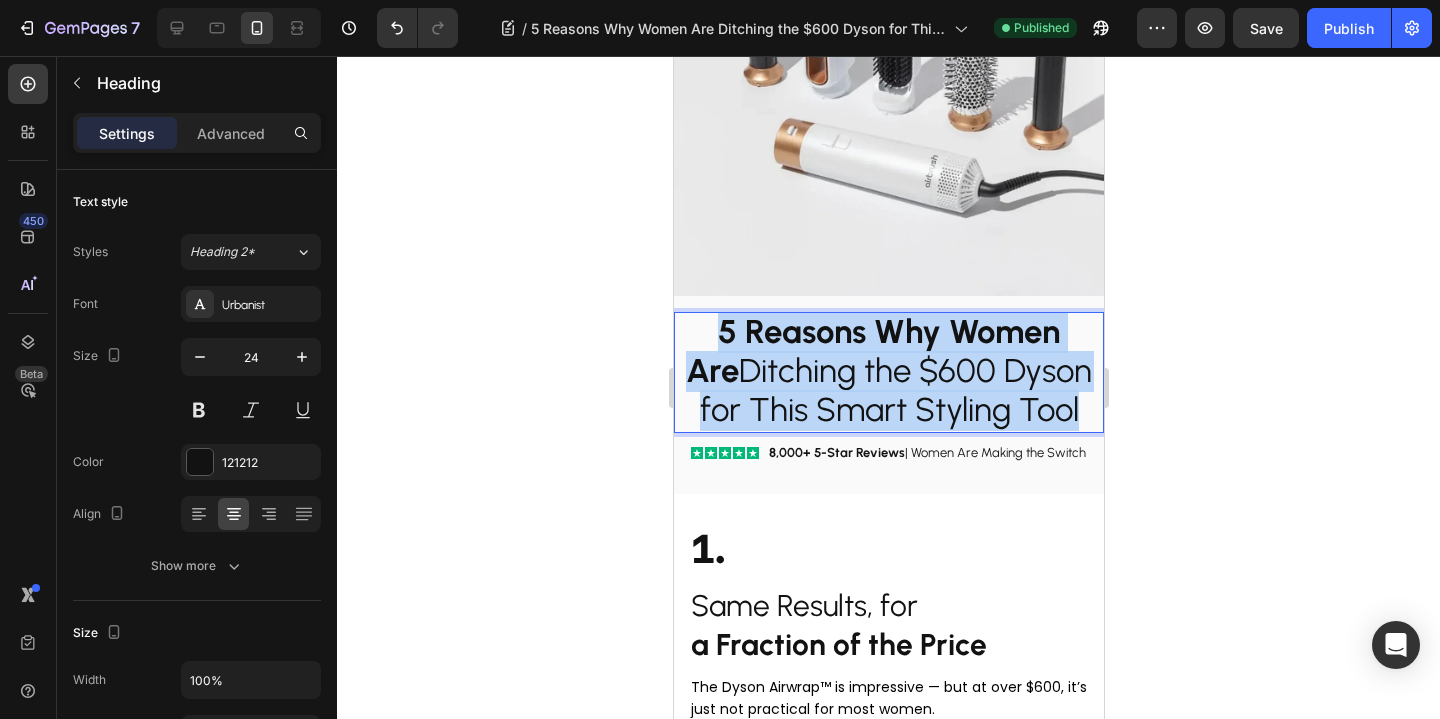 click on "5 Reasons Why Women Are  Ditching the $600 Dyson for This Smart Styling Tool" at bounding box center [888, 370] 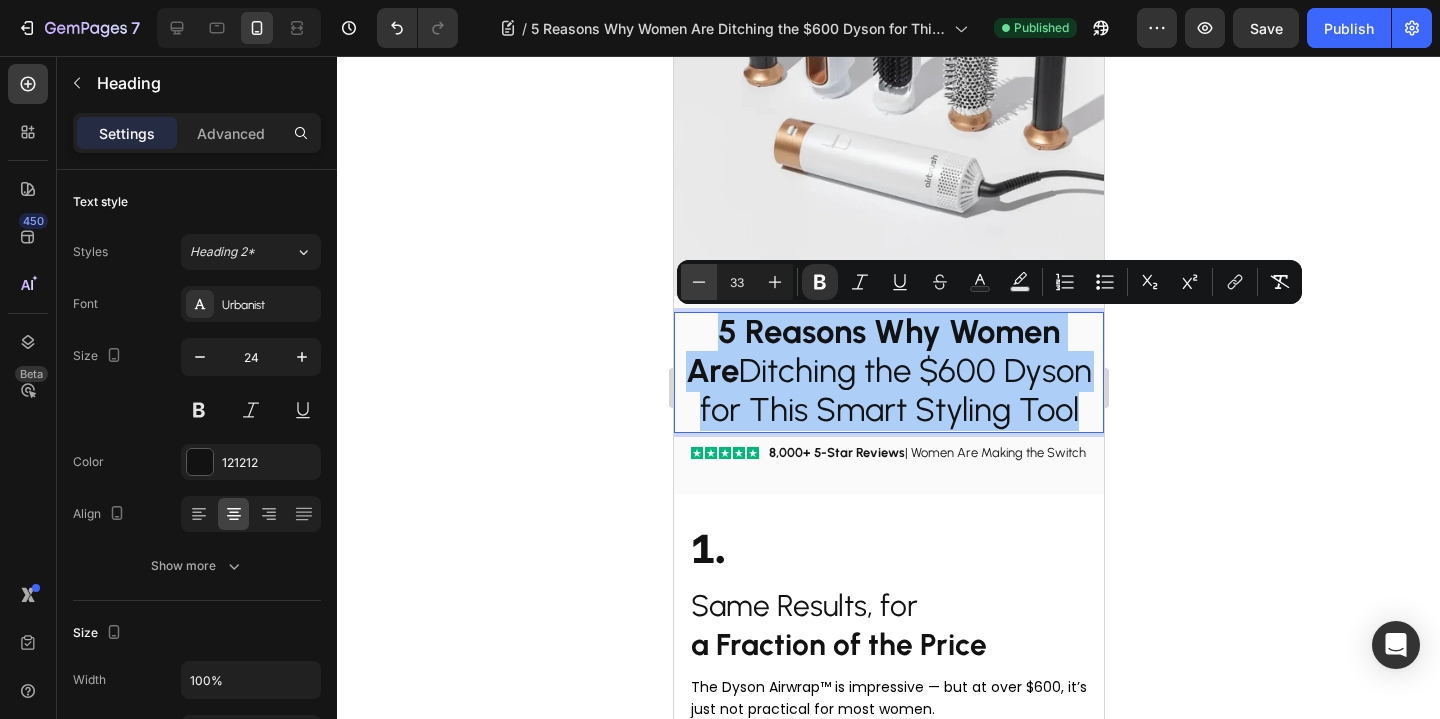 click on "Minus" at bounding box center (699, 282) 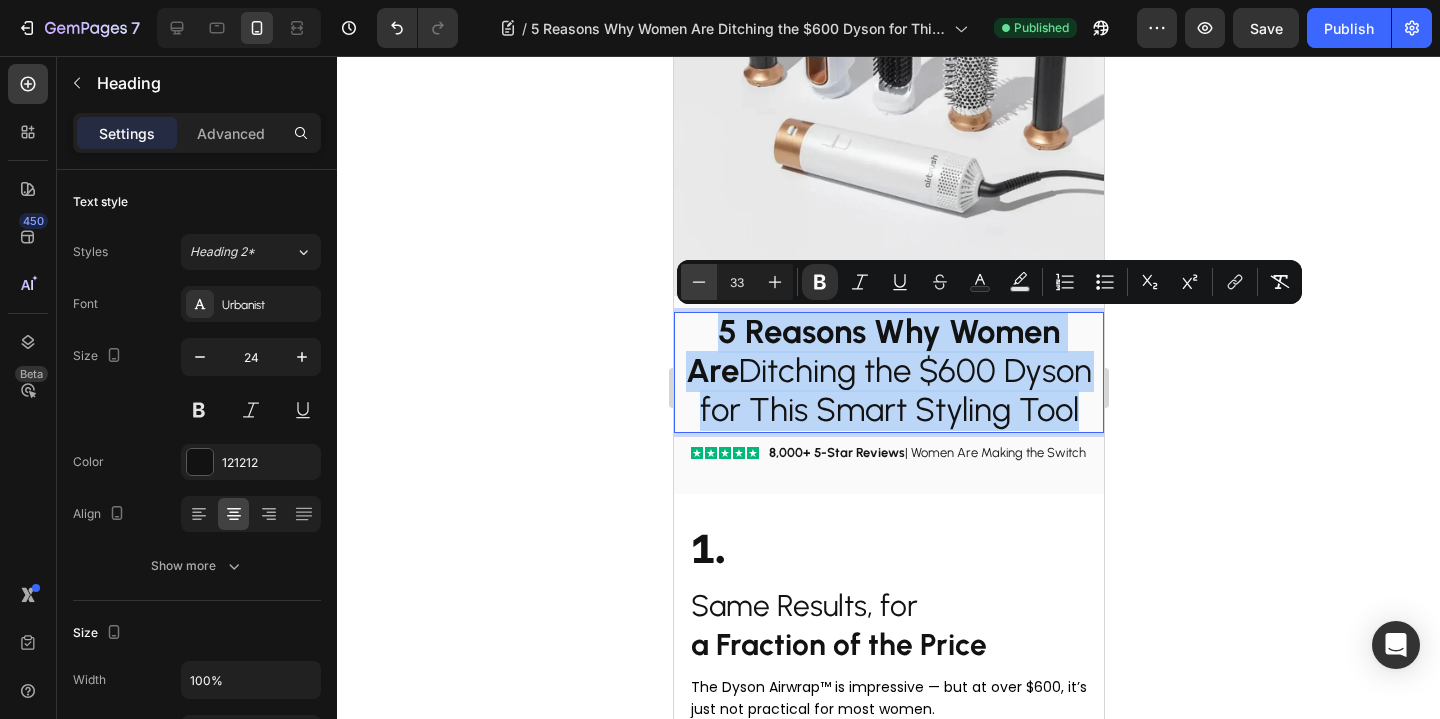type on "32" 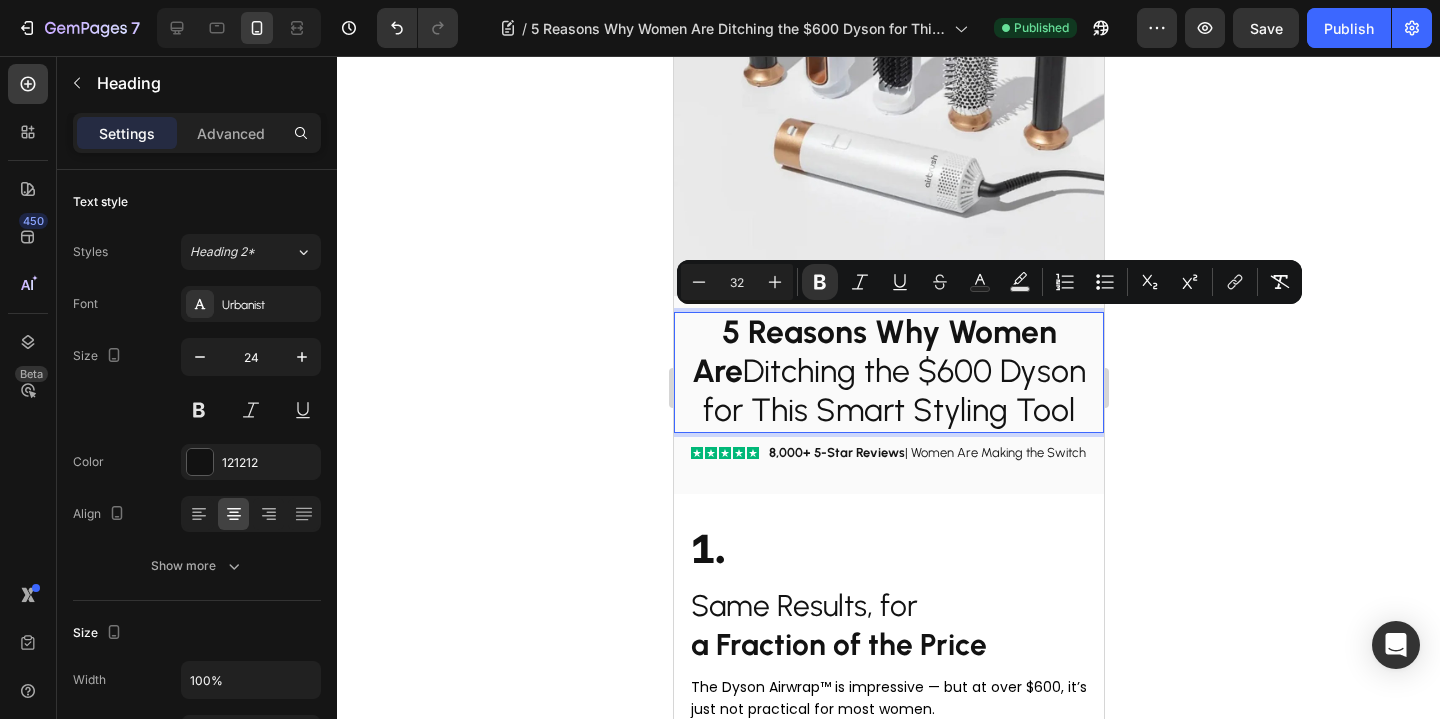 drag, startPoint x: 627, startPoint y: 302, endPoint x: 1, endPoint y: 242, distance: 628.86884 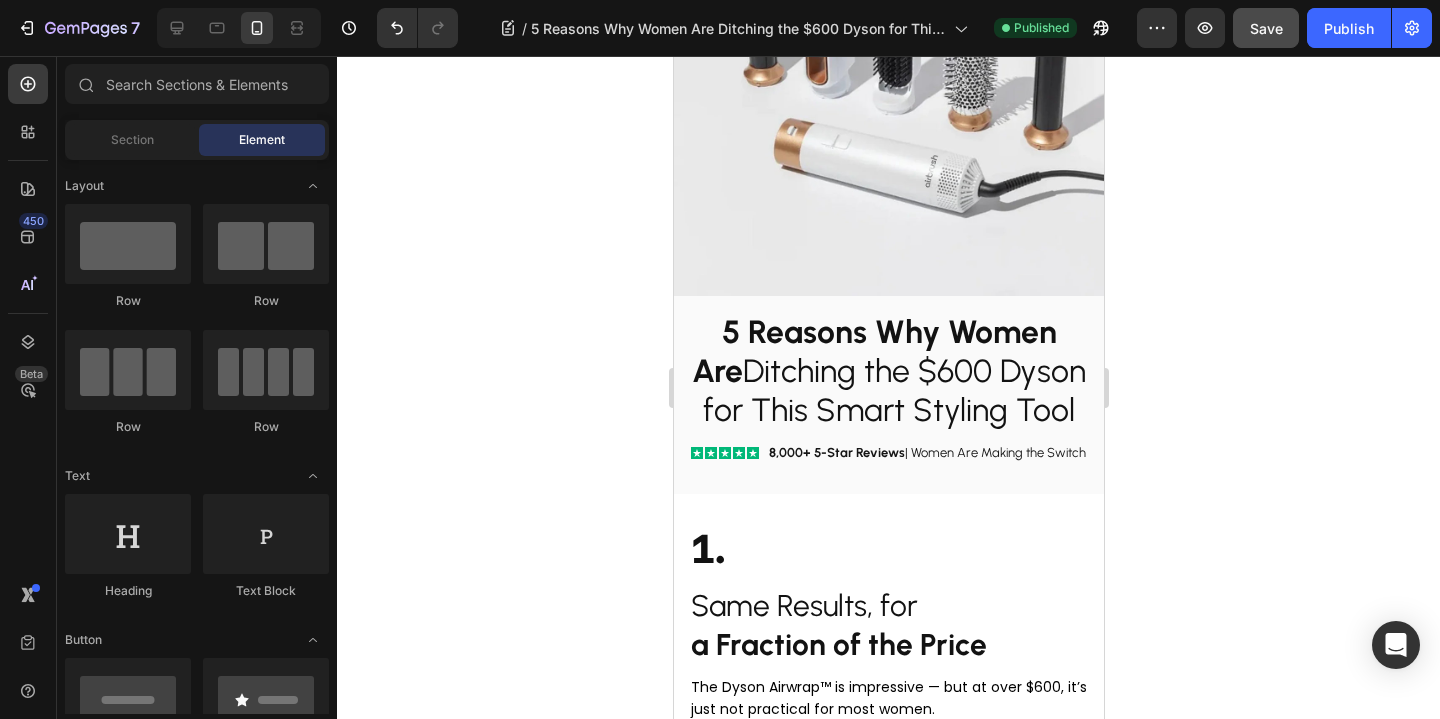 click on "Save" 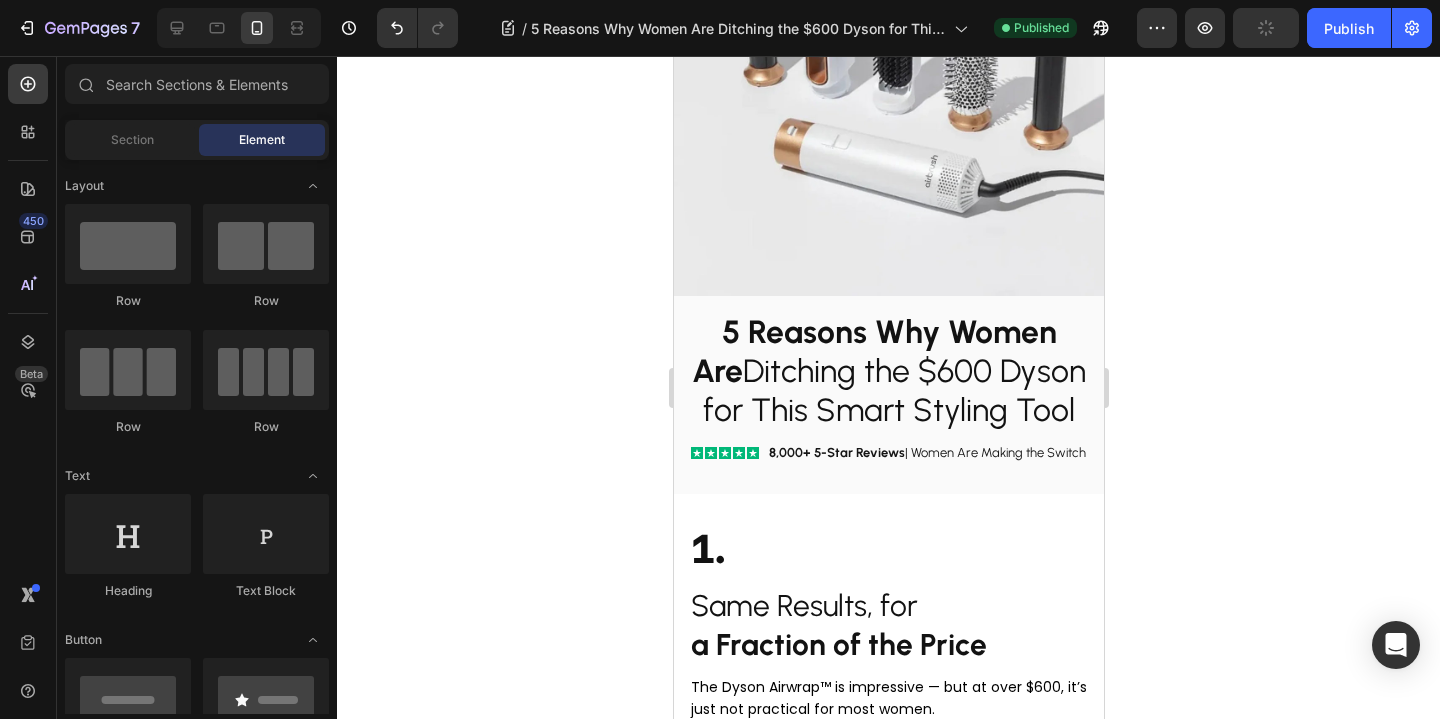 click 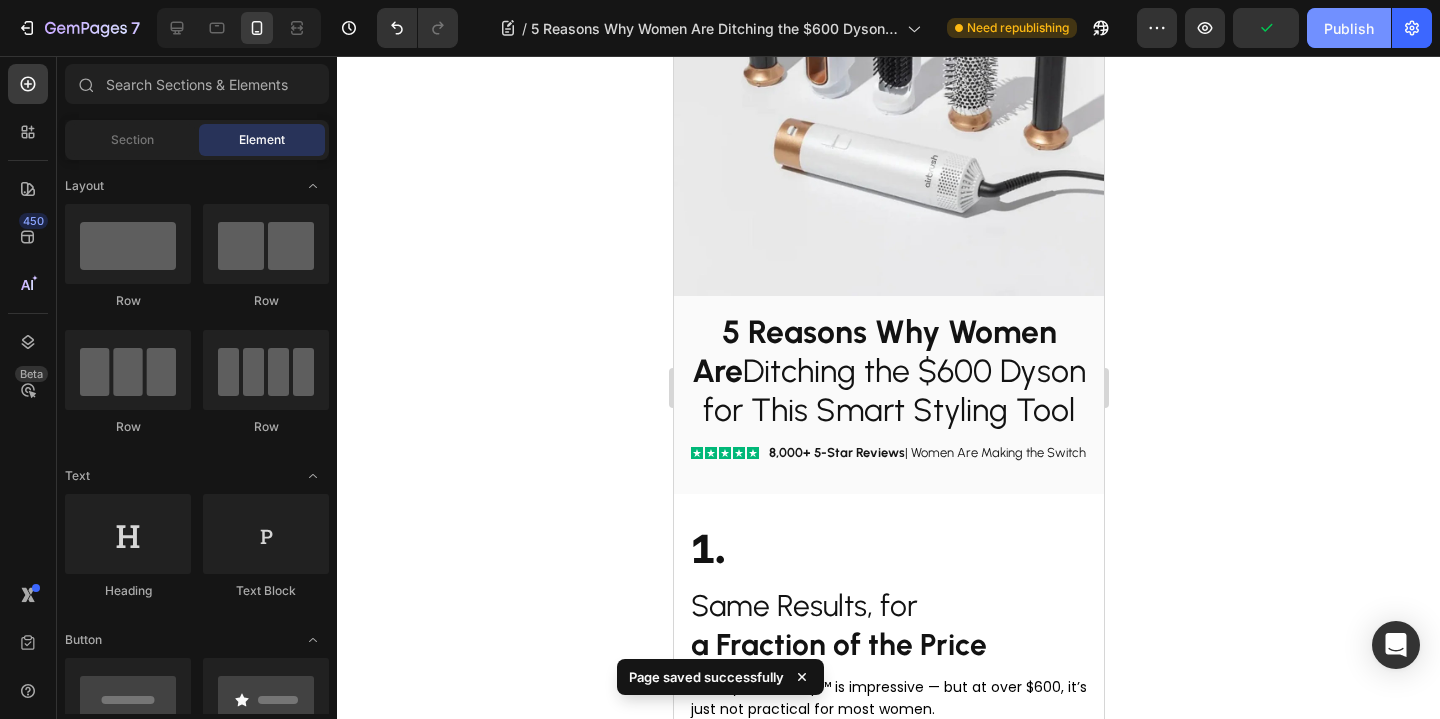 click on "Publish" at bounding box center [1349, 28] 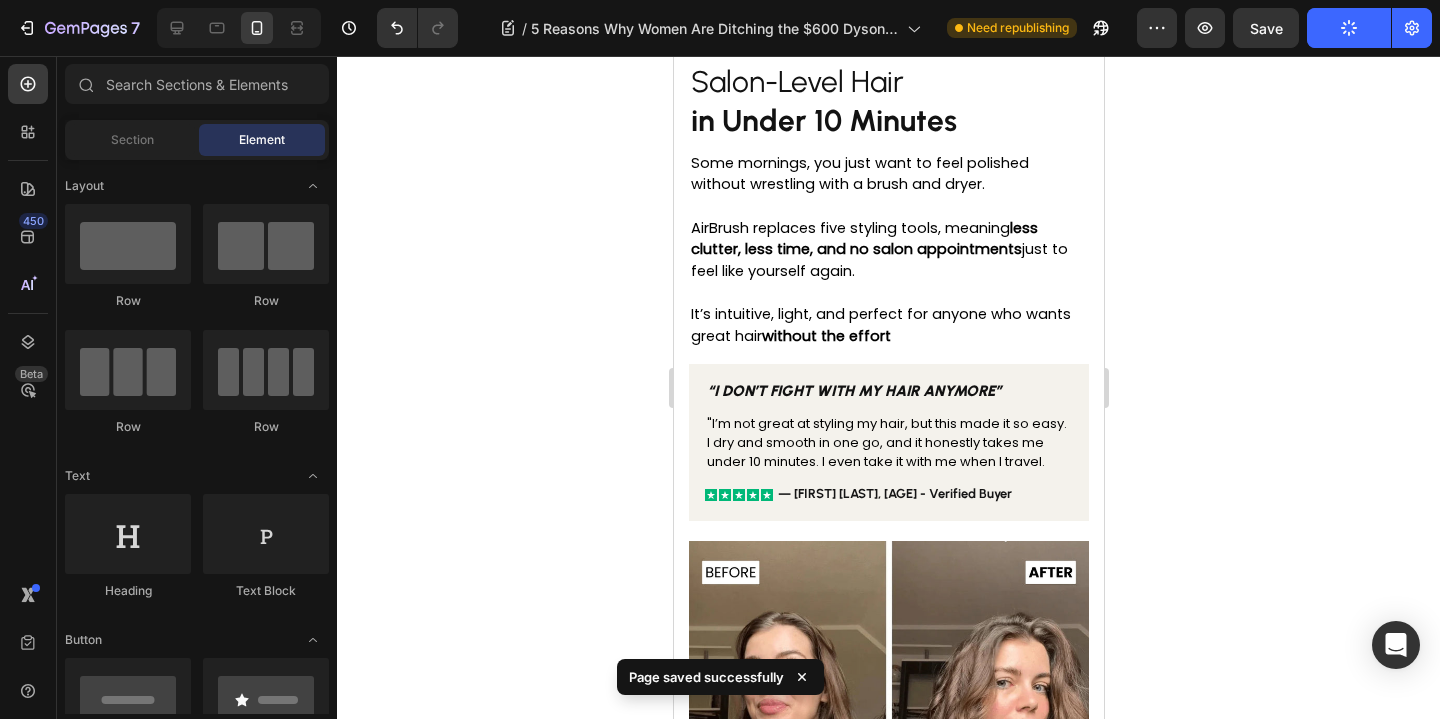 scroll, scrollTop: 2277, scrollLeft: 0, axis: vertical 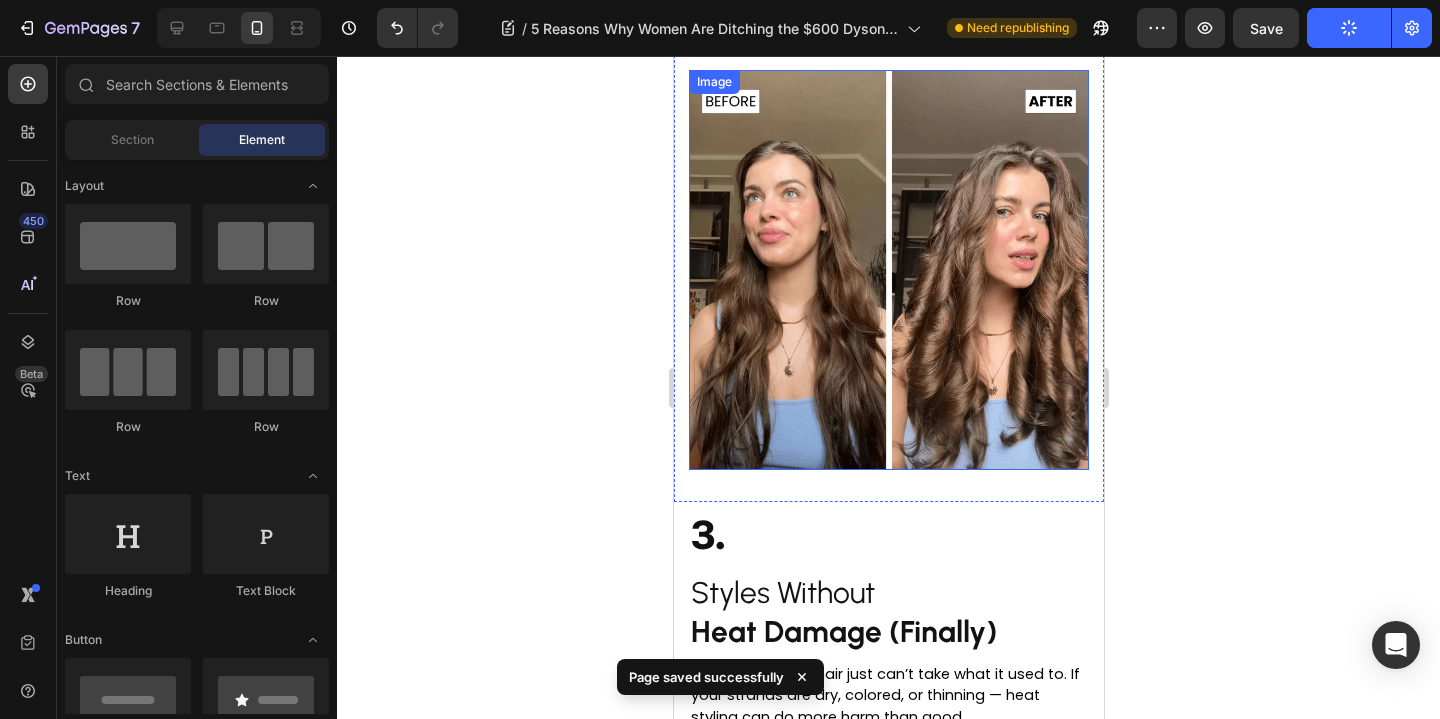 click at bounding box center (888, 270) 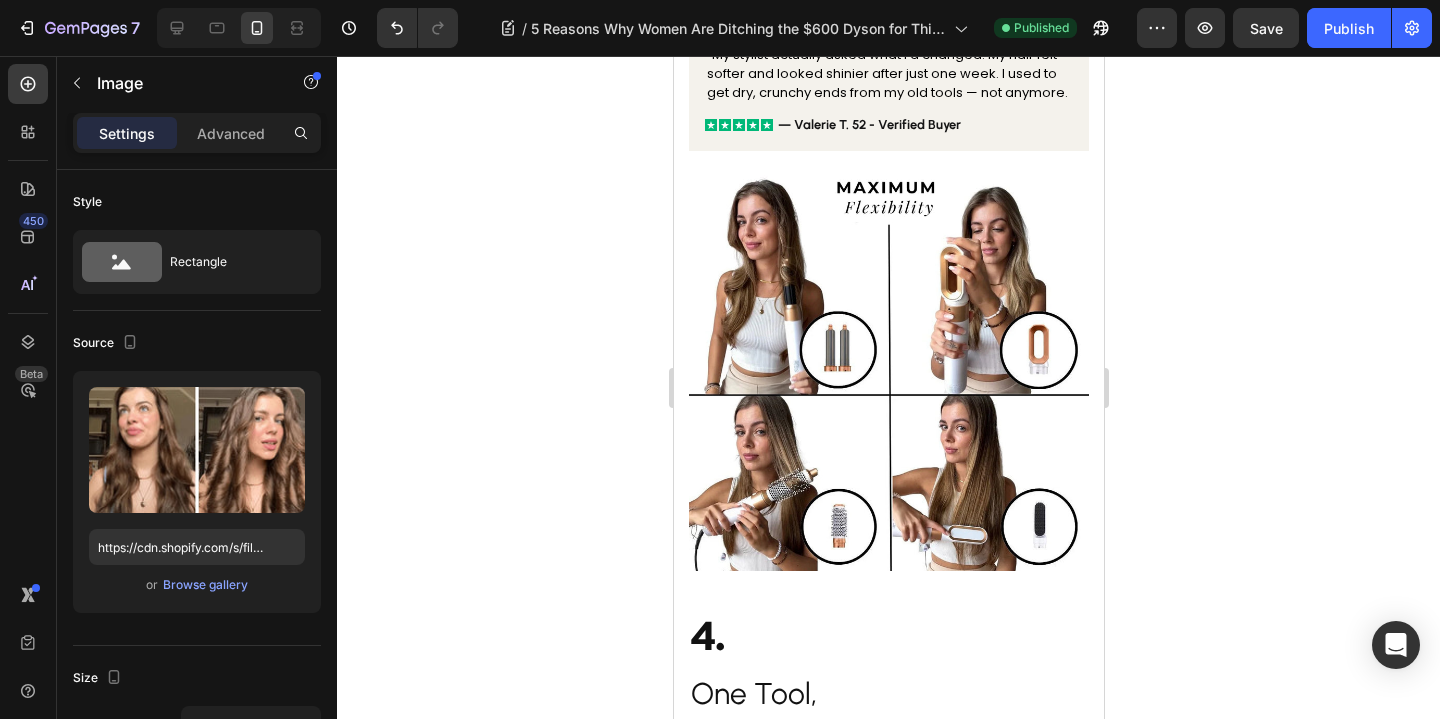 scroll, scrollTop: 2971, scrollLeft: 0, axis: vertical 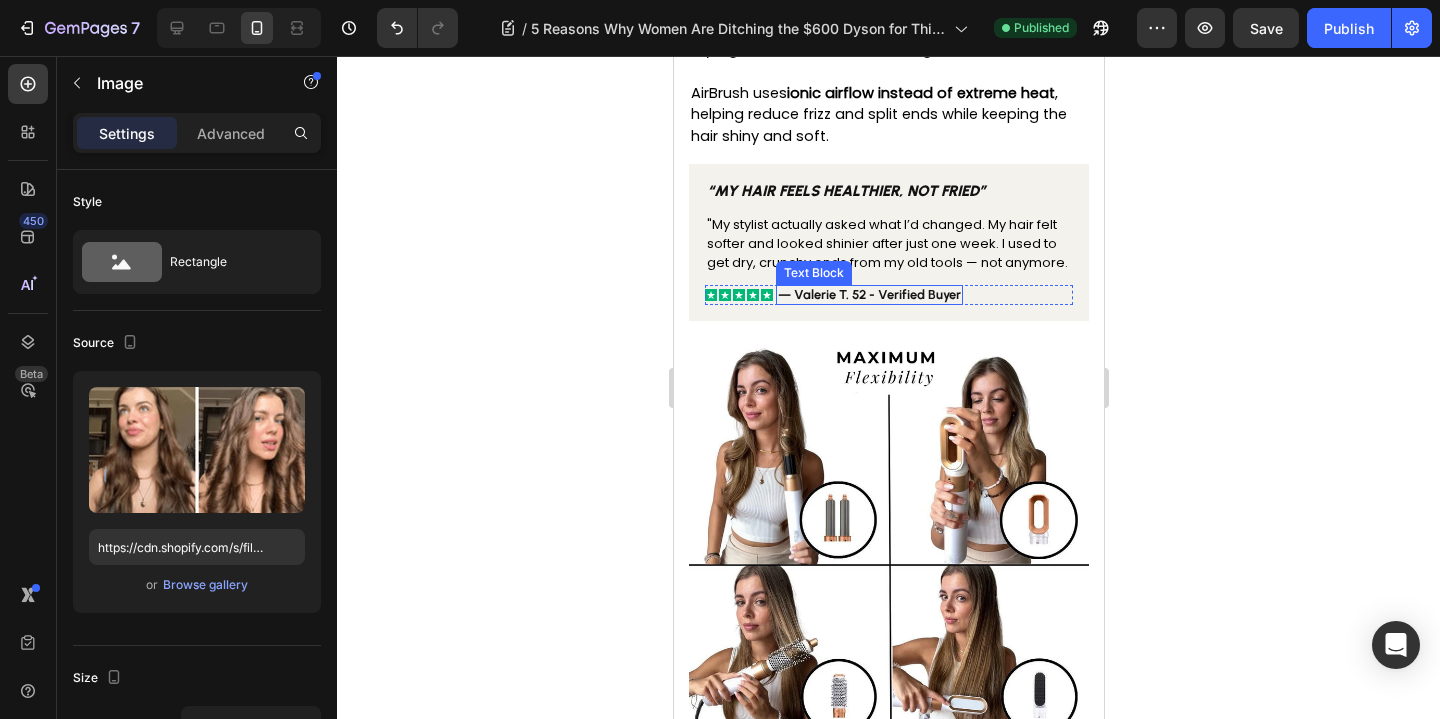 click on "— Valerie T. 52 - Verified Buyer" at bounding box center (868, 294) 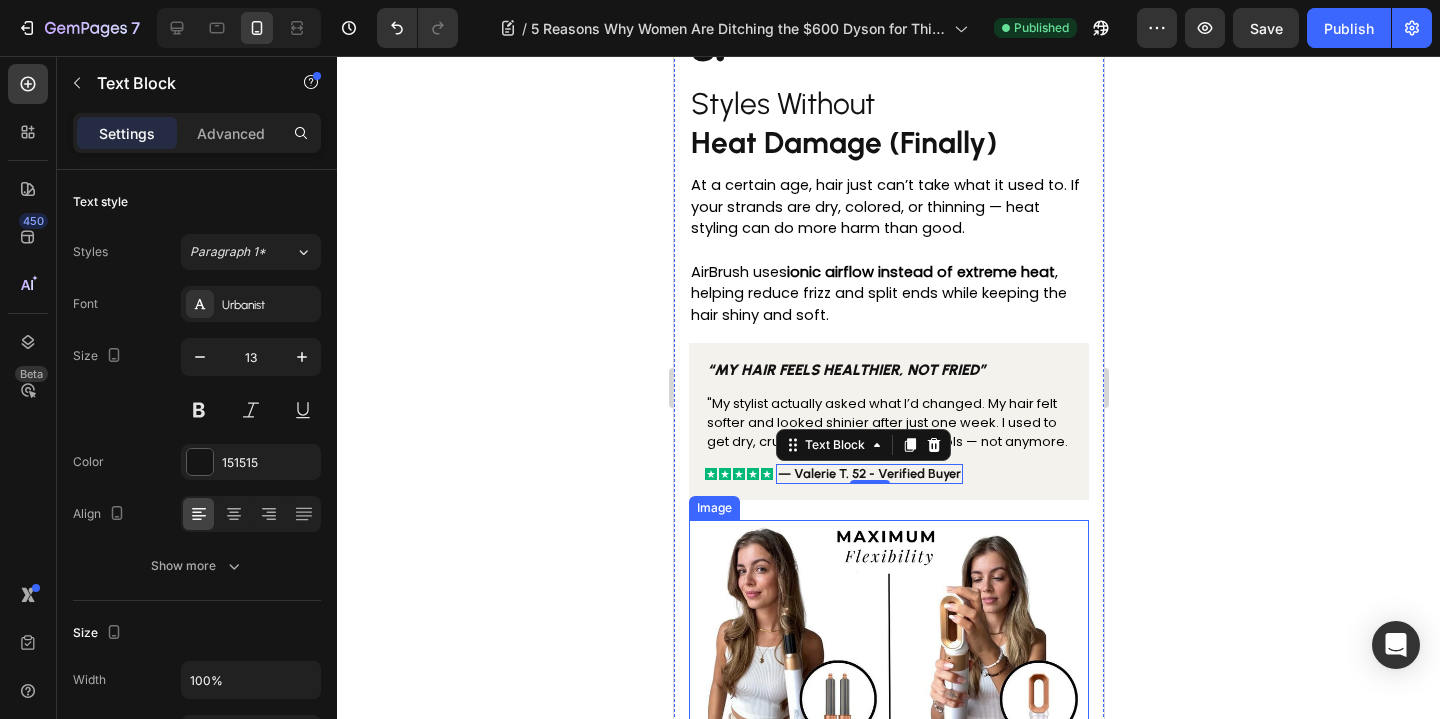 scroll, scrollTop: 2821, scrollLeft: 0, axis: vertical 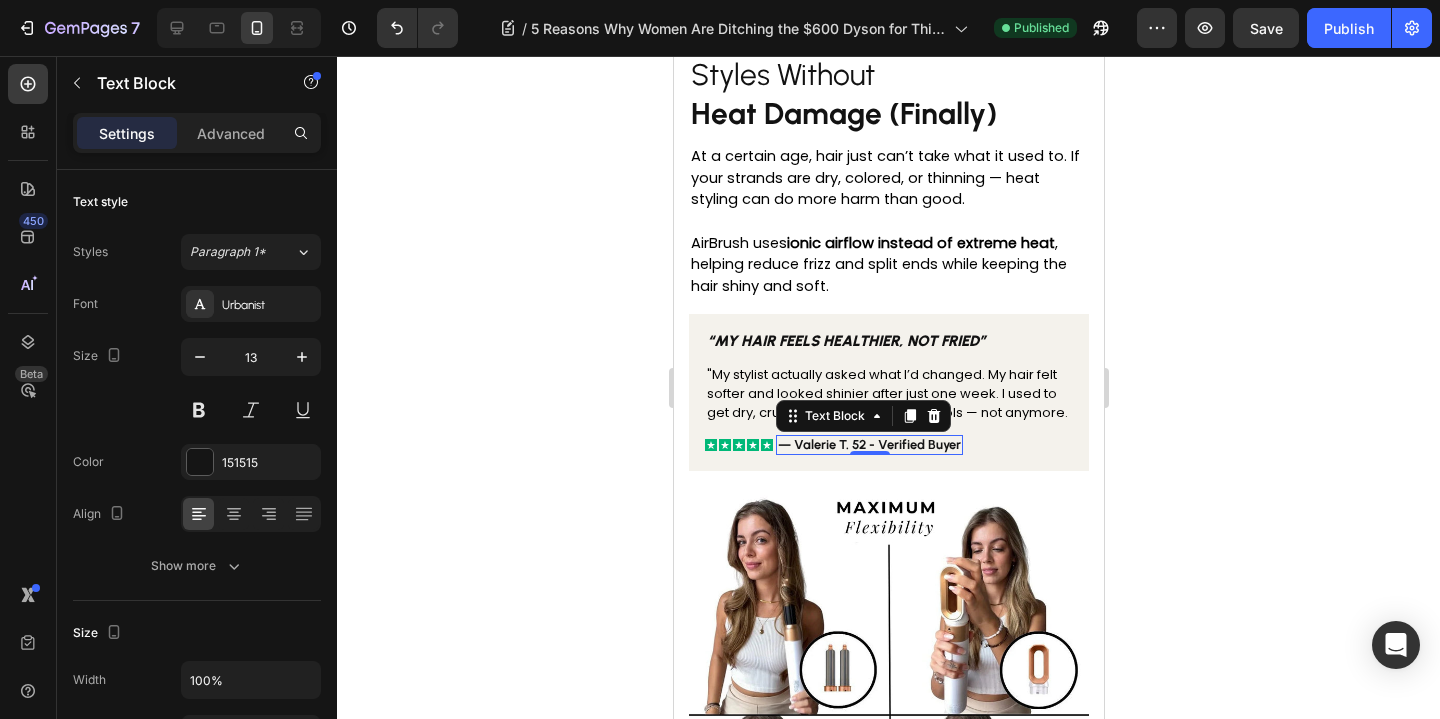 click on "— Valerie T. 52 - Verified Buyer" at bounding box center [868, 444] 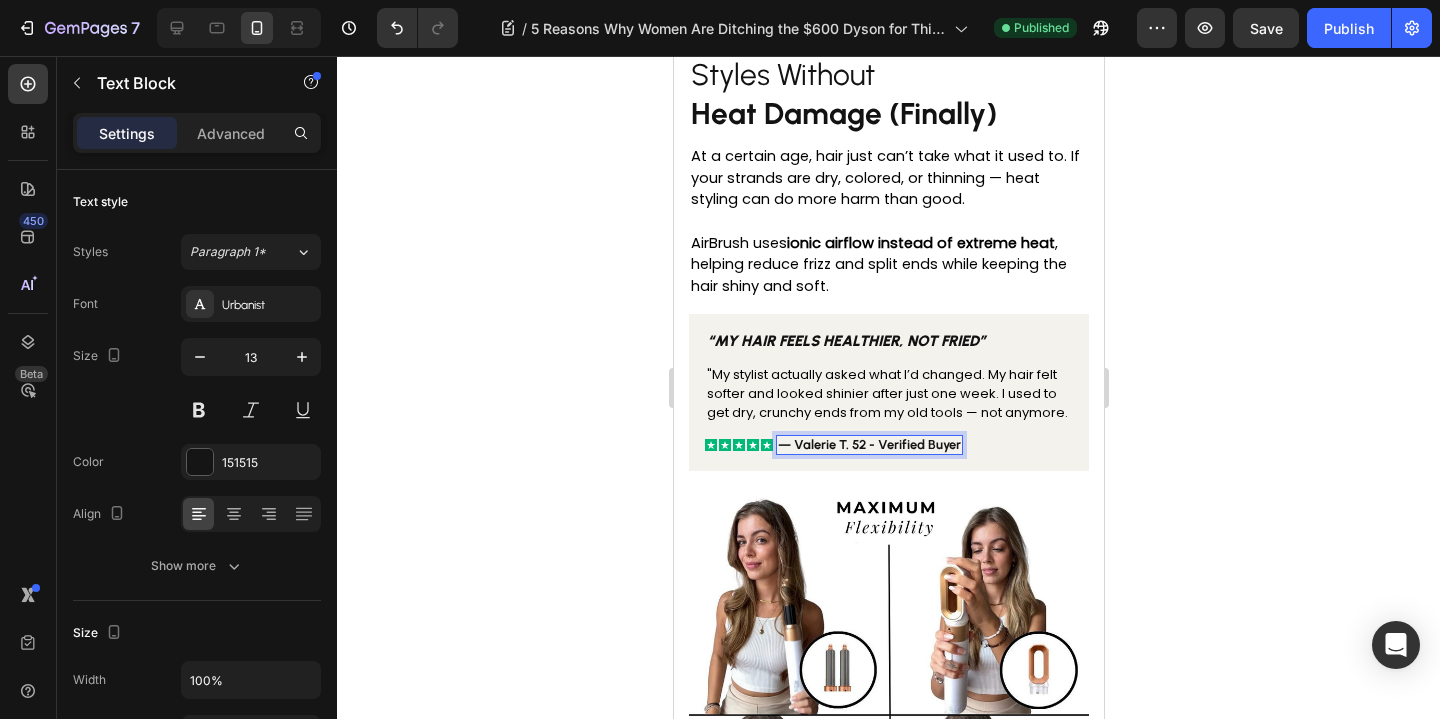 click on "— Valerie T. 52 - Verified Buyer" at bounding box center [868, 444] 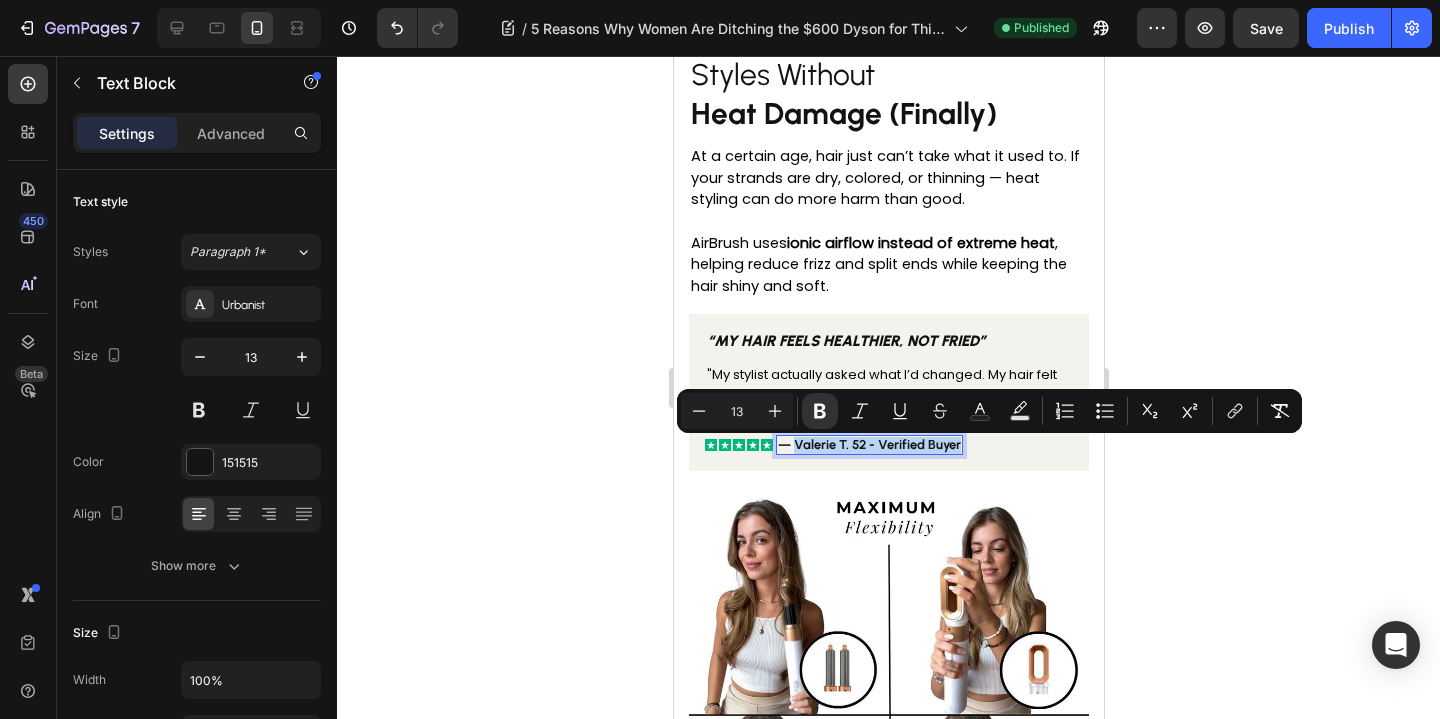 drag, startPoint x: 810, startPoint y: 449, endPoint x: 935, endPoint y: 449, distance: 125 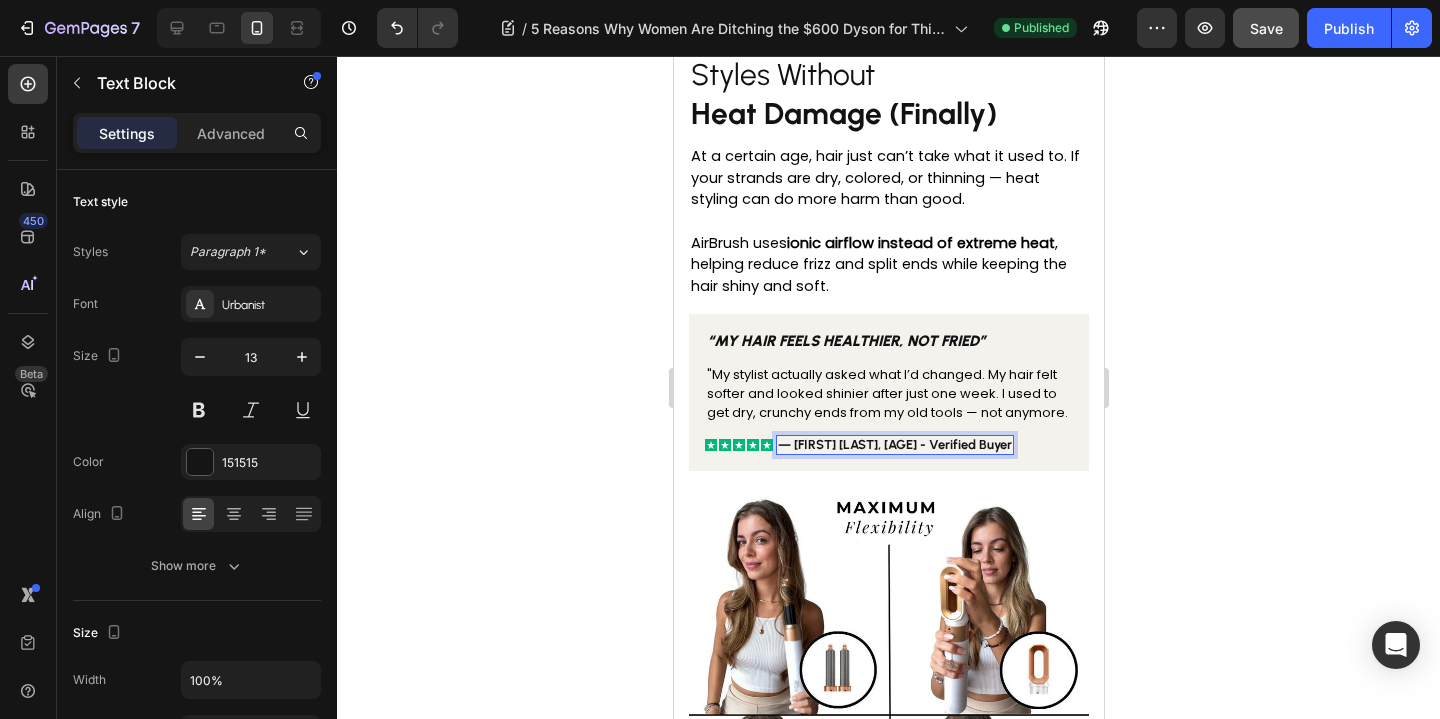 click on "Save" 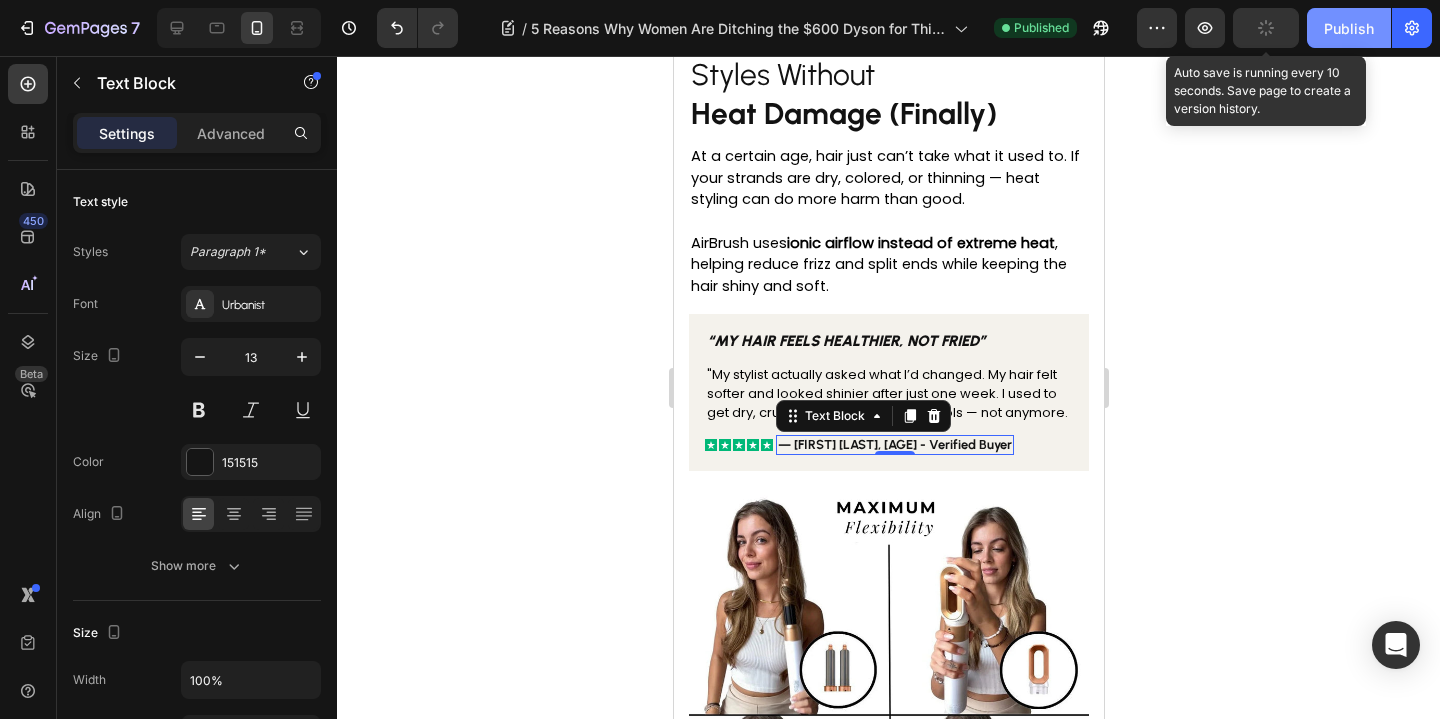 click on "Publish" 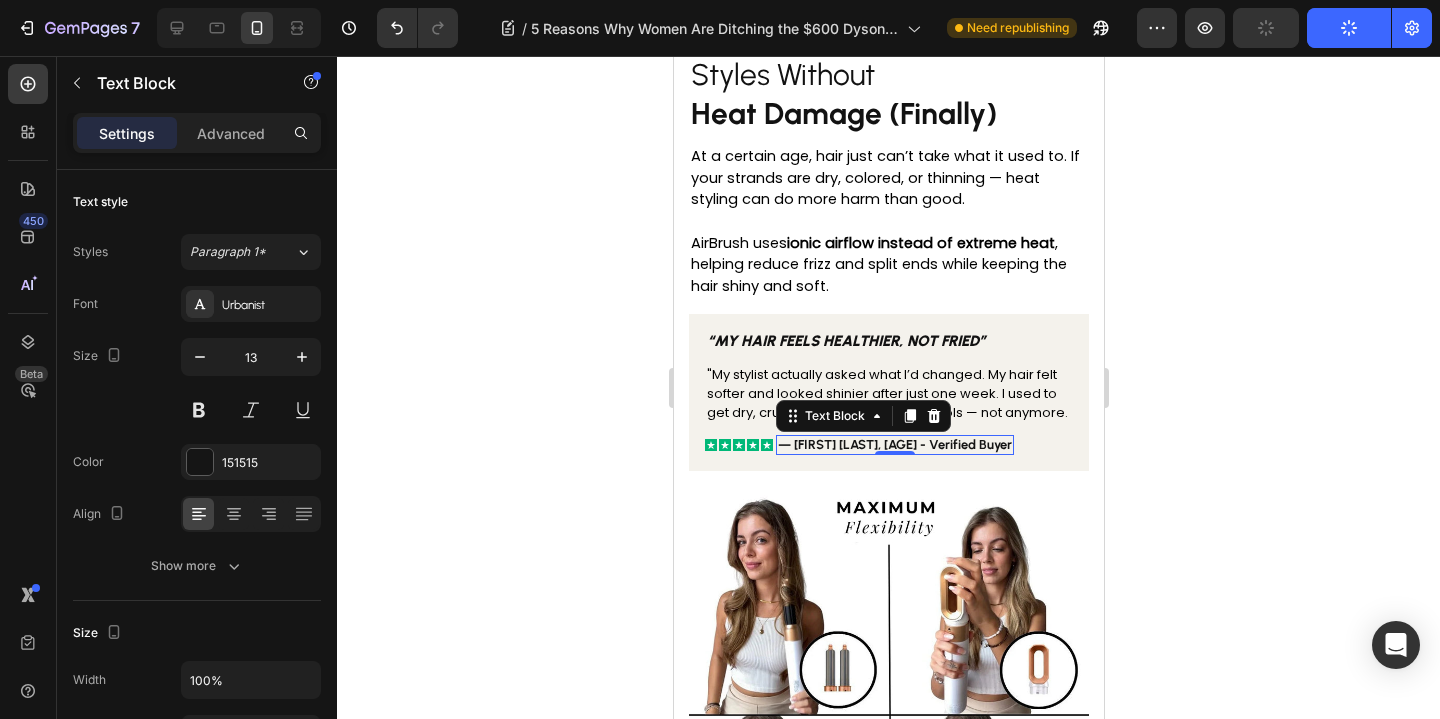 click 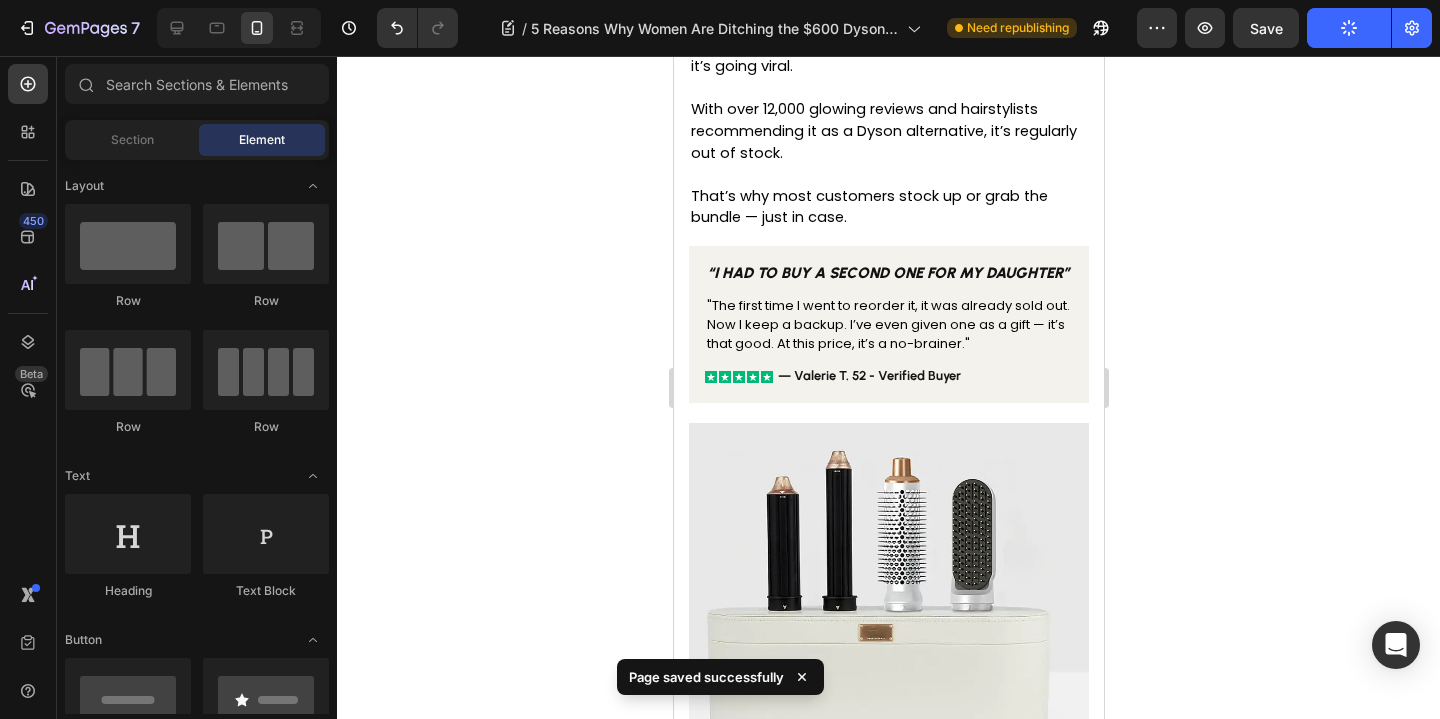 scroll, scrollTop: 4877, scrollLeft: 0, axis: vertical 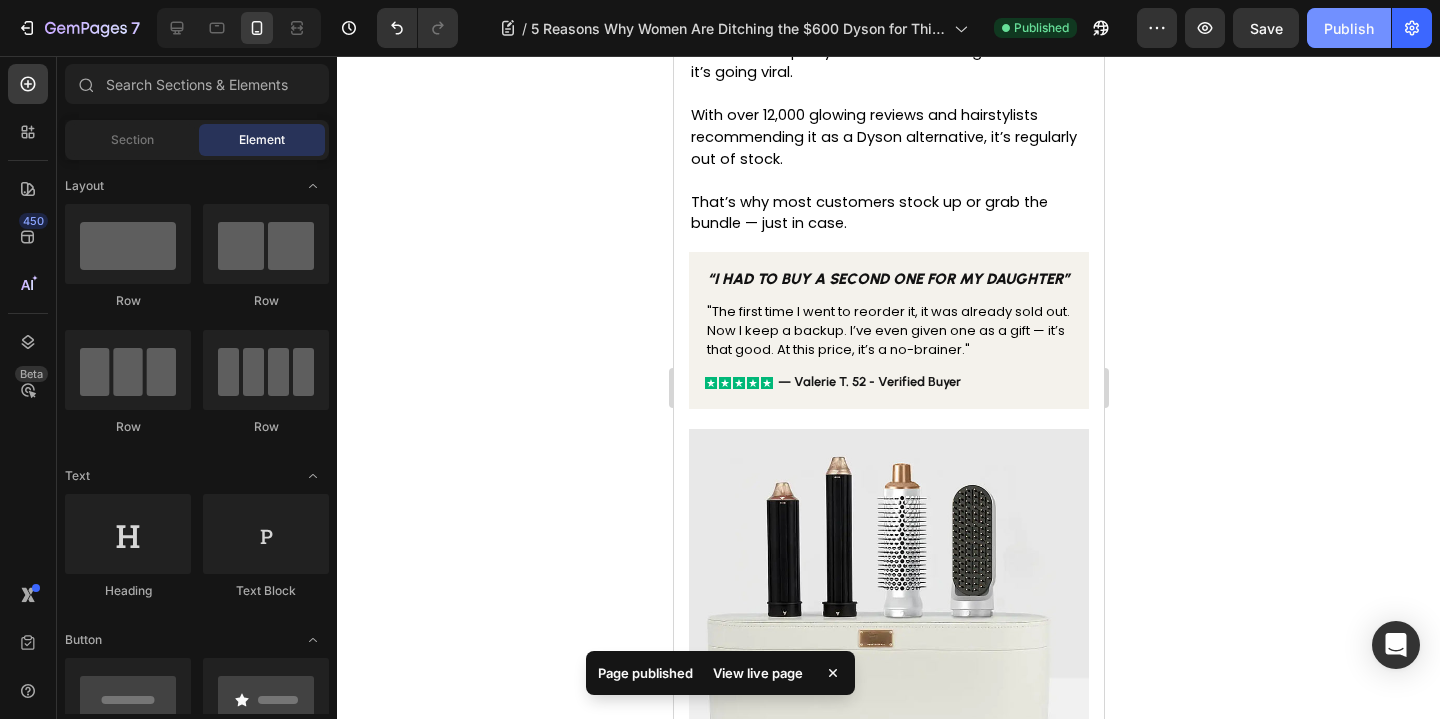 click on "Publish" at bounding box center [1349, 28] 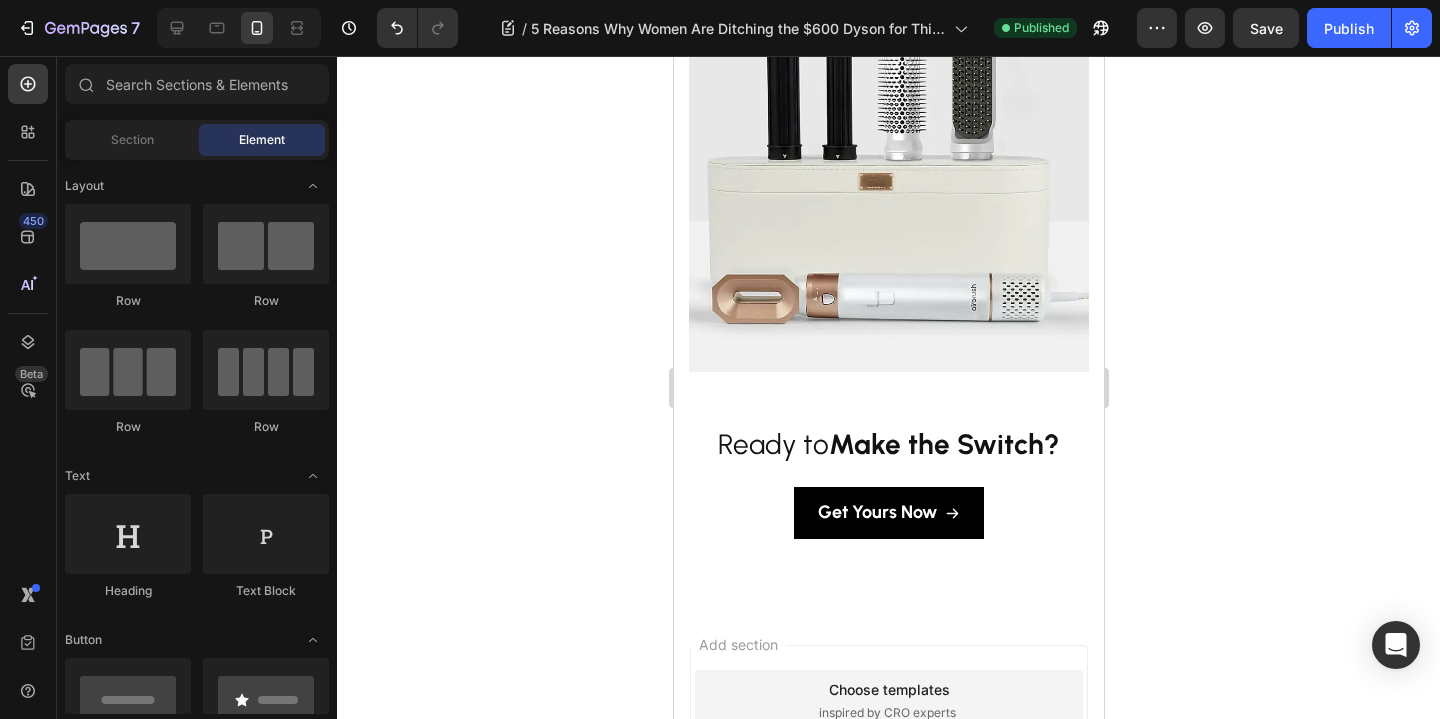 scroll, scrollTop: 5106, scrollLeft: 0, axis: vertical 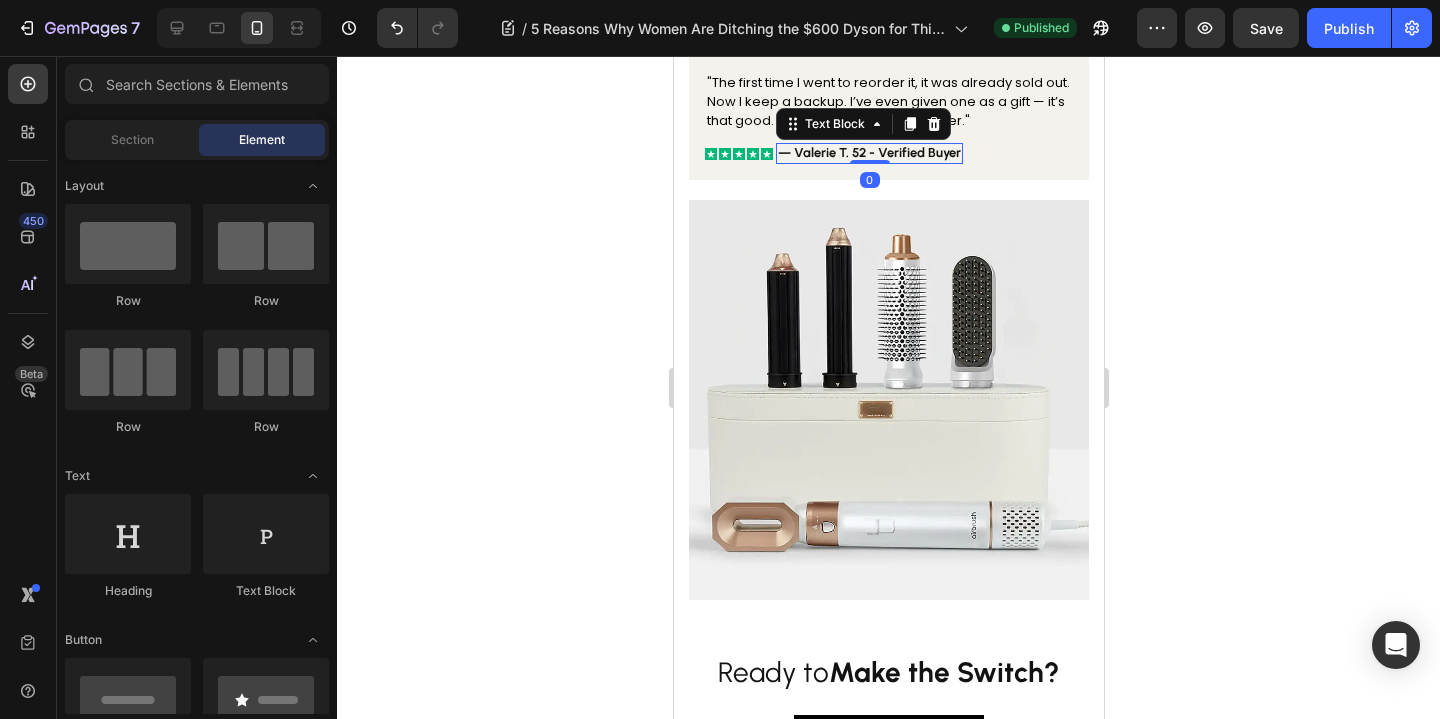 click on "— Valerie T. 52 - Verified Buyer" at bounding box center (868, 152) 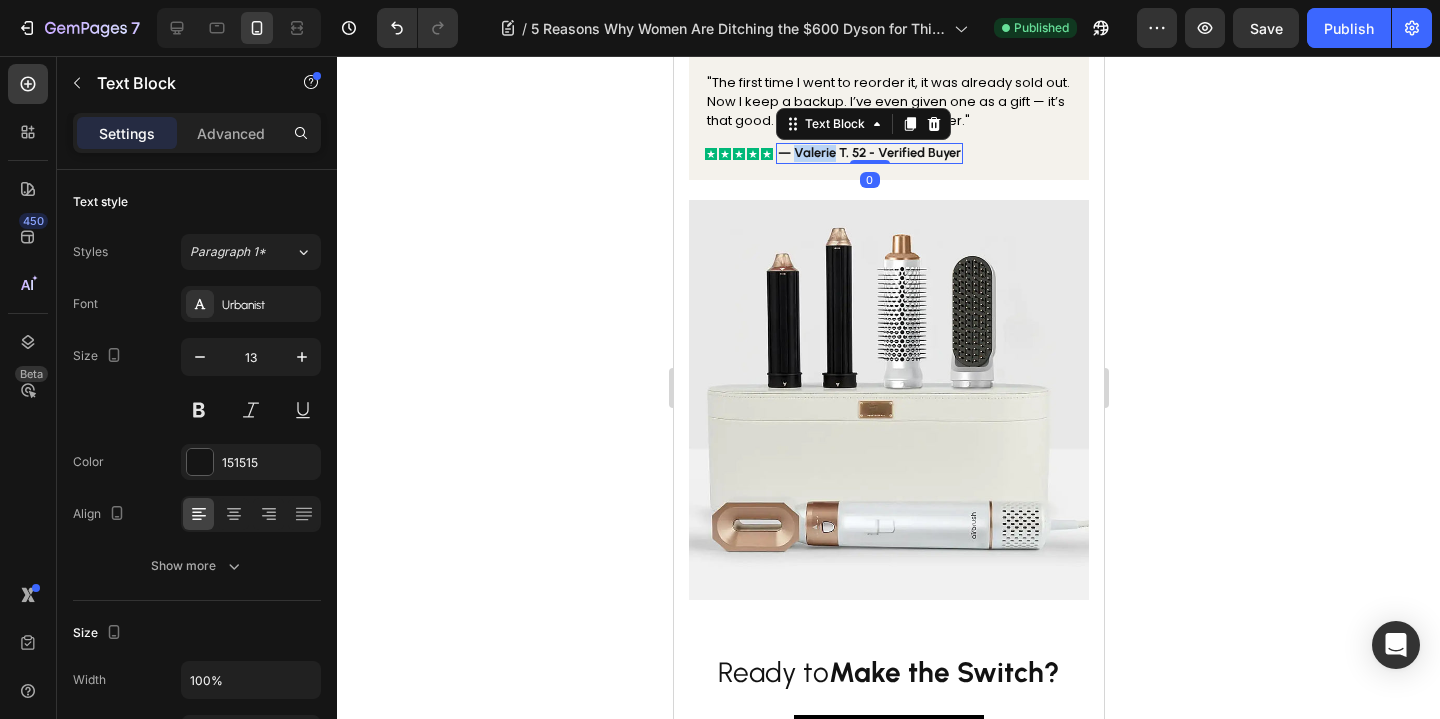 click on "— Valerie T. 52 - Verified Buyer" at bounding box center [868, 152] 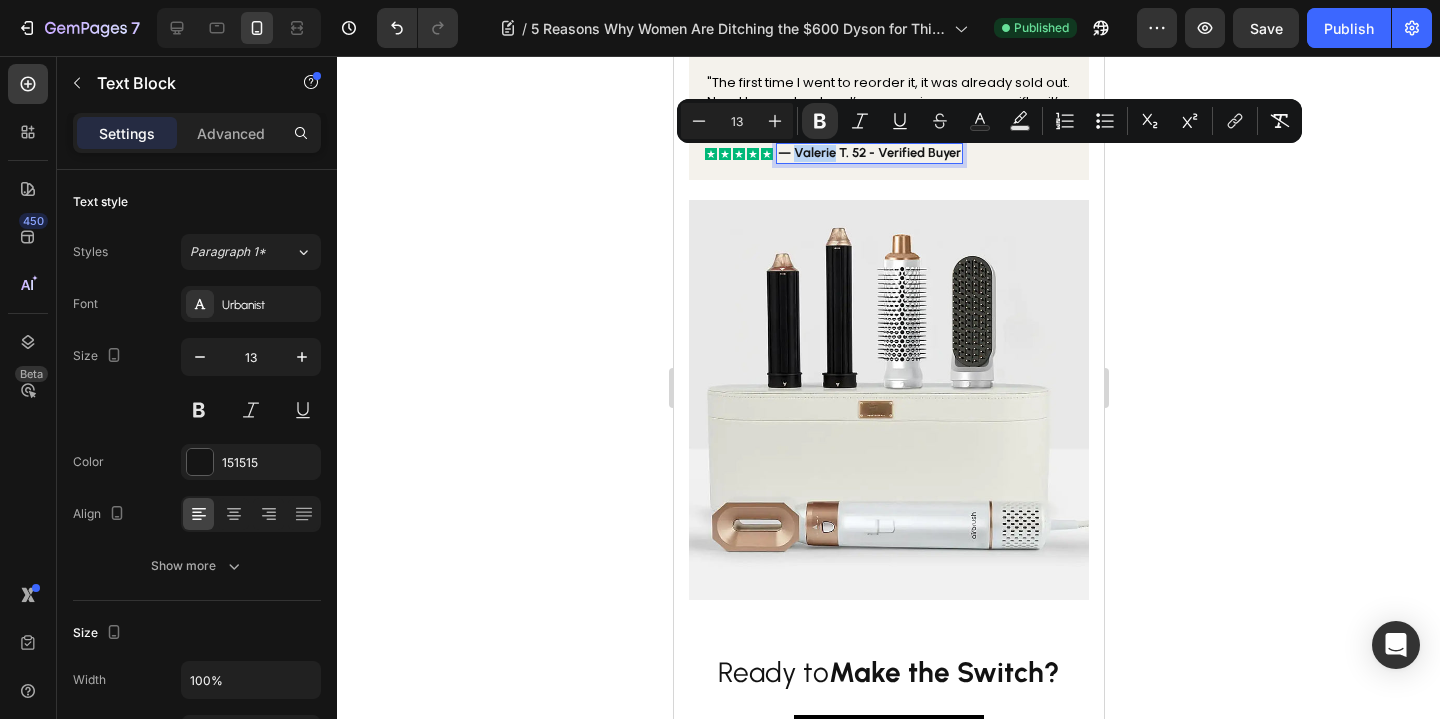 click on "— Valerie T. 52 - Verified Buyer" at bounding box center (868, 152) 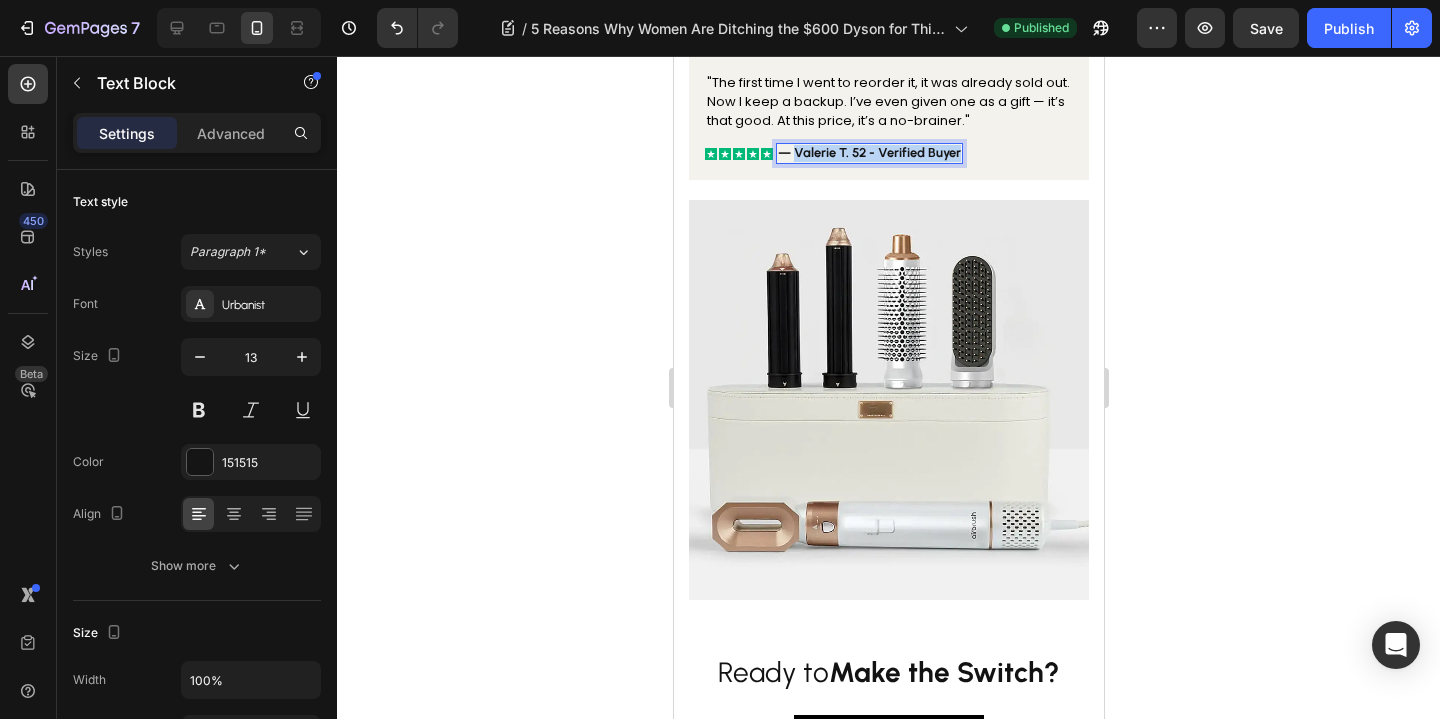 drag, startPoint x: 826, startPoint y: 159, endPoint x: 936, endPoint y: 156, distance: 110.0409 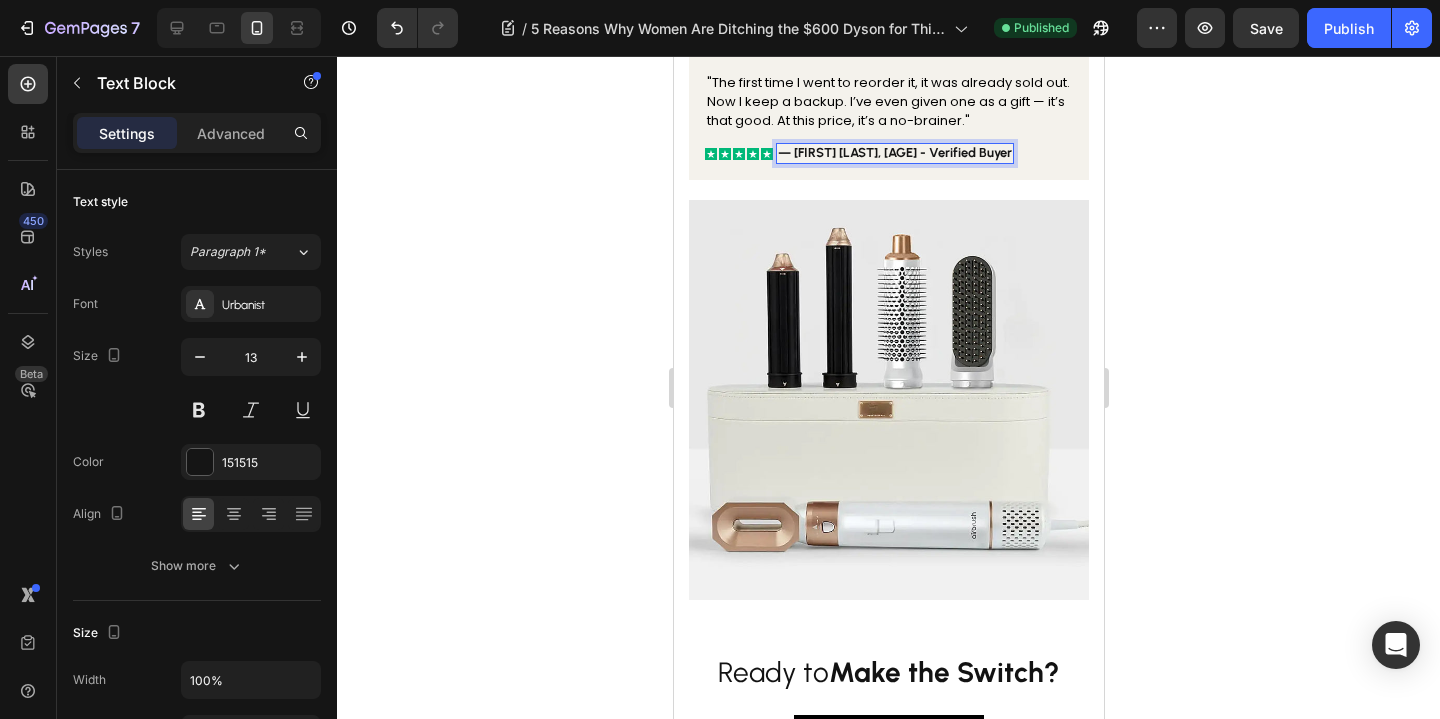 click 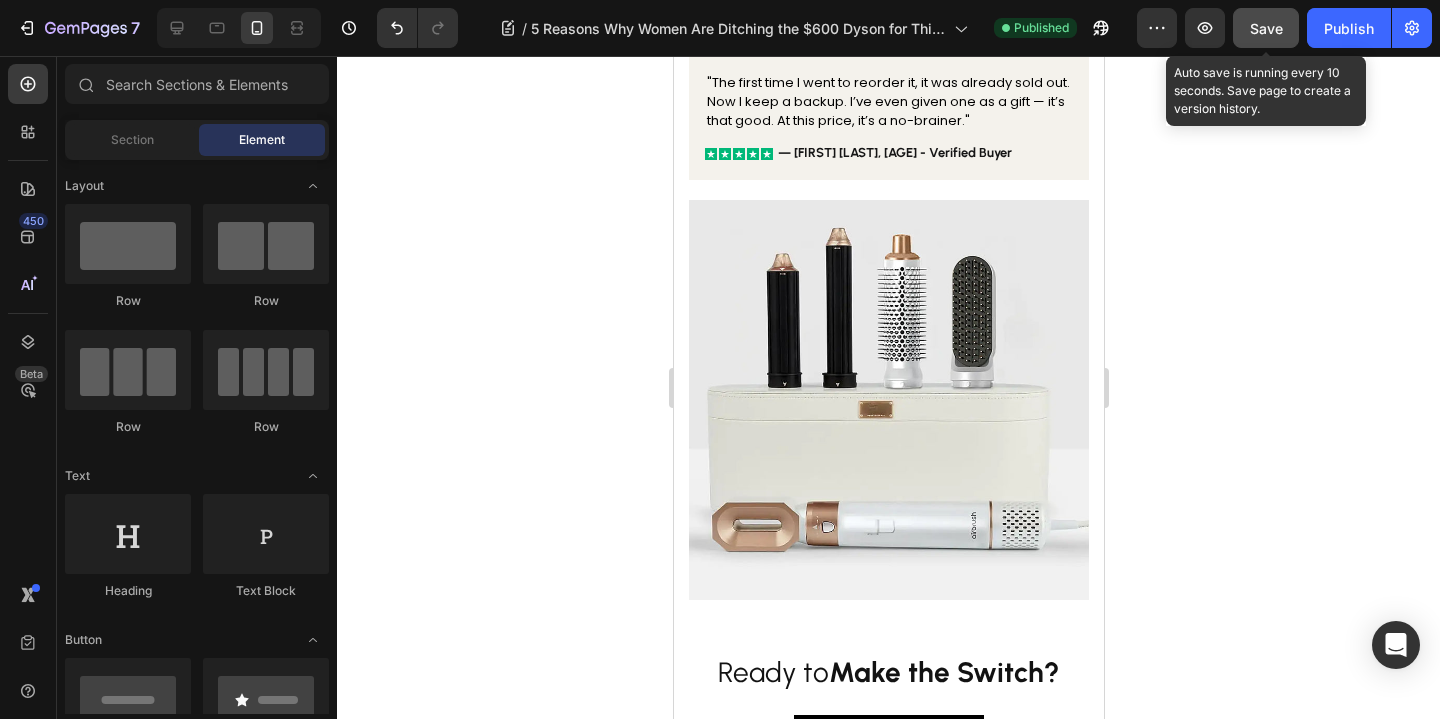 click on "Save" 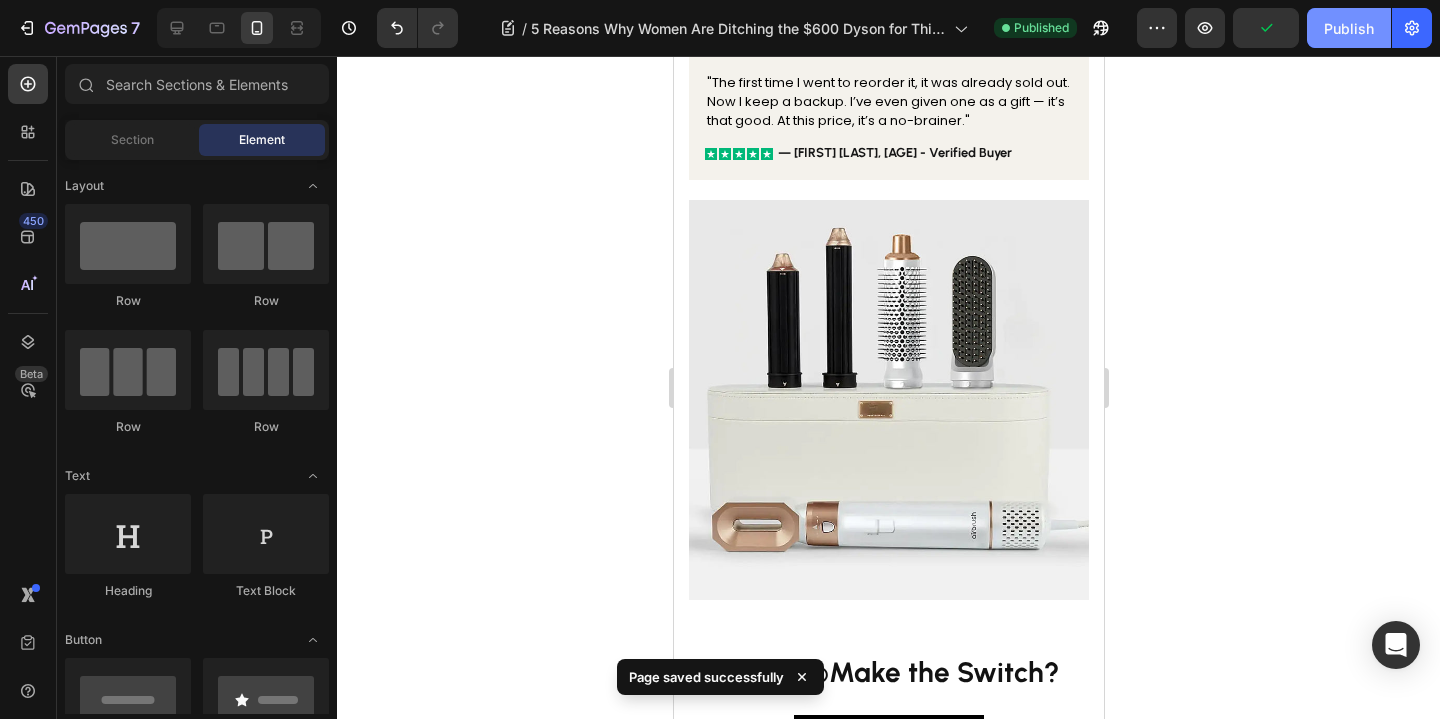 click on "Publish" at bounding box center (1349, 28) 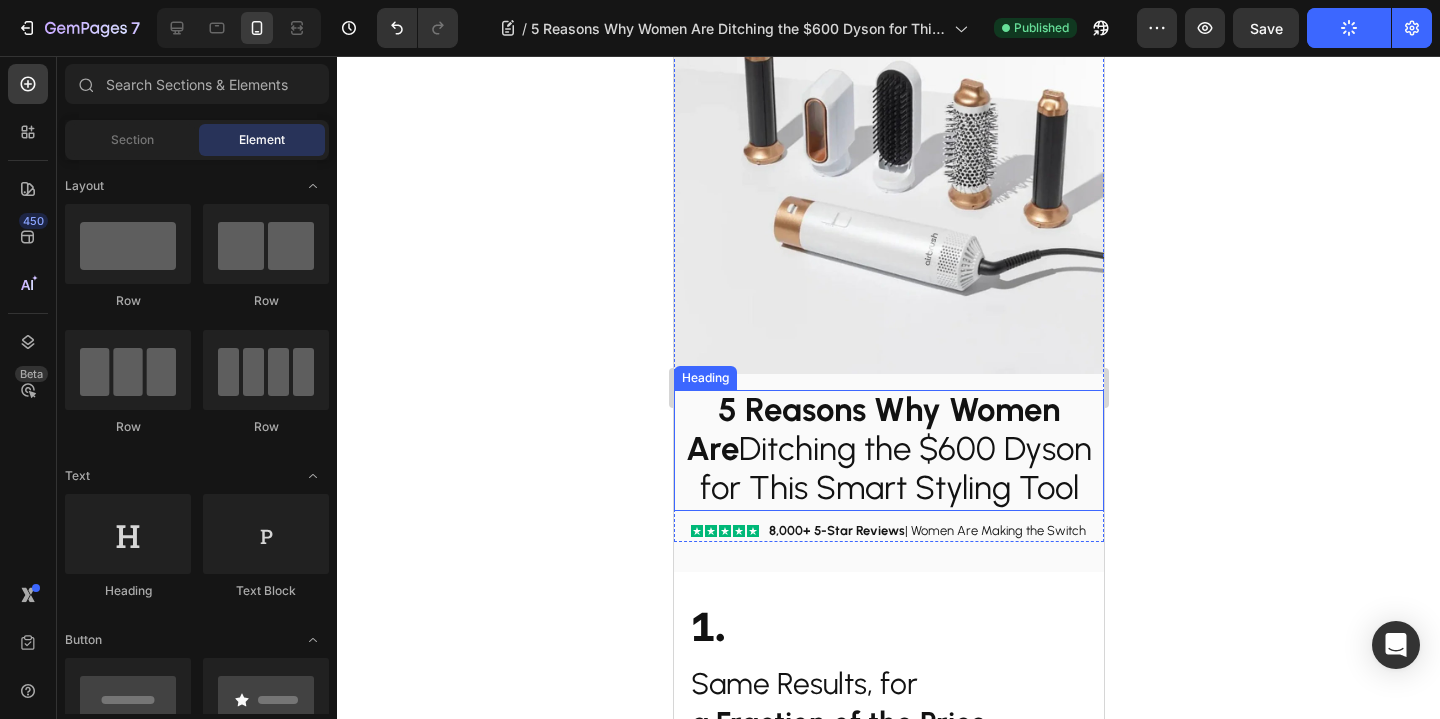scroll, scrollTop: 278, scrollLeft: 0, axis: vertical 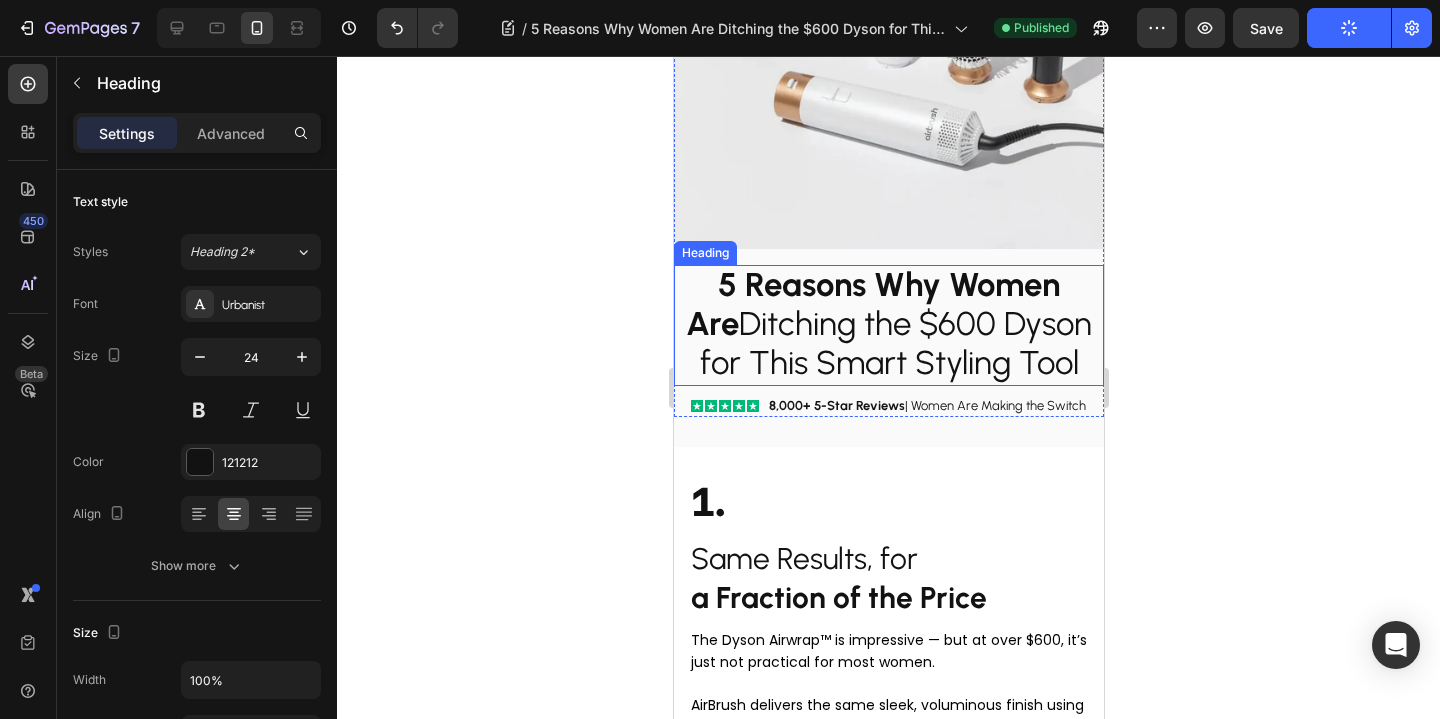 click on "5 Reasons Why Women Are" at bounding box center [872, 304] 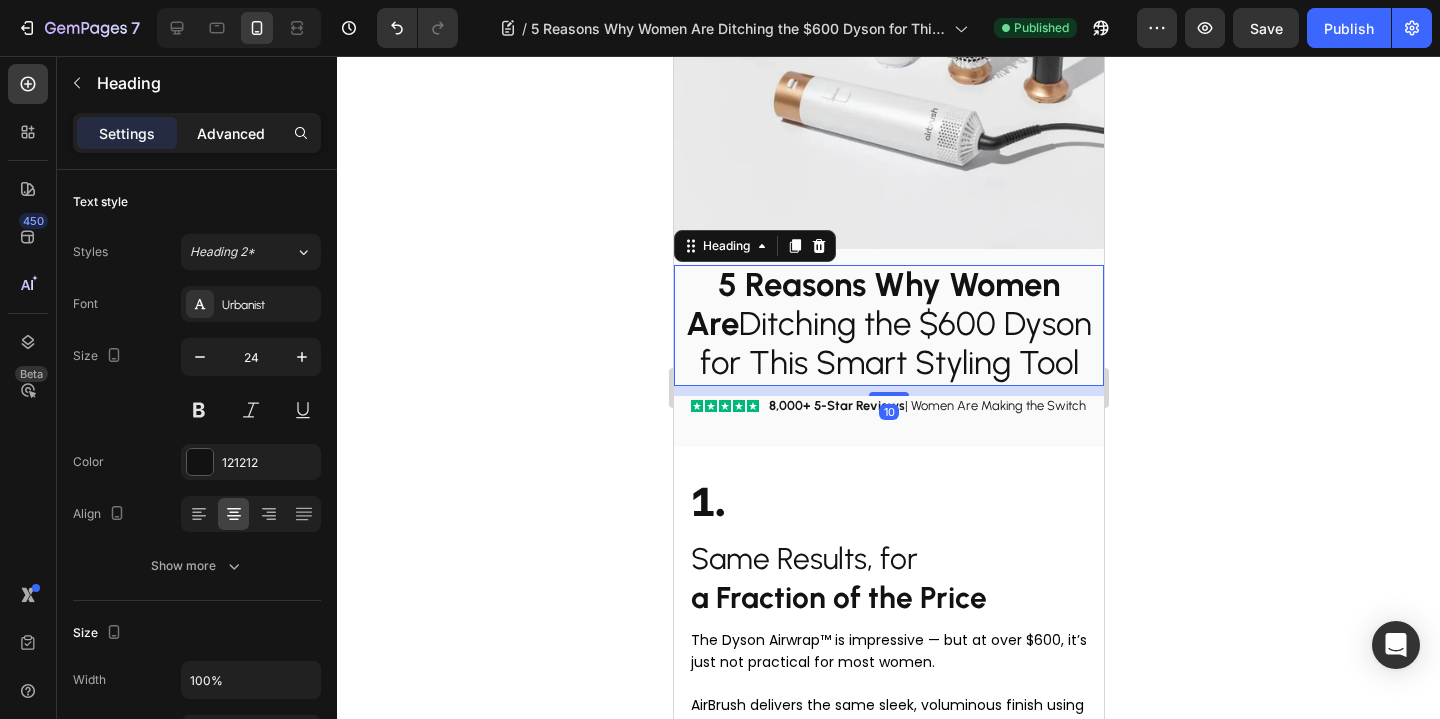 click on "Advanced" at bounding box center [231, 133] 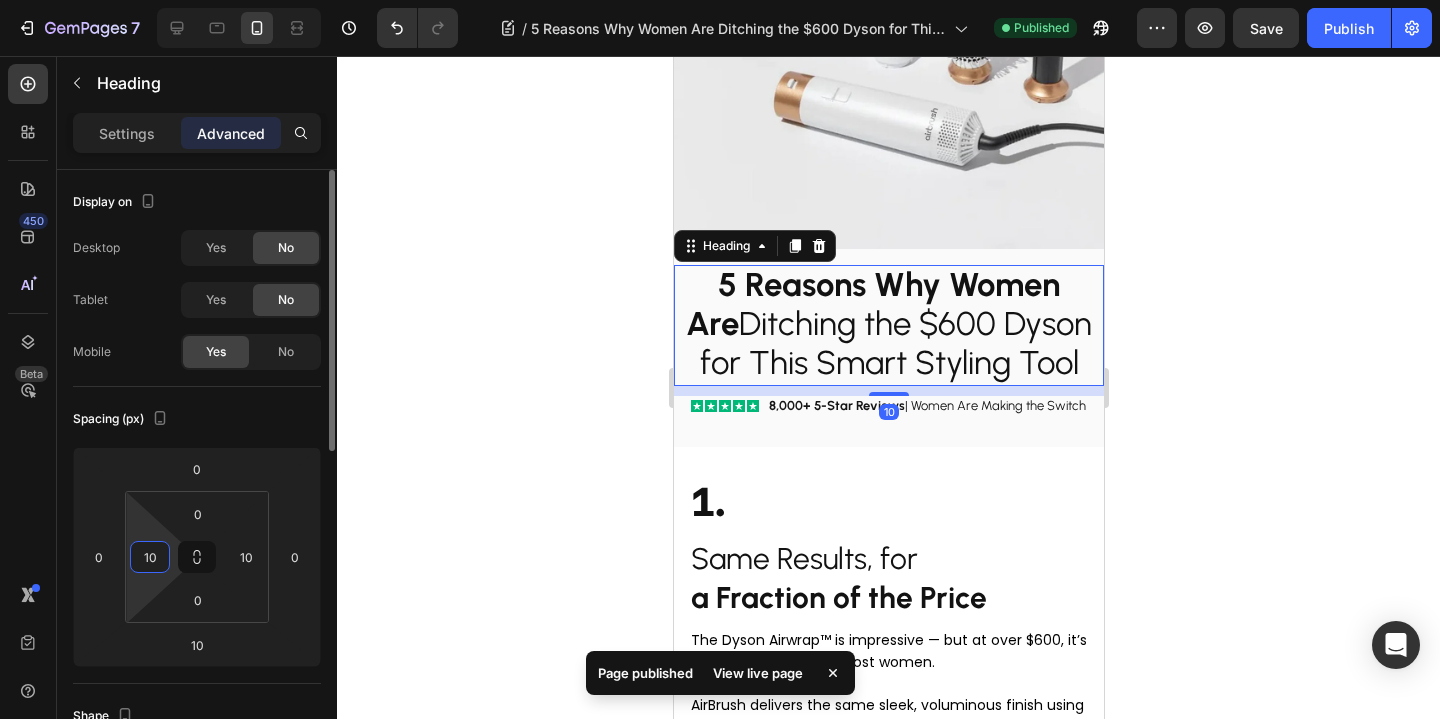 click on "10" at bounding box center (150, 557) 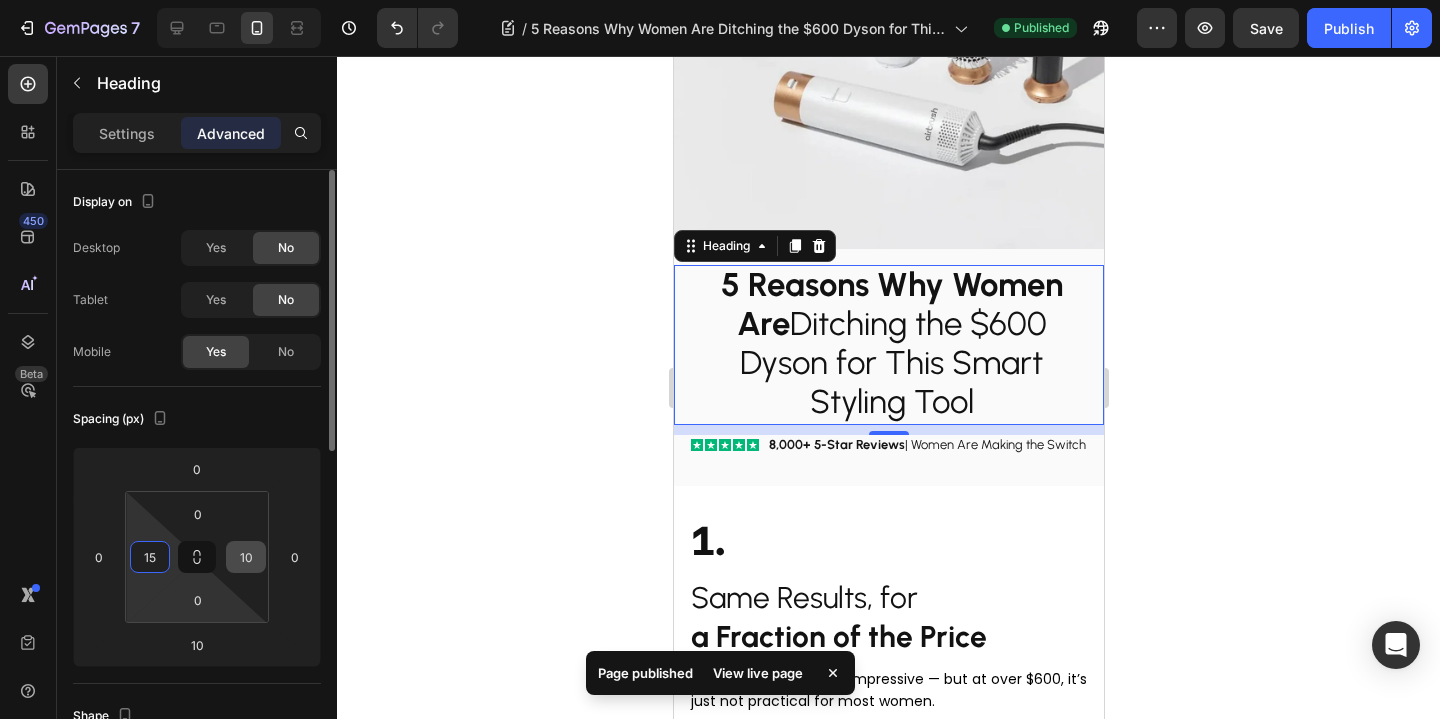 type on "15" 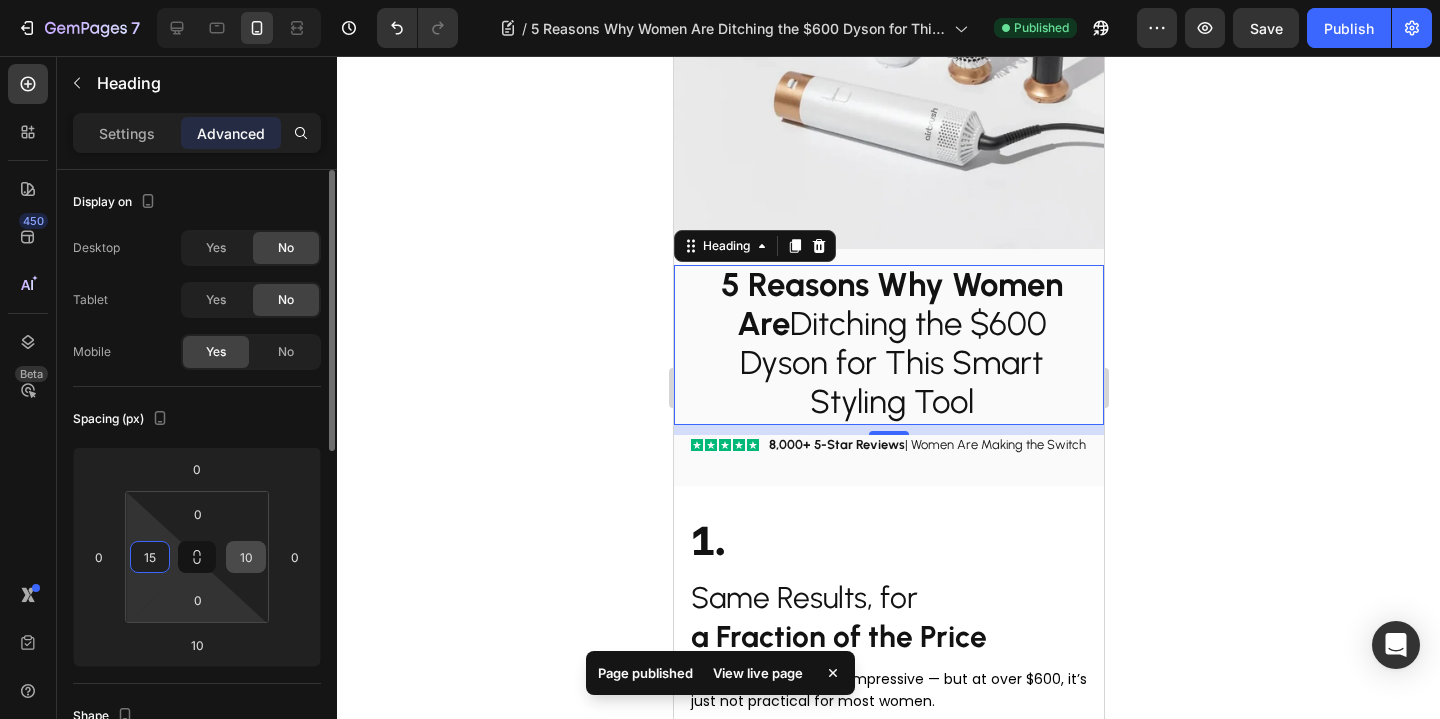 click on "10" at bounding box center [246, 557] 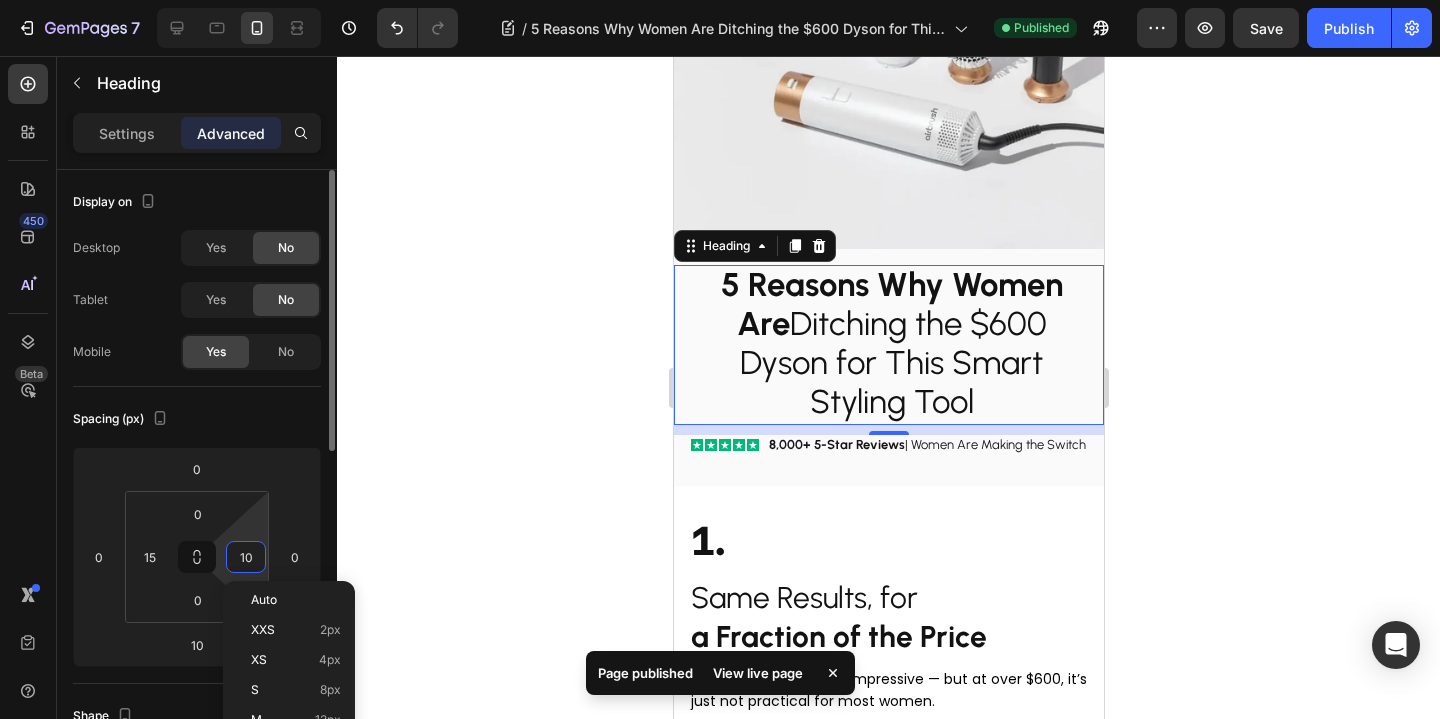 click on "10" at bounding box center (246, 557) 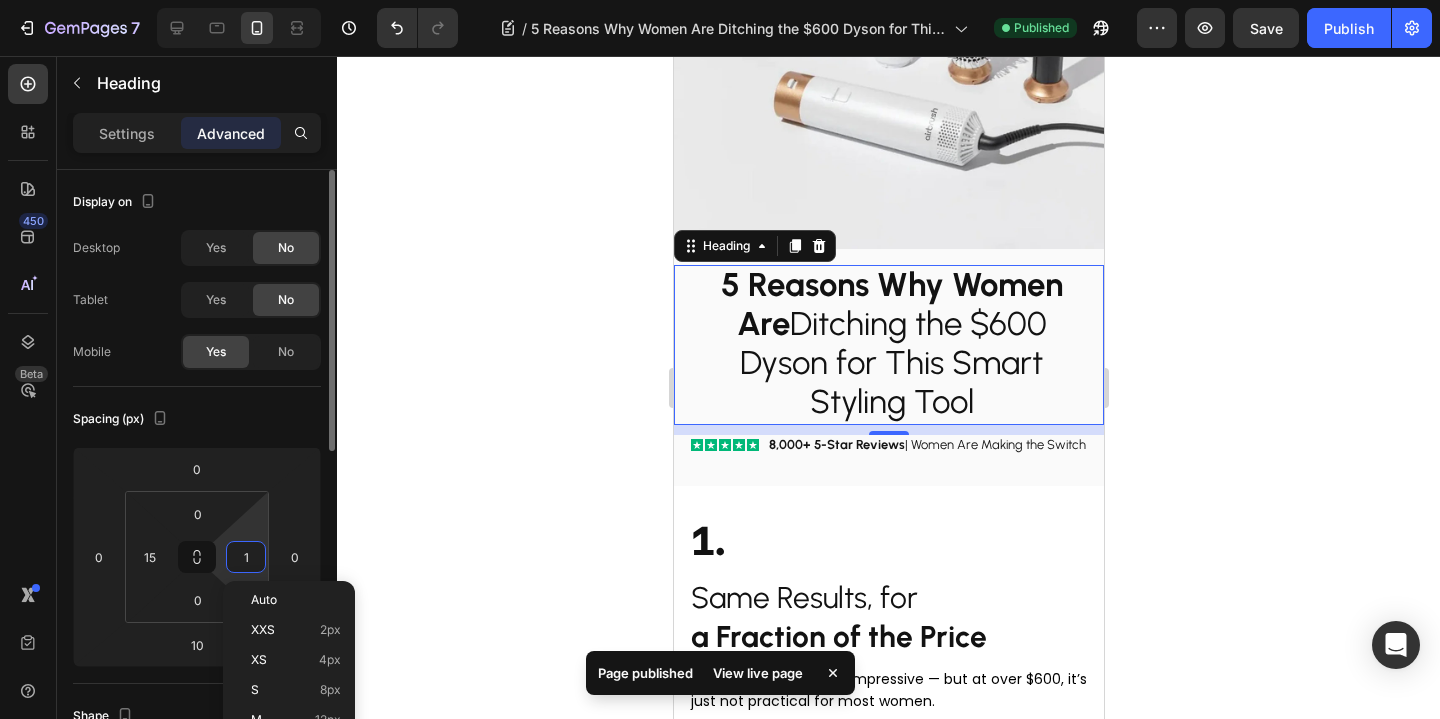 type on "15" 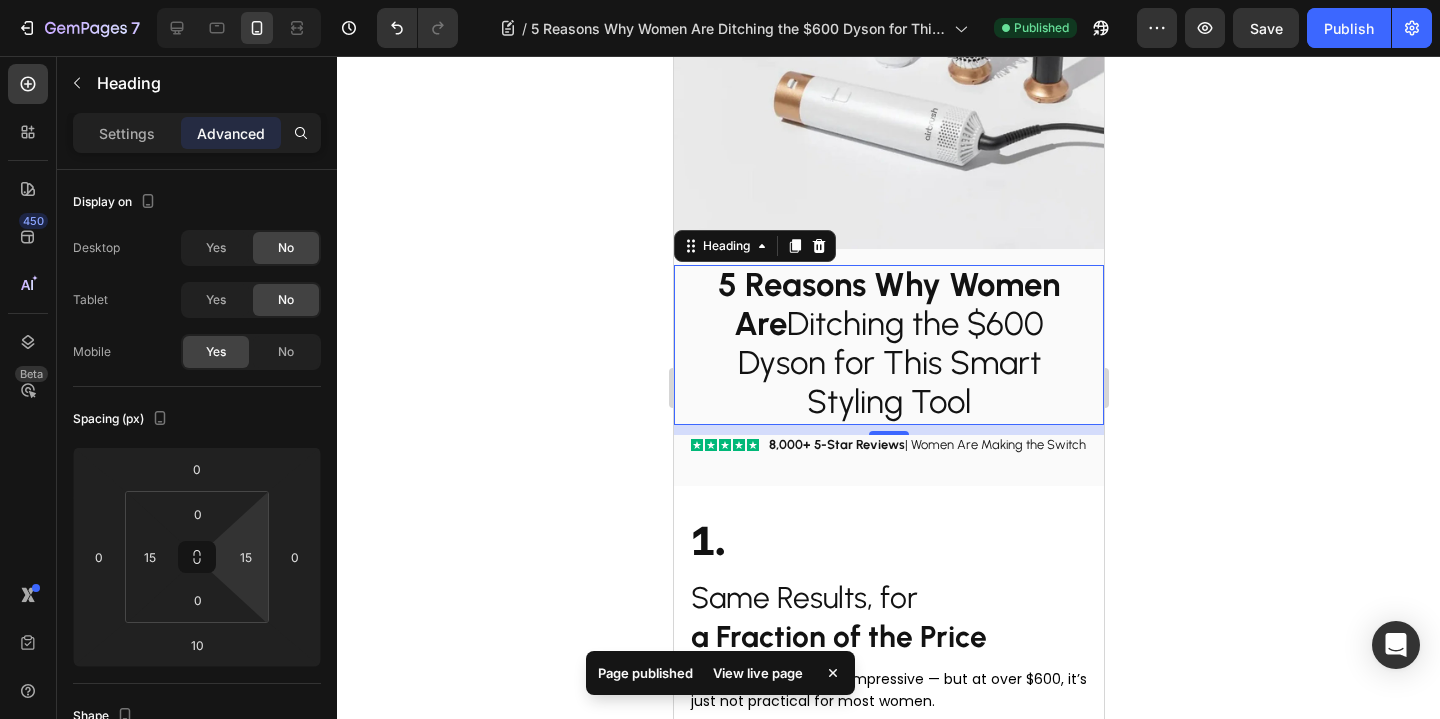 click 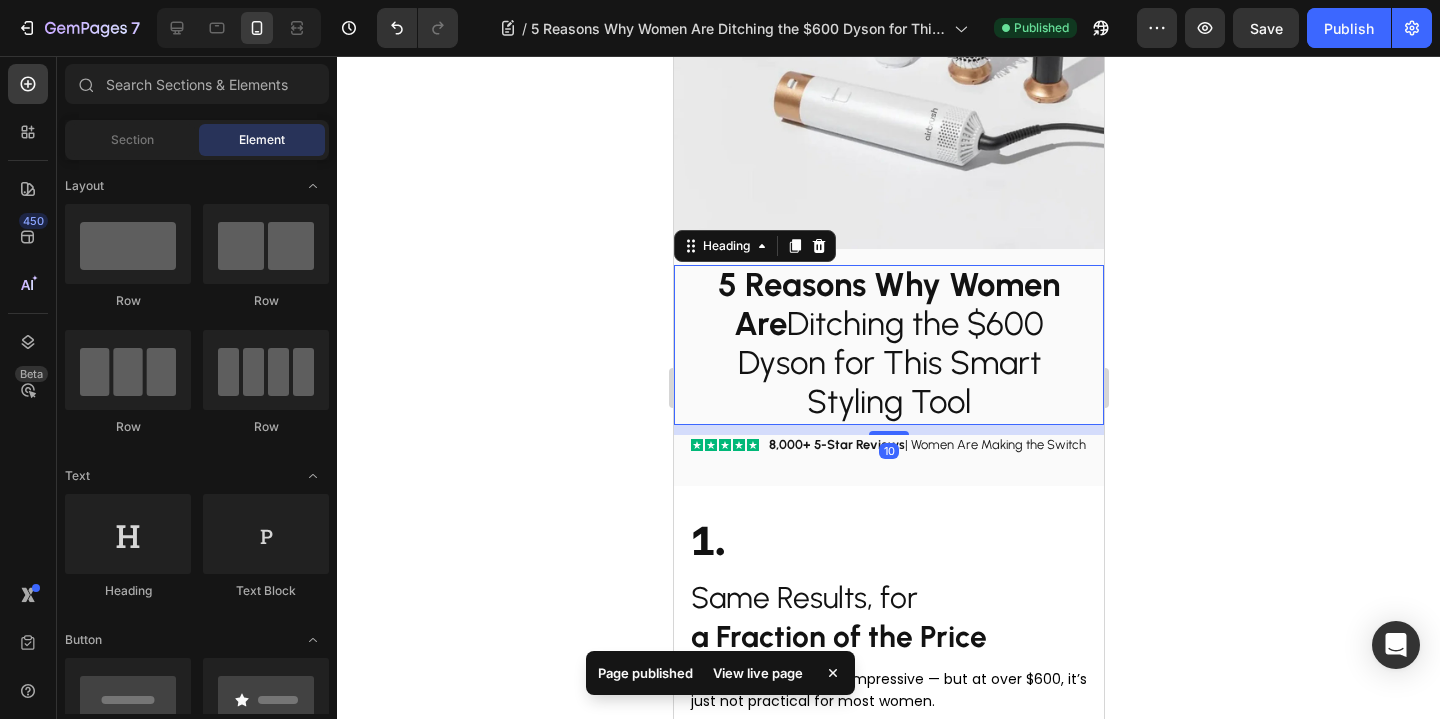 click on "5 Reasons Why Women Are  Ditching the $600 Dyson for This Smart Styling Tool" at bounding box center [888, 343] 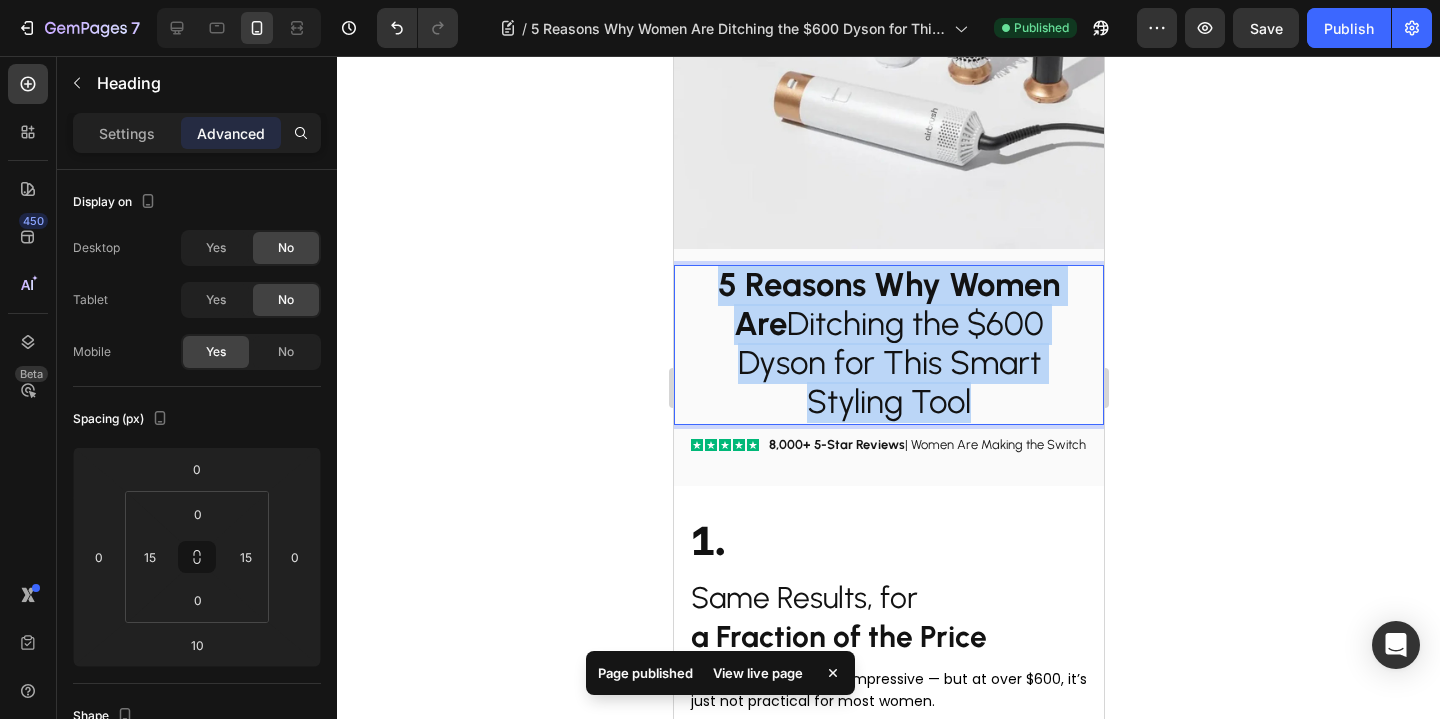 click on "5 Reasons Why Women Are  Ditching the $600 Dyson for This Smart Styling Tool" at bounding box center (888, 343) 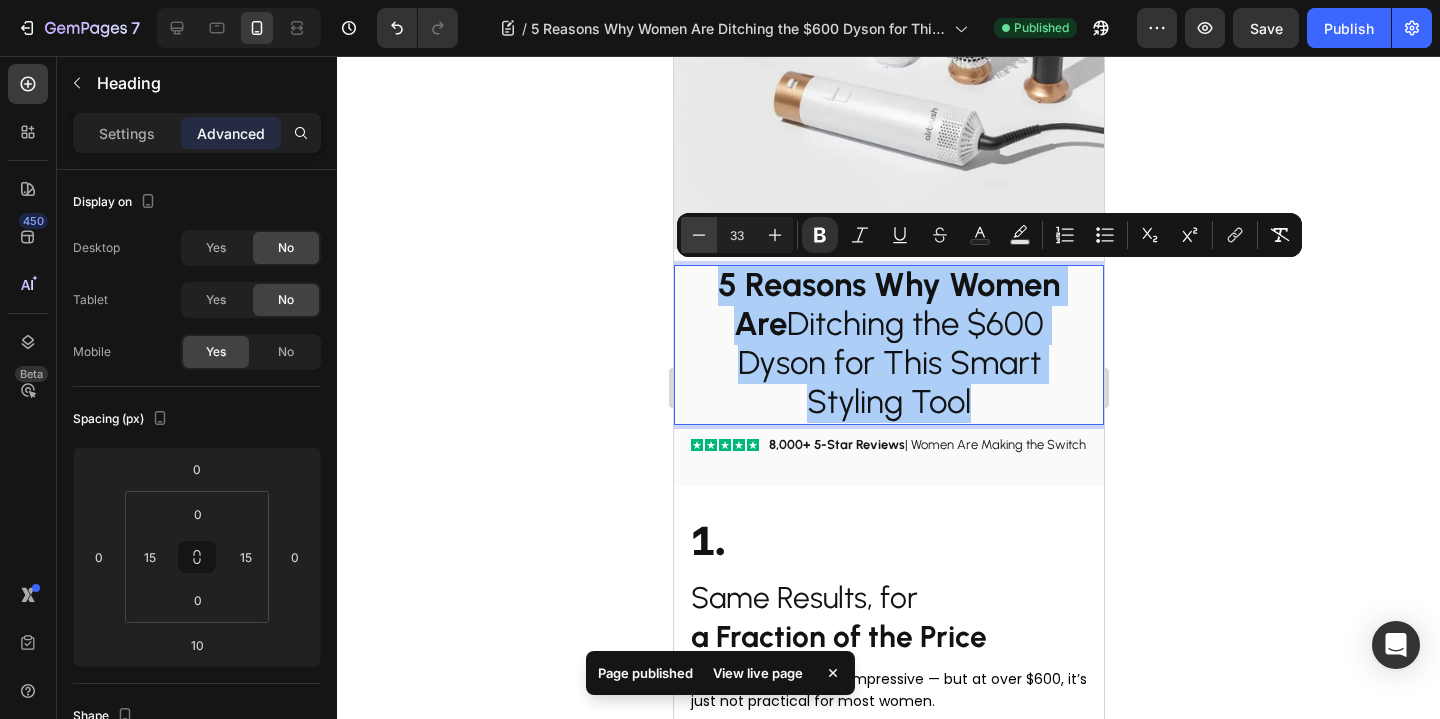 click on "Minus" at bounding box center [699, 235] 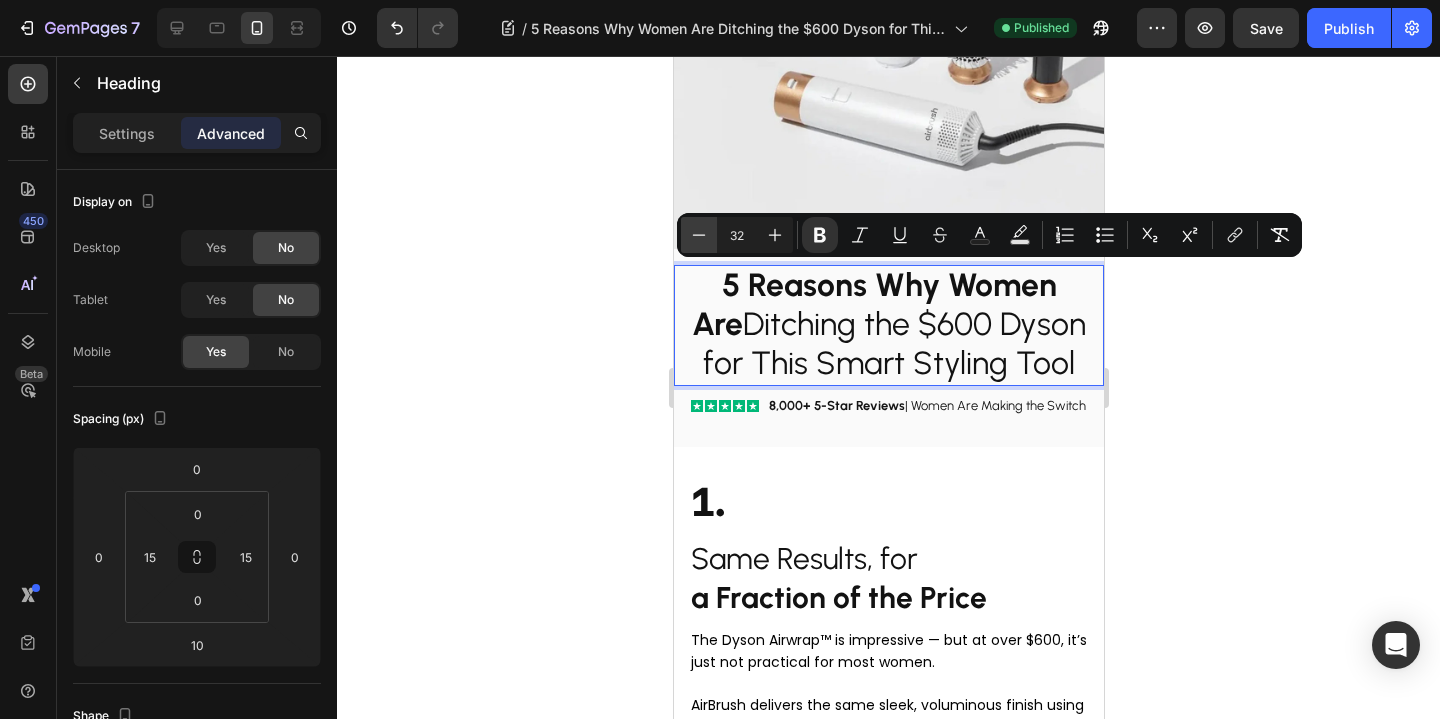 click on "Minus" at bounding box center [699, 235] 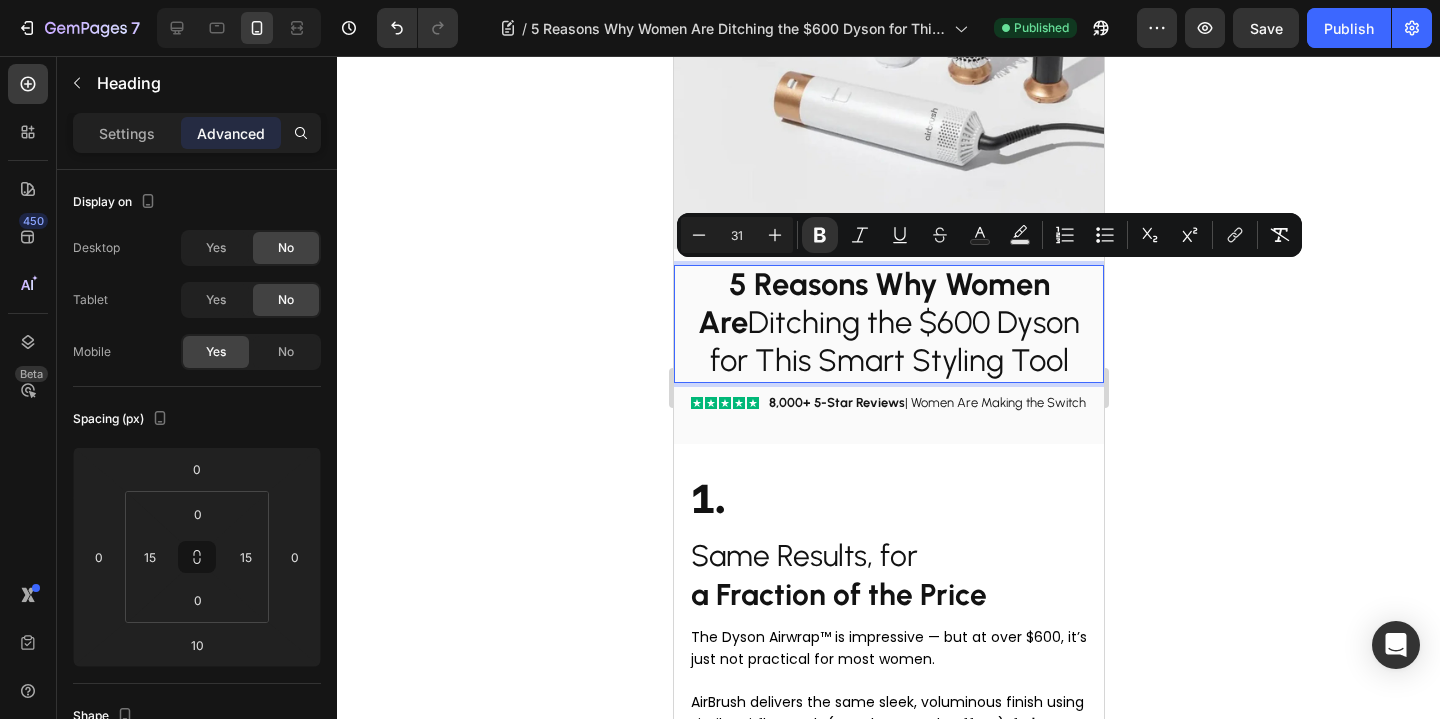 click 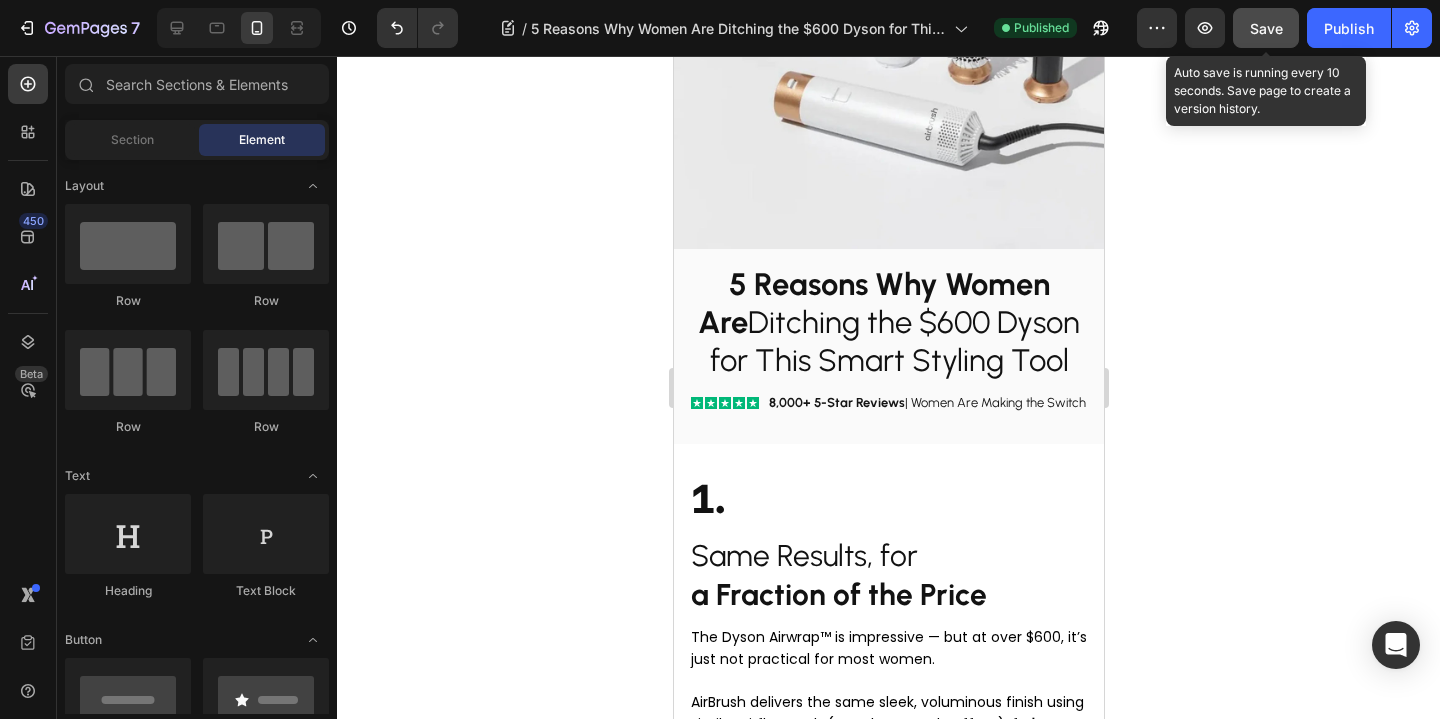 click on "Save" 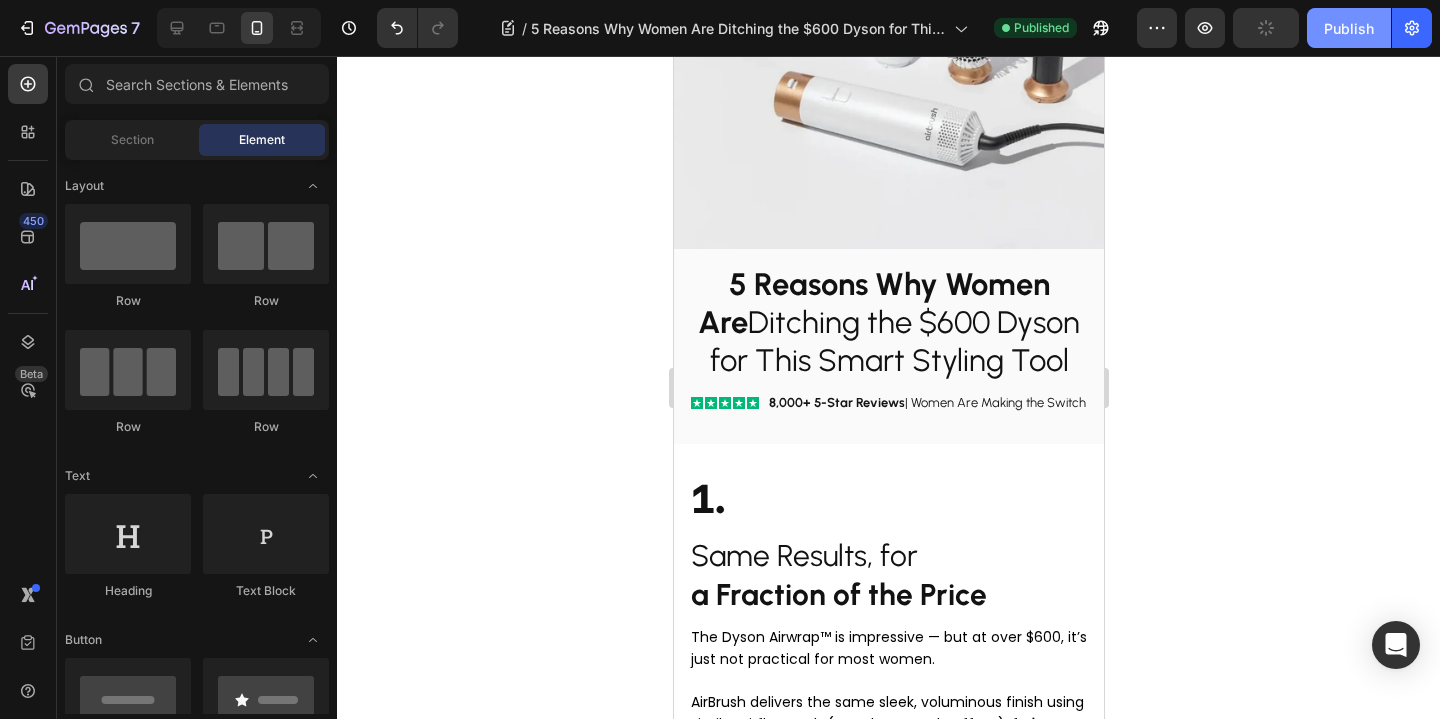 click on "Publish" at bounding box center [1349, 28] 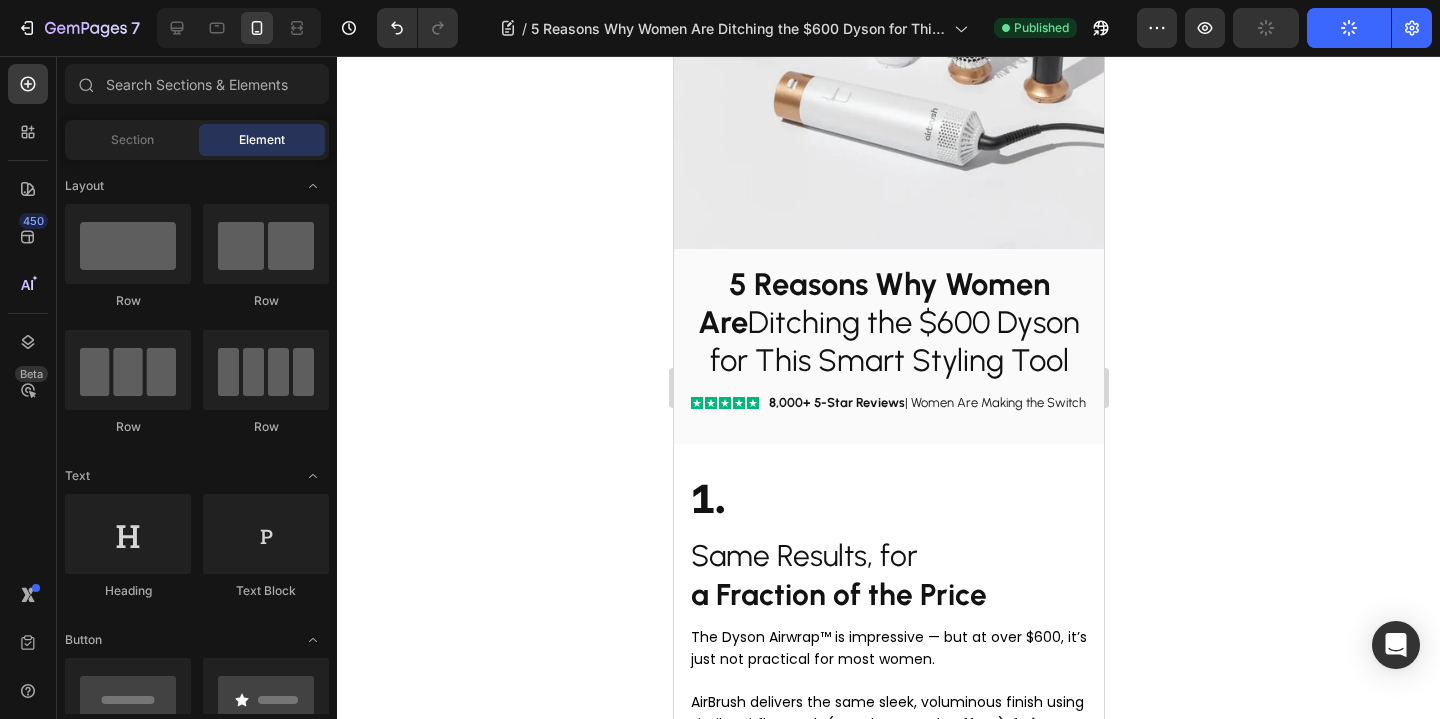 click 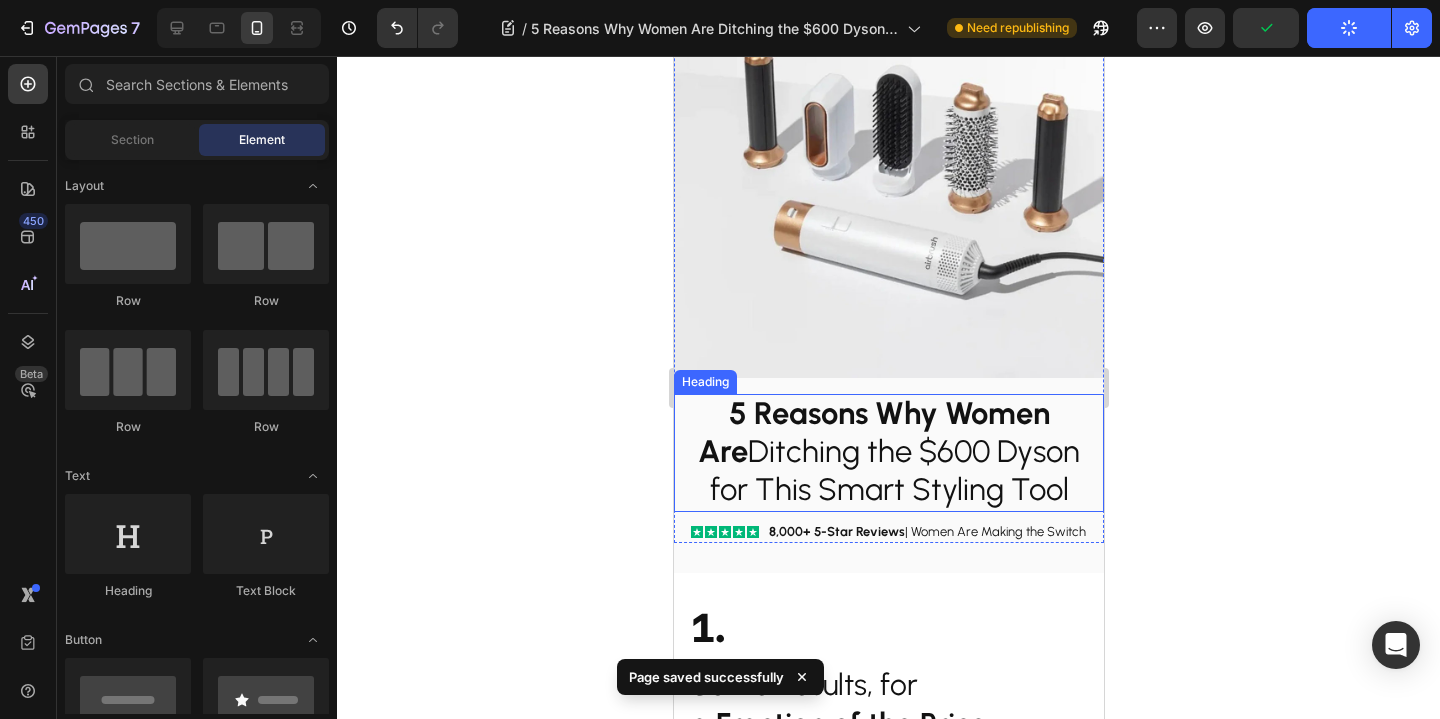 scroll, scrollTop: 609, scrollLeft: 0, axis: vertical 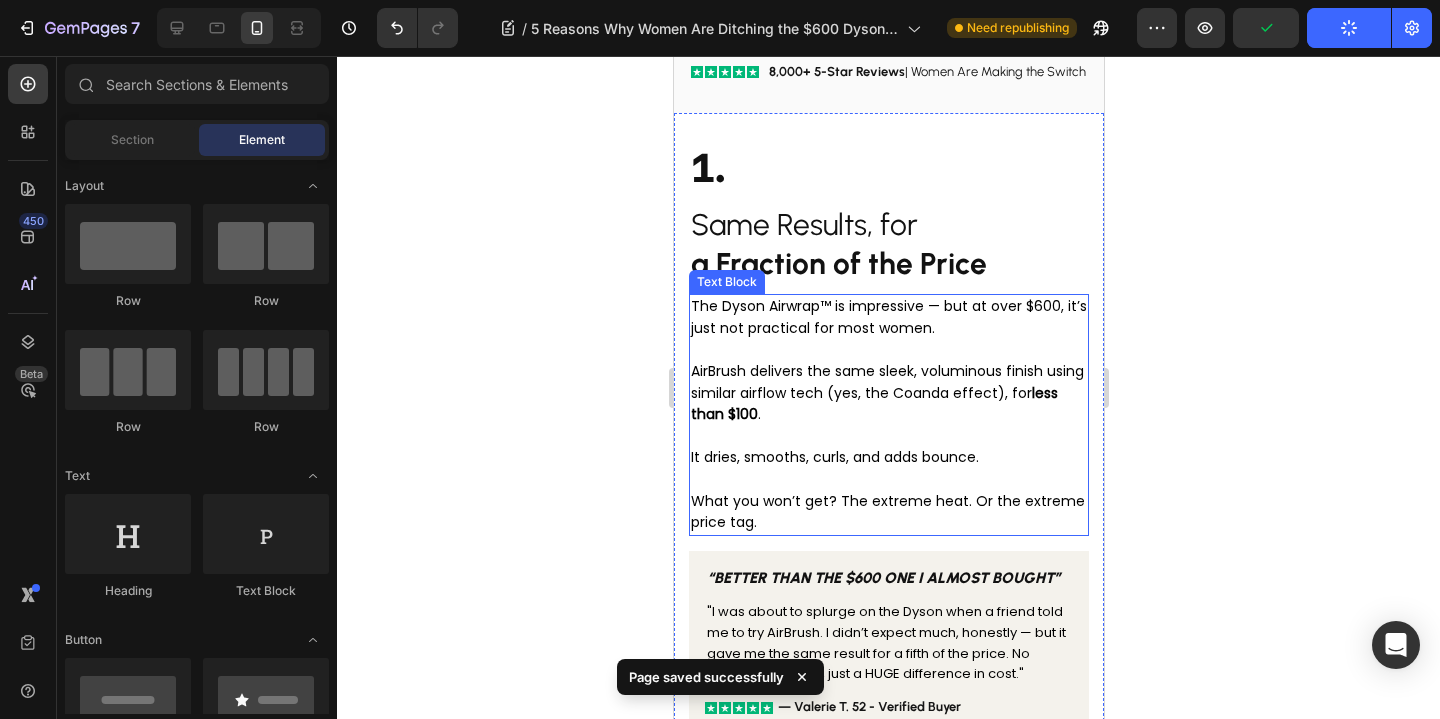 click 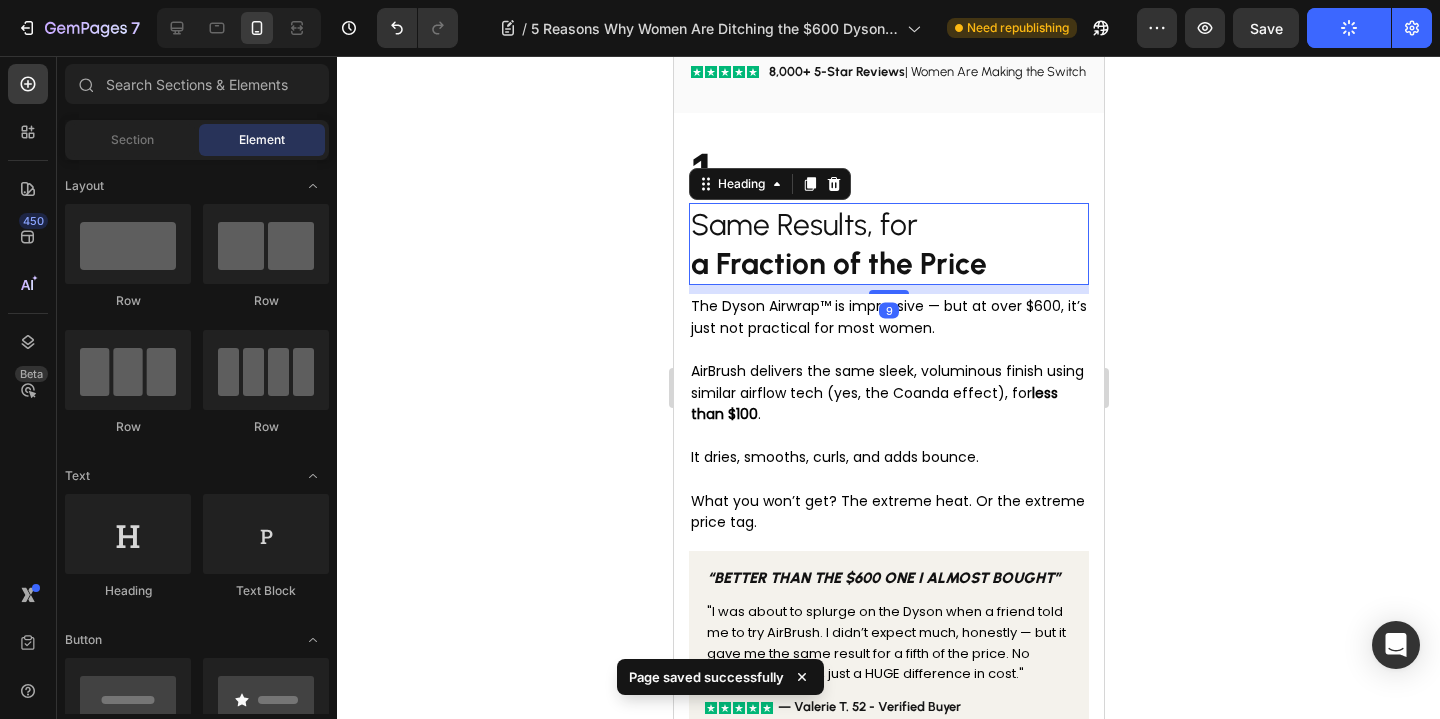 click on "Same Results, for a Fraction of the Price" at bounding box center (888, 244) 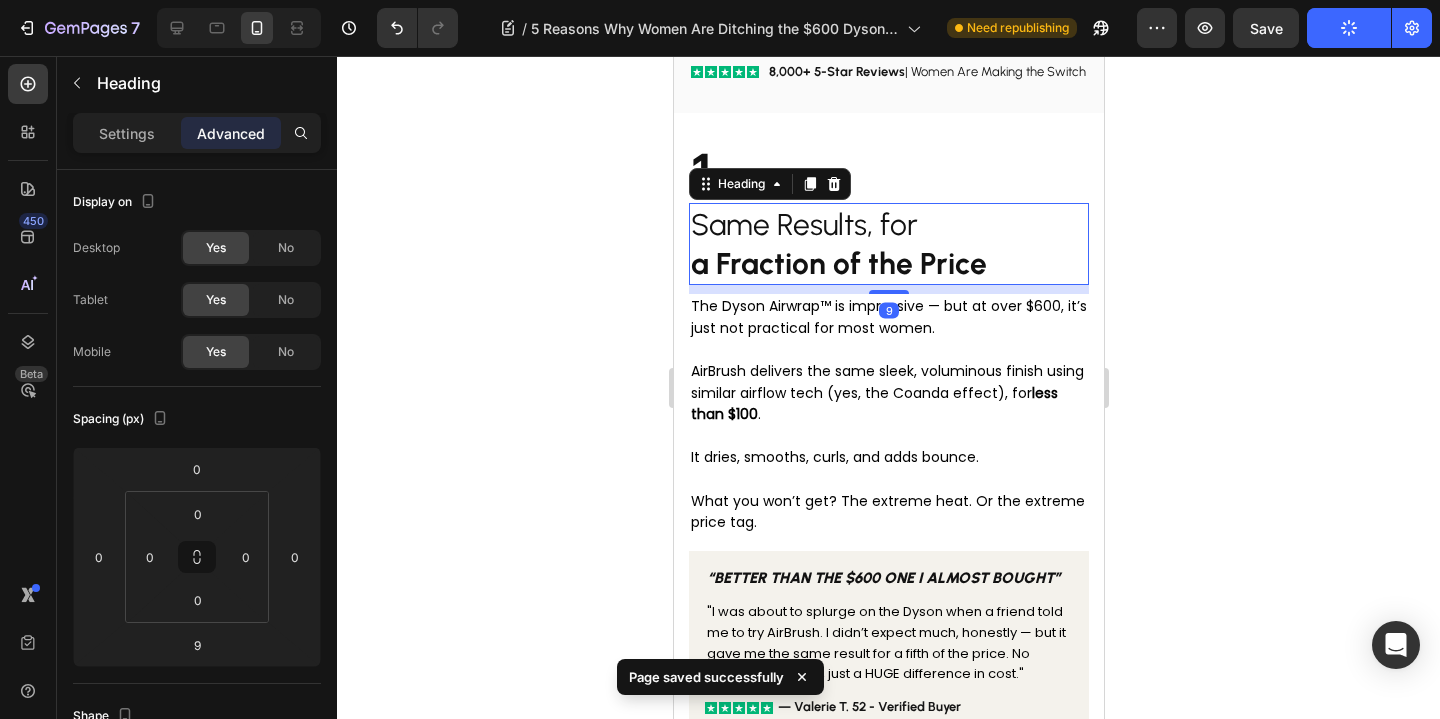 click on "Same Results, for a Fraction of the Price" at bounding box center [888, 244] 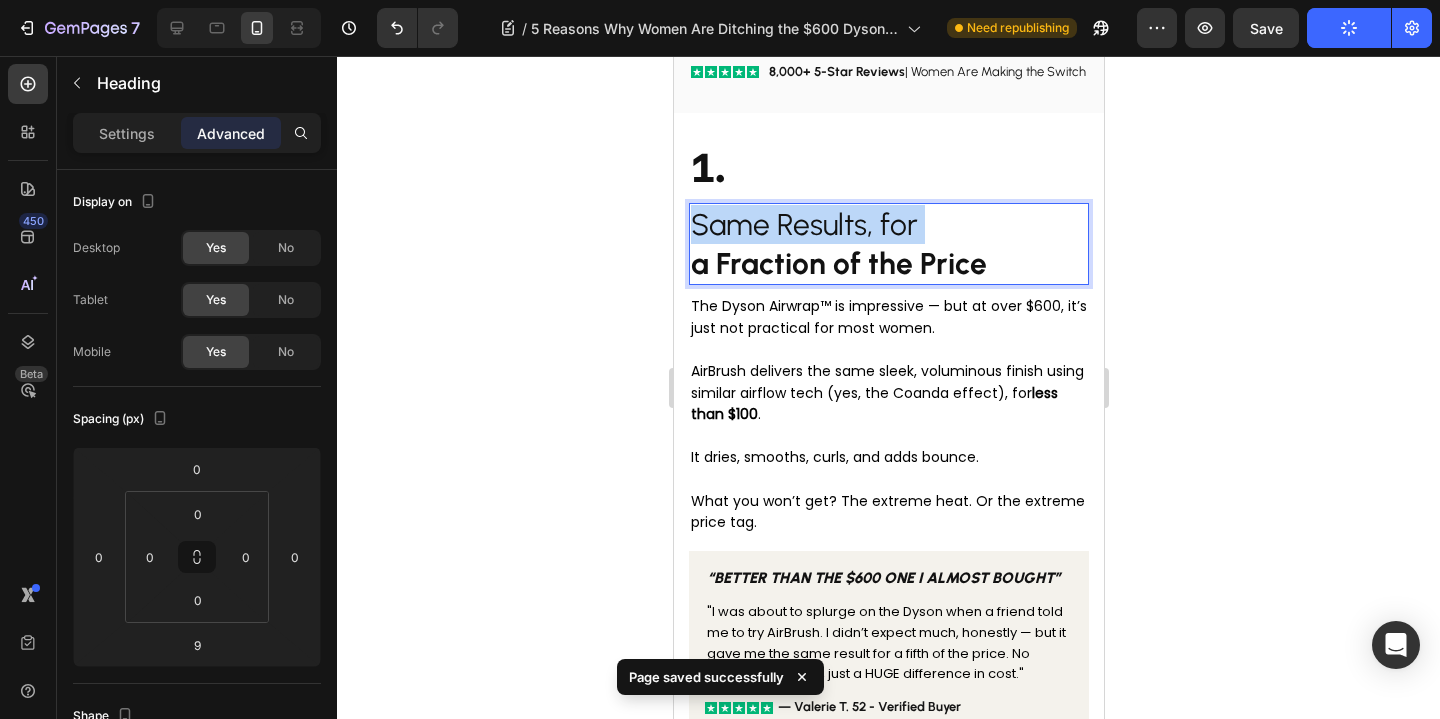 click on "Same Results, for a Fraction of the Price" at bounding box center [888, 244] 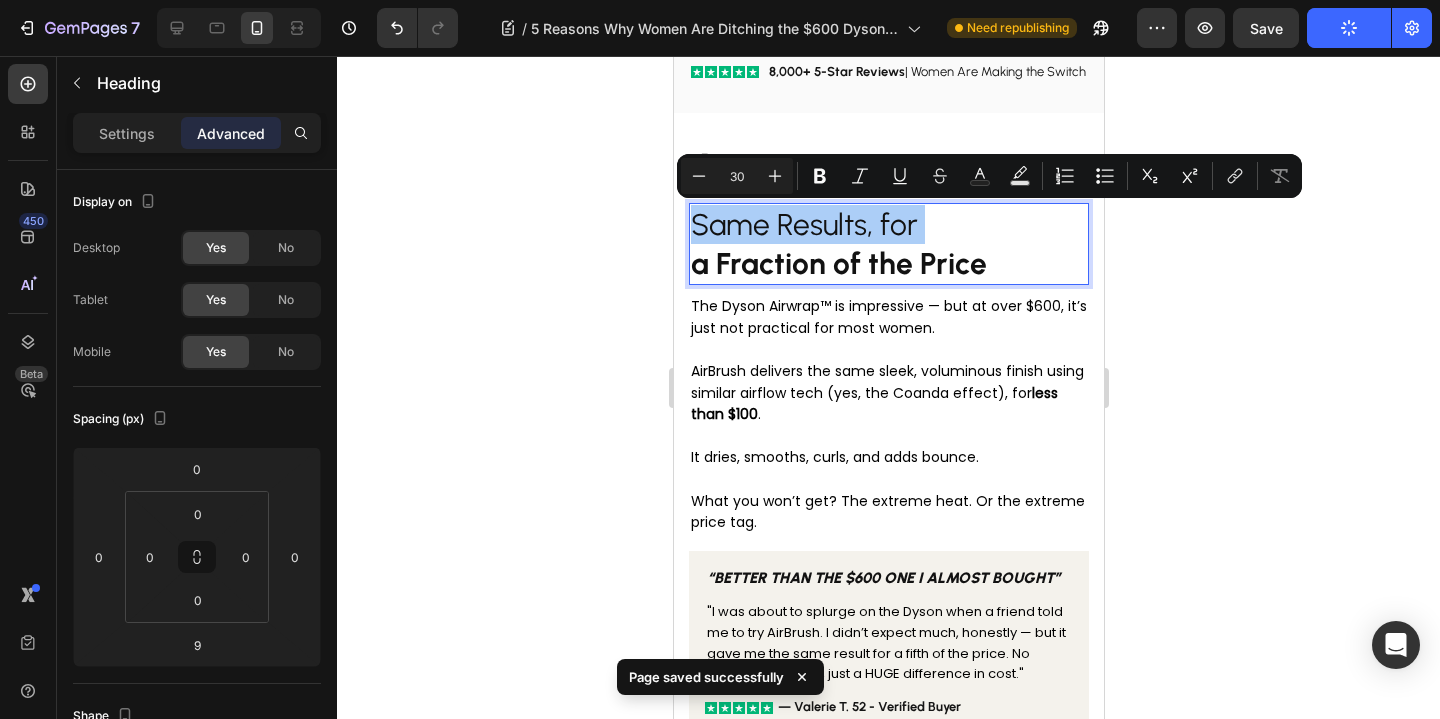click 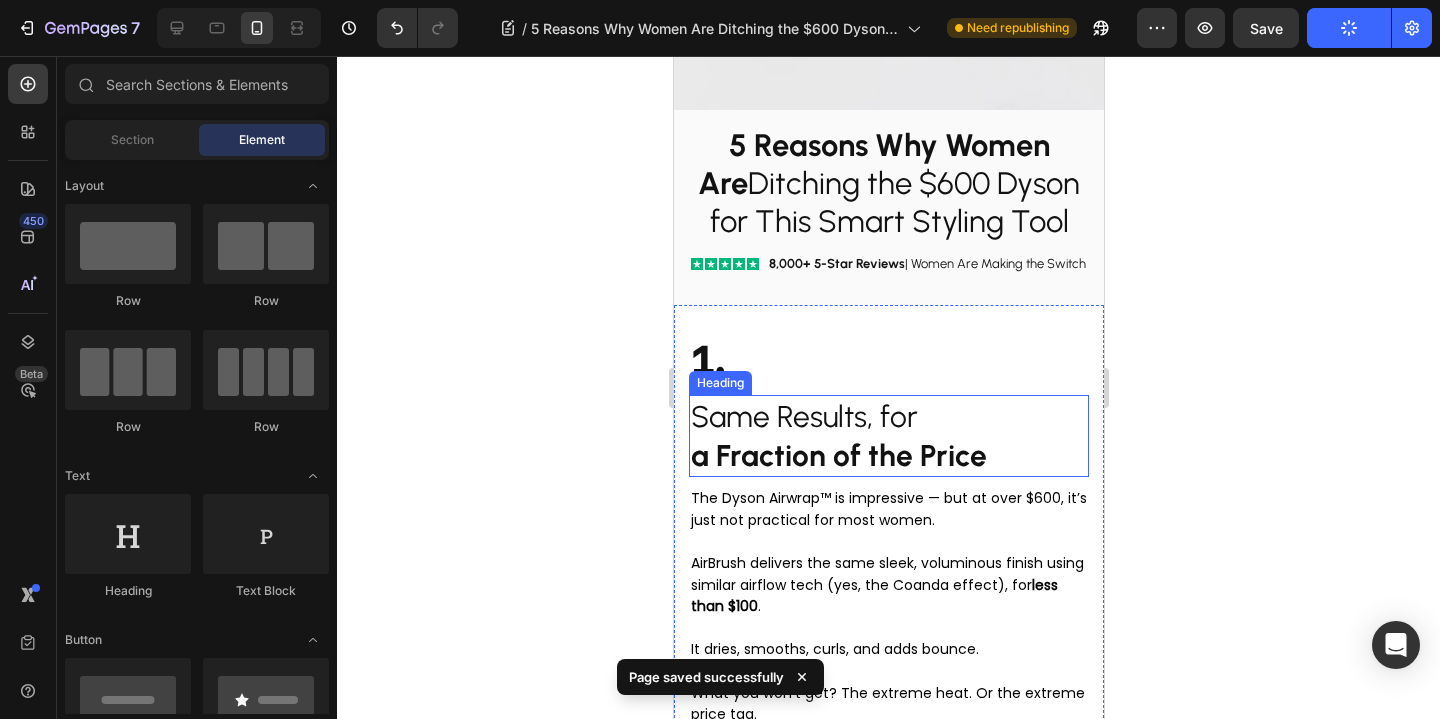 scroll, scrollTop: 207, scrollLeft: 0, axis: vertical 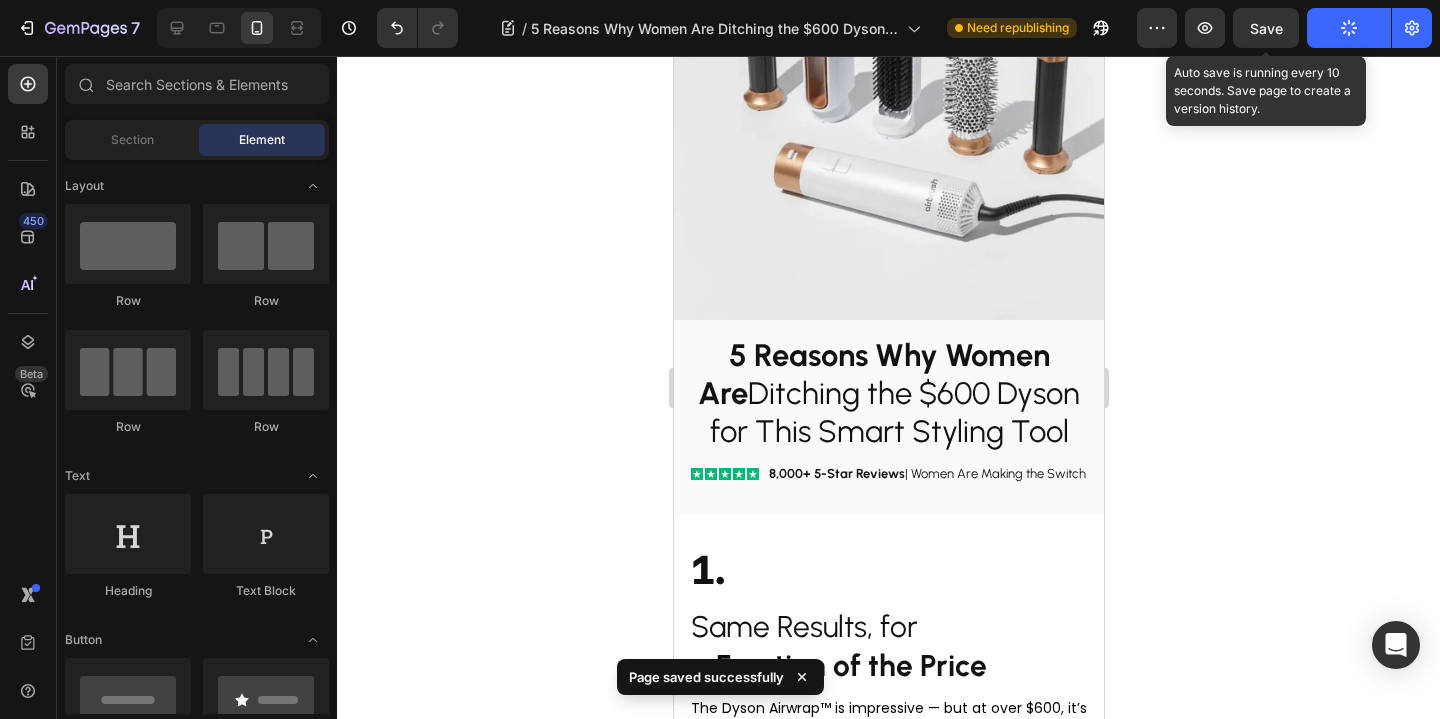 click on "Save" at bounding box center [1266, 28] 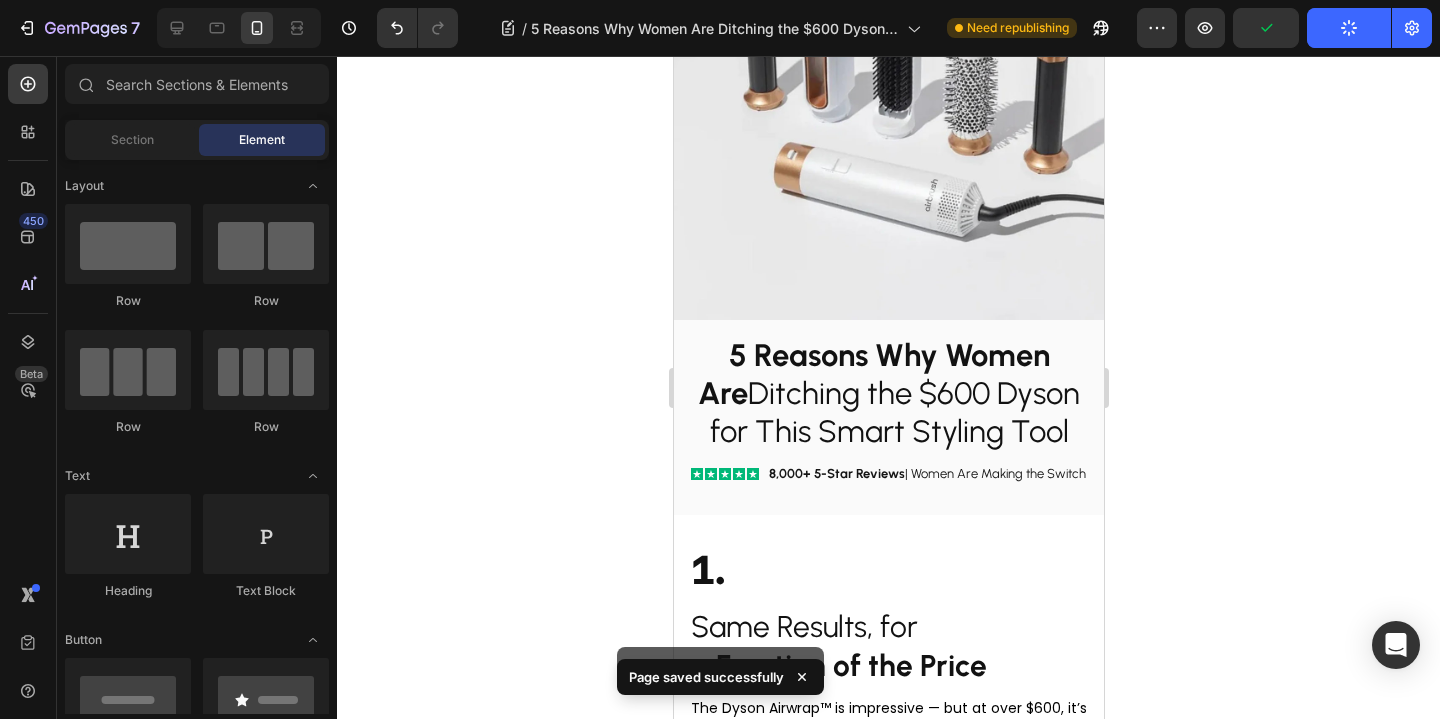 click 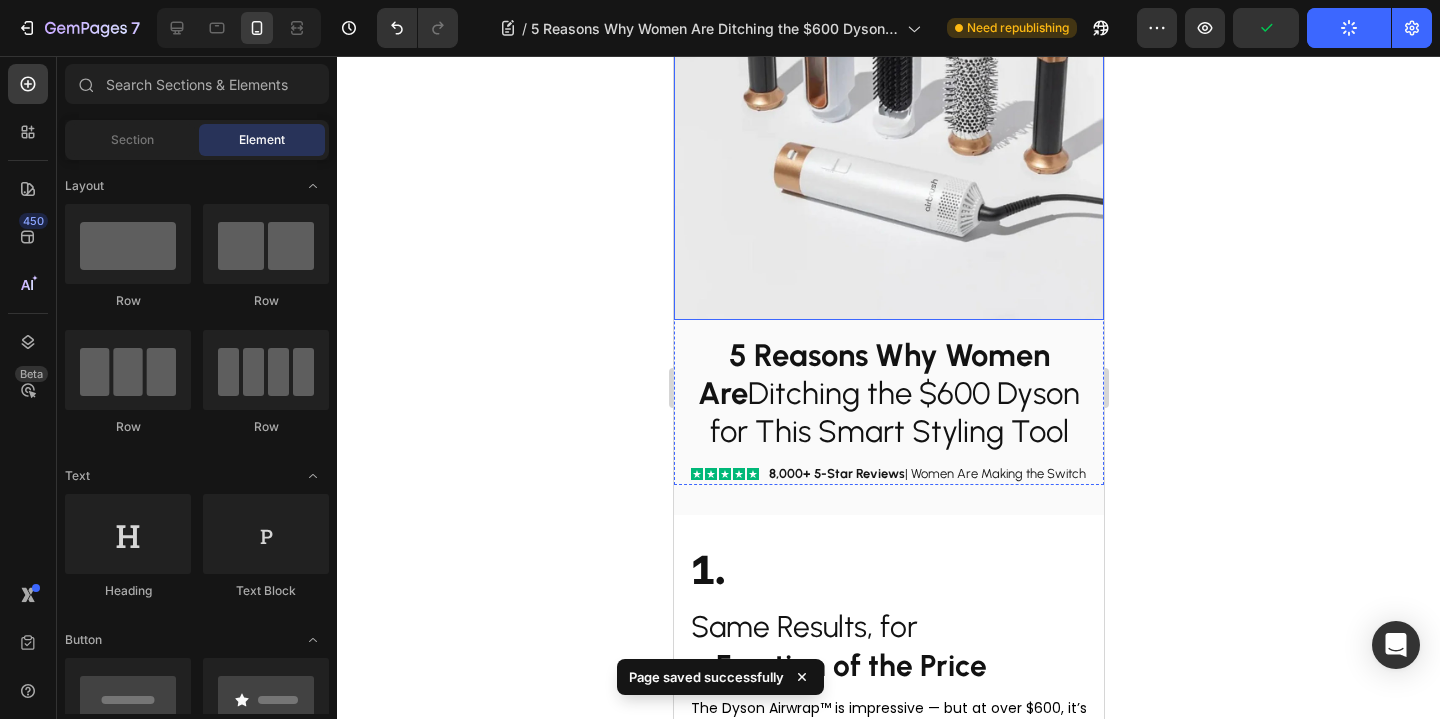 scroll, scrollTop: 0, scrollLeft: 0, axis: both 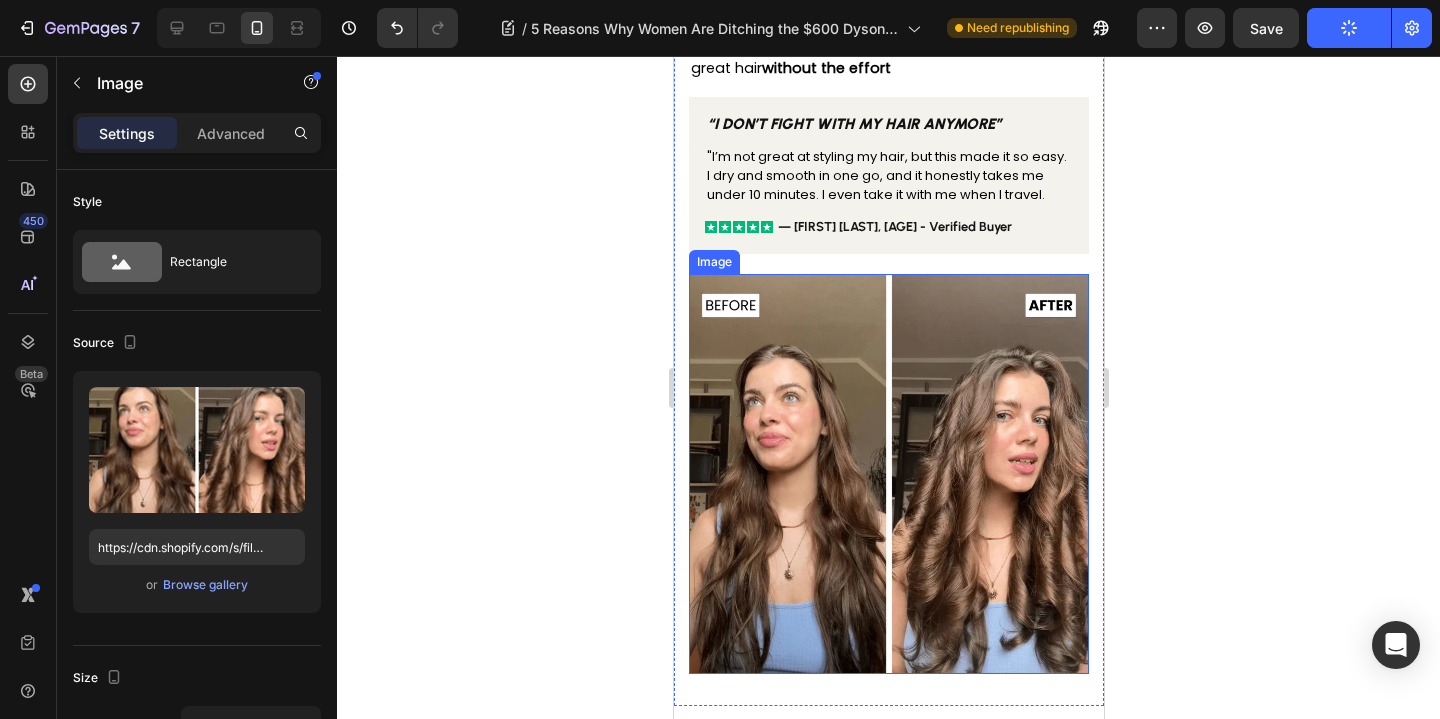 click at bounding box center [888, 474] 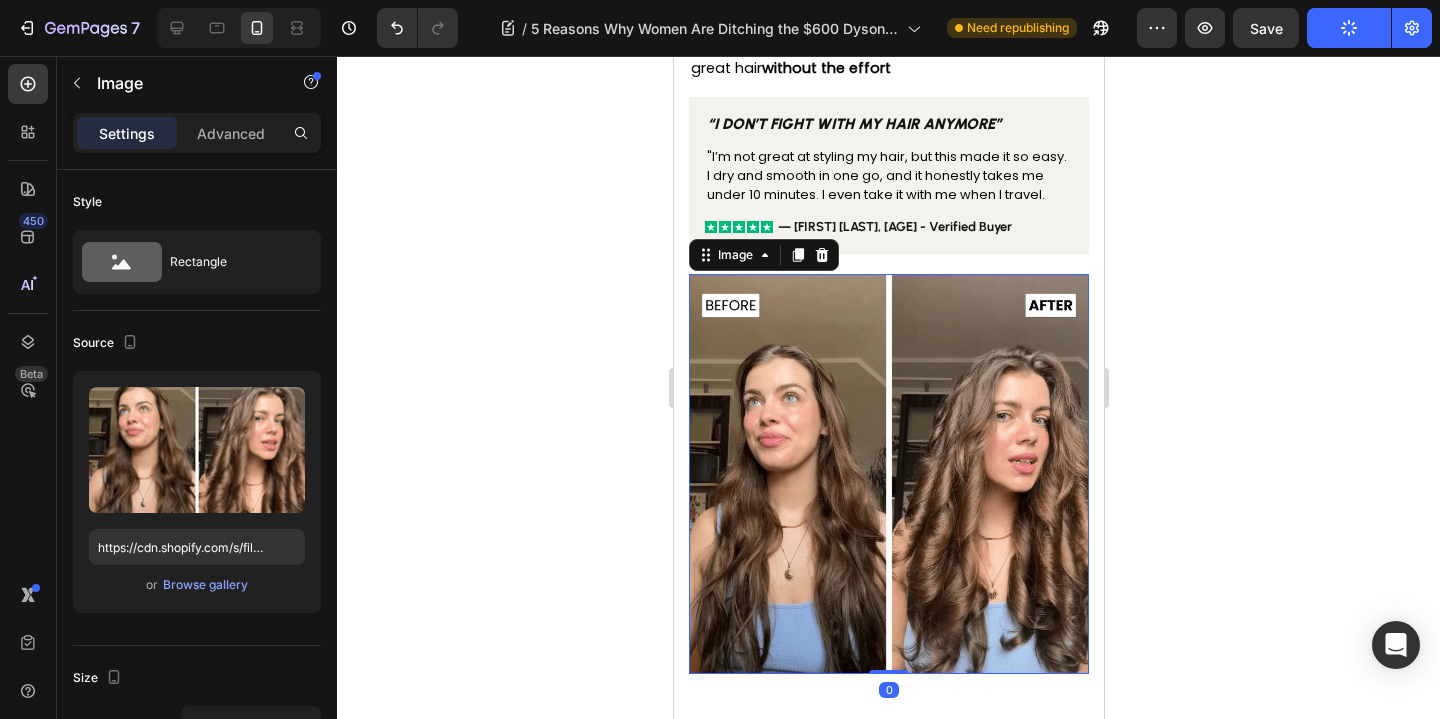 scroll, scrollTop: 2283, scrollLeft: 0, axis: vertical 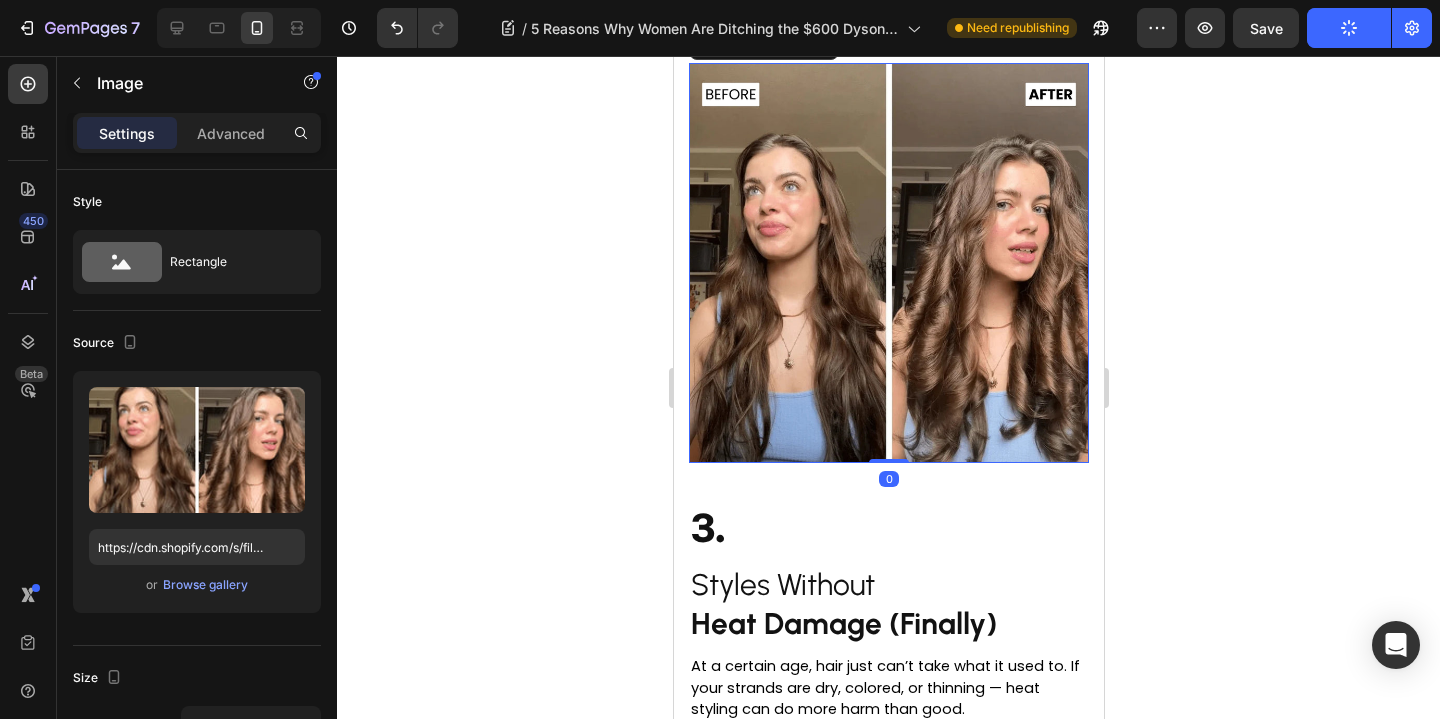 click 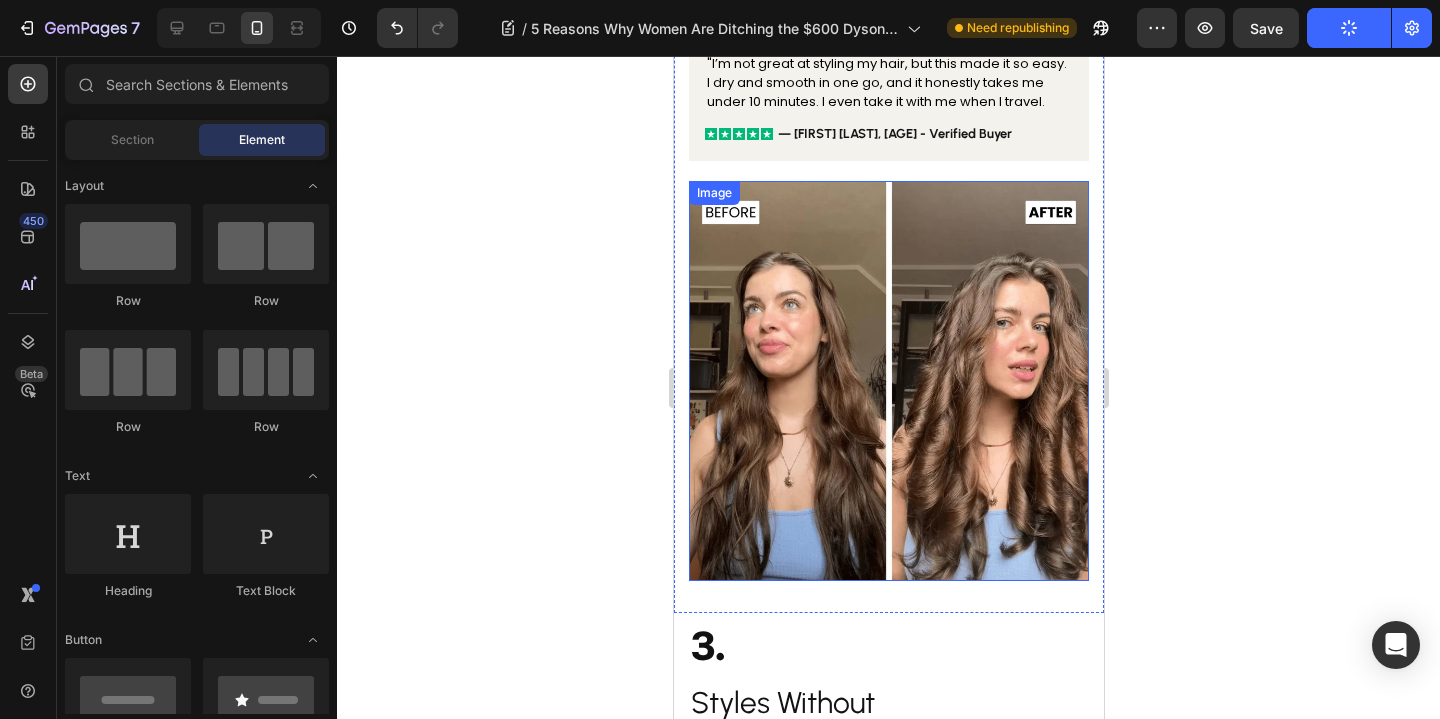 scroll, scrollTop: 2113, scrollLeft: 0, axis: vertical 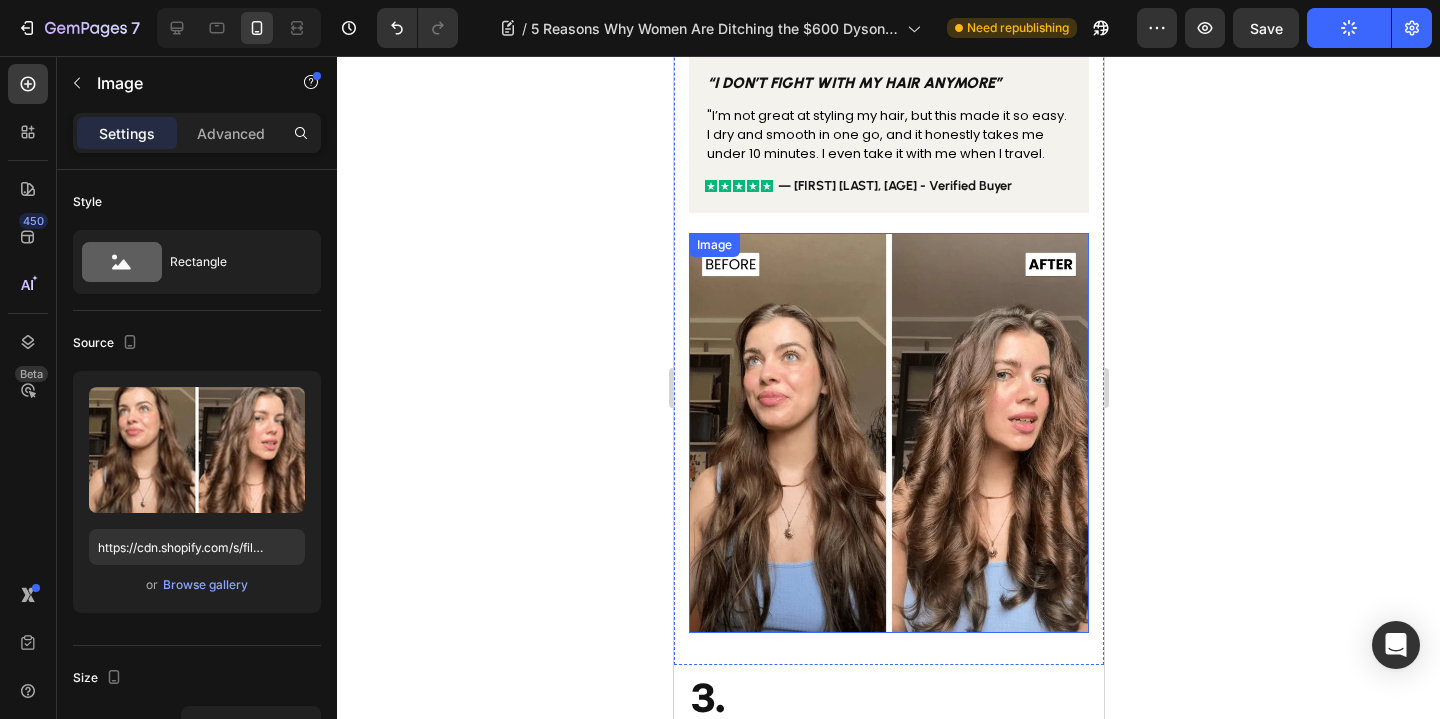 click at bounding box center (888, 433) 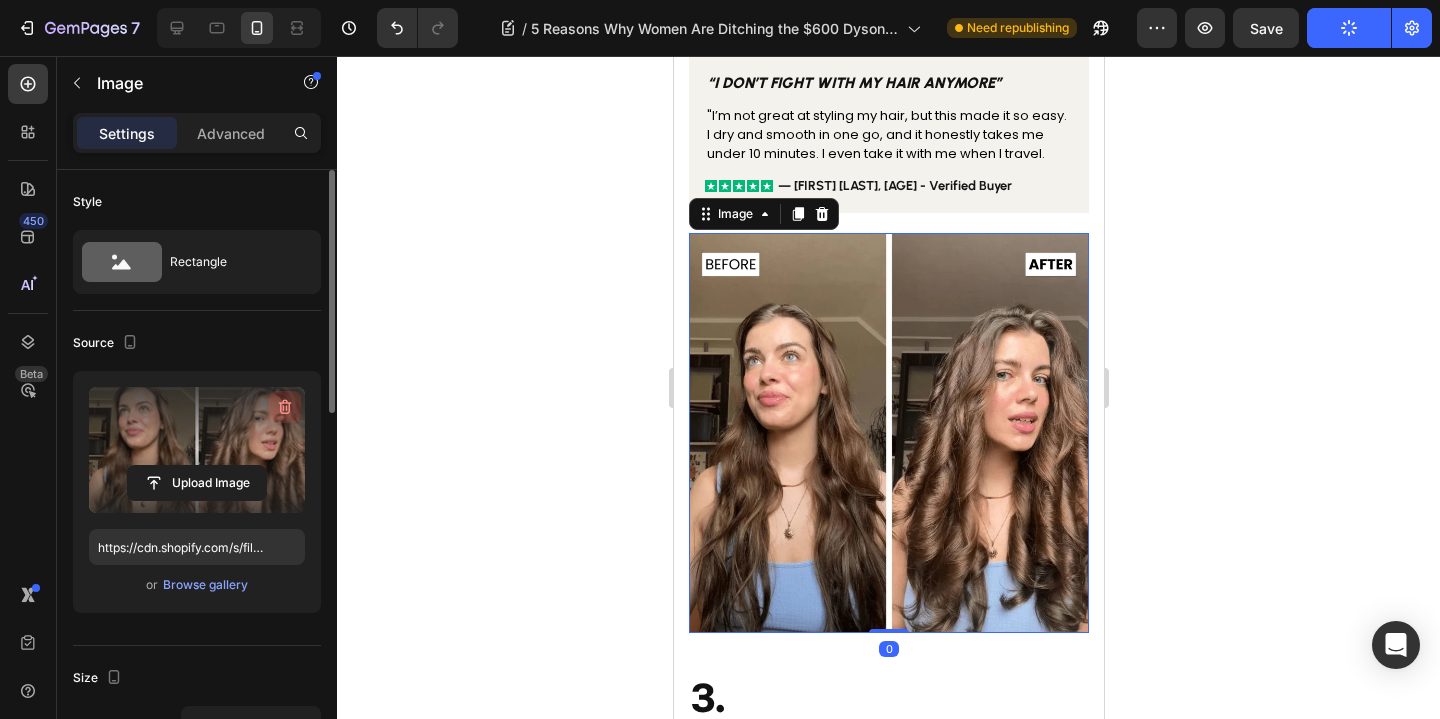 click 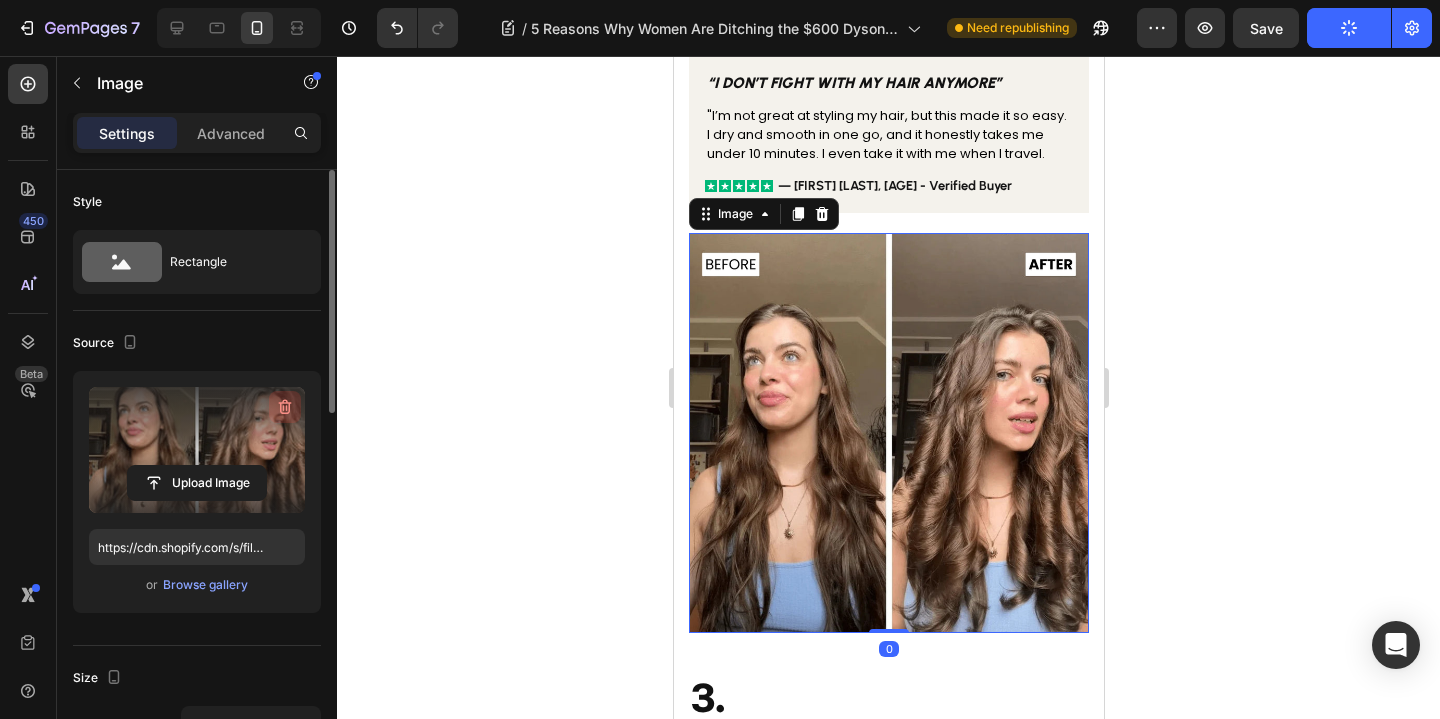 type 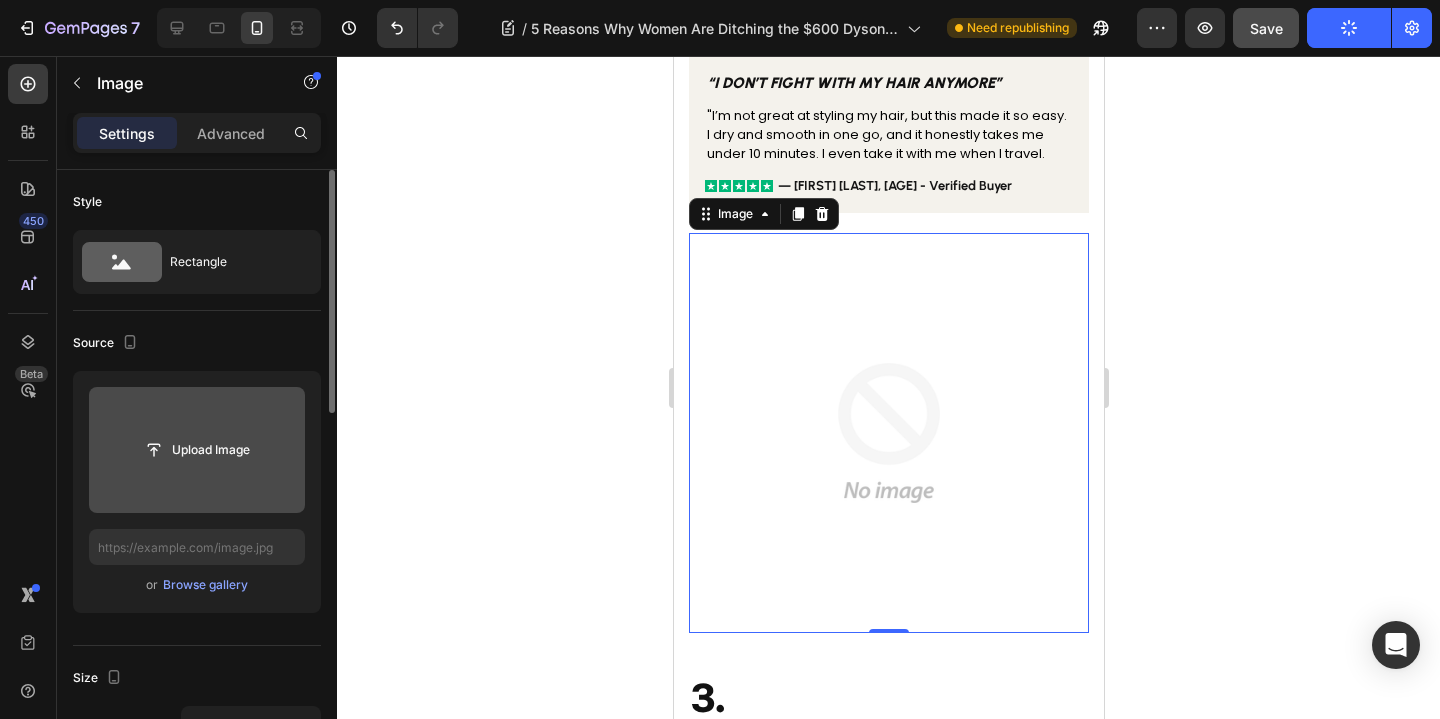 click on "Save" 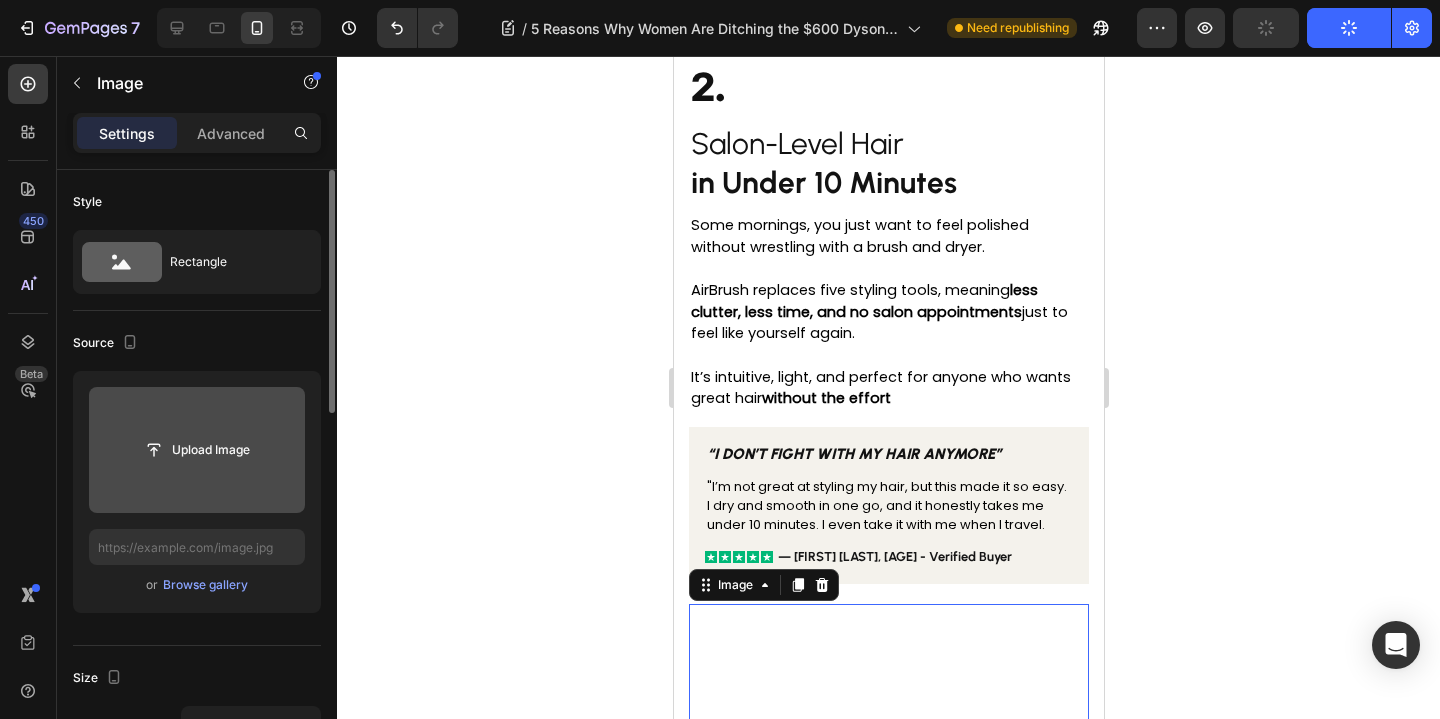 scroll, scrollTop: 1612, scrollLeft: 0, axis: vertical 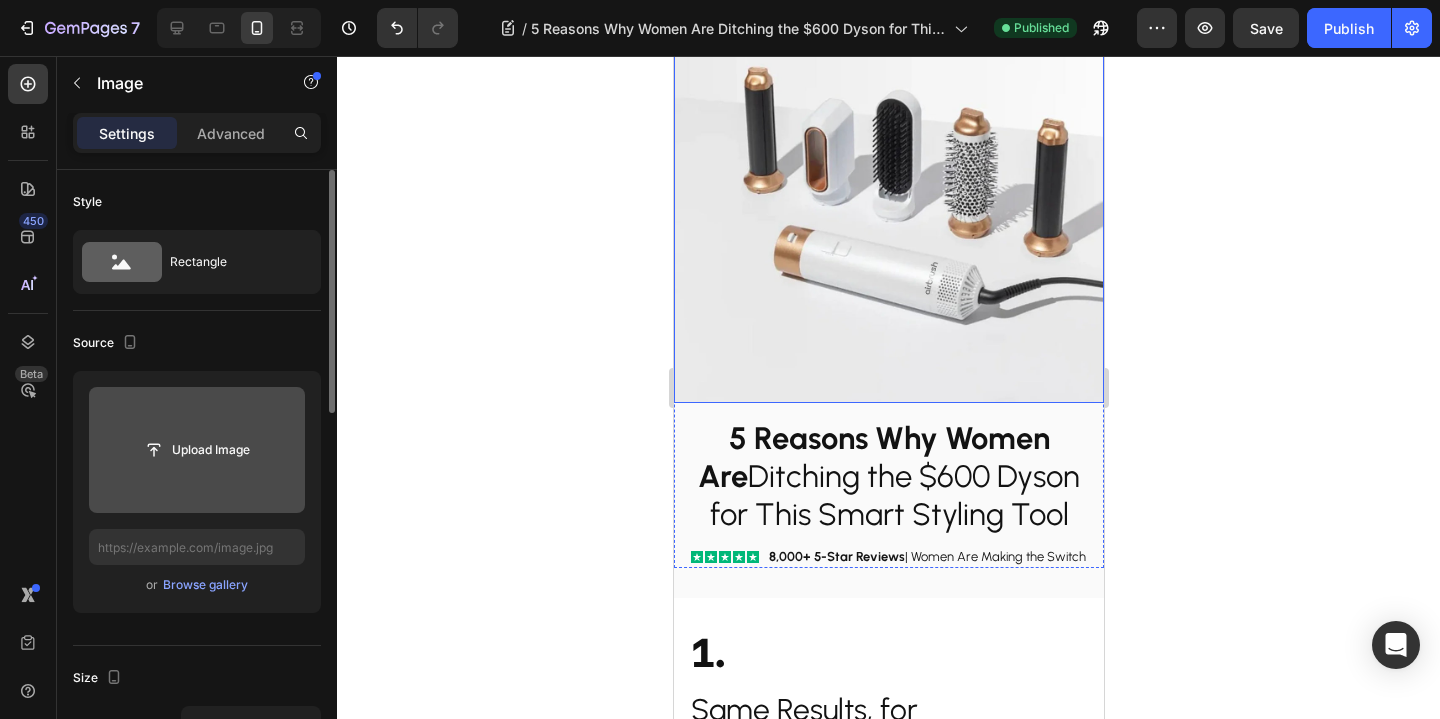 click at bounding box center [888, 188] 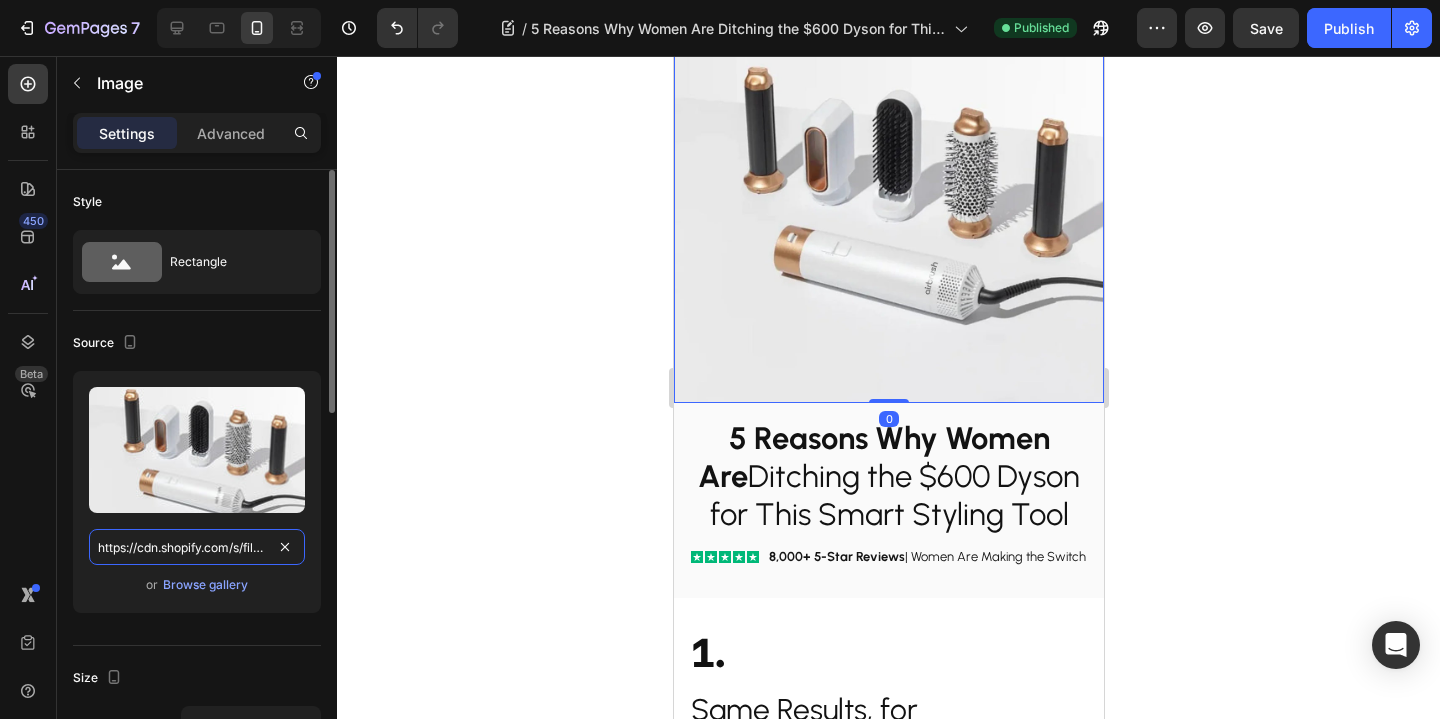 click on "https://cdn.shopify.com/s/files/1/0861/7705/5062/files/gempages_533712415515214824-cbea2f55-4978-45fa-97c2-08bc228a7198.webp" at bounding box center (197, 547) 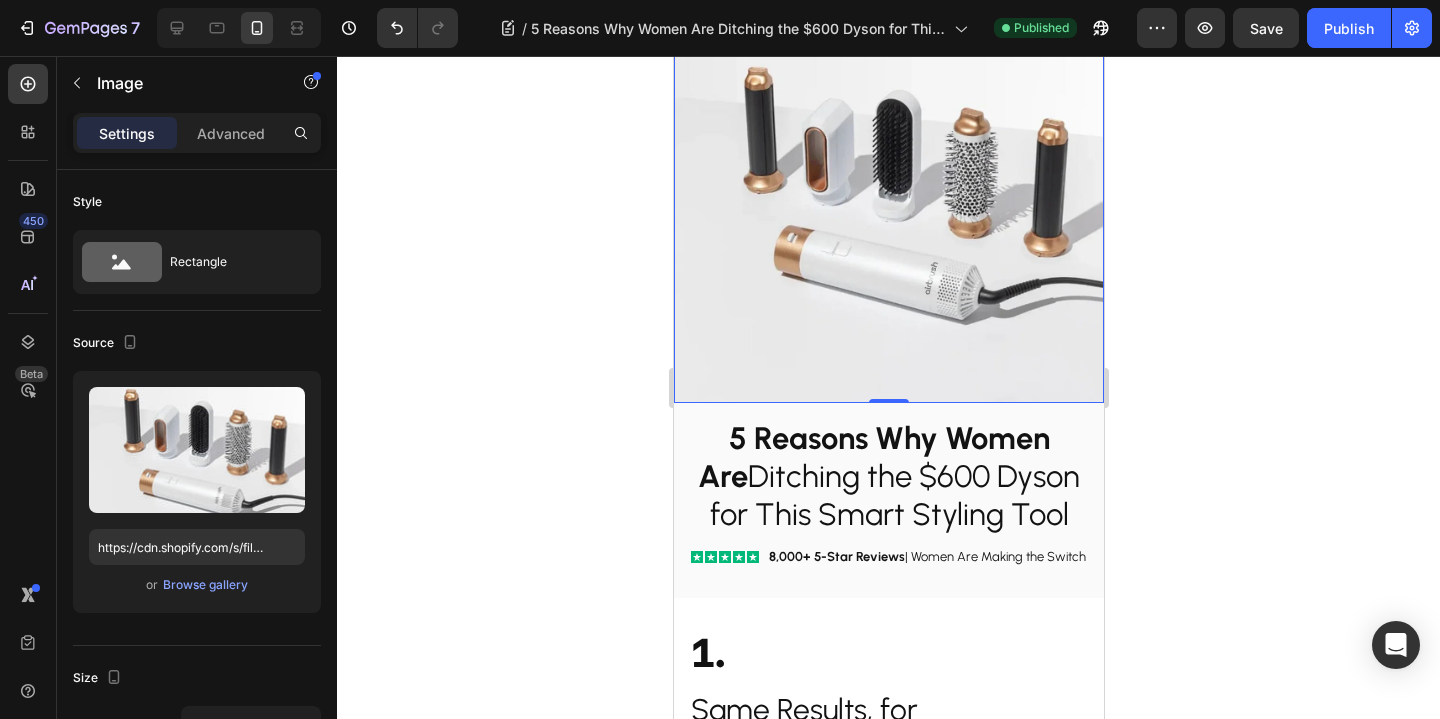 click 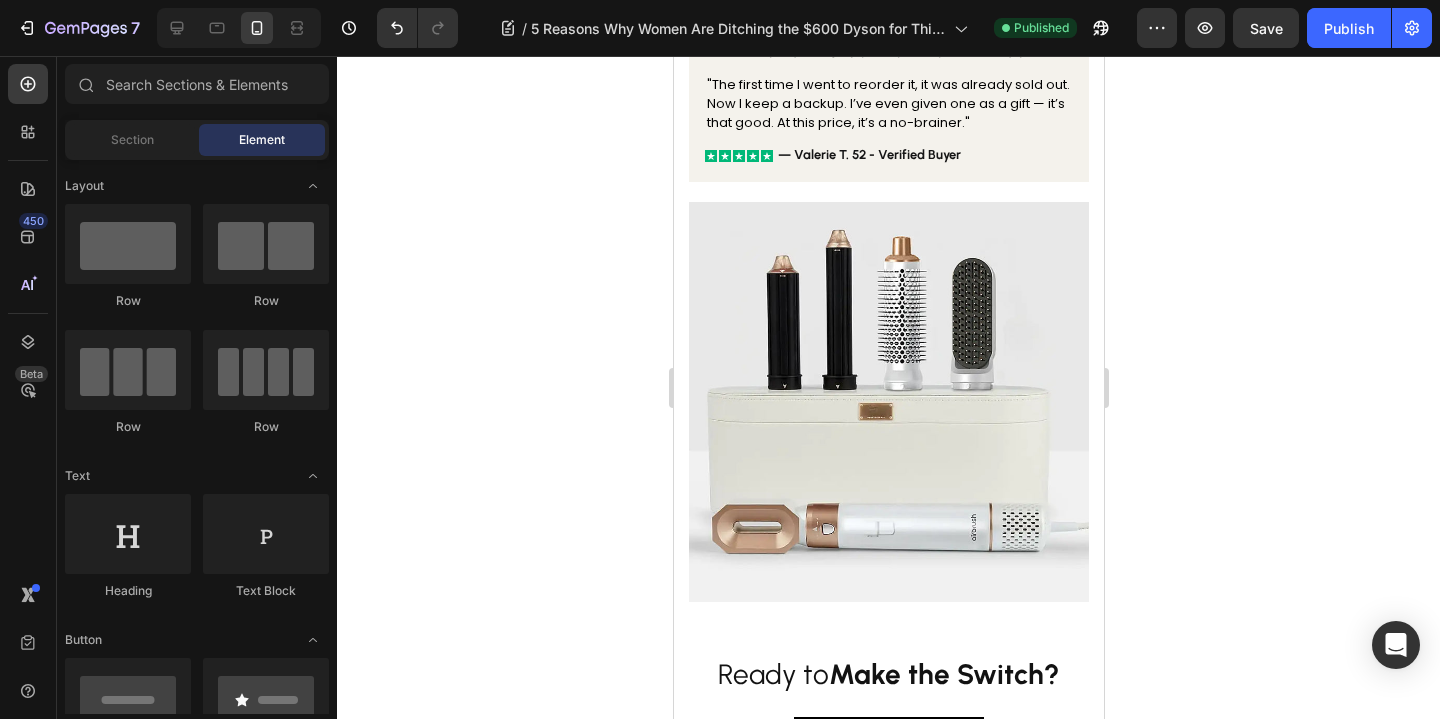 scroll, scrollTop: 5022, scrollLeft: 0, axis: vertical 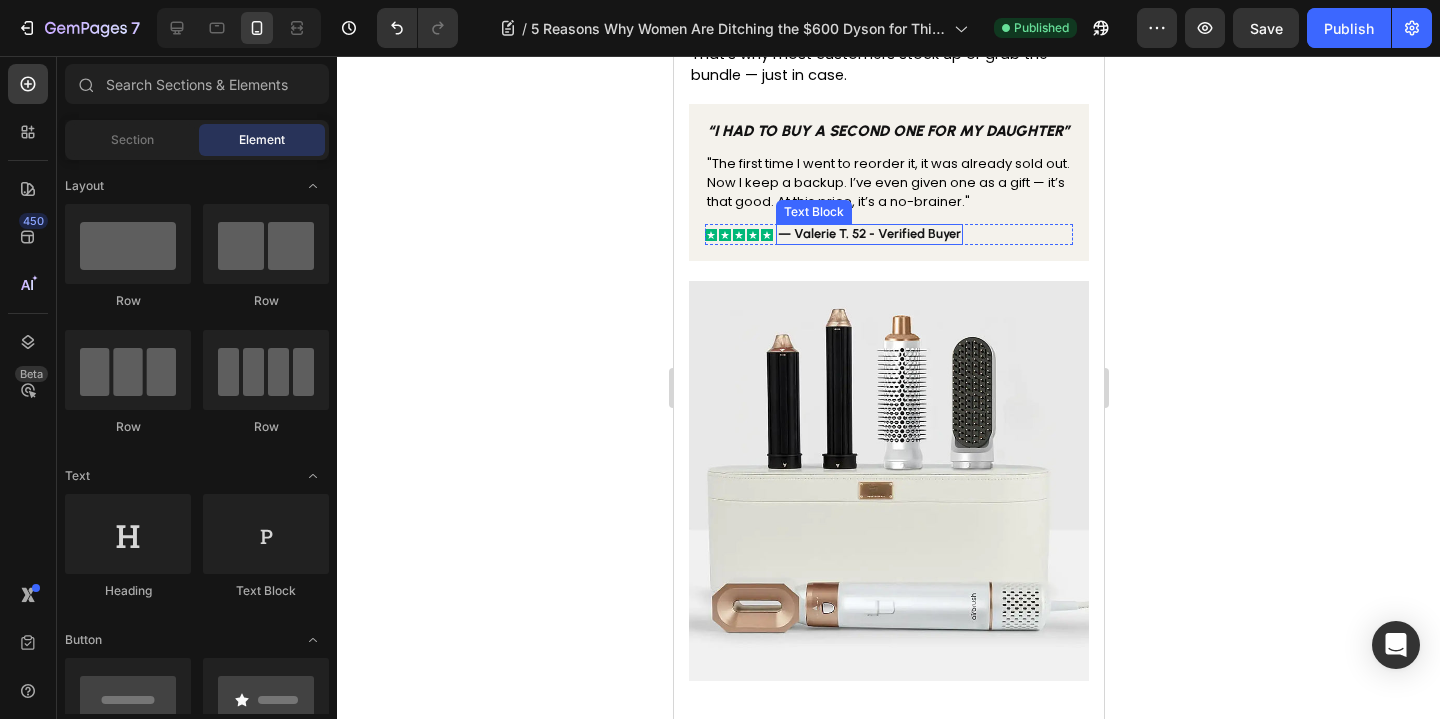 click on "— Valerie T. 52 - Verified Buyer" at bounding box center [868, 233] 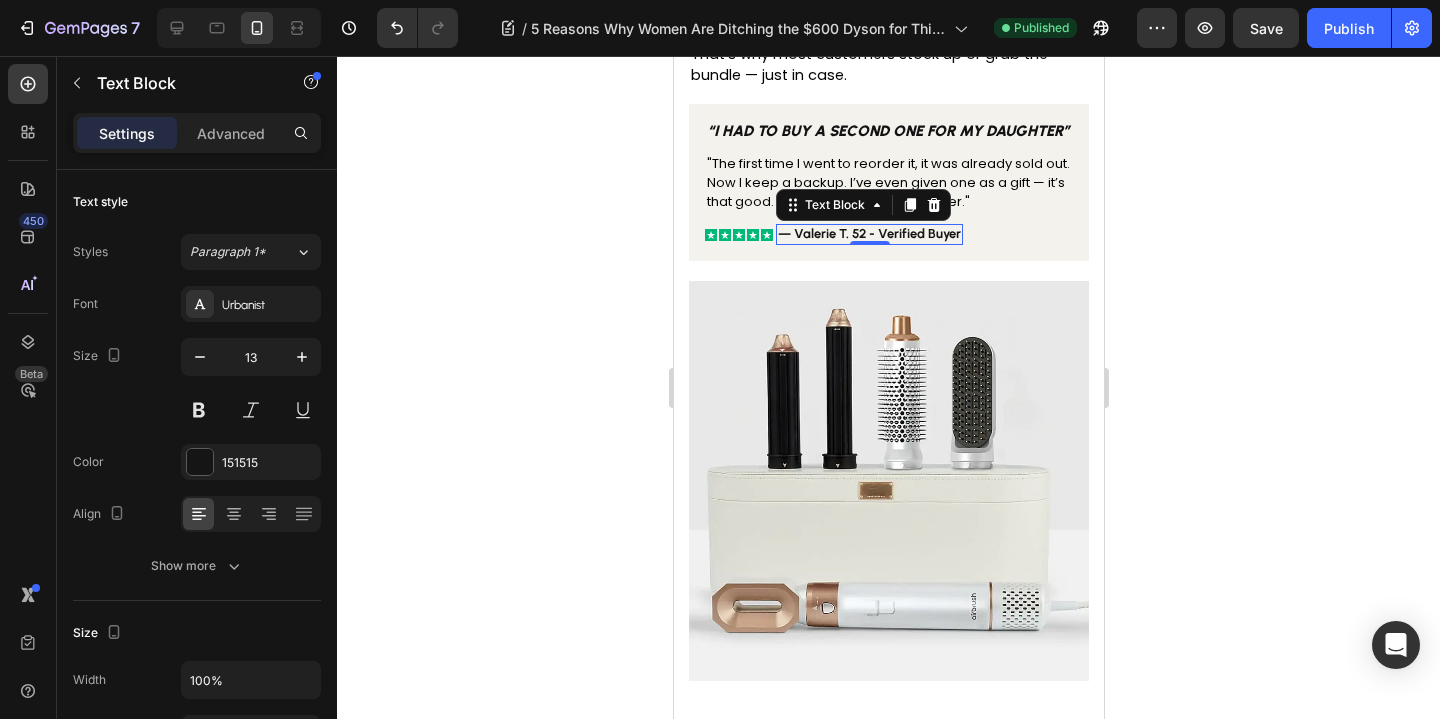 click on "— Valerie T. 52 - Verified Buyer" at bounding box center (868, 233) 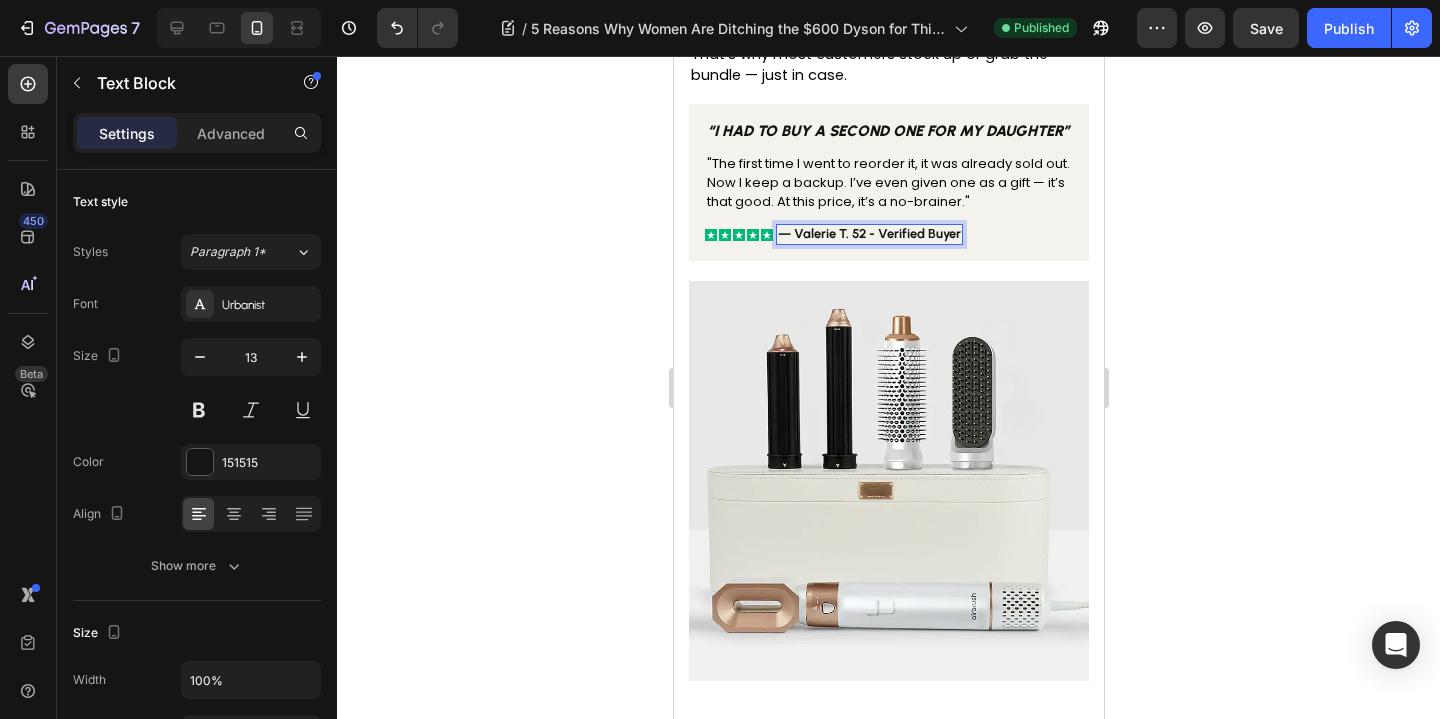 click on "— Valerie T. 52 - Verified Buyer" at bounding box center [868, 233] 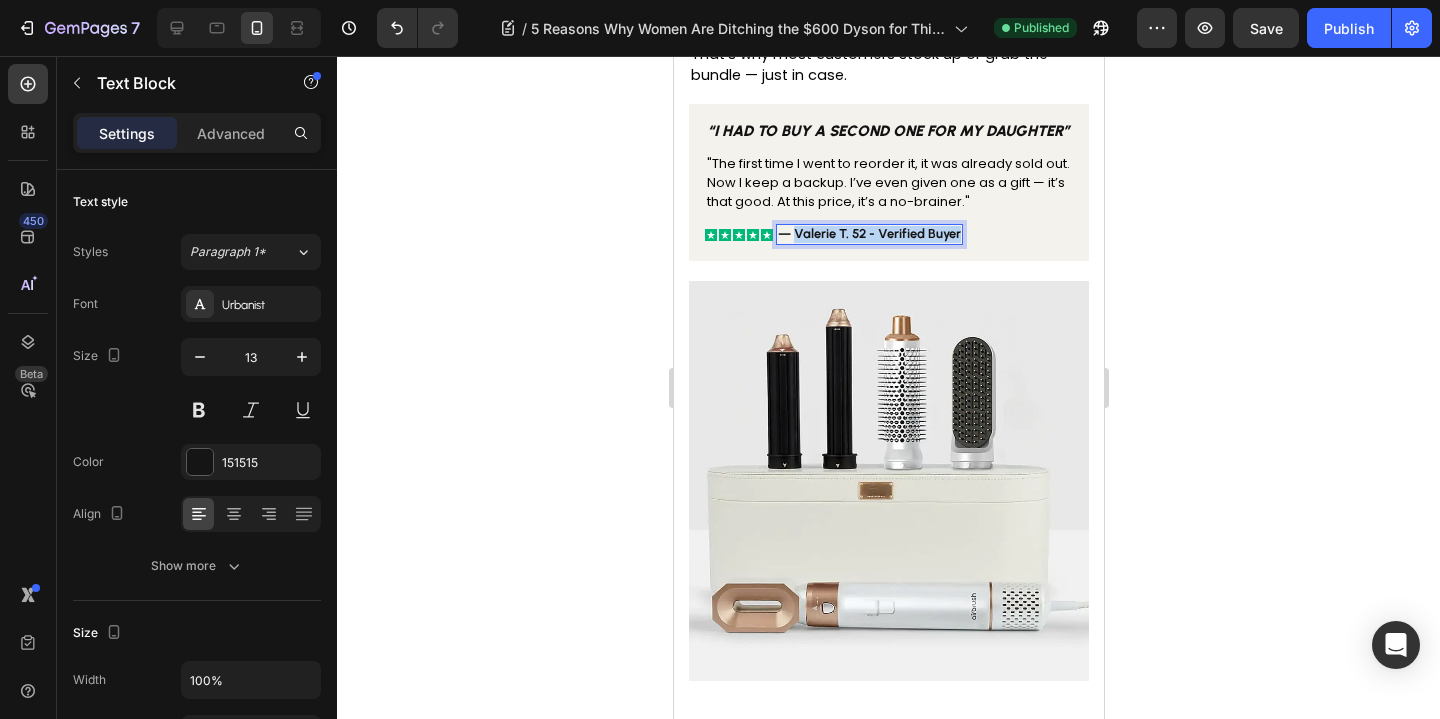 drag, startPoint x: 815, startPoint y: 244, endPoint x: 934, endPoint y: 237, distance: 119.2057 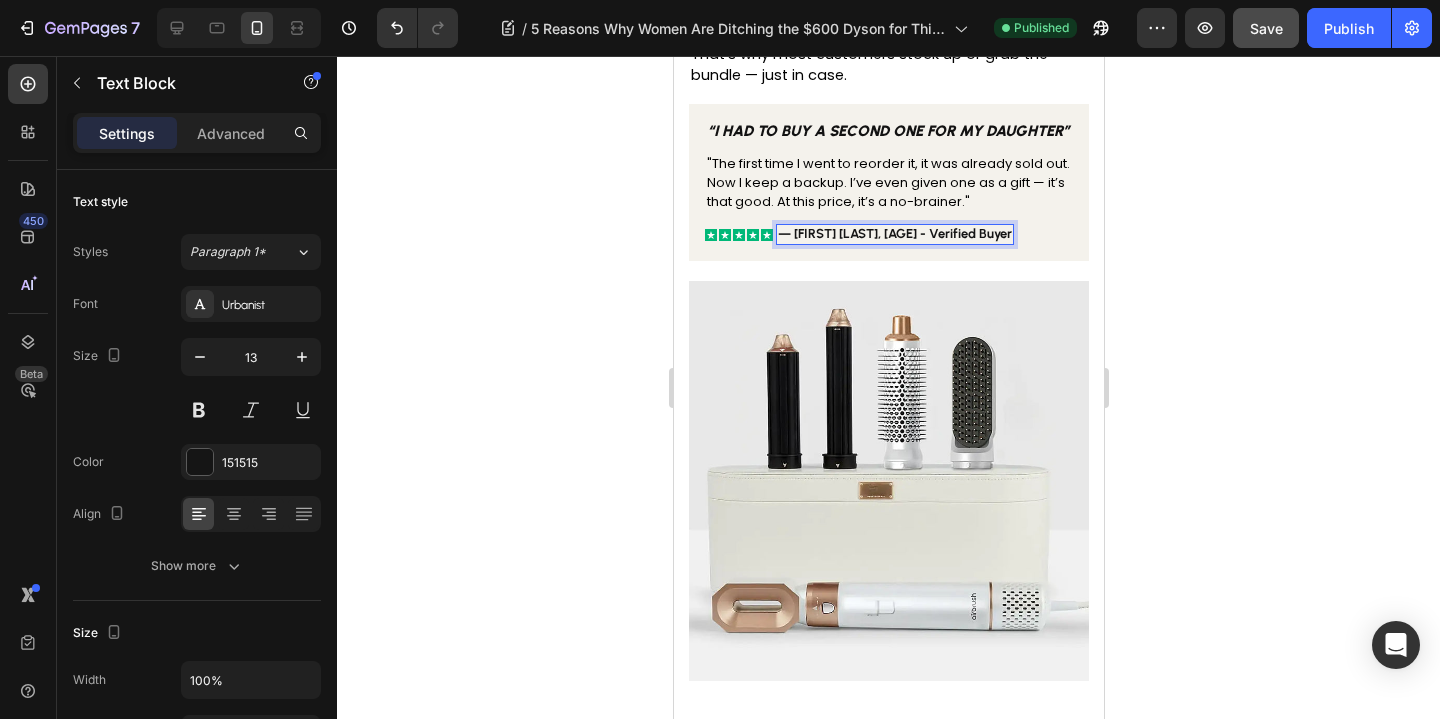click on "Save" 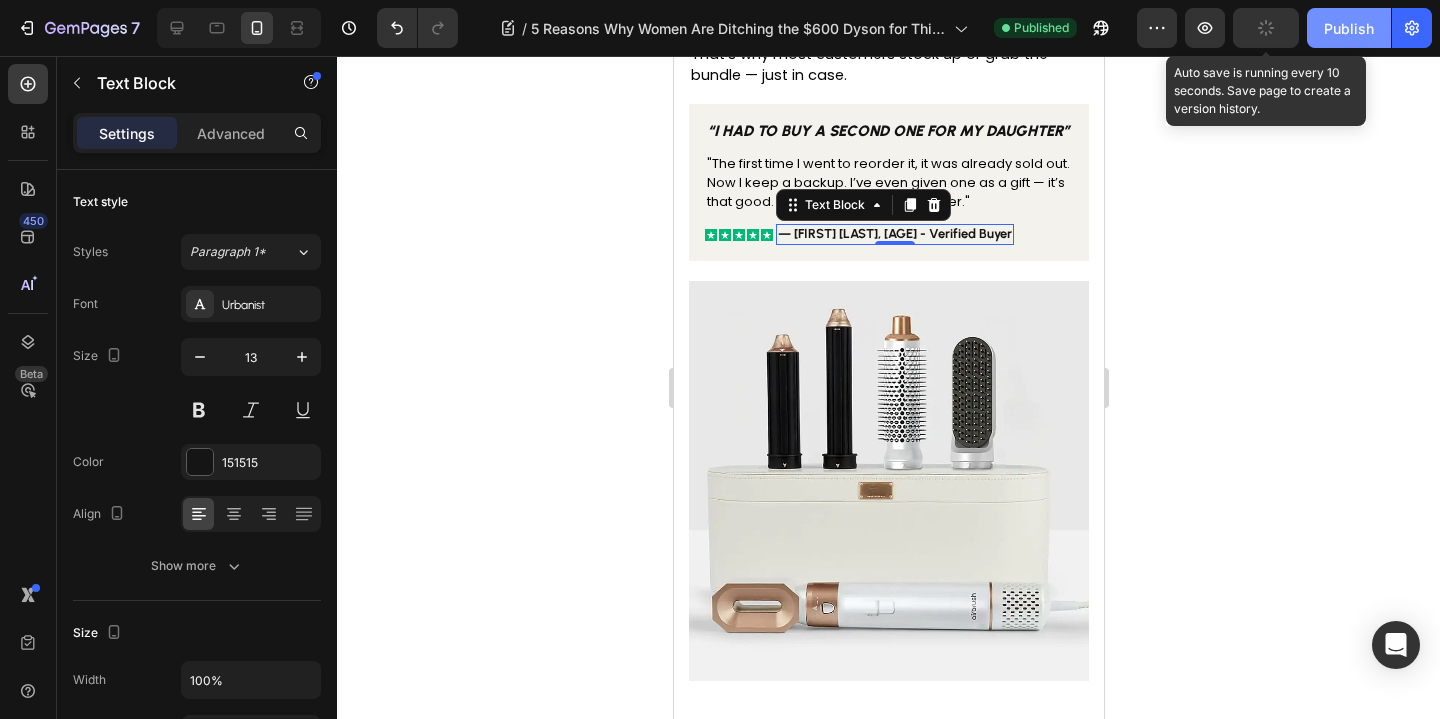 click on "Publish" 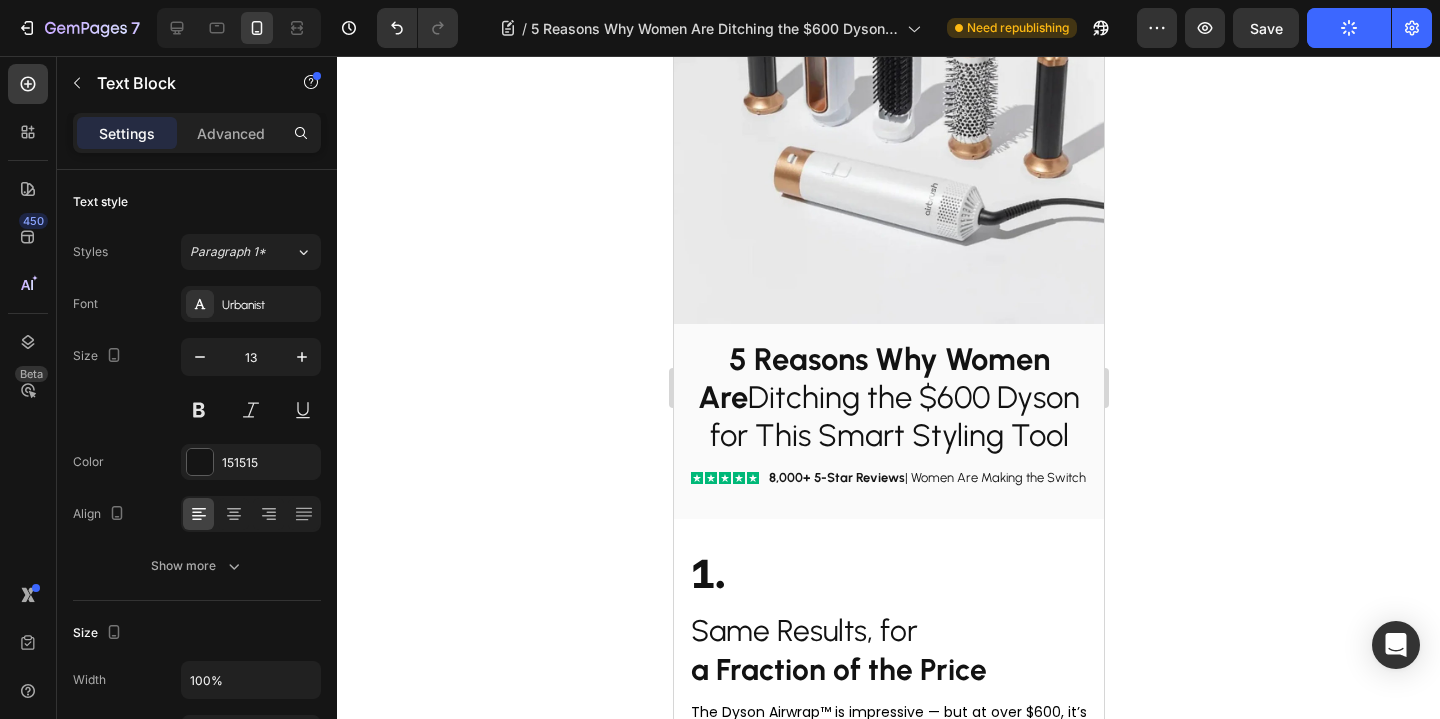 scroll, scrollTop: 183, scrollLeft: 0, axis: vertical 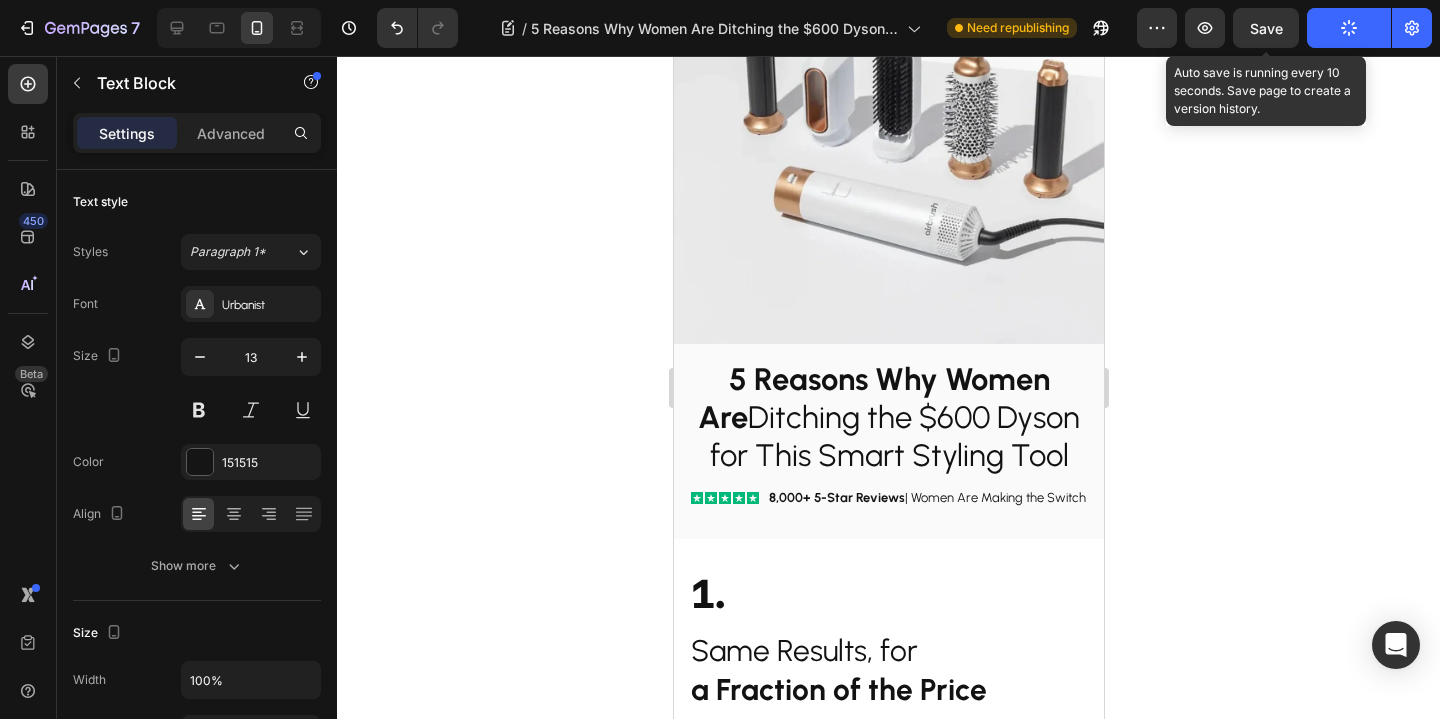 click on "Save" at bounding box center (1266, 28) 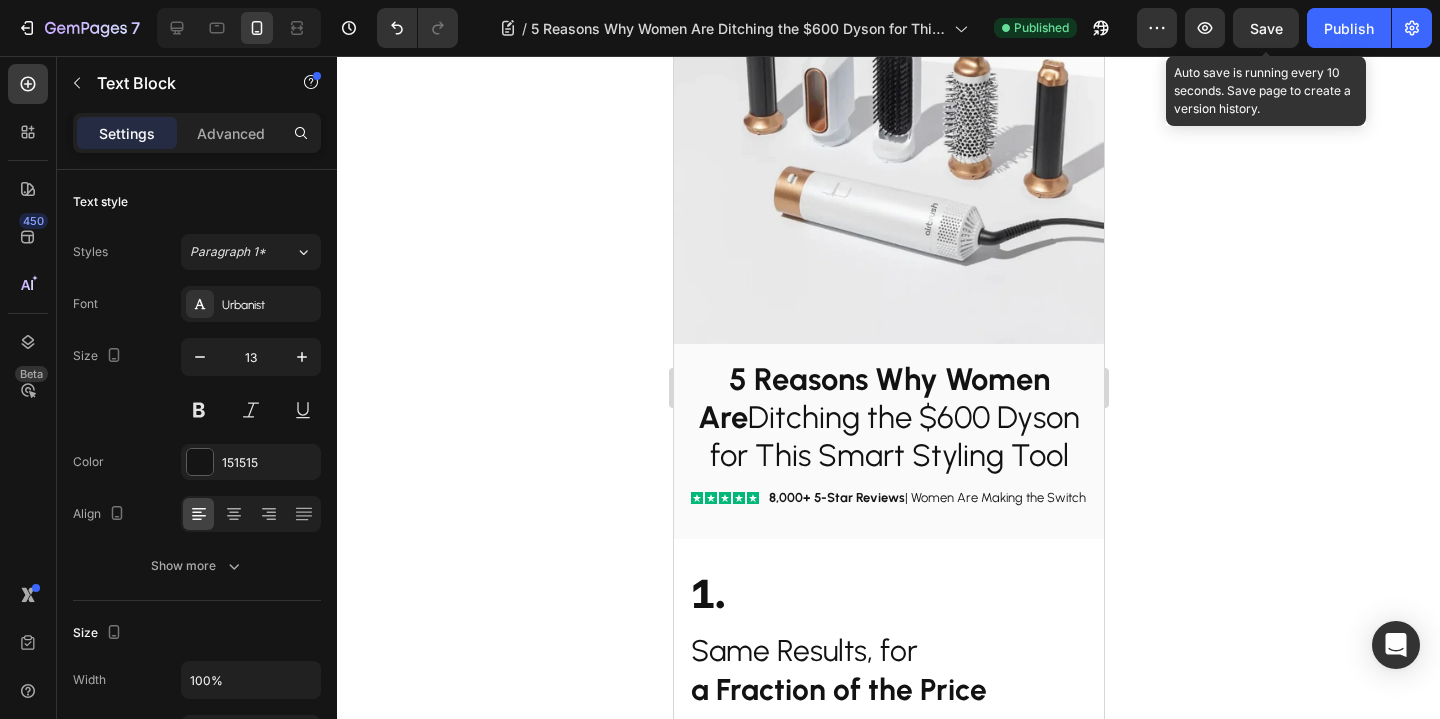 click on "Save" at bounding box center (1266, 28) 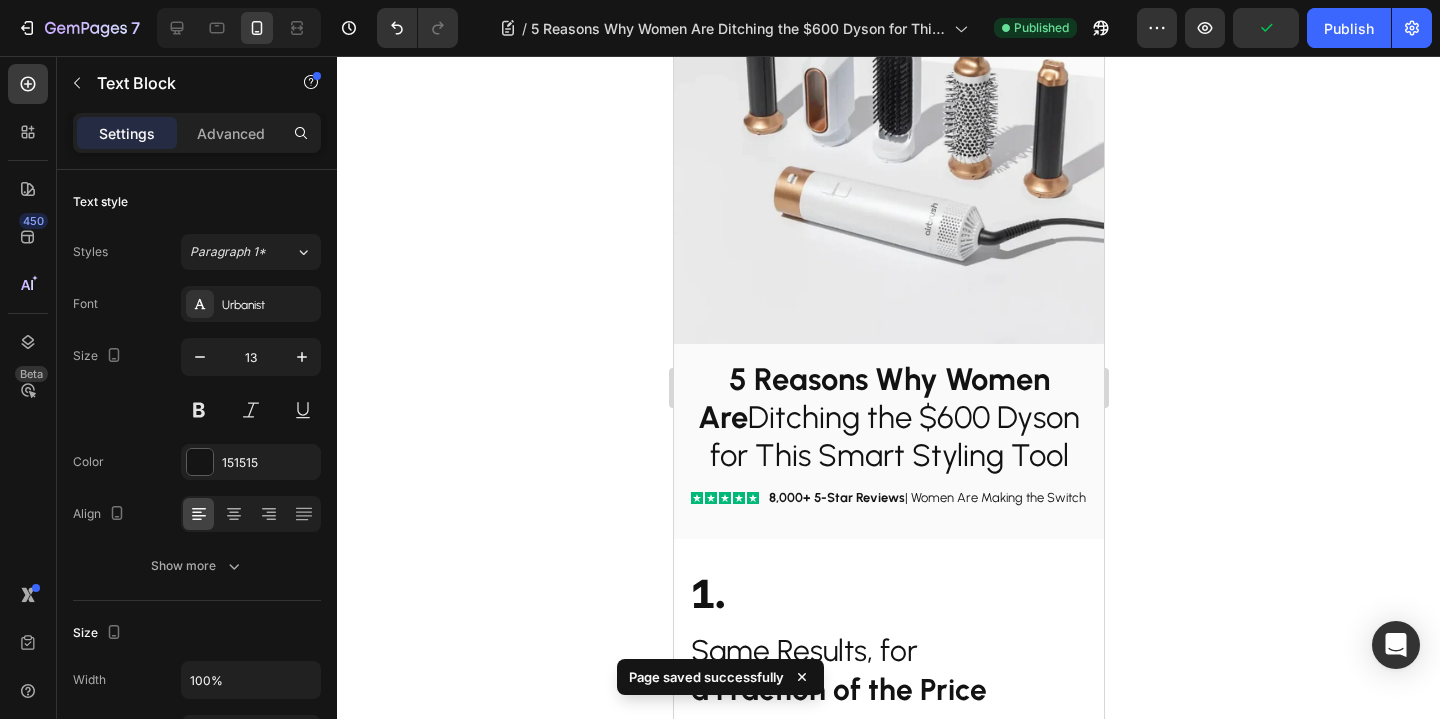 click on "7  Version history  /  5 Reasons Why Women Are Ditching the $600 Dyson for This Smart Styling Tool Published Preview  Publish" 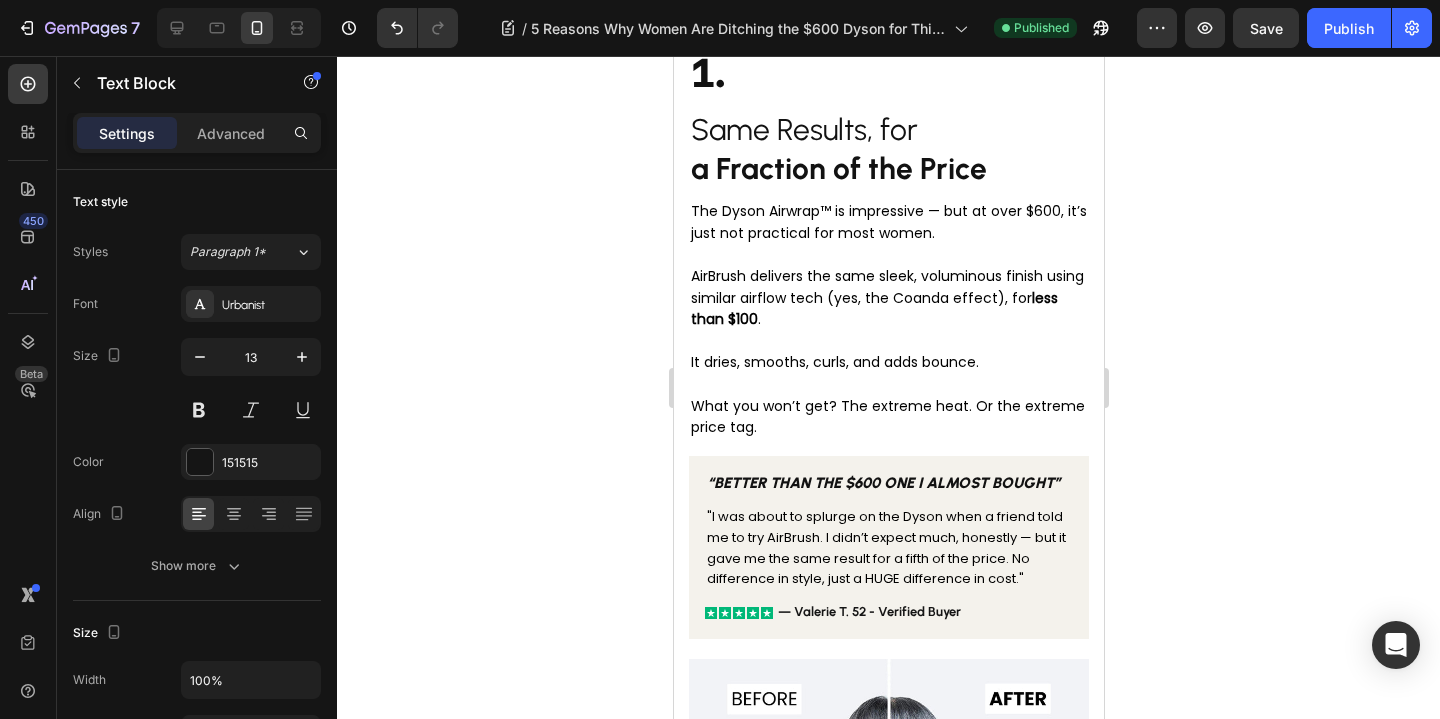 scroll, scrollTop: 657, scrollLeft: 0, axis: vertical 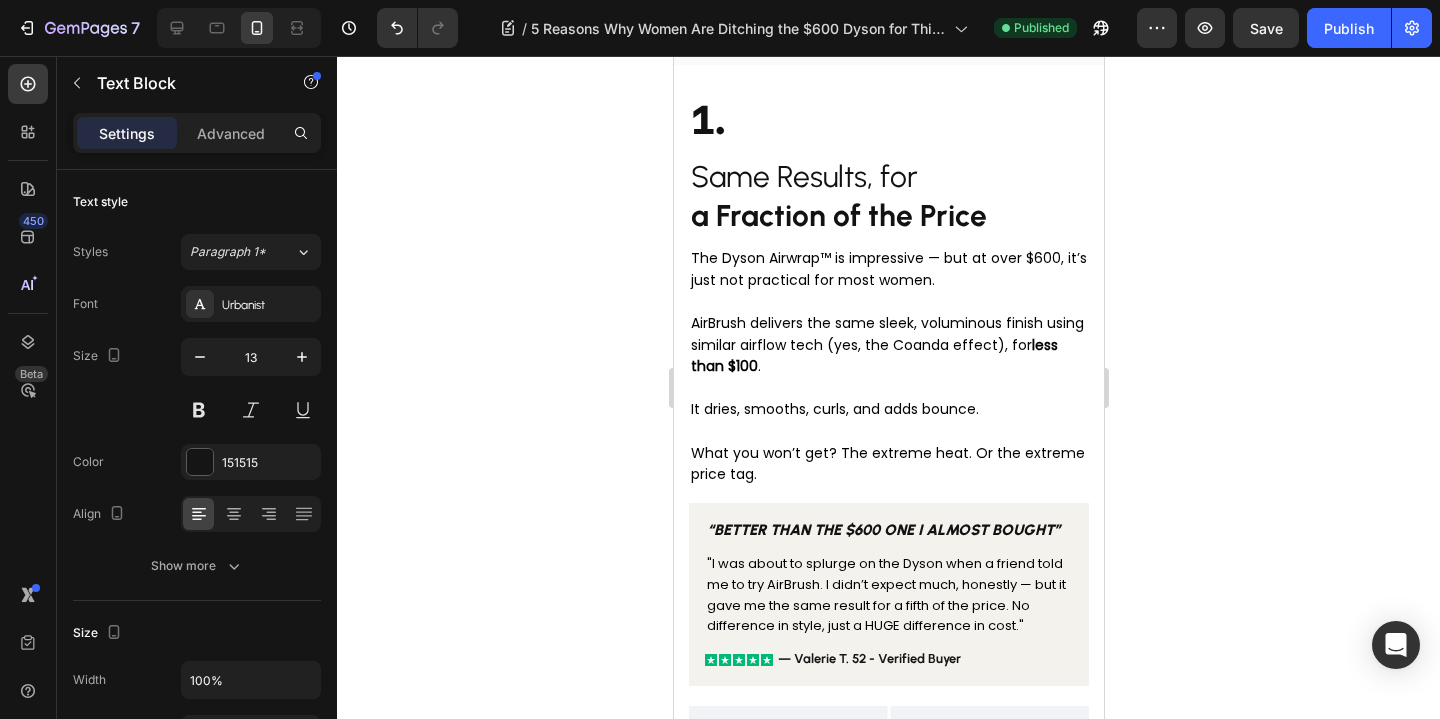 click on "Save" at bounding box center (1266, 28) 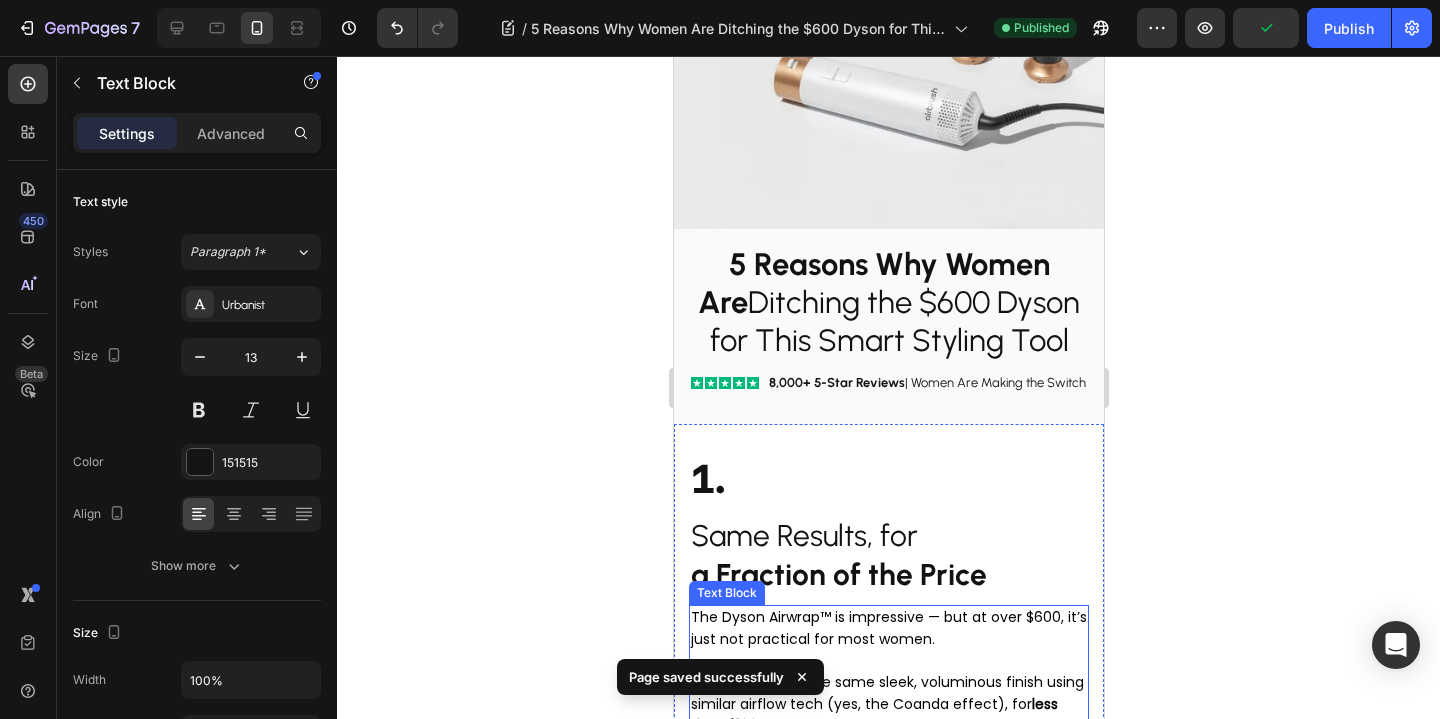 scroll, scrollTop: 274, scrollLeft: 0, axis: vertical 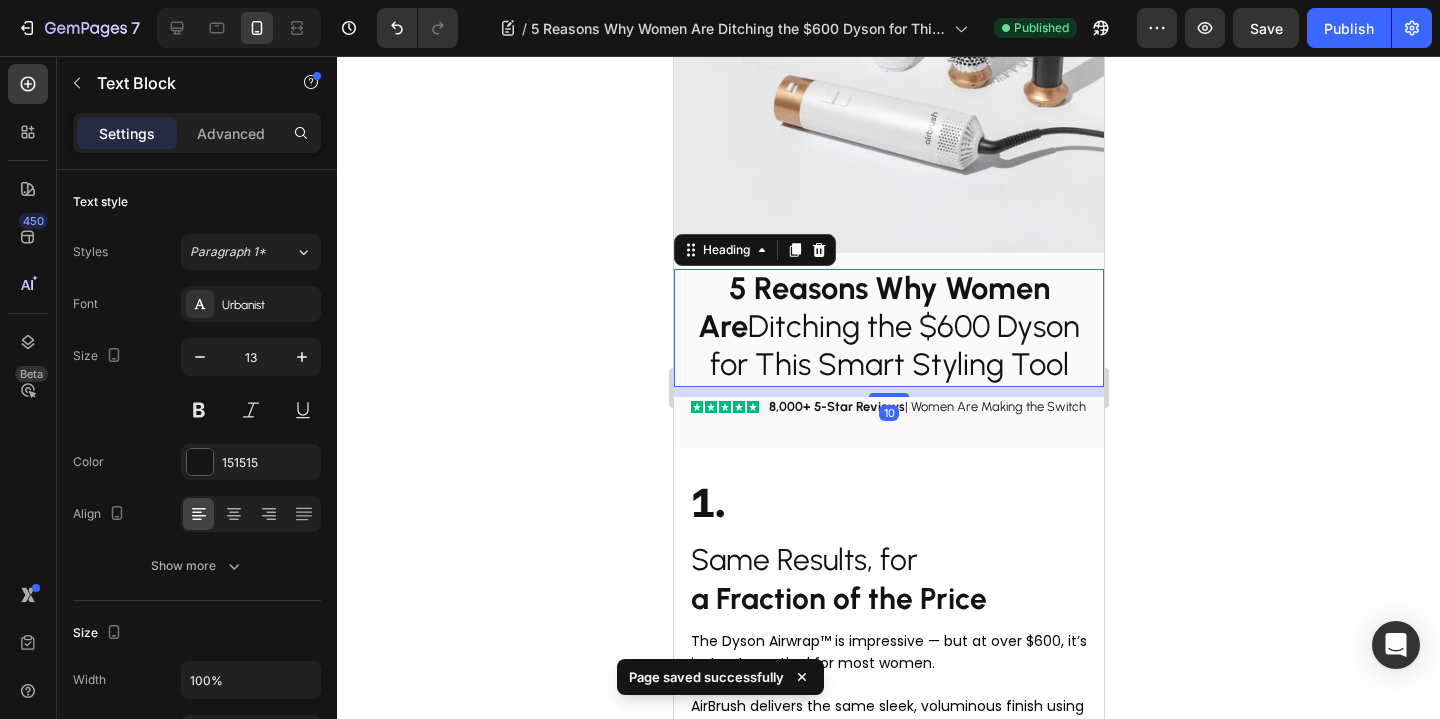 click on "5 Reasons Why Women Are  Ditching the $600 Dyson for This Smart Styling Tool" at bounding box center [888, 326] 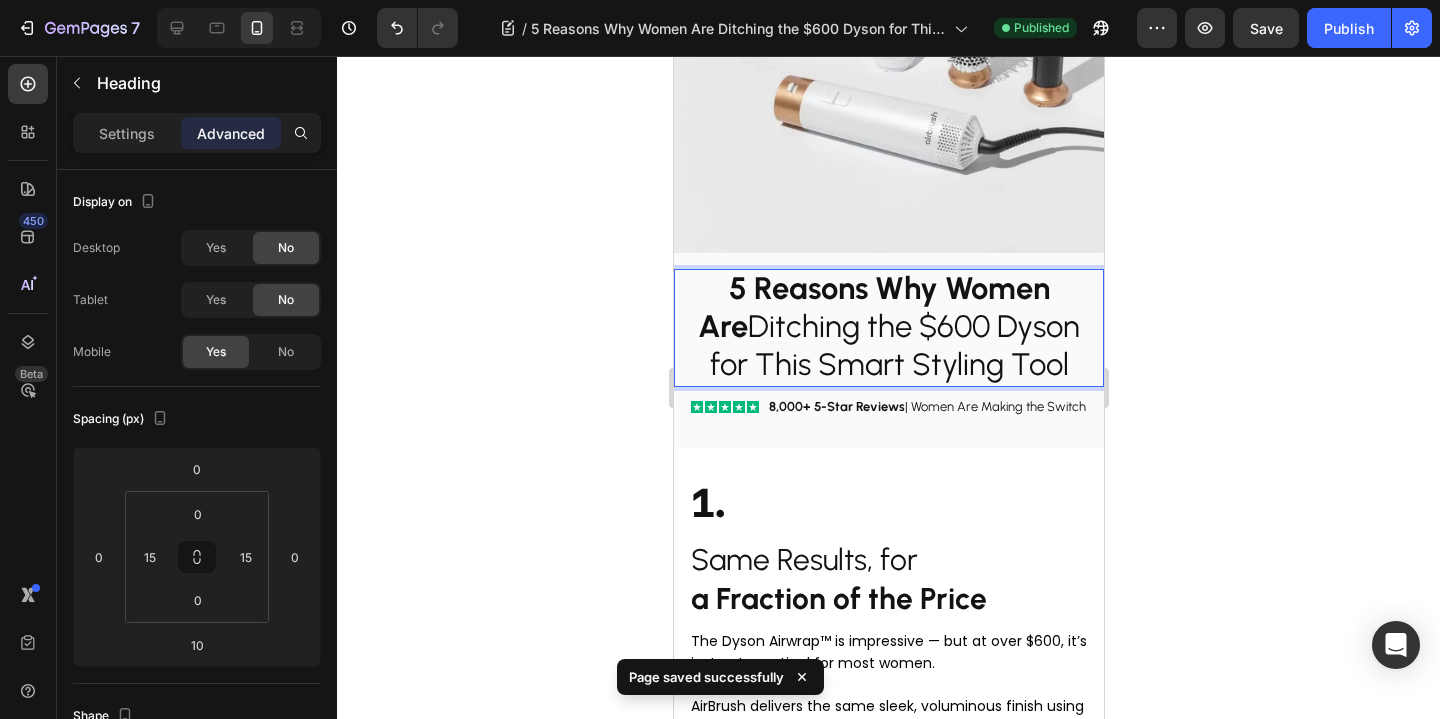 click on "5 Reasons Why Women Are" at bounding box center [873, 307] 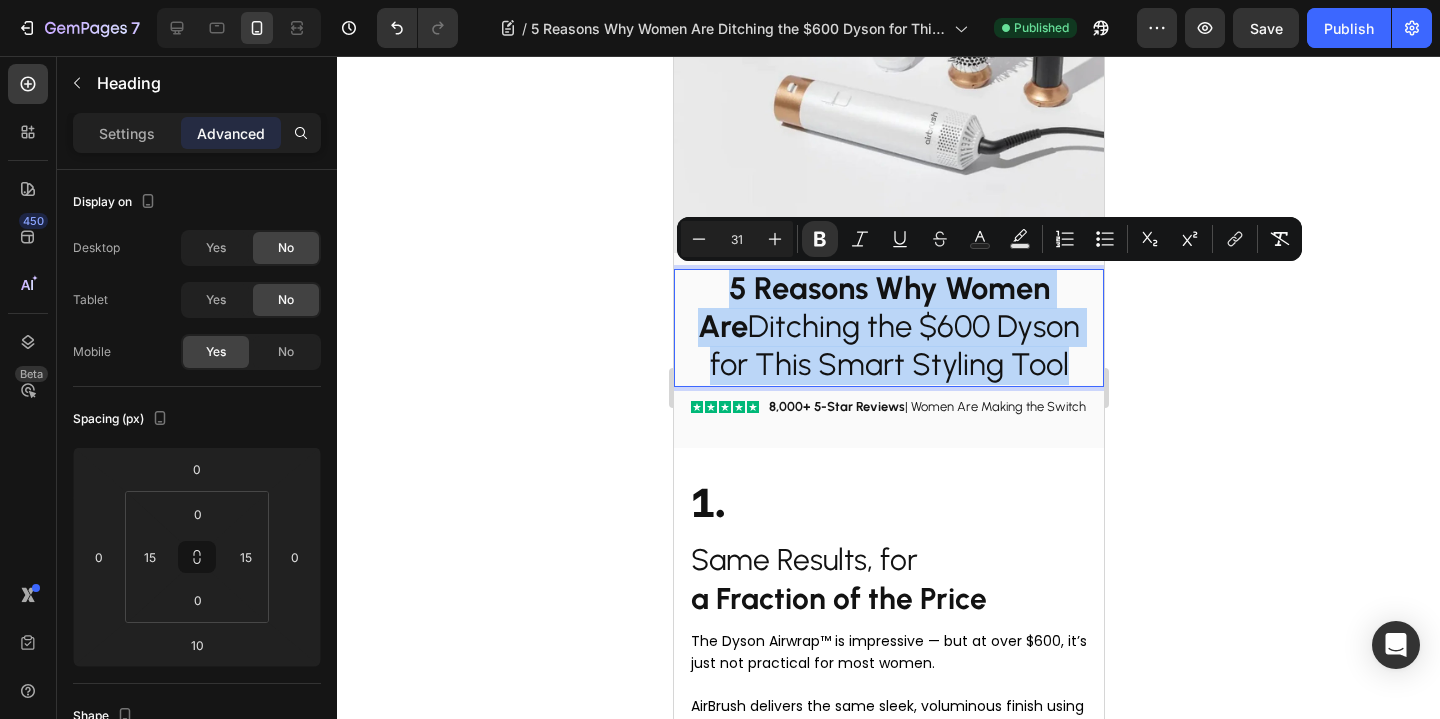 drag, startPoint x: 706, startPoint y: 295, endPoint x: 1022, endPoint y: 367, distance: 324.09875 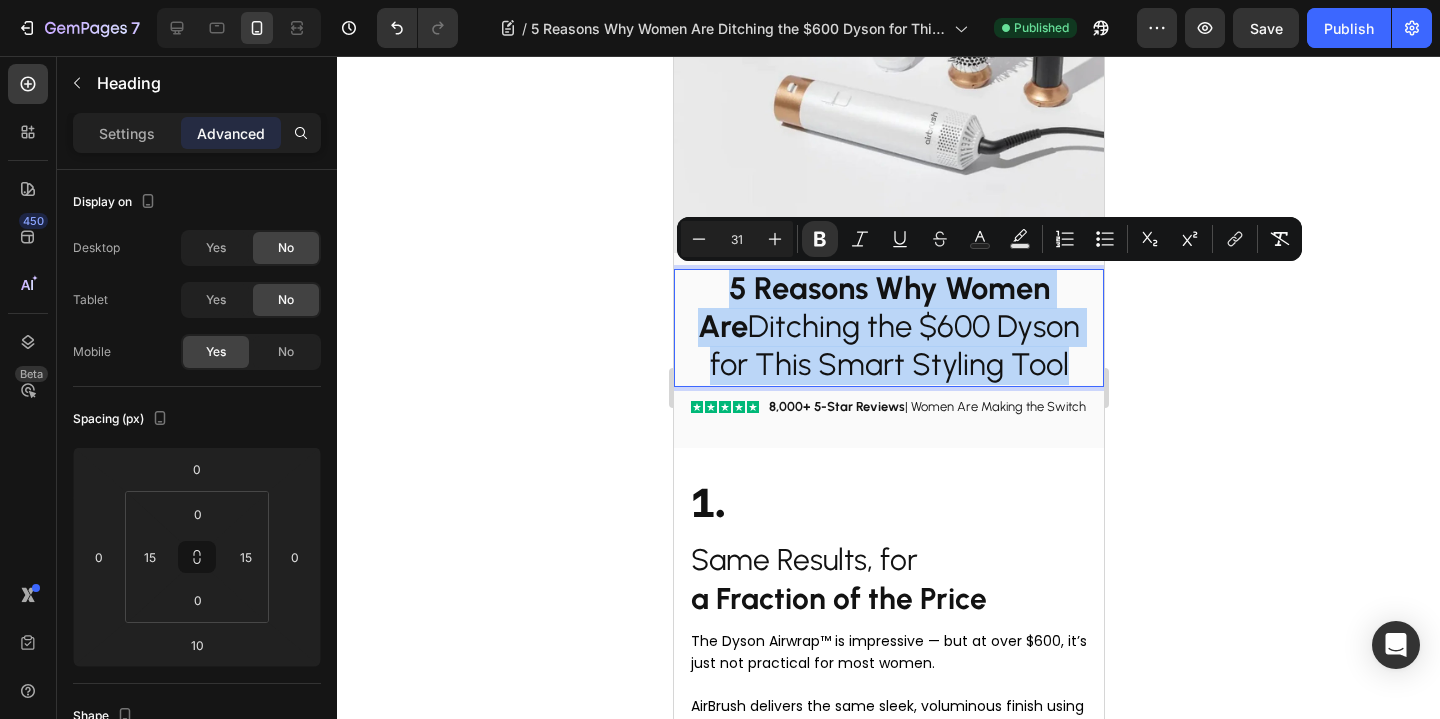 click on "5 Reasons Why Women Are  Ditching the $600 Dyson for This Smart Styling Tool" at bounding box center (888, 326) 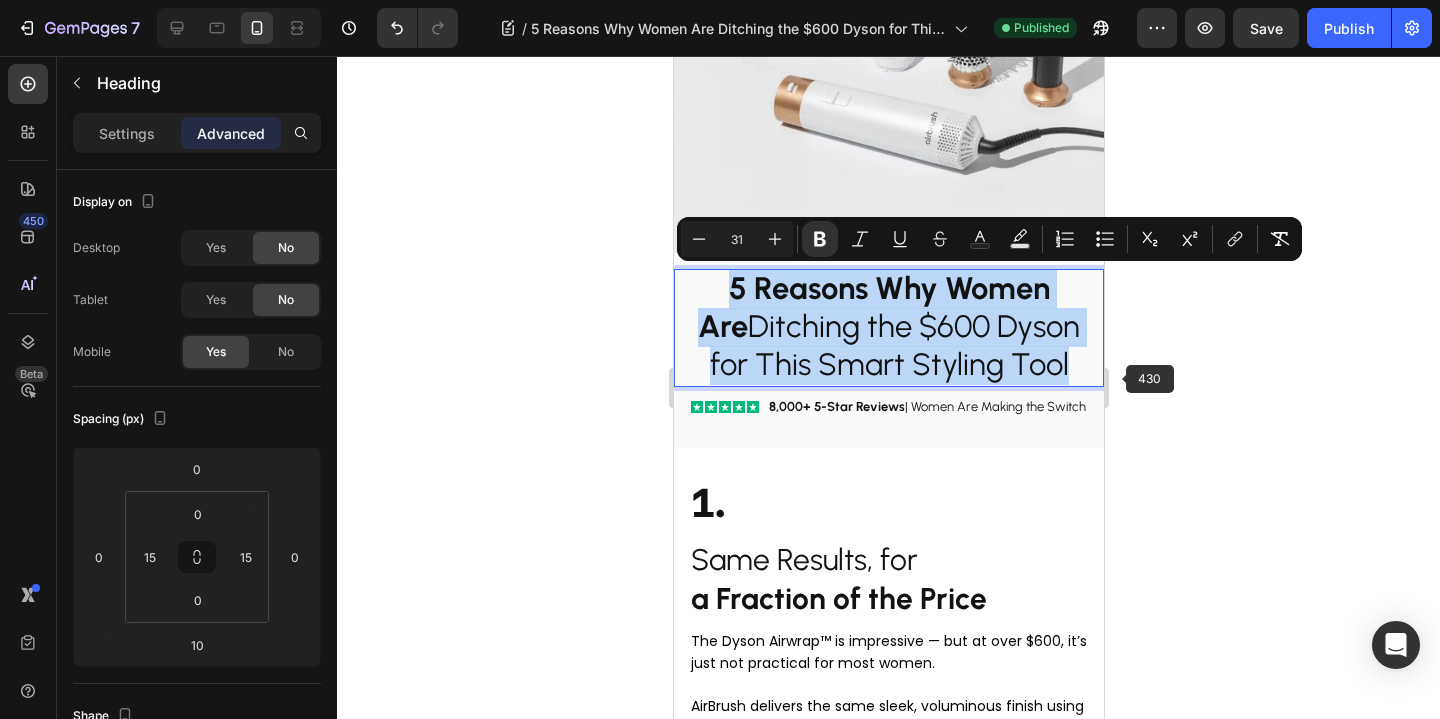 copy on "5 Reasons Why Women Are  Ditching the $600 Dyson for This Smart Styling Tool" 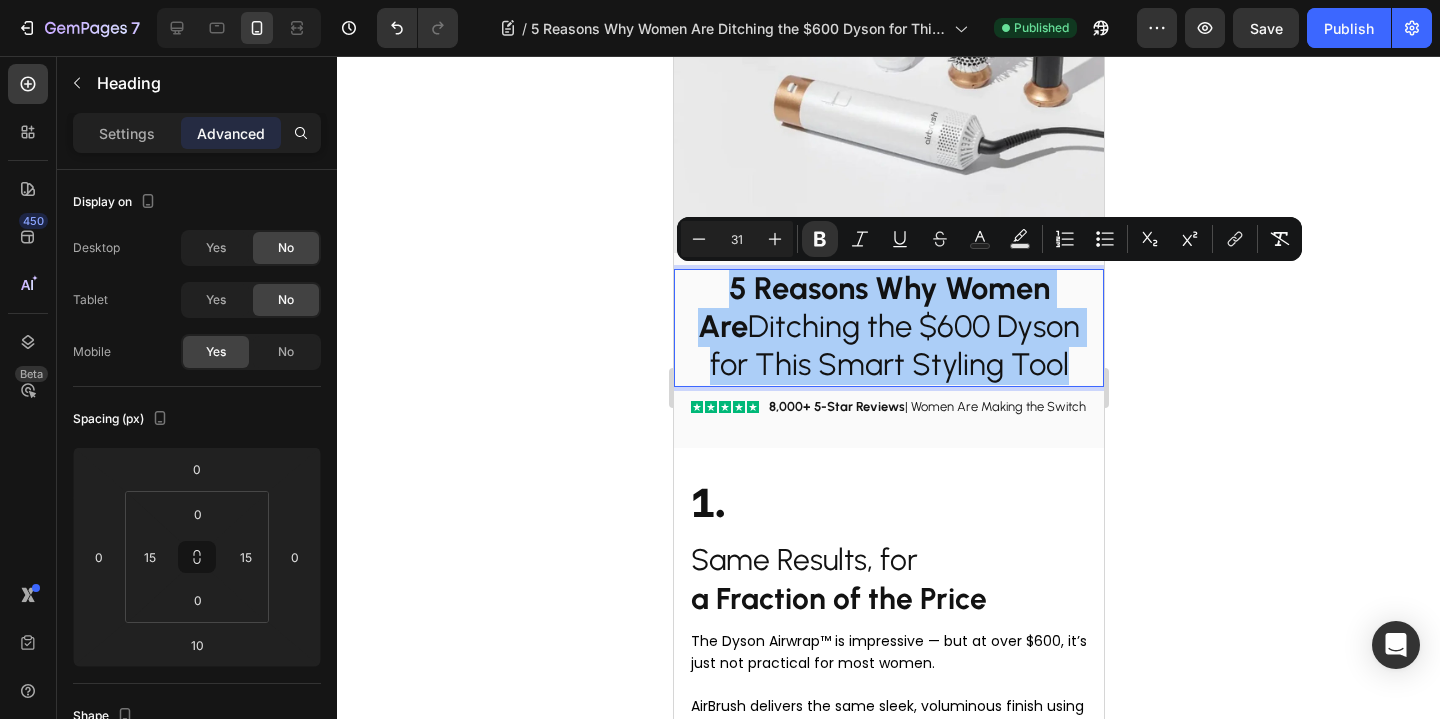 click 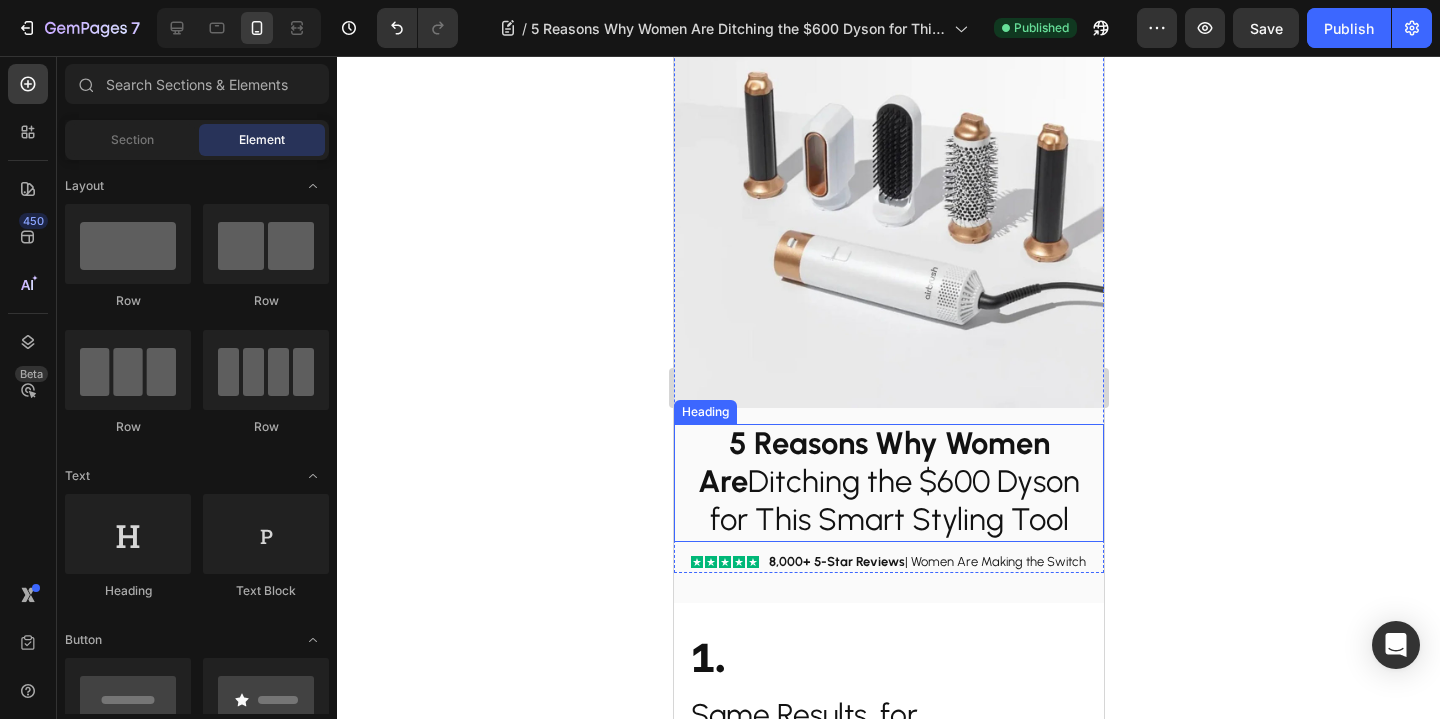 scroll, scrollTop: 0, scrollLeft: 0, axis: both 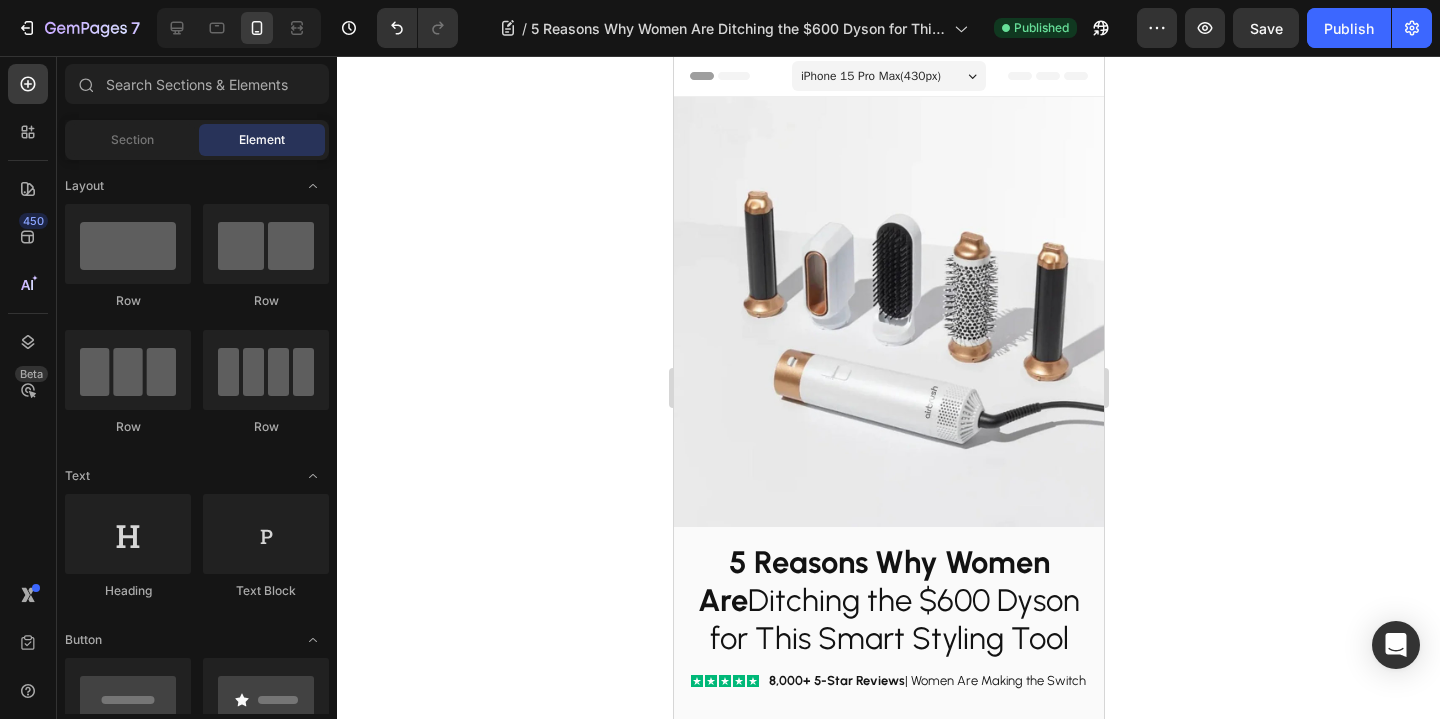 click 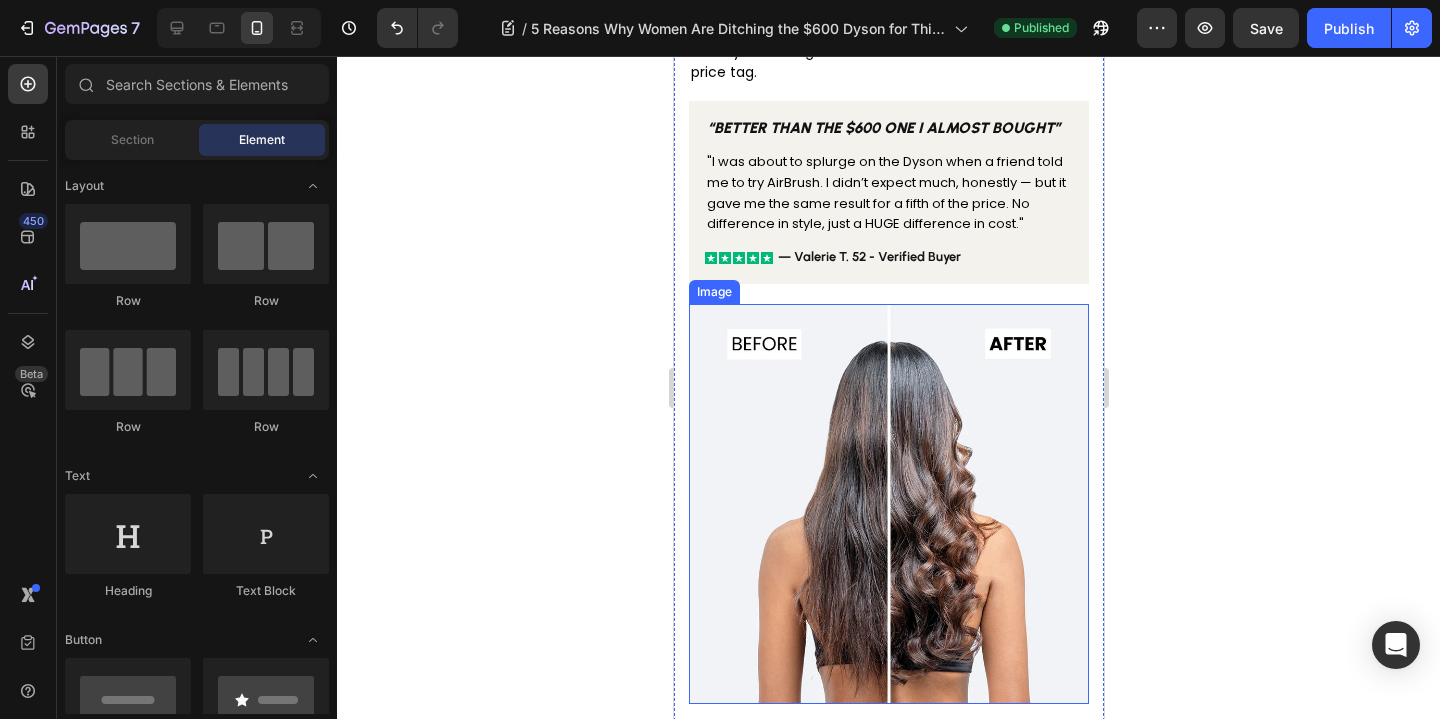 click at bounding box center (888, 504) 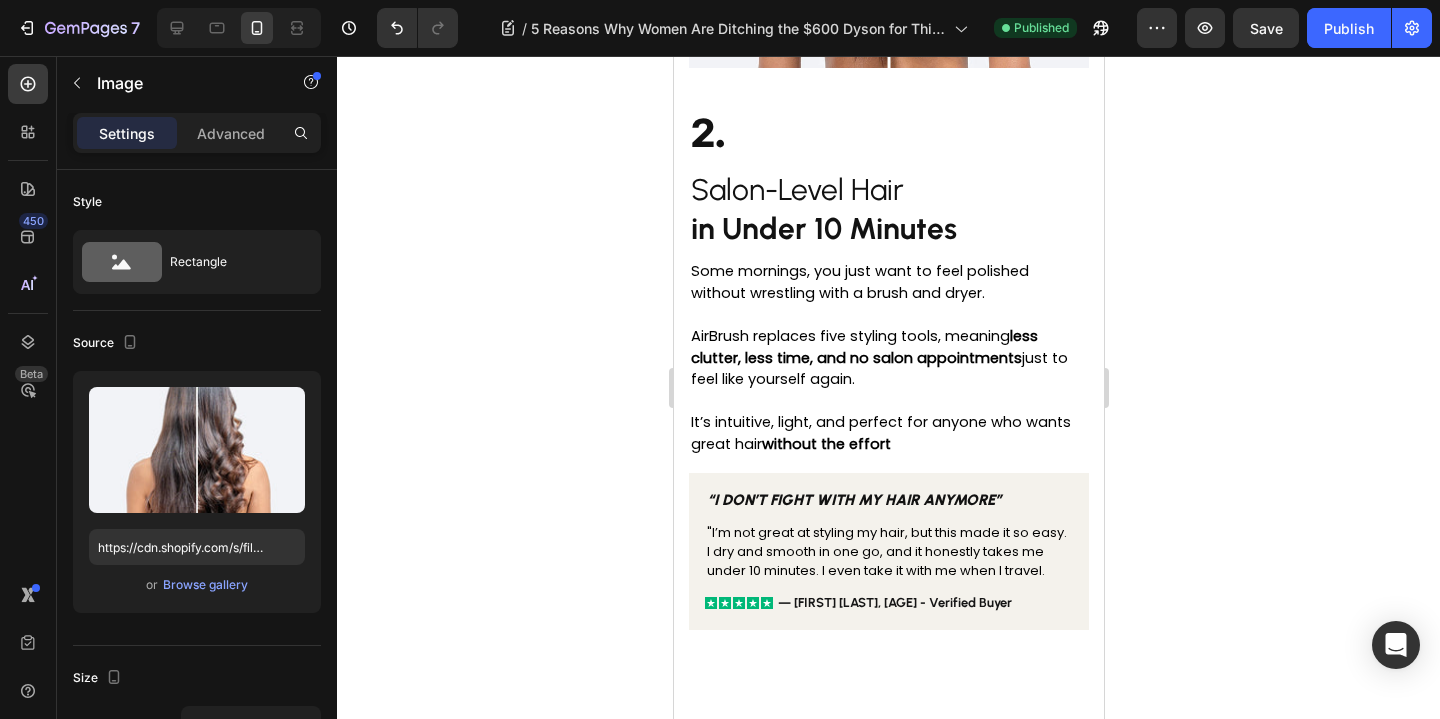 scroll, scrollTop: 1614, scrollLeft: 0, axis: vertical 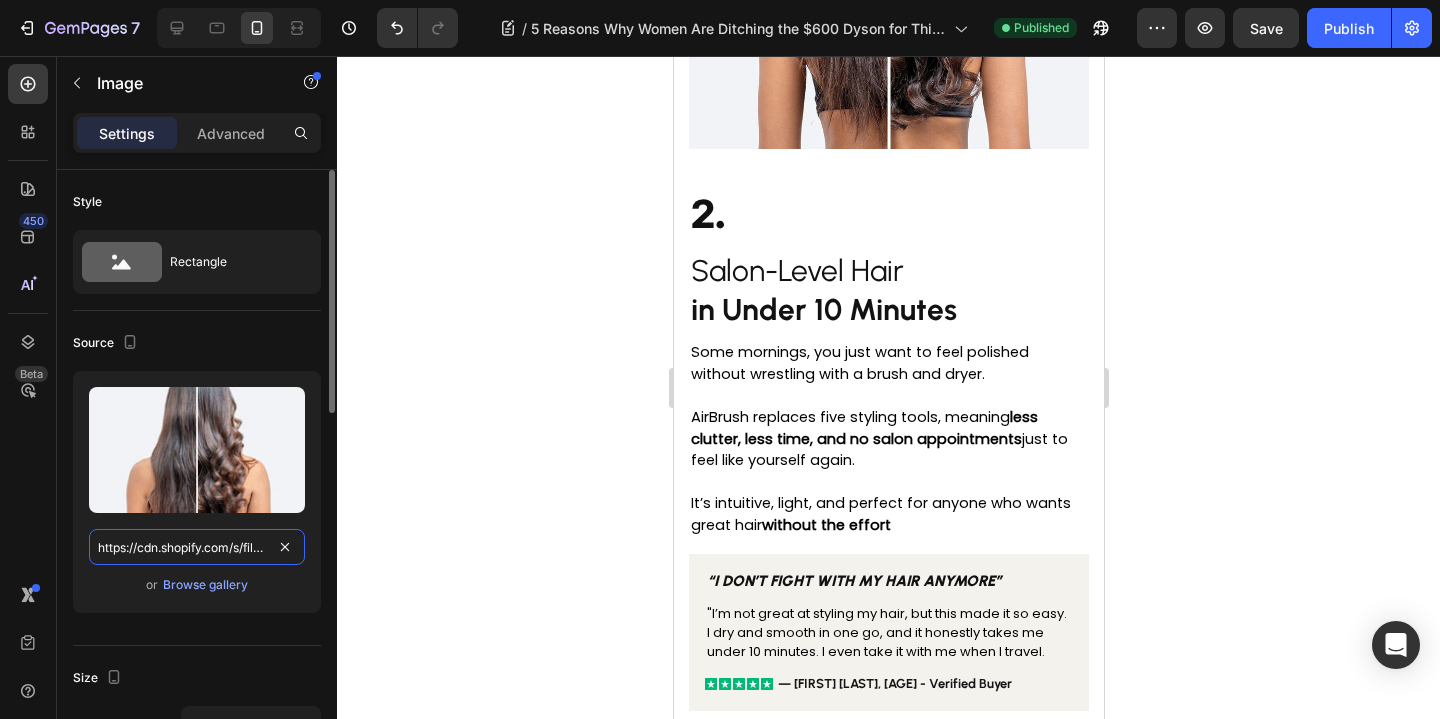 click on "https://cdn.shopify.com/s/files/1/0861/7705/5062/files/gempages_533712415515214824-c04b8e31-0568-4833-b6c2-d0dab9c3b543.jpg" at bounding box center (197, 547) 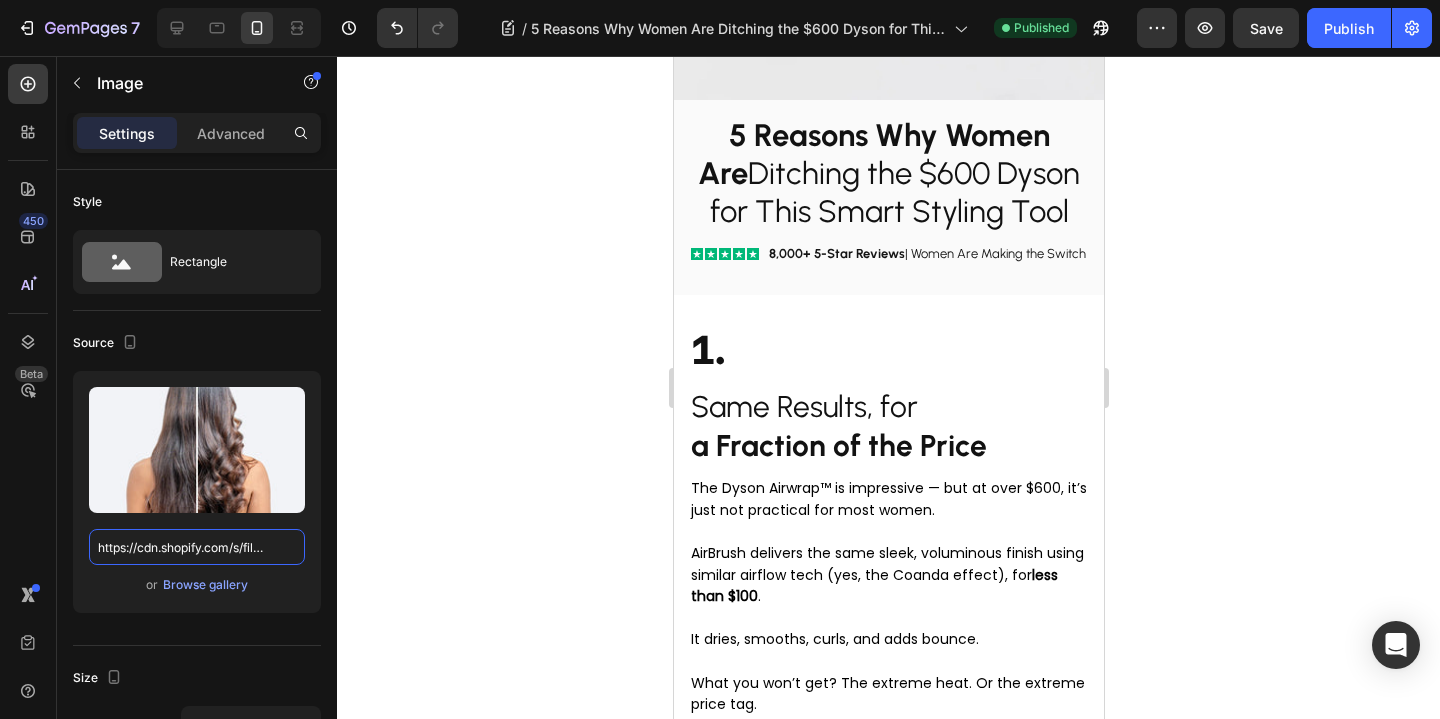 scroll, scrollTop: 327, scrollLeft: 0, axis: vertical 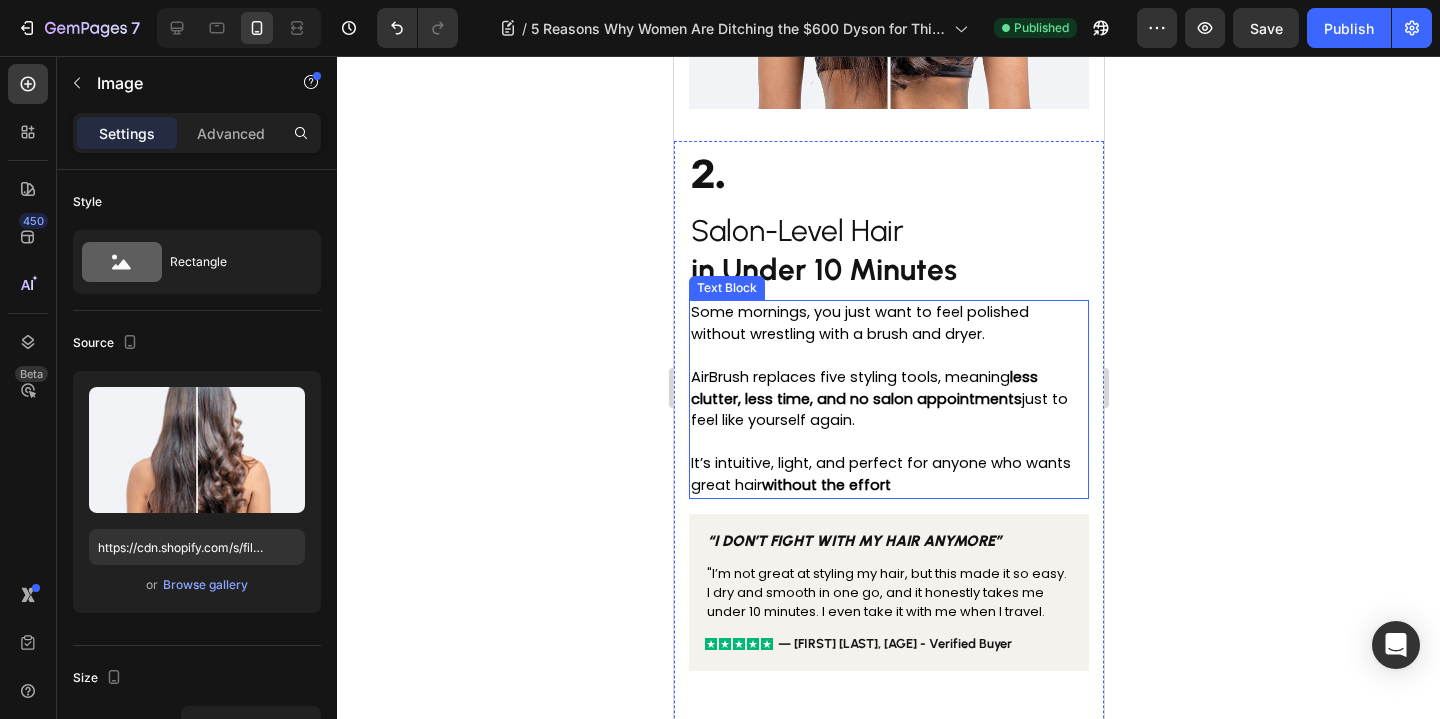 click at bounding box center [888, 443] 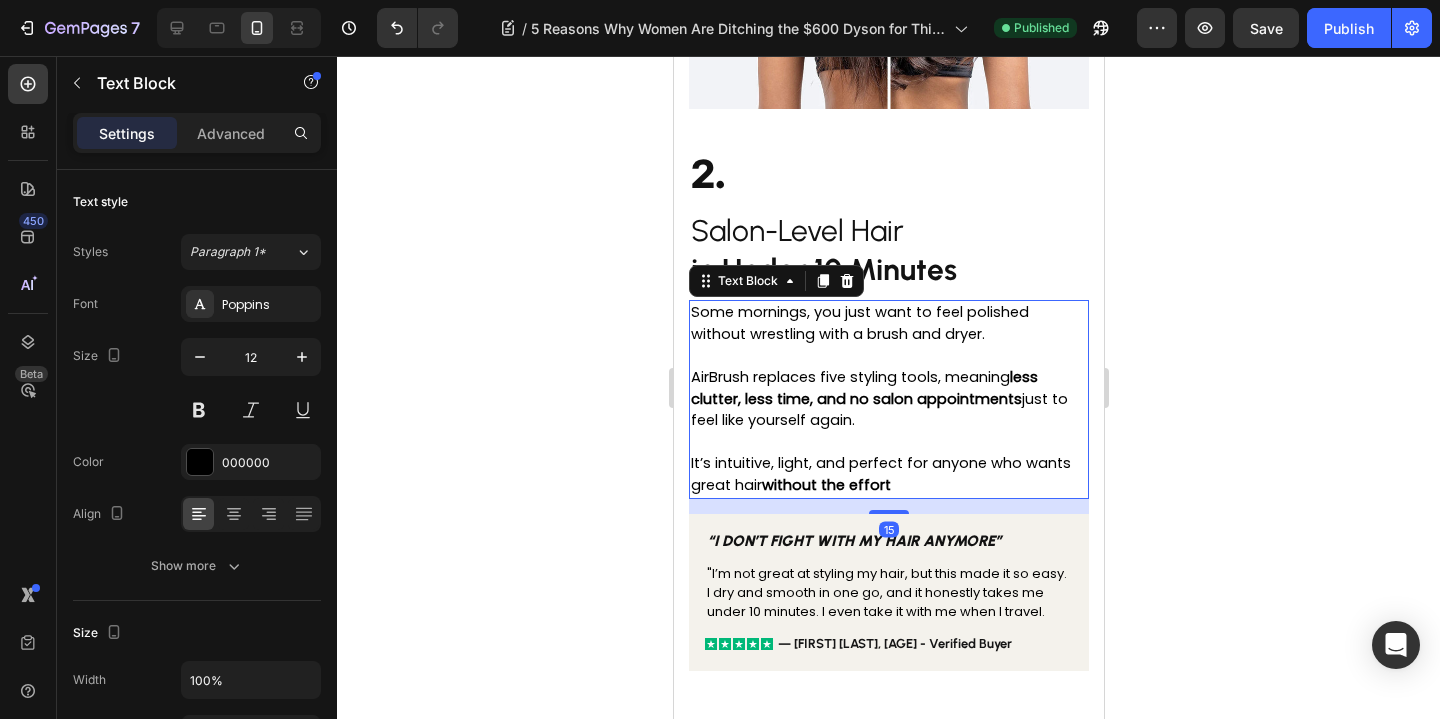 click 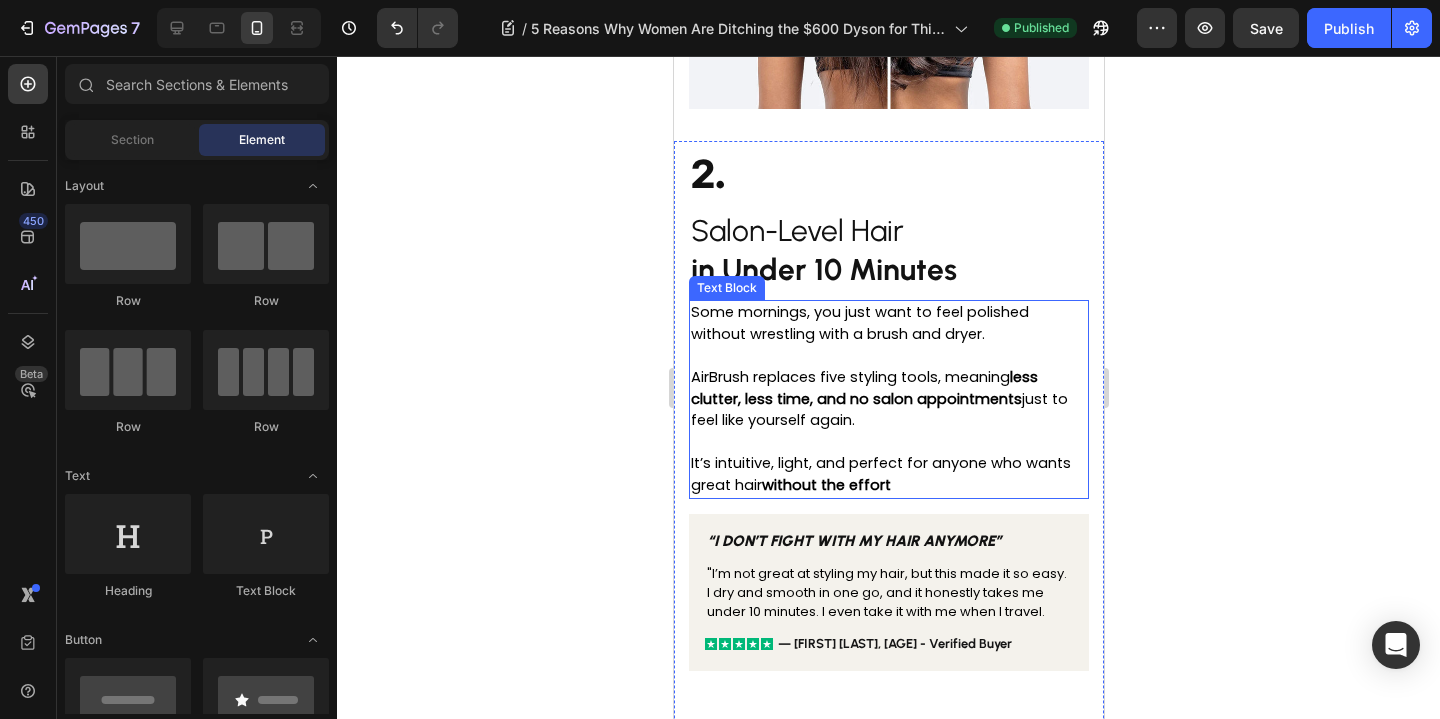 scroll, scrollTop: 1607, scrollLeft: 0, axis: vertical 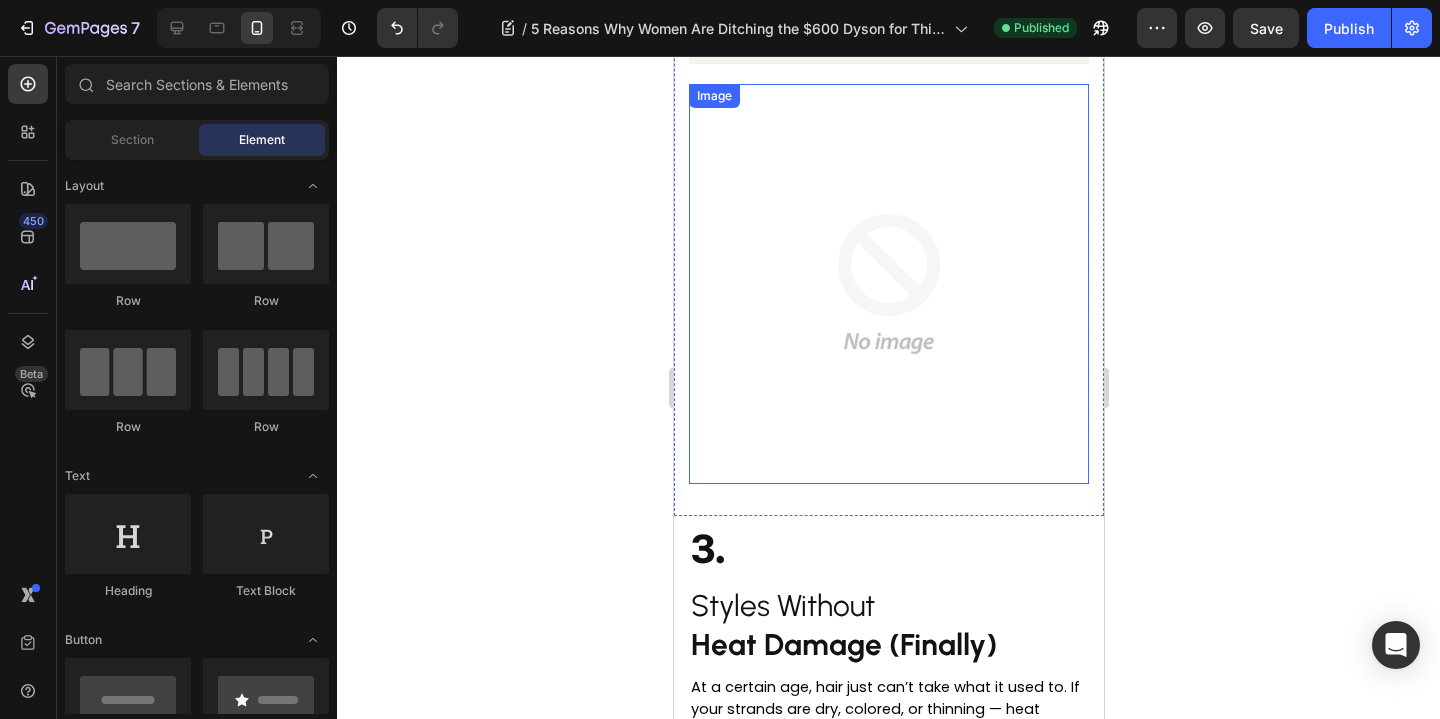 click at bounding box center [888, 284] 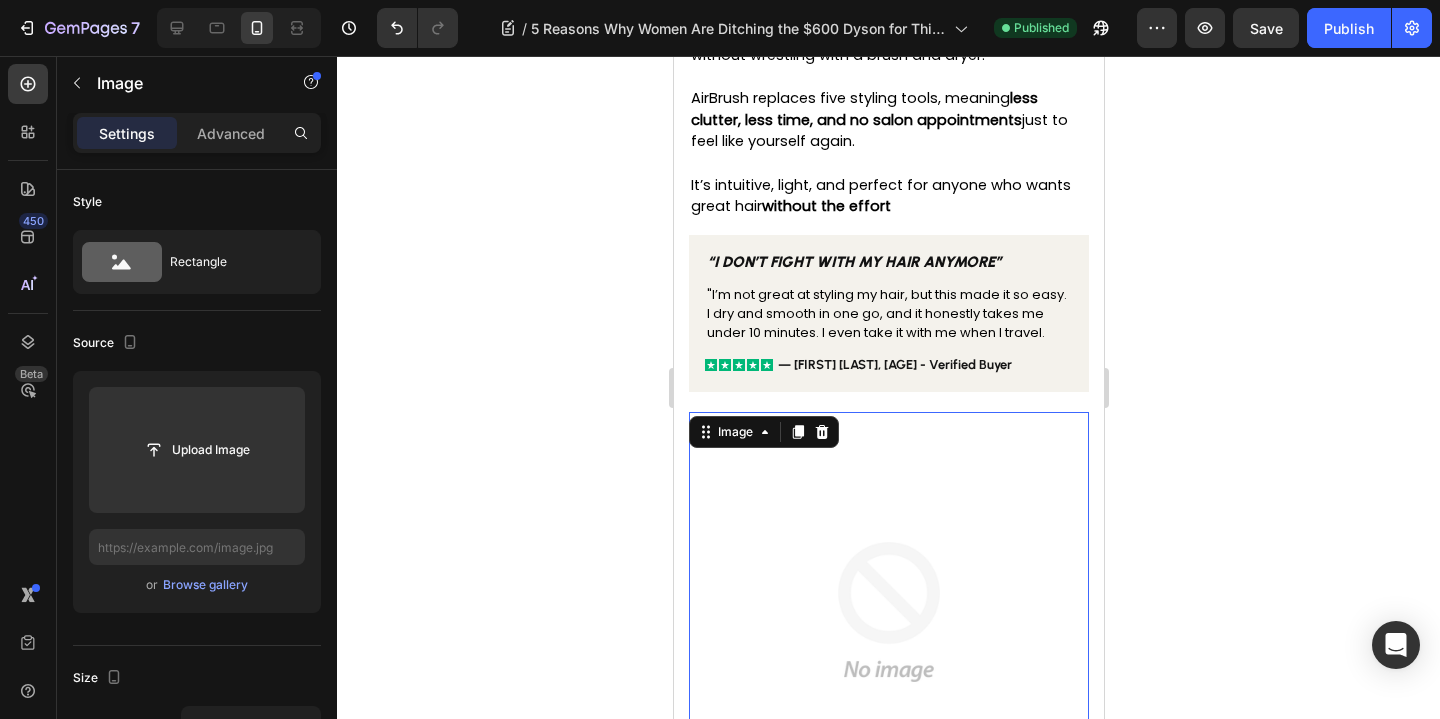 scroll, scrollTop: 1928, scrollLeft: 0, axis: vertical 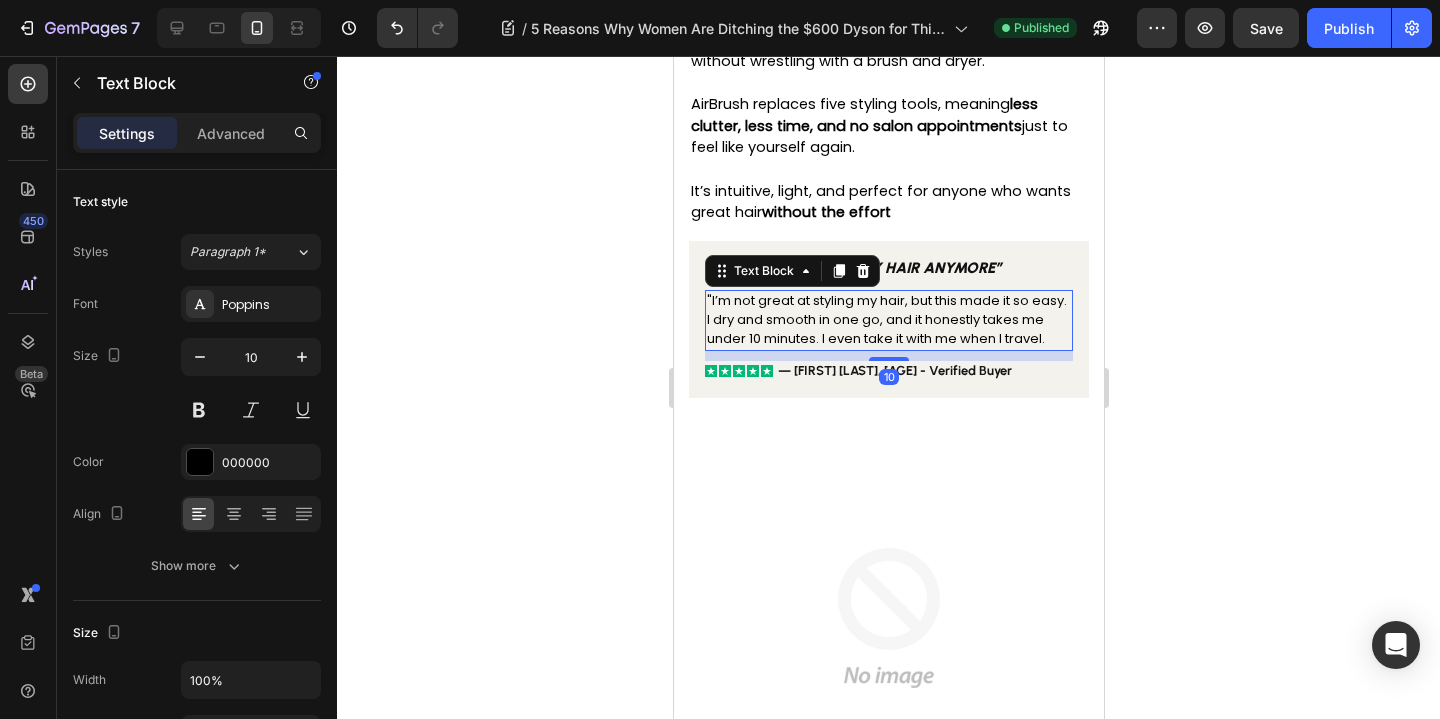 click on ""I’m not great at styling my hair, but this made it so easy. I dry and smooth in one go, and it honestly takes me under 10 minutes. I even take it with me when I travel." at bounding box center (888, 320) 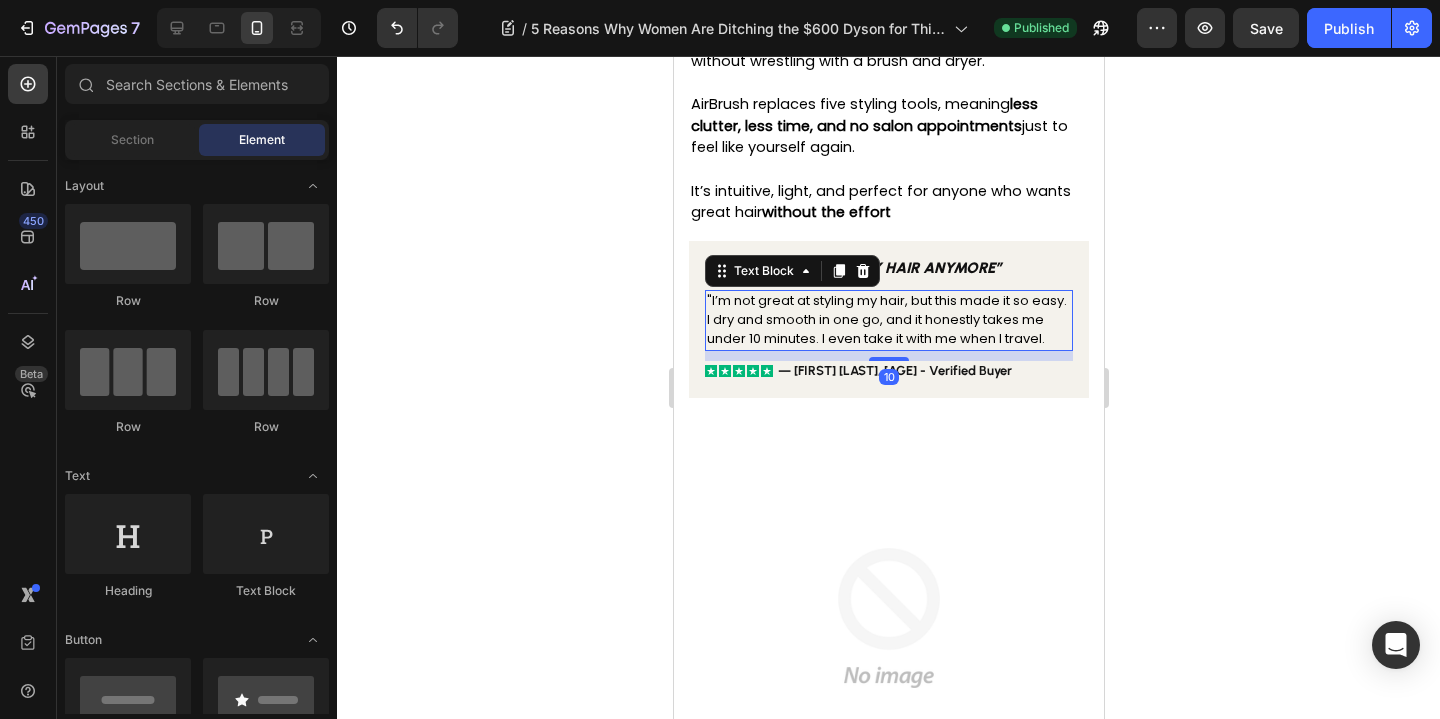 click on ""I’m not great at styling my hair, but this made it so easy. I dry and smooth in one go, and it honestly takes me under 10 minutes. I even take it with me when I travel." at bounding box center [886, 319] 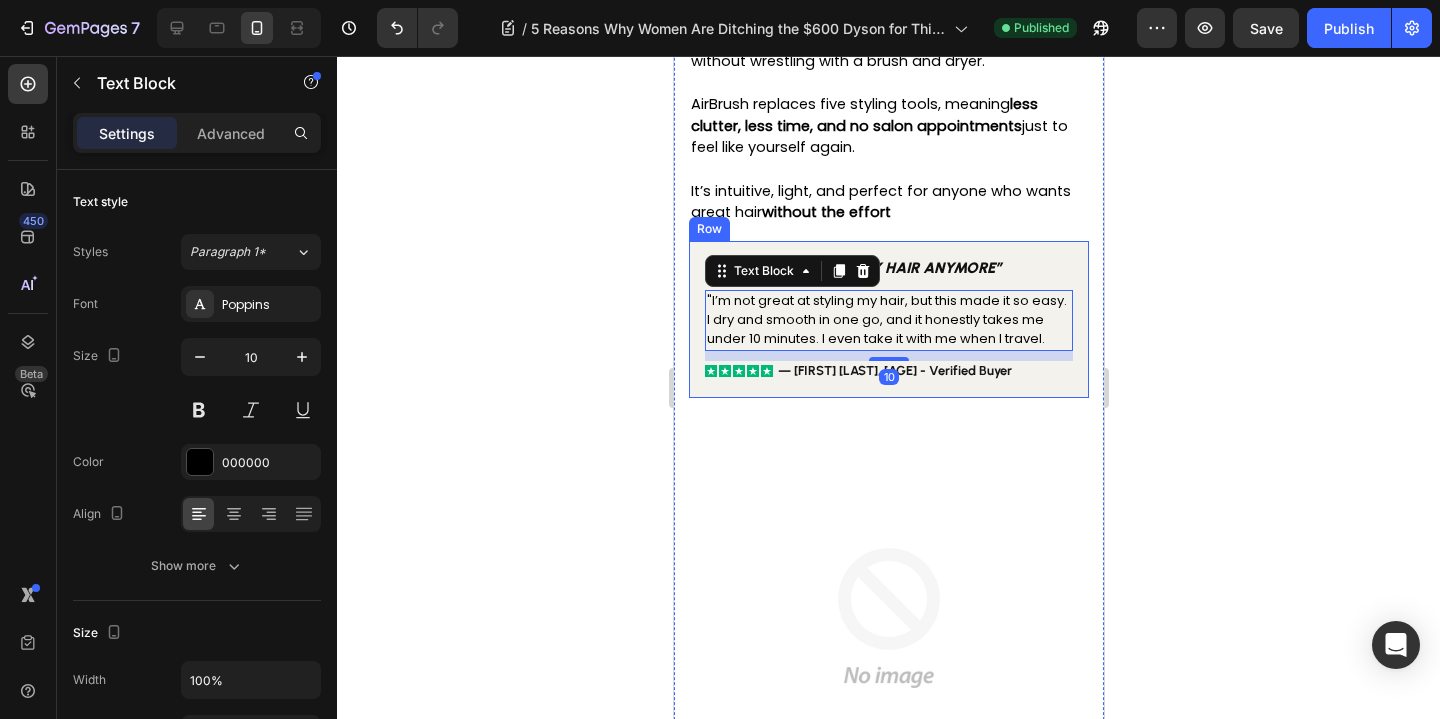 click 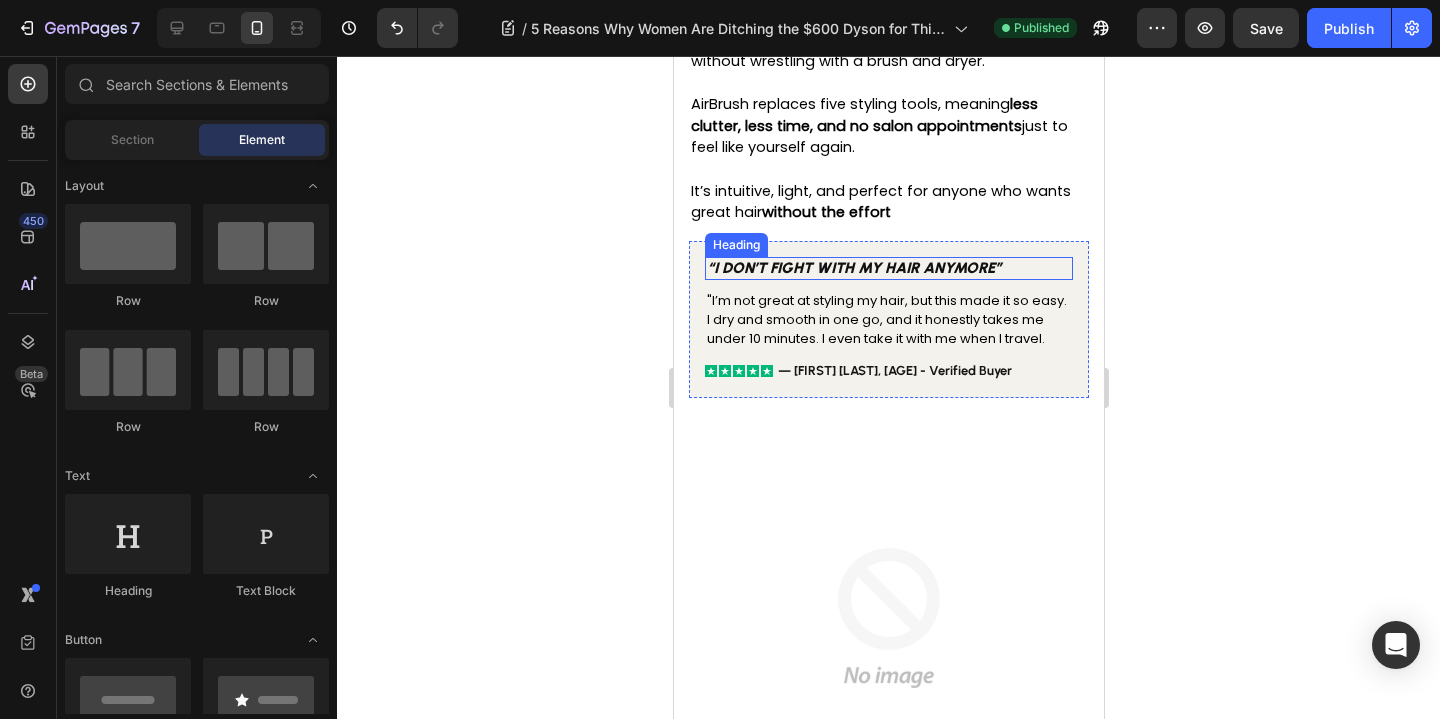click on "“I don’t fight with my hair anymore”" at bounding box center (853, 268) 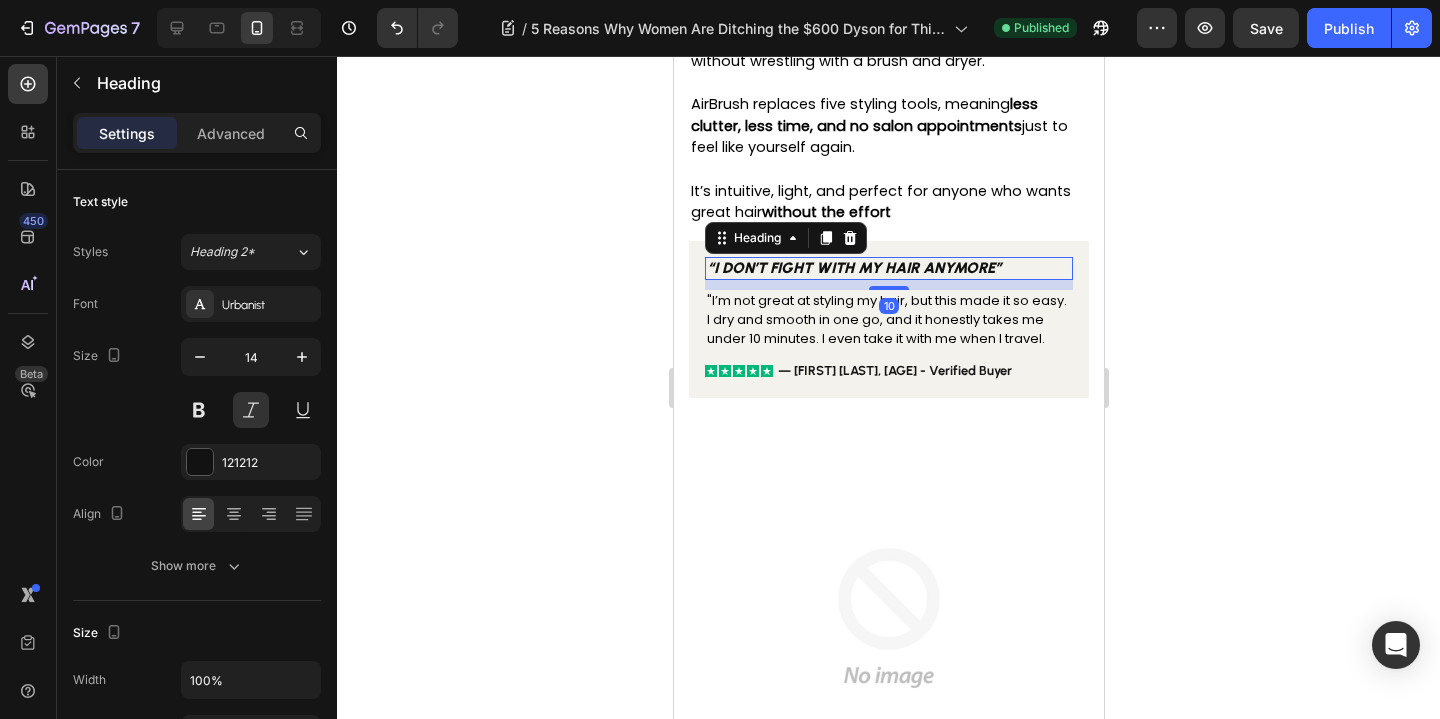 click 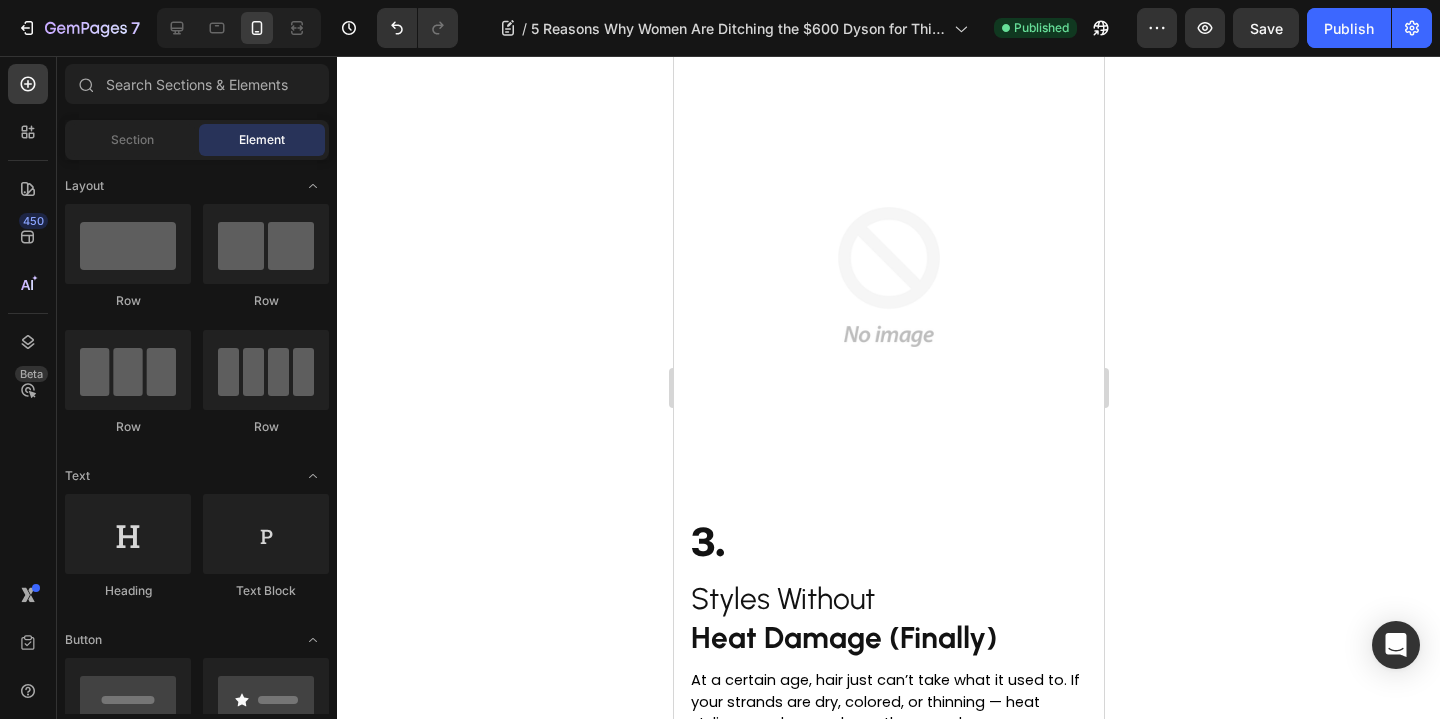 scroll, scrollTop: 2271, scrollLeft: 0, axis: vertical 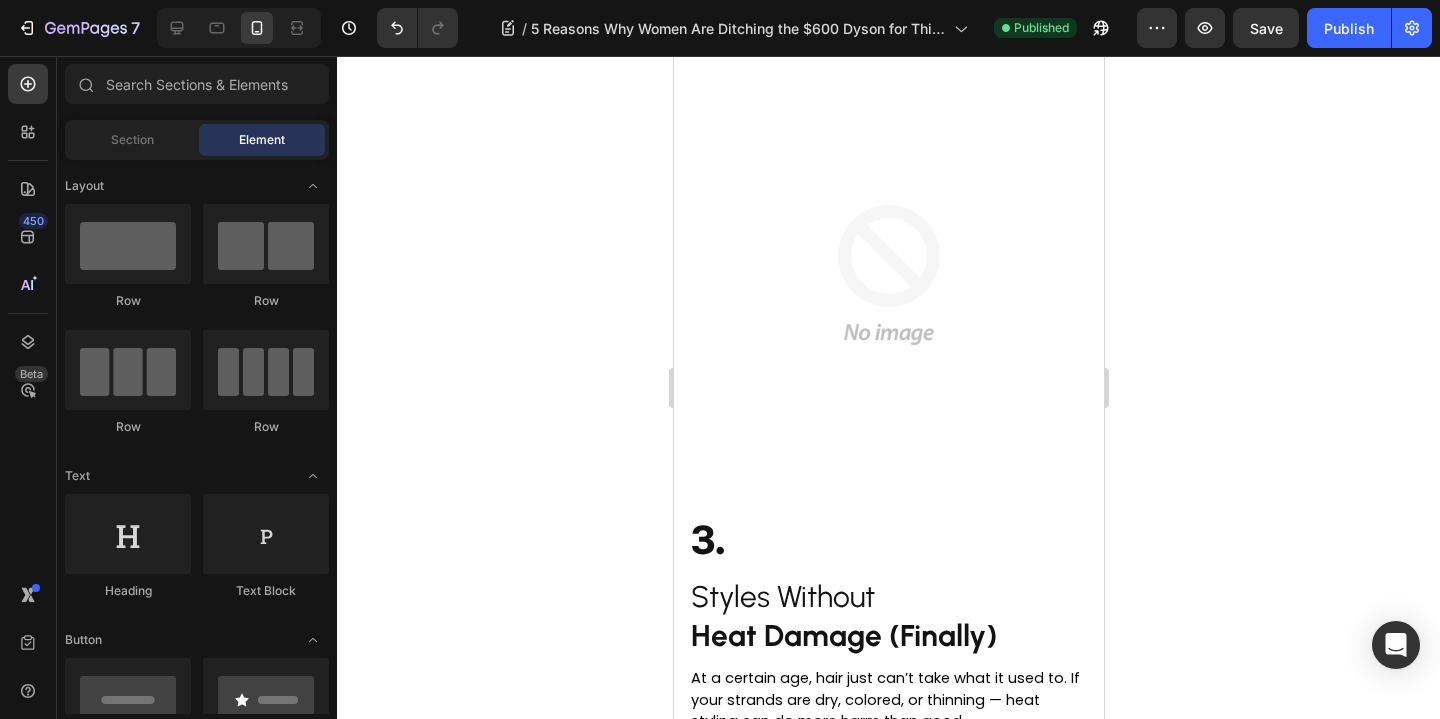 click at bounding box center [888, 275] 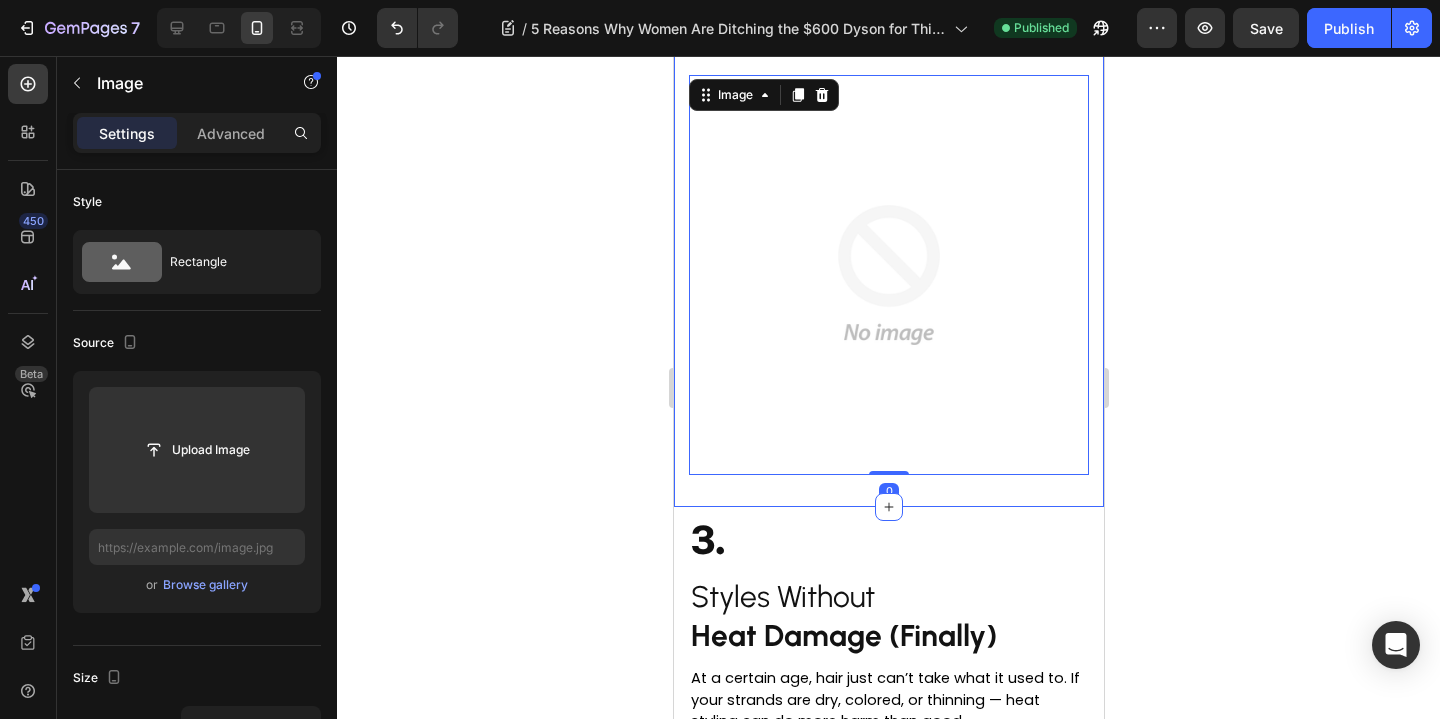 click 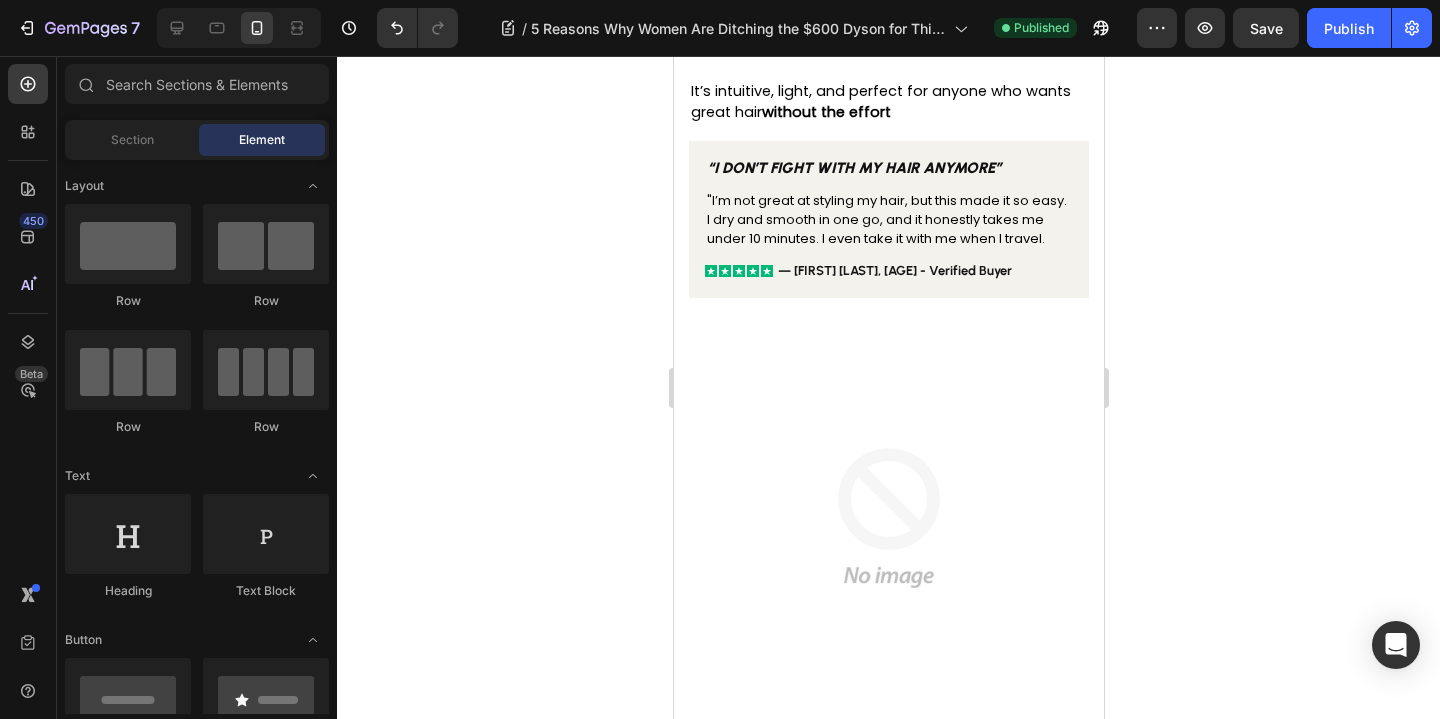 scroll, scrollTop: 1981, scrollLeft: 0, axis: vertical 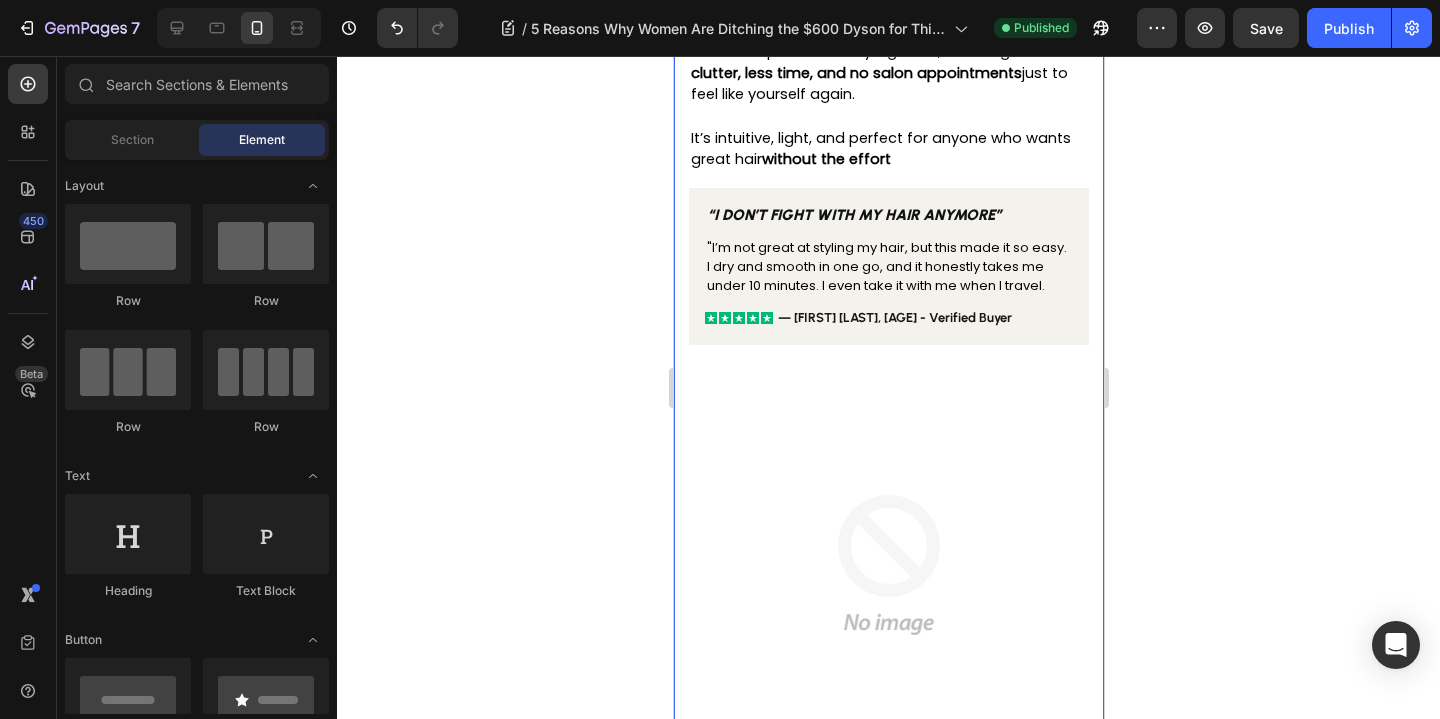 click at bounding box center [888, 565] 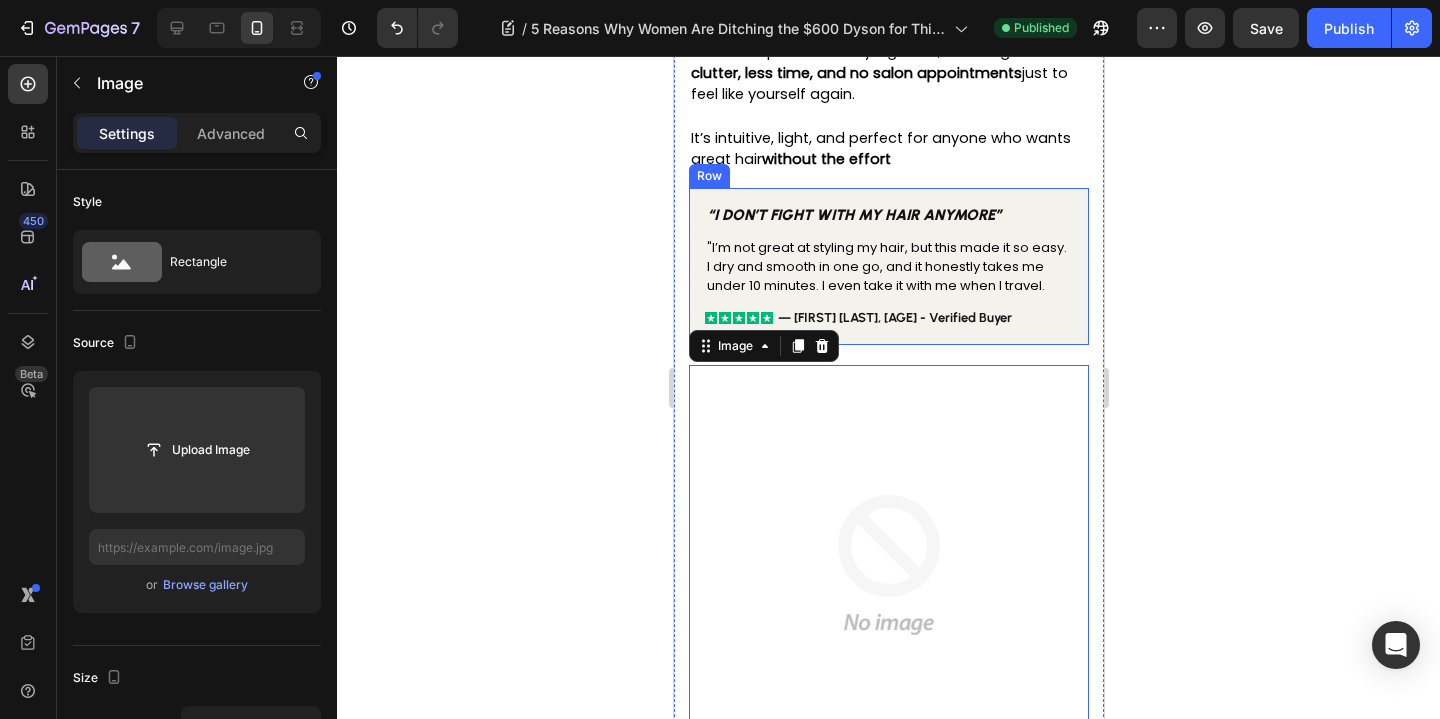 scroll, scrollTop: 1914, scrollLeft: 0, axis: vertical 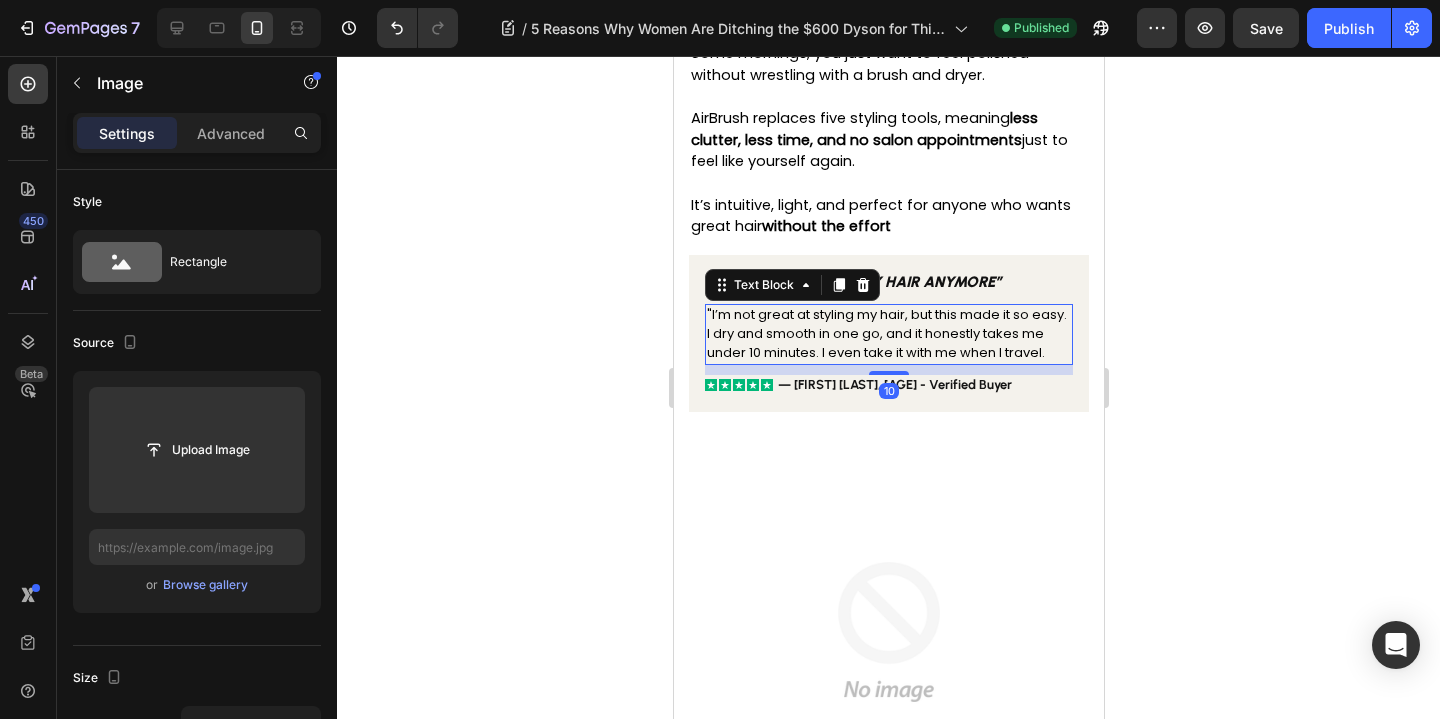 click on ""I’m not great at styling my hair, but this made it so easy. I dry and smooth in one go, and it honestly takes me under 10 minutes. I even take it with me when I travel." at bounding box center [886, 333] 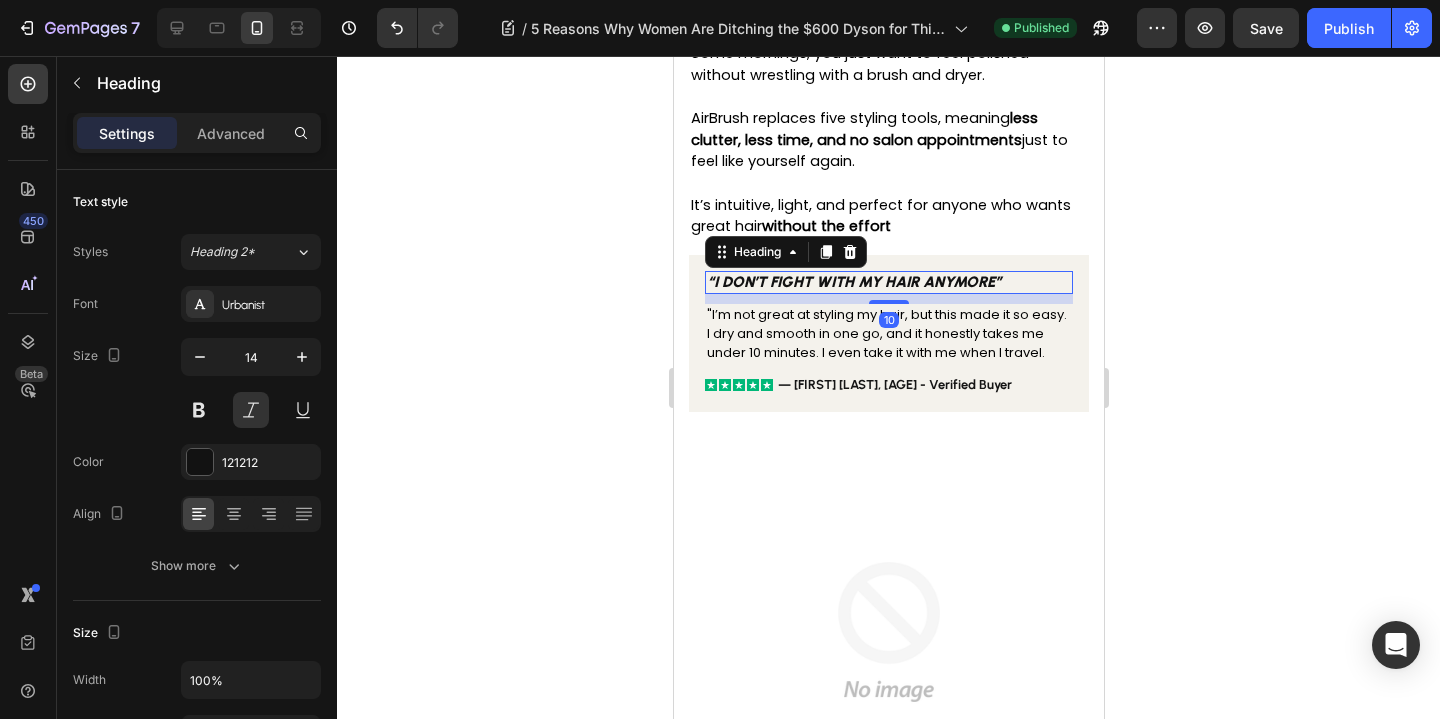 click on "“I don’t fight with my hair anymore”" at bounding box center (853, 282) 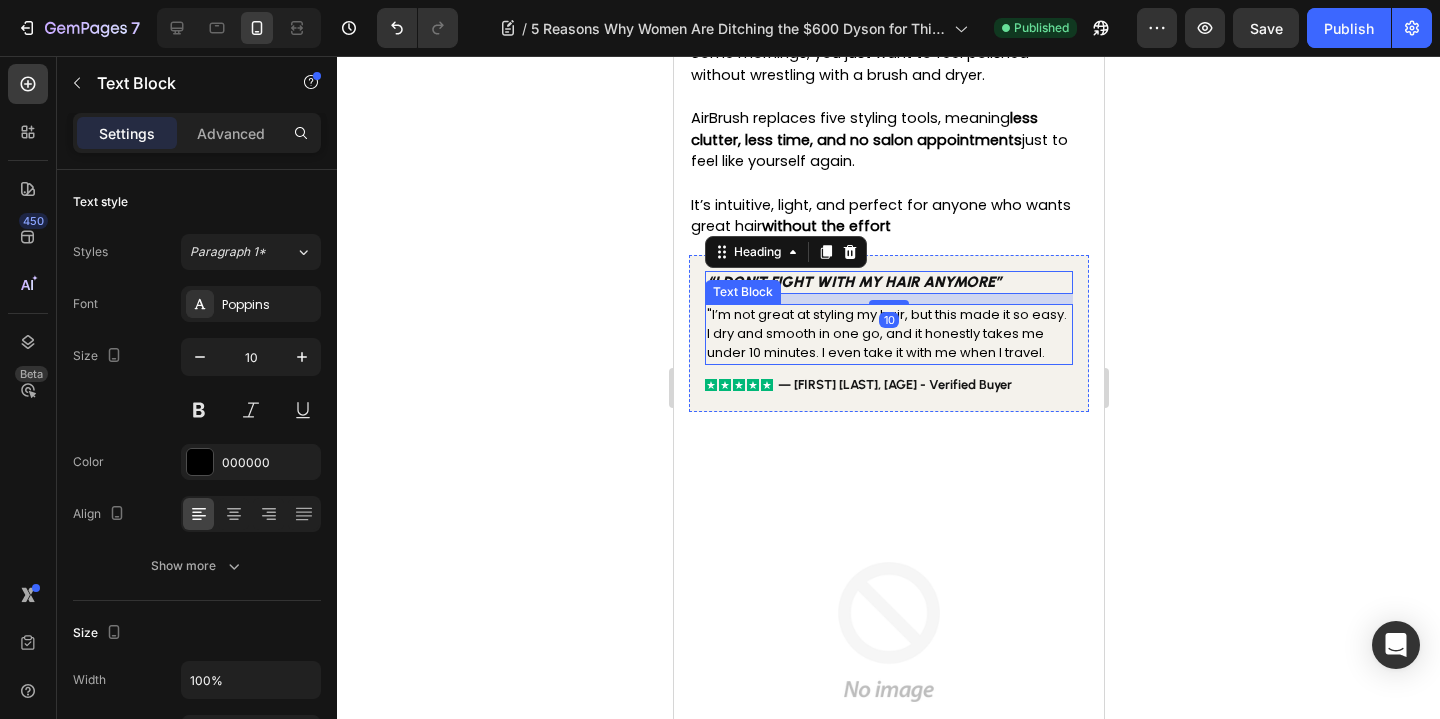 click on ""I’m not great at styling my hair, but this made it so easy. I dry and smooth in one go, and it honestly takes me under 10 minutes. I even take it with me when I travel." at bounding box center (886, 333) 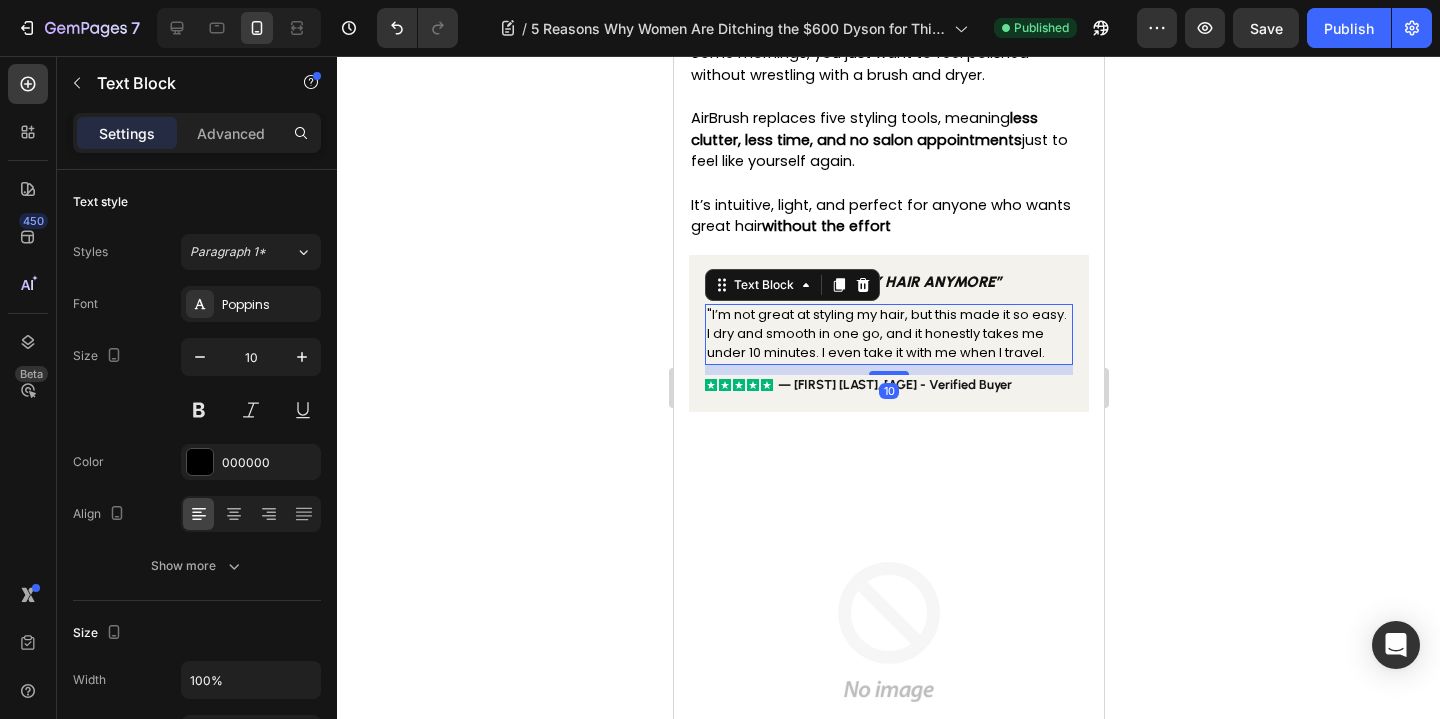 click 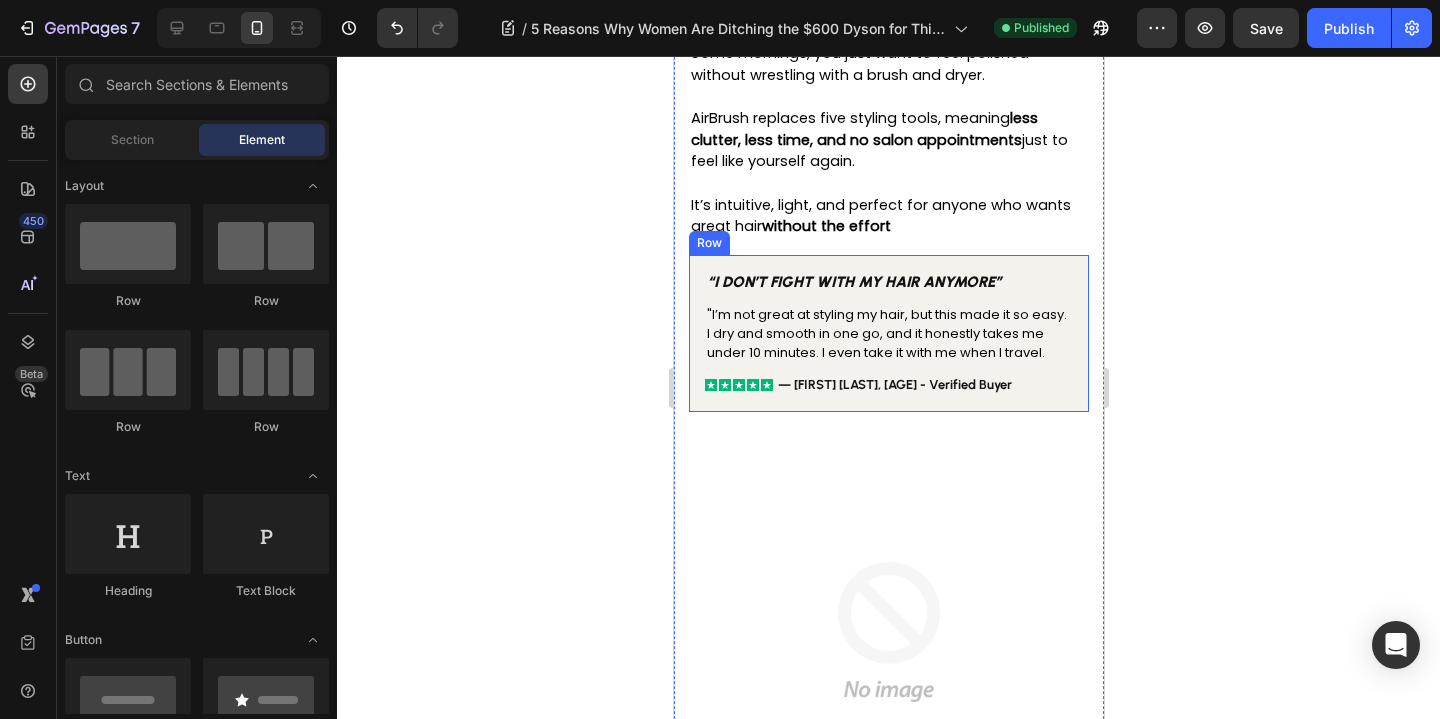 click on "“I don’t fight with my hair anymore” Heading "I’m not great at styling my hair, but this made it so easy. I dry and smooth in one go, and it honestly takes me under 10 minutes. I even take it with me when I travel. Text Block
Icon
Icon
Icon
Icon
Icon Icon List — [FIRST] [LAST], [AGE] - Verified Buyer Text Block Row Row" at bounding box center (888, 333) 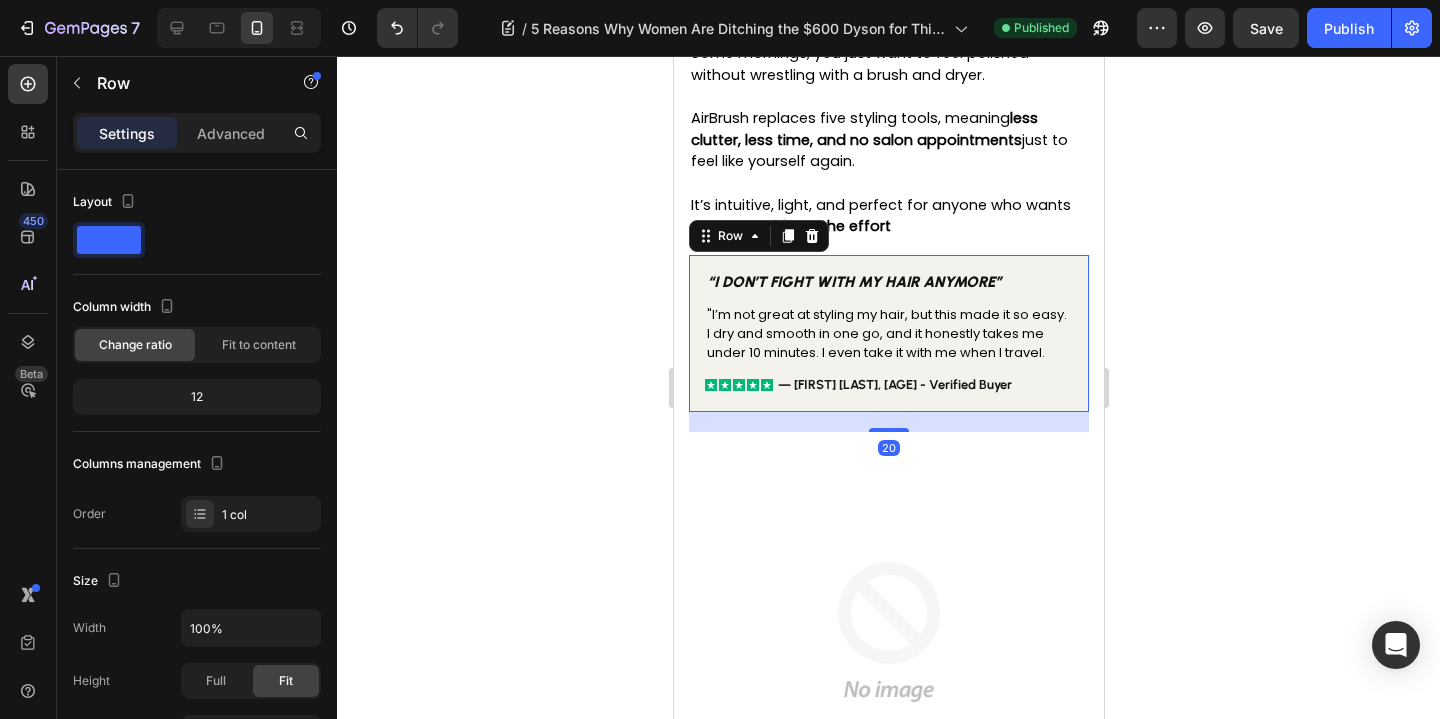 click 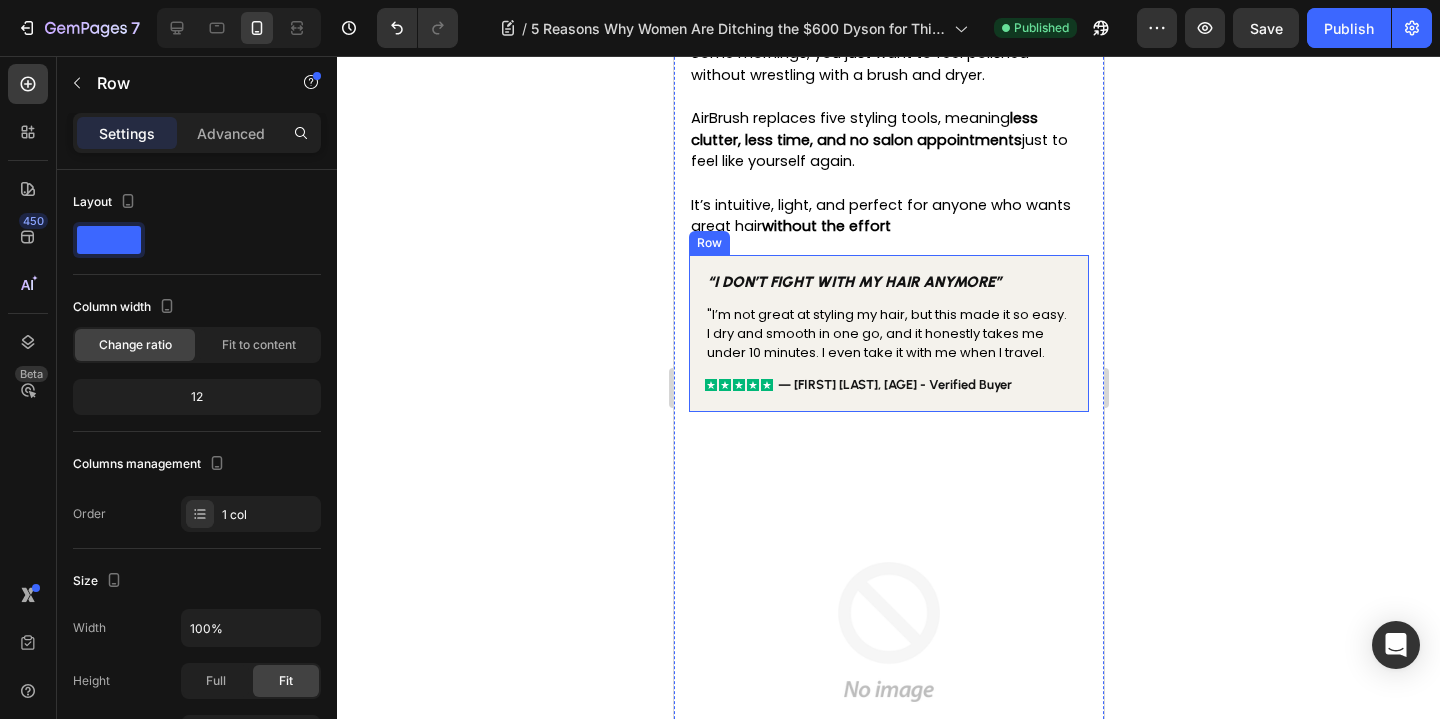 click on "“I don’t fight with my hair anymore” Heading "I’m not great at styling my hair, but this made it so easy. I dry and smooth in one go, and it honestly takes me under 10 minutes. I even take it with me when I travel. Text Block
Icon
Icon
Icon
Icon
Icon Icon List — [FIRST] [LAST], [AGE] - Verified Buyer Text Block Row Row" at bounding box center [888, 333] 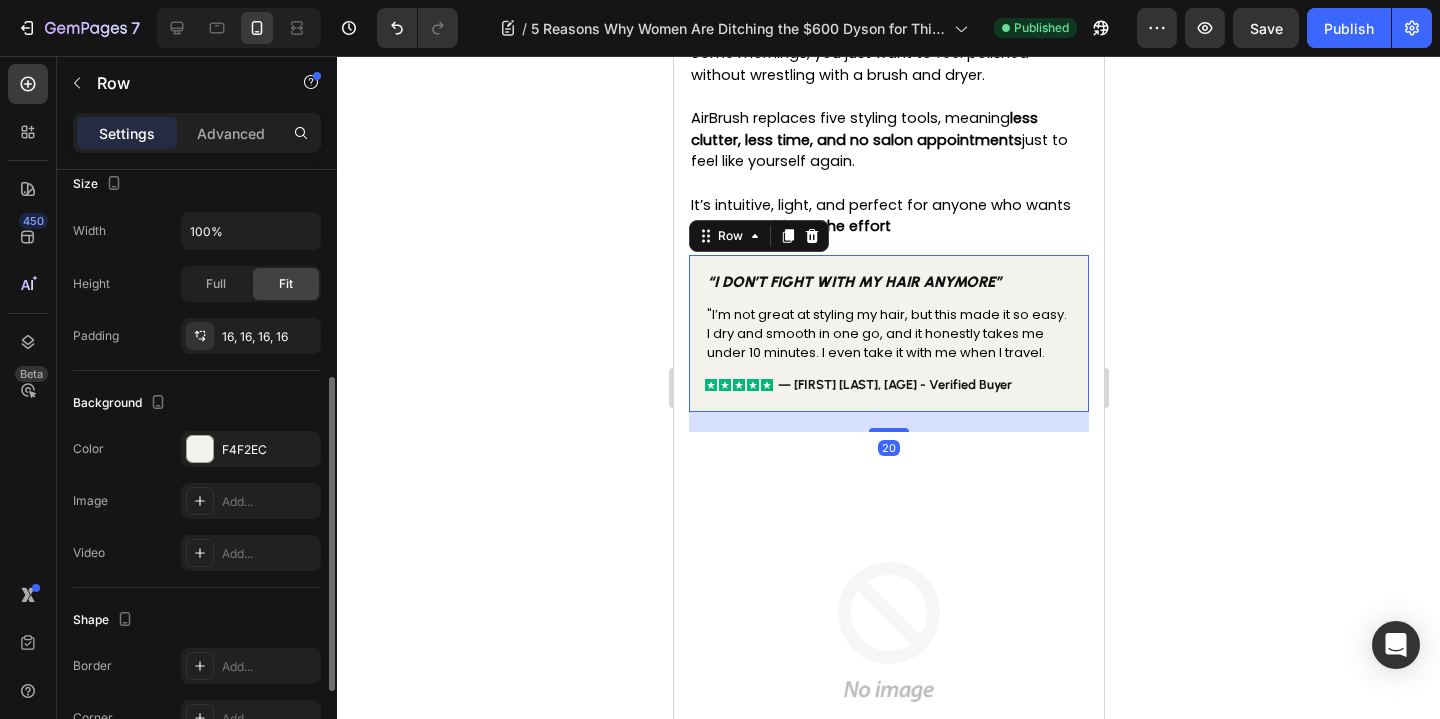 scroll, scrollTop: 562, scrollLeft: 0, axis: vertical 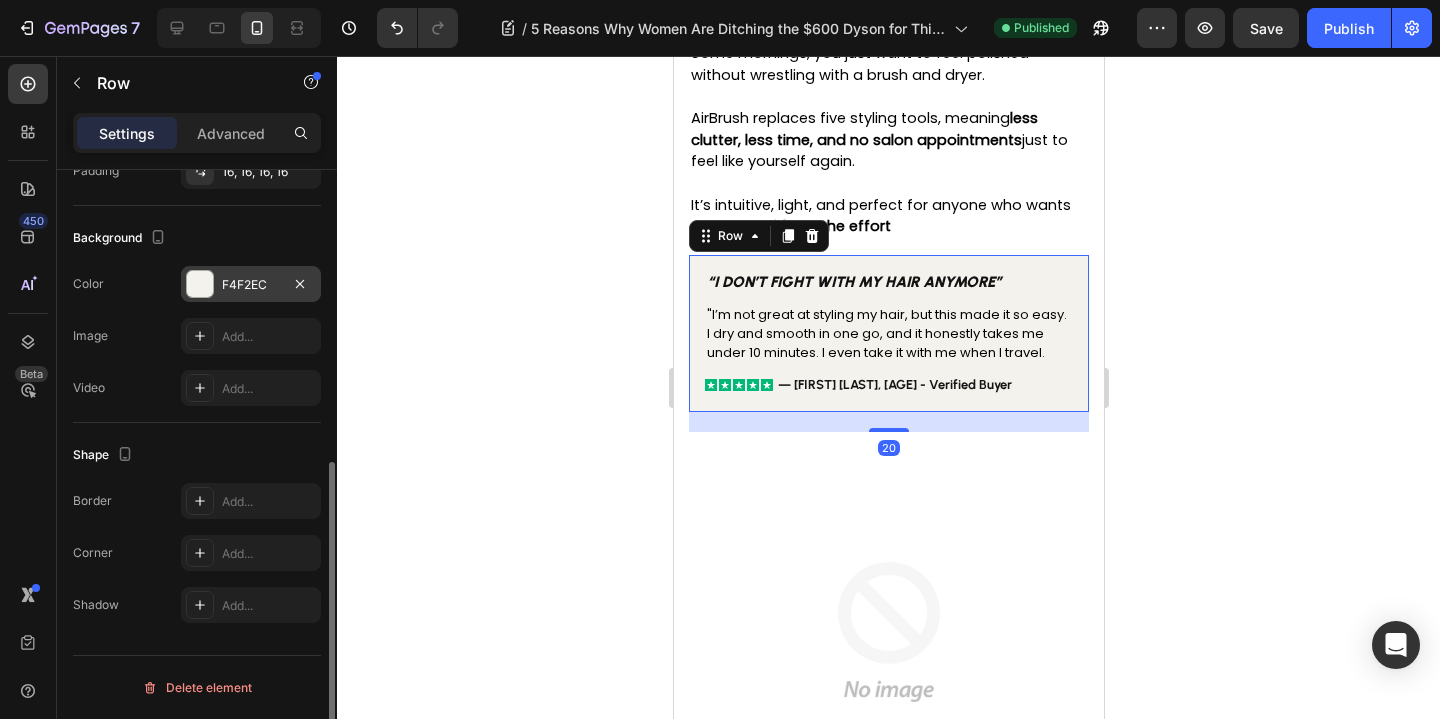 click on "F4F2EC" at bounding box center (251, 284) 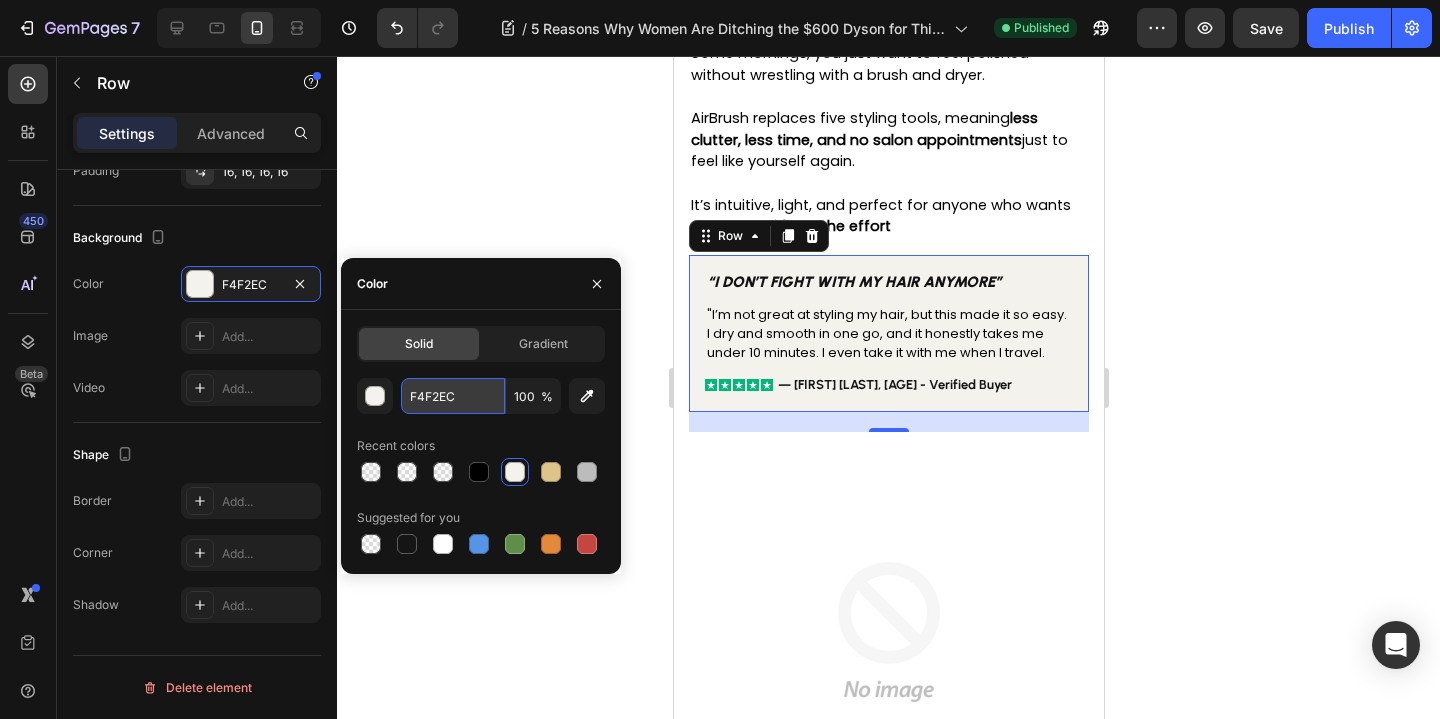 click on "F4F2EC" at bounding box center (453, 396) 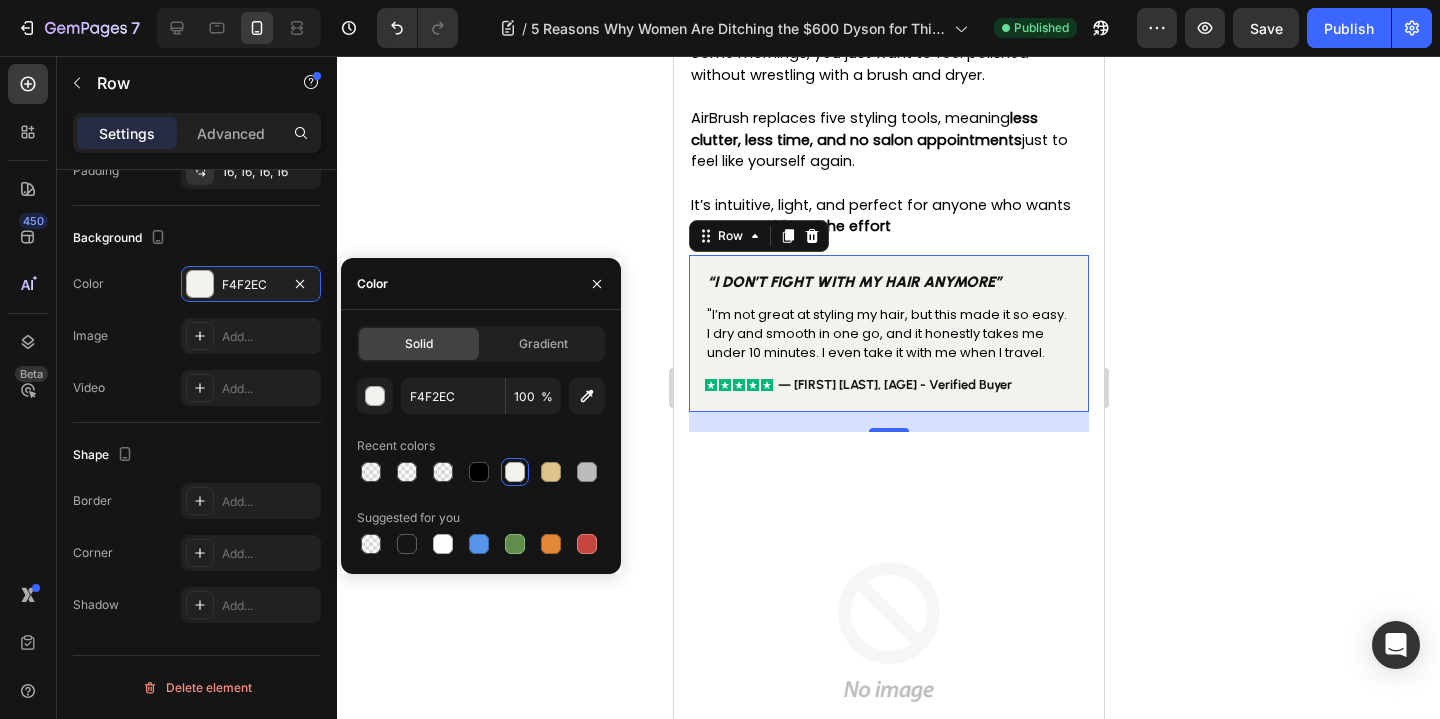 click 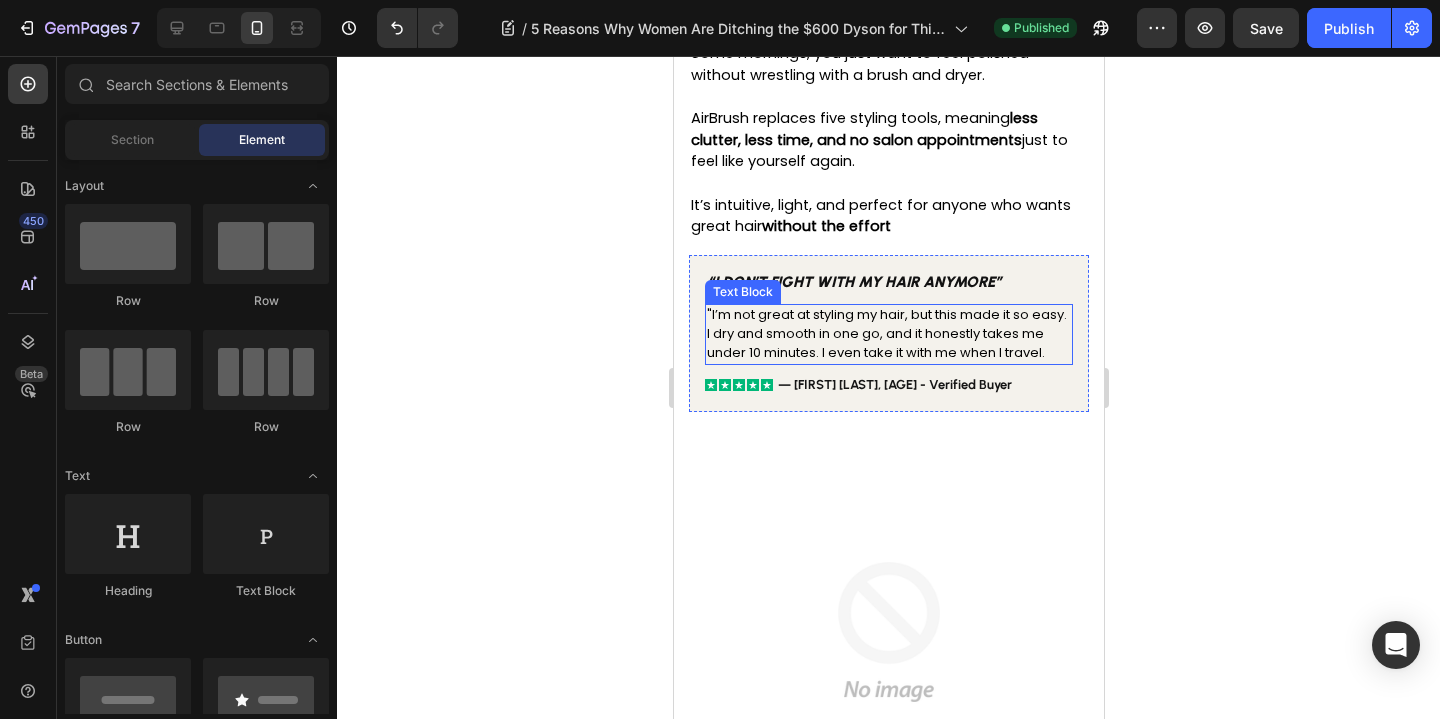 click on ""I’m not great at styling my hair, but this made it so easy. I dry and smooth in one go, and it honestly takes me under 10 minutes. I even take it with me when I travel." at bounding box center (886, 333) 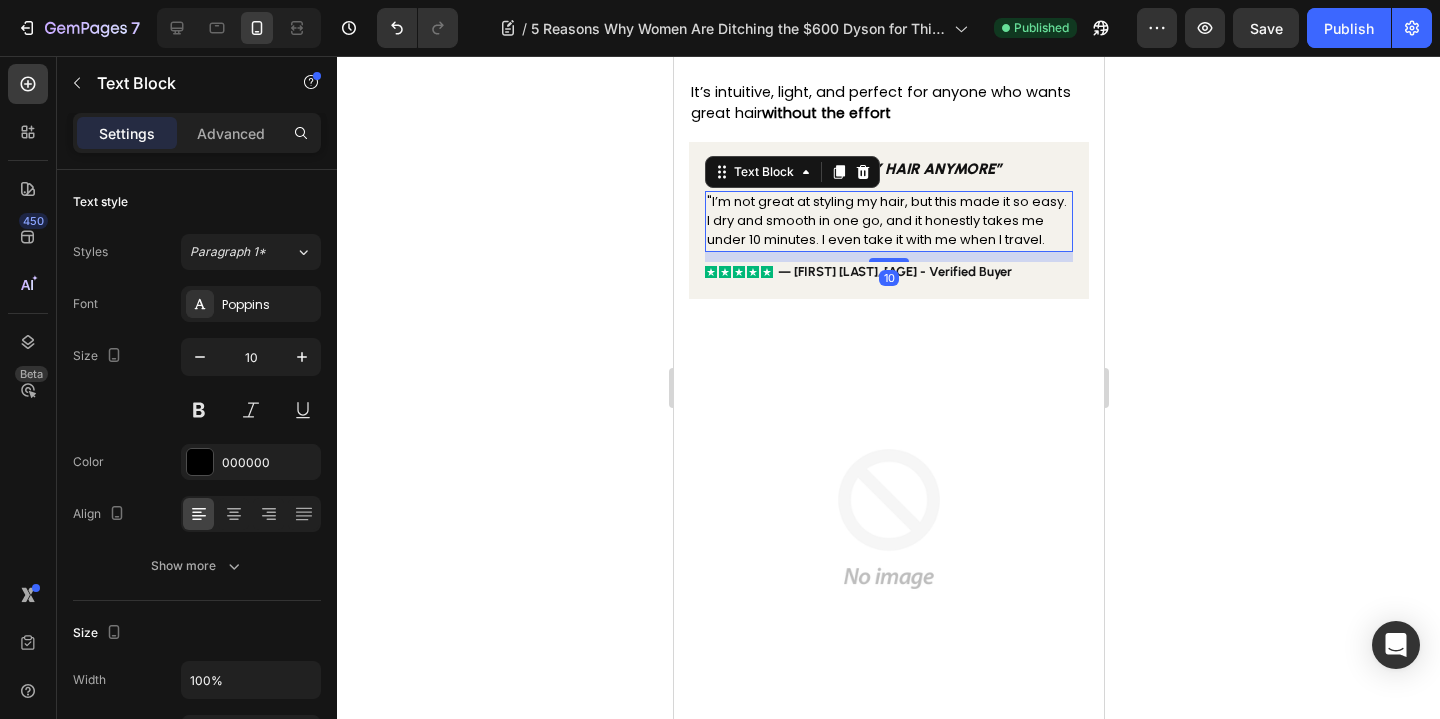 scroll, scrollTop: 2153, scrollLeft: 0, axis: vertical 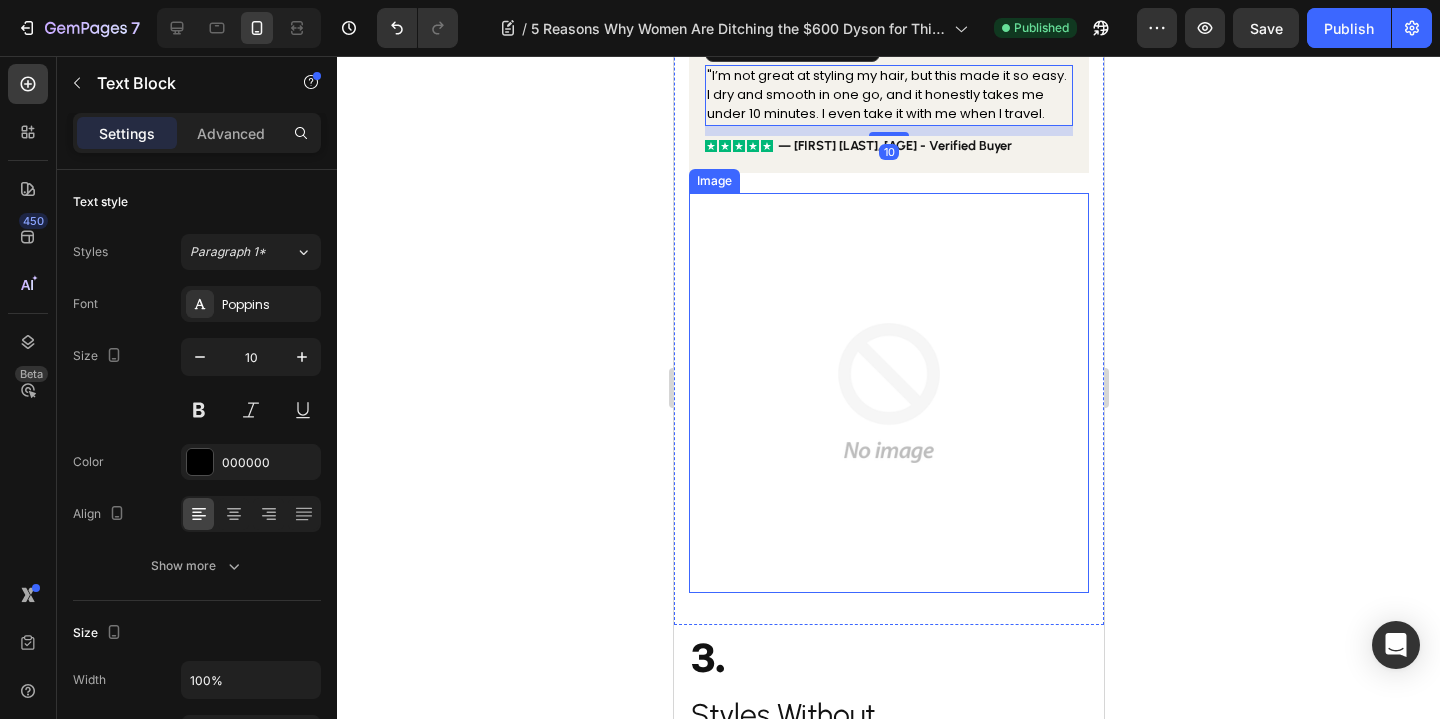 click 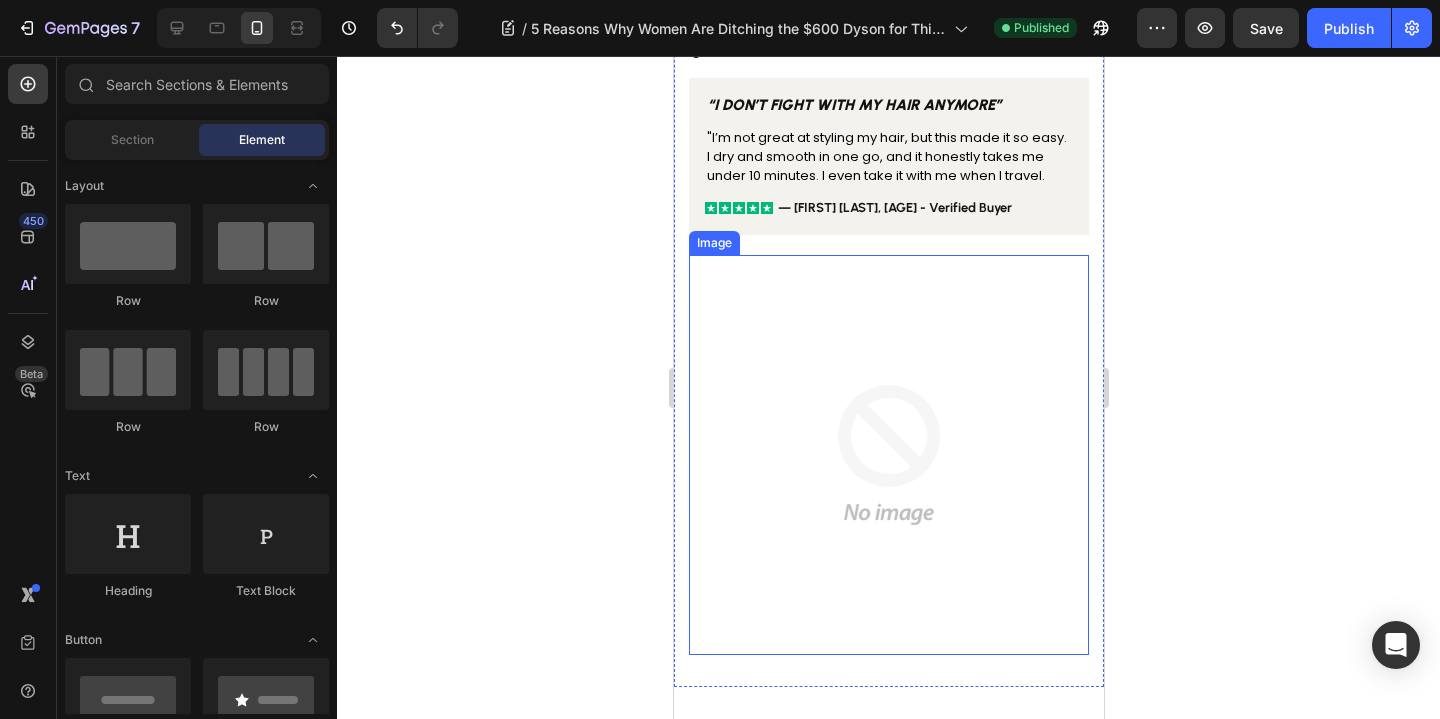 scroll, scrollTop: 2052, scrollLeft: 0, axis: vertical 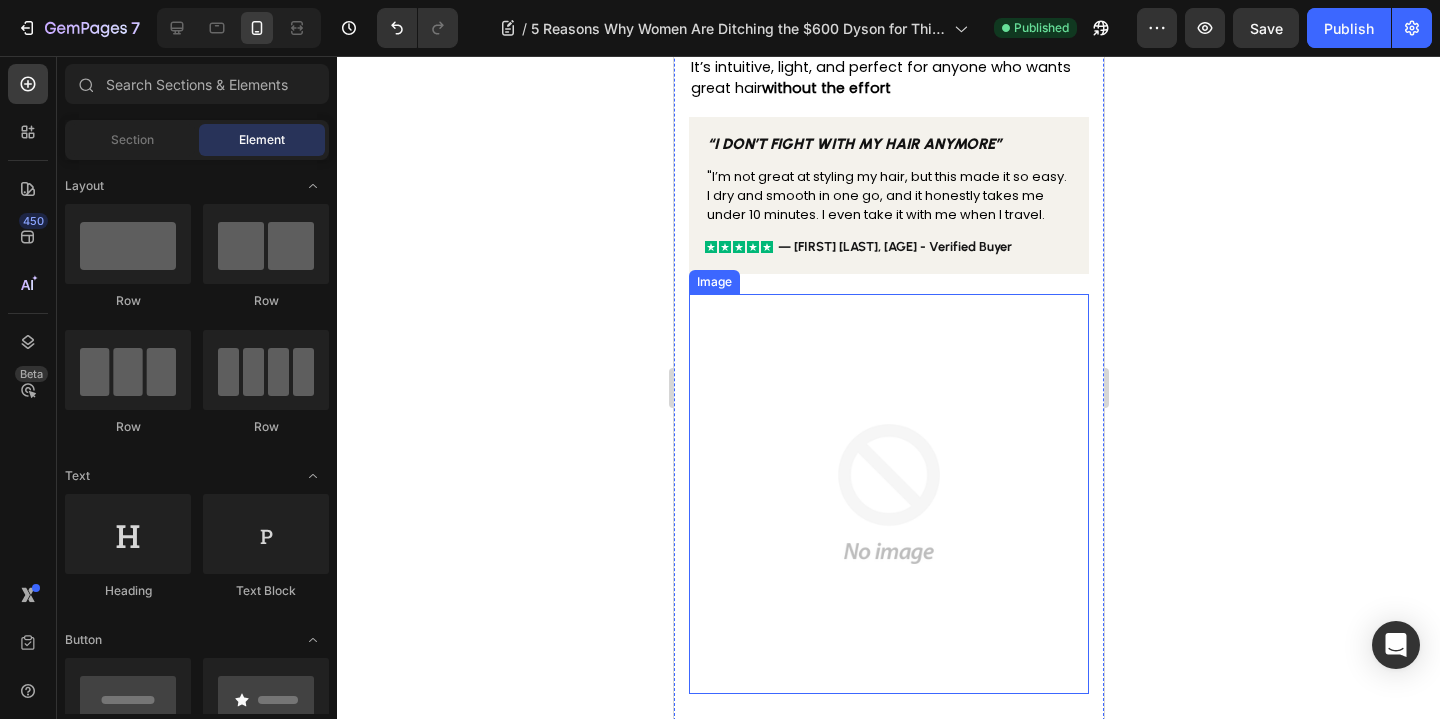 click at bounding box center (888, 494) 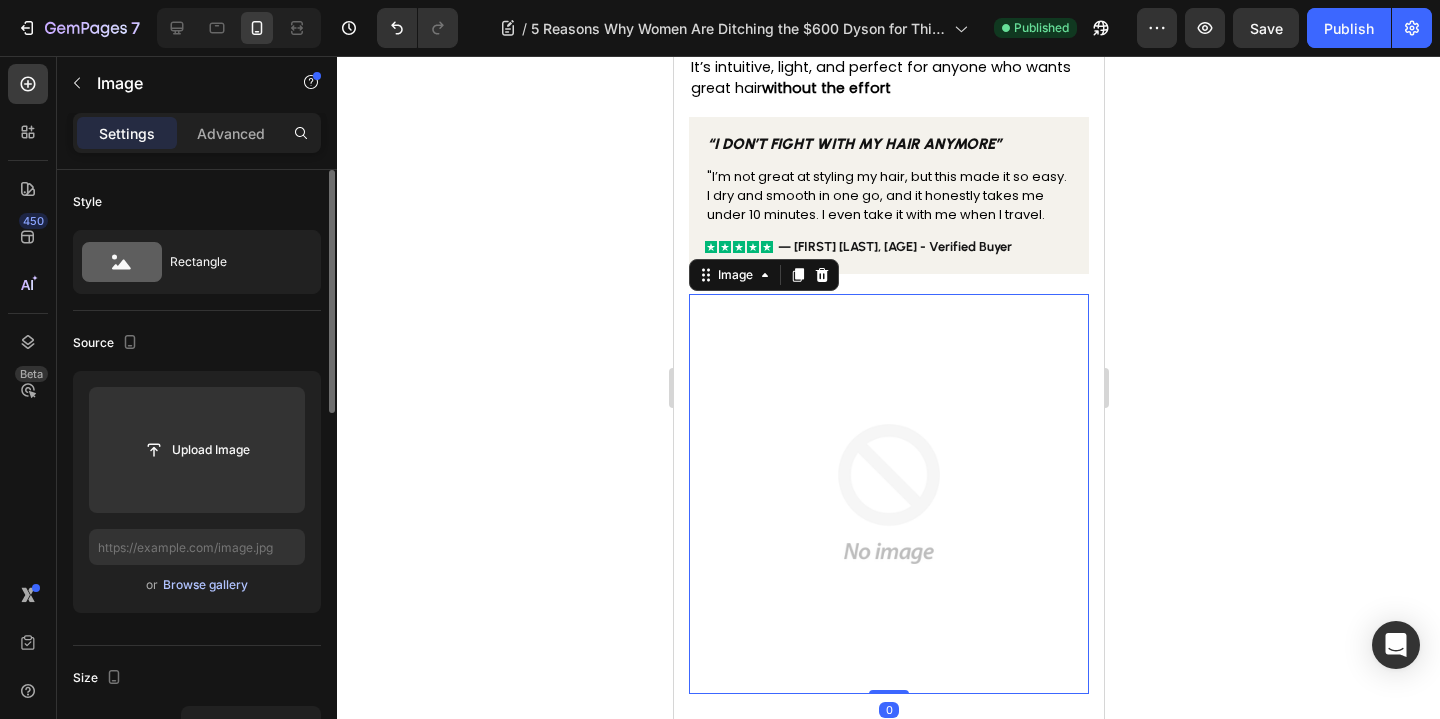 click on "Browse gallery" at bounding box center [205, 585] 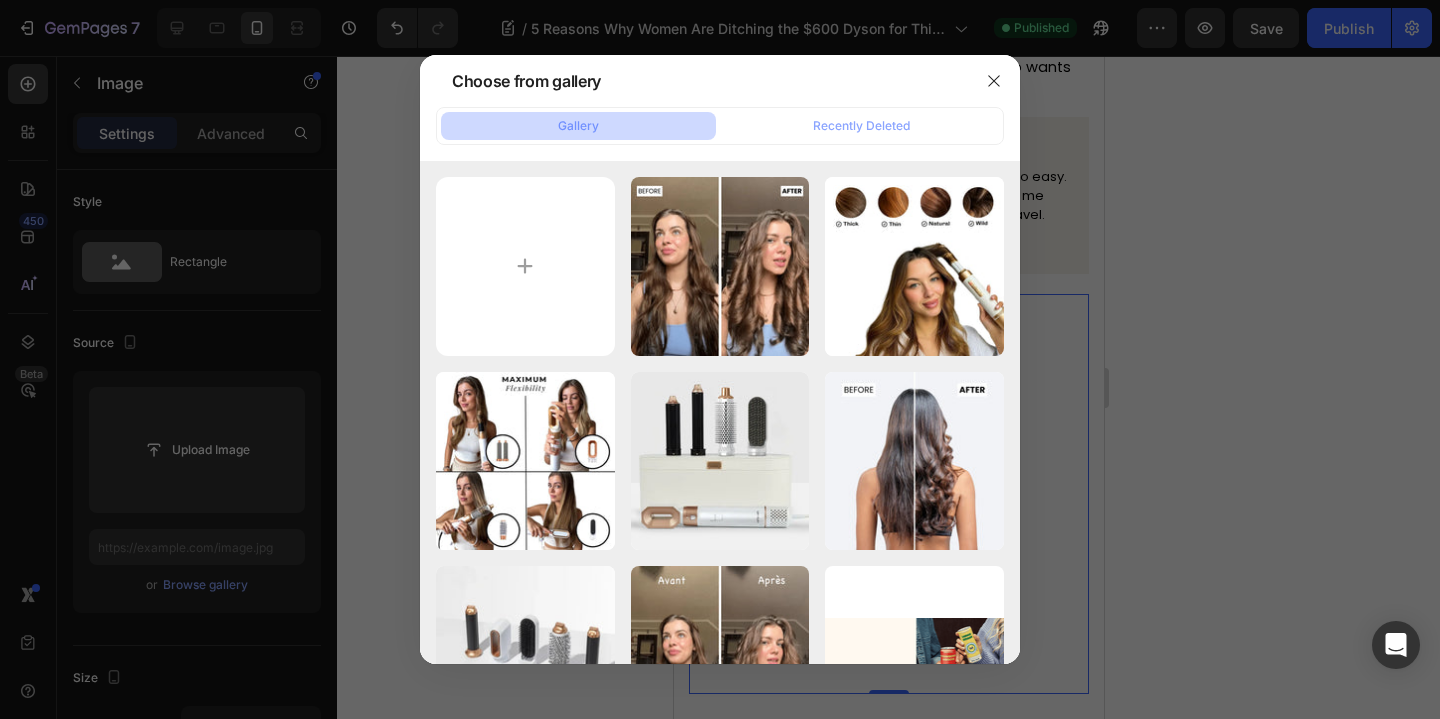 type on "C:\fakepath\[FILENAME].jpg" 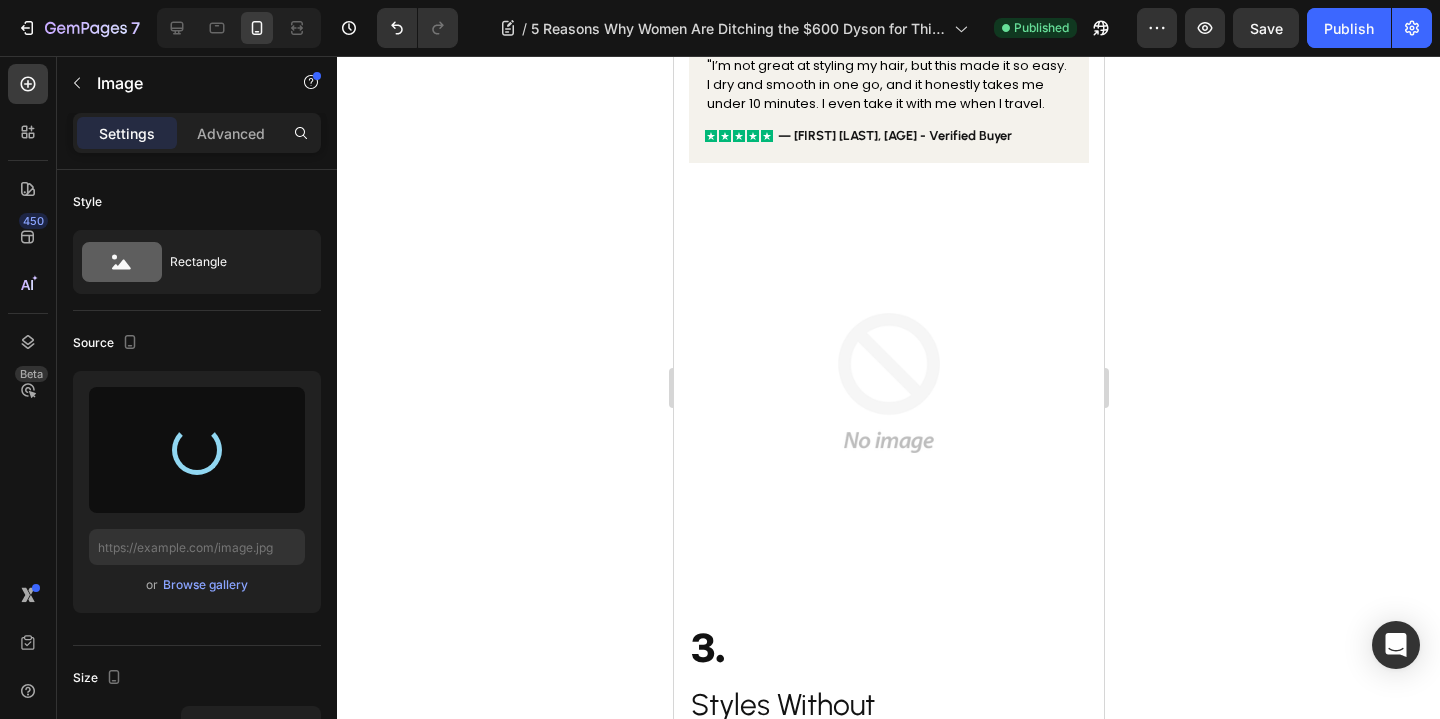 scroll, scrollTop: 2095, scrollLeft: 0, axis: vertical 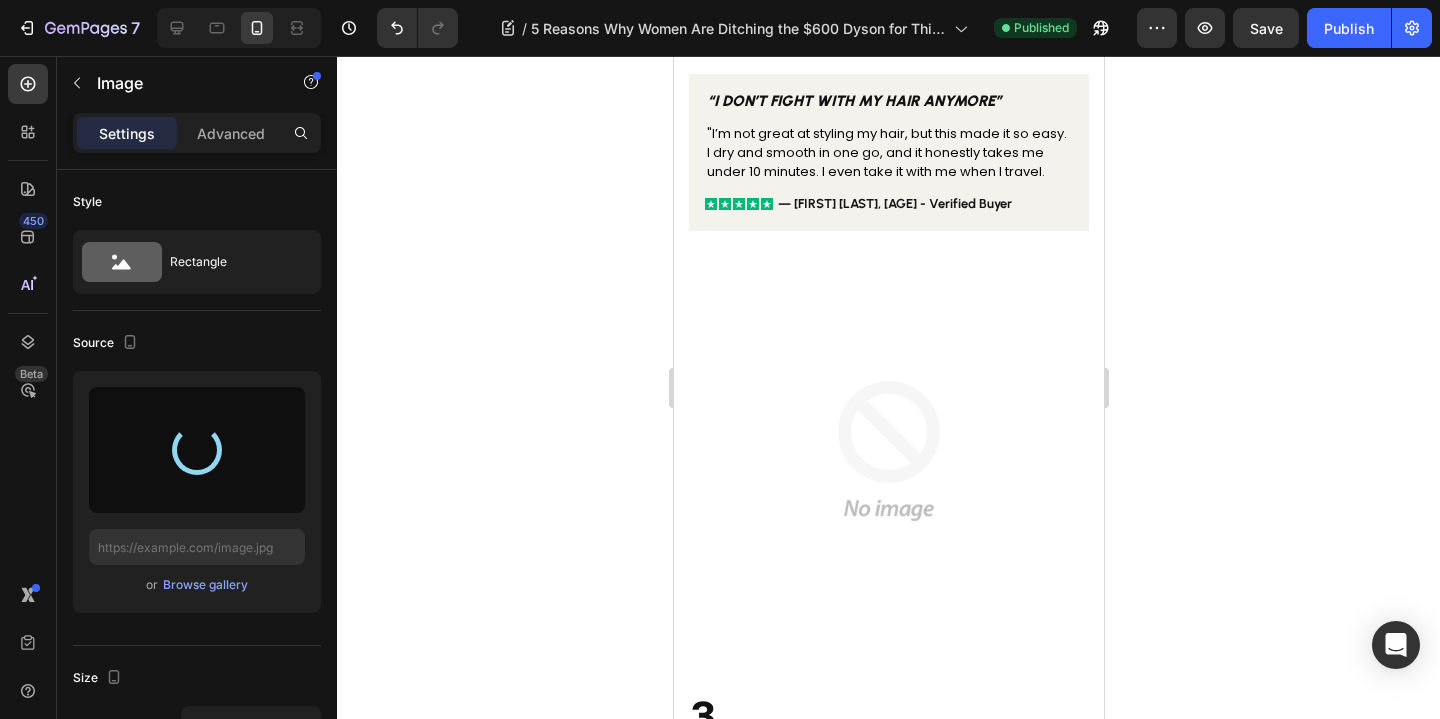 type on "https://cdn.shopify.com/s/files/1/0861/7705/5062/files/gempages_533712415515214824-f62f6dd9-9f39-40ae-8f0c-d5cc8182aeaa.jpg" 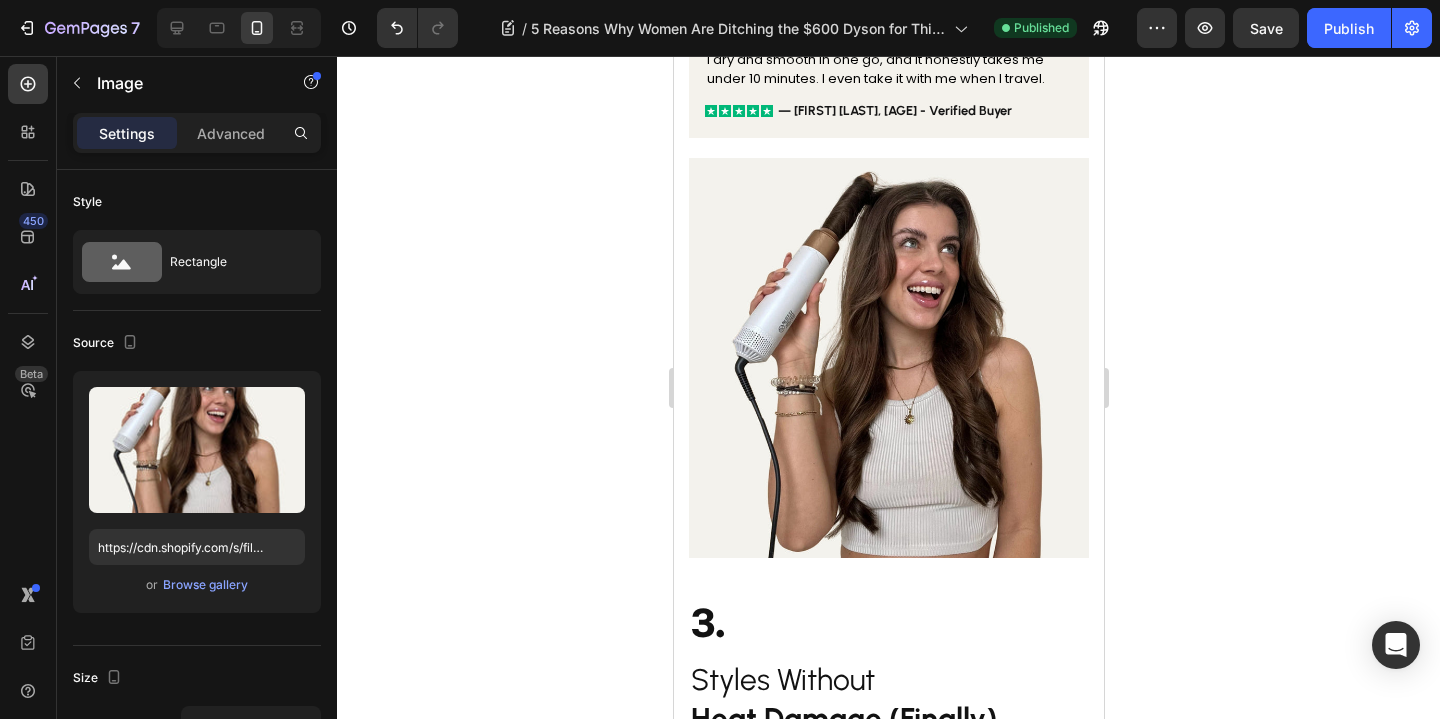 scroll, scrollTop: 2252, scrollLeft: 0, axis: vertical 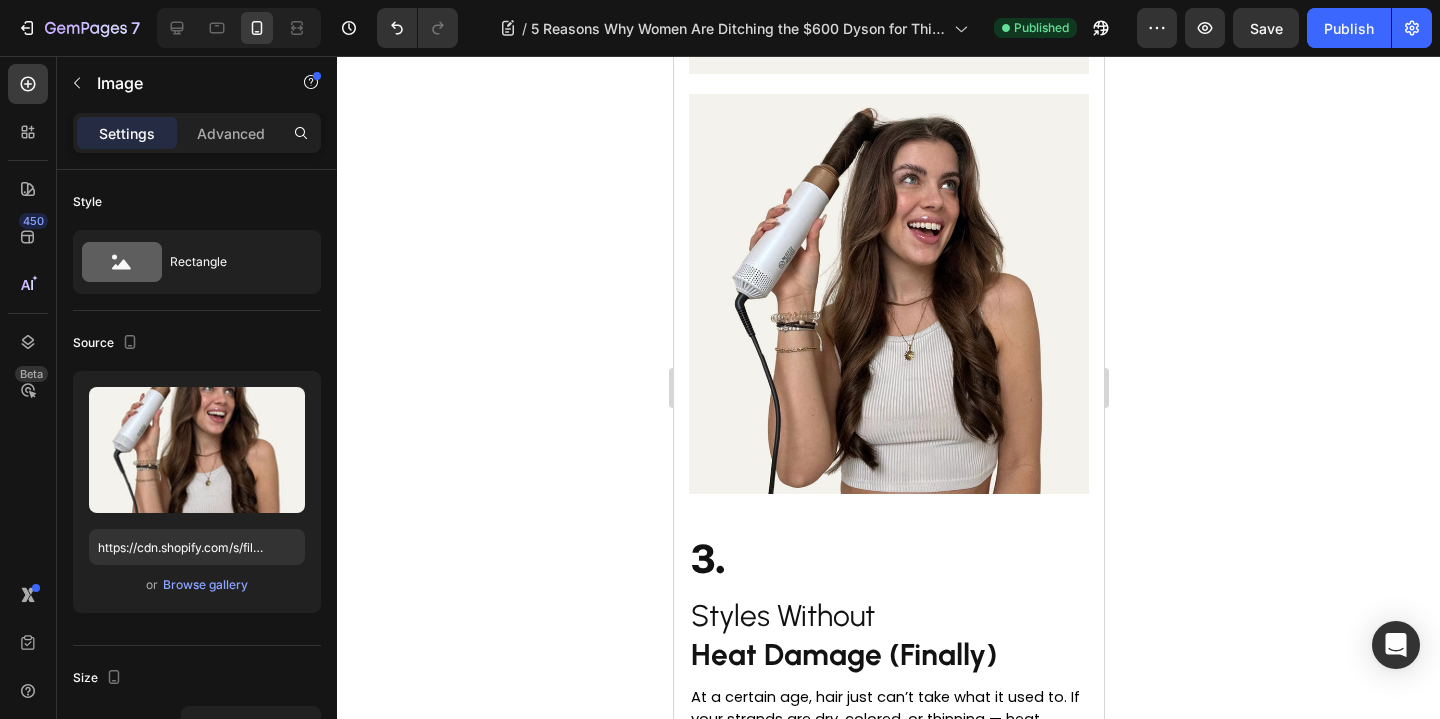 click 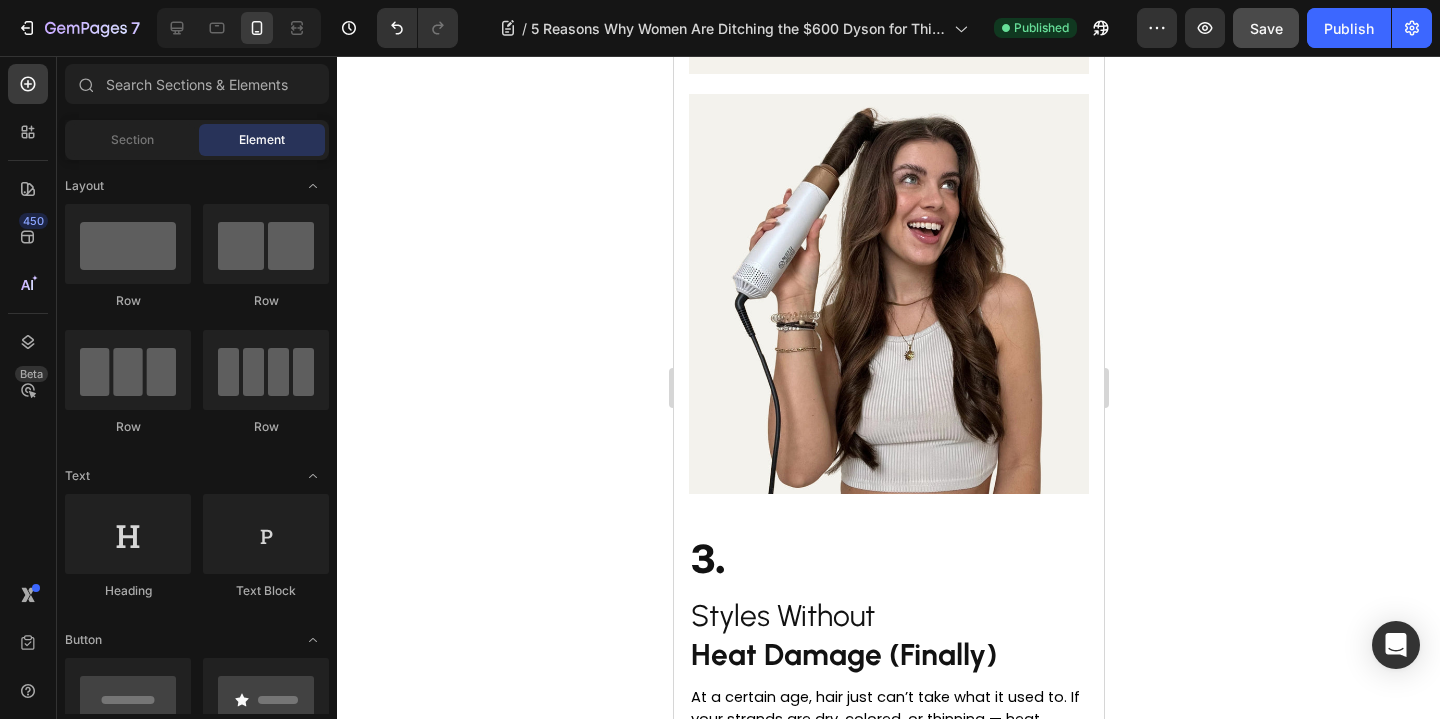 click on "Save" 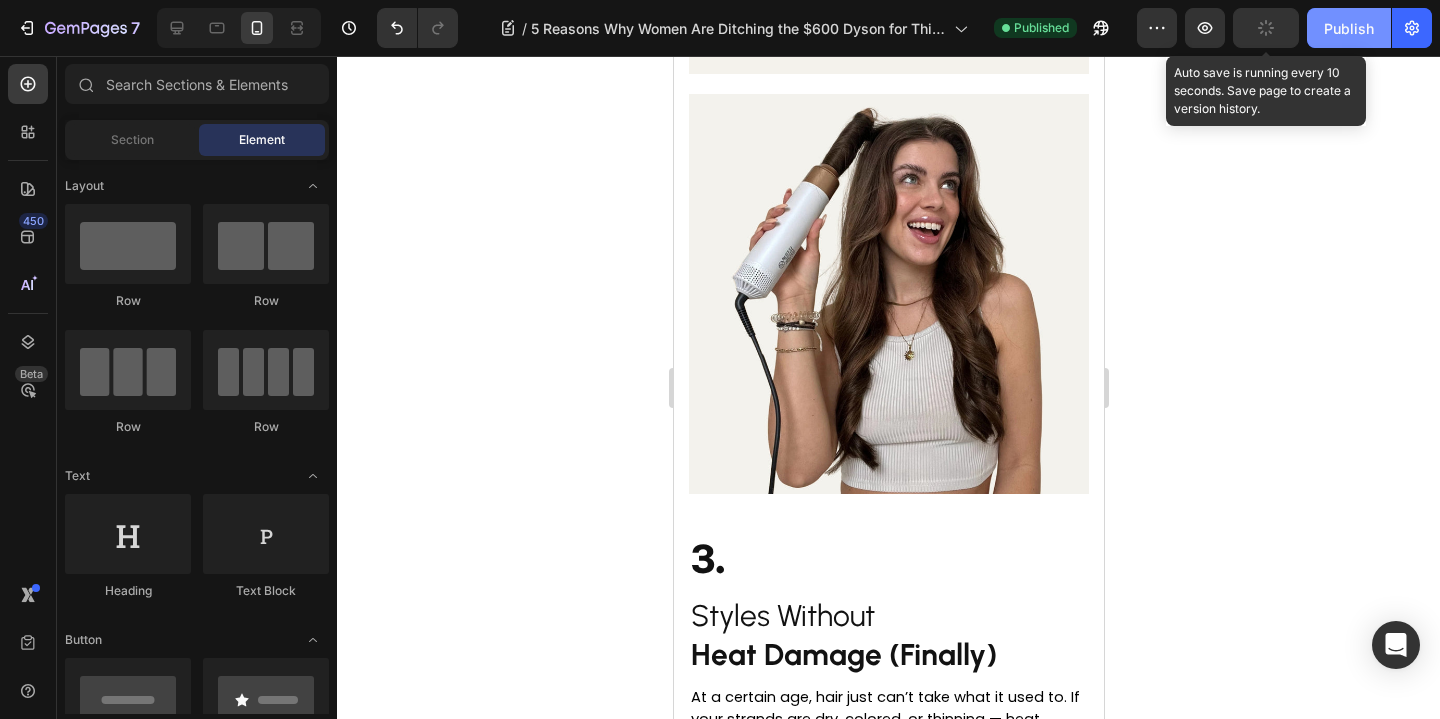 click on "Publish" 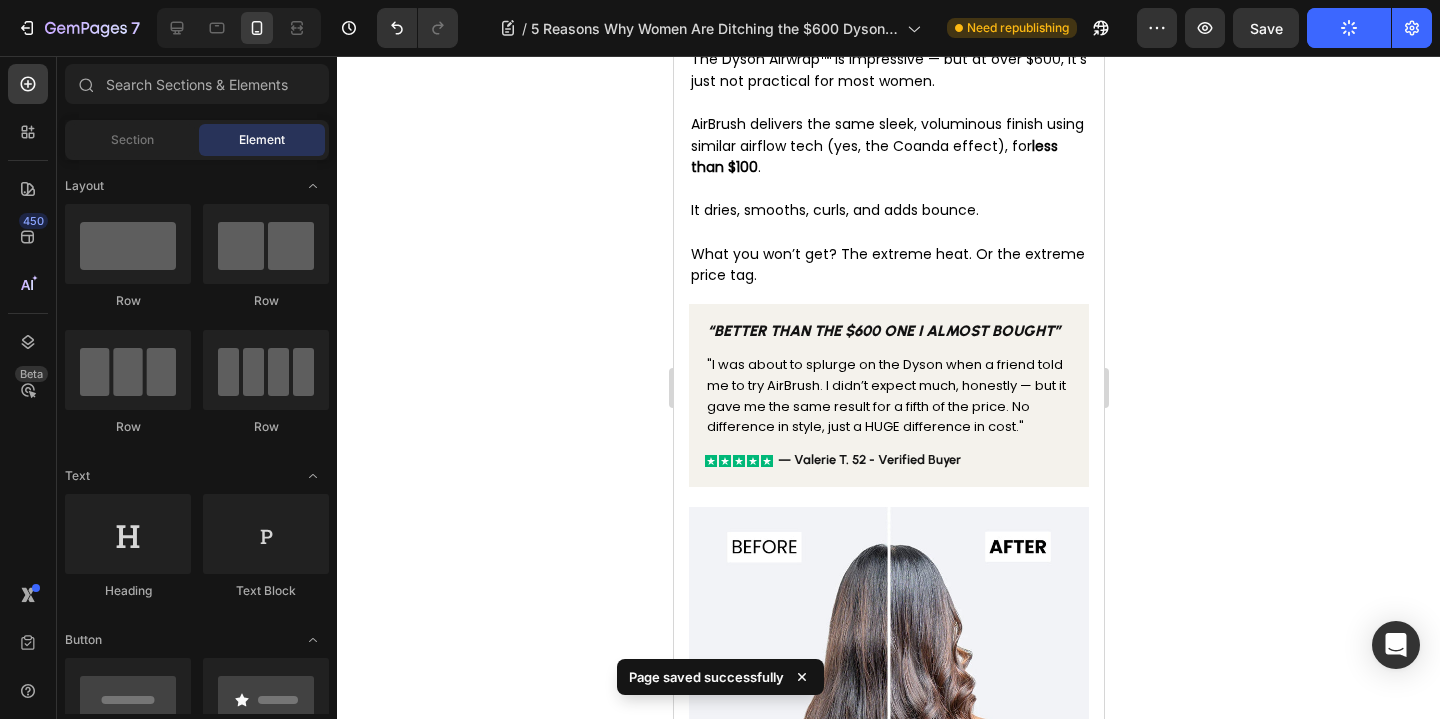 scroll, scrollTop: 785, scrollLeft: 0, axis: vertical 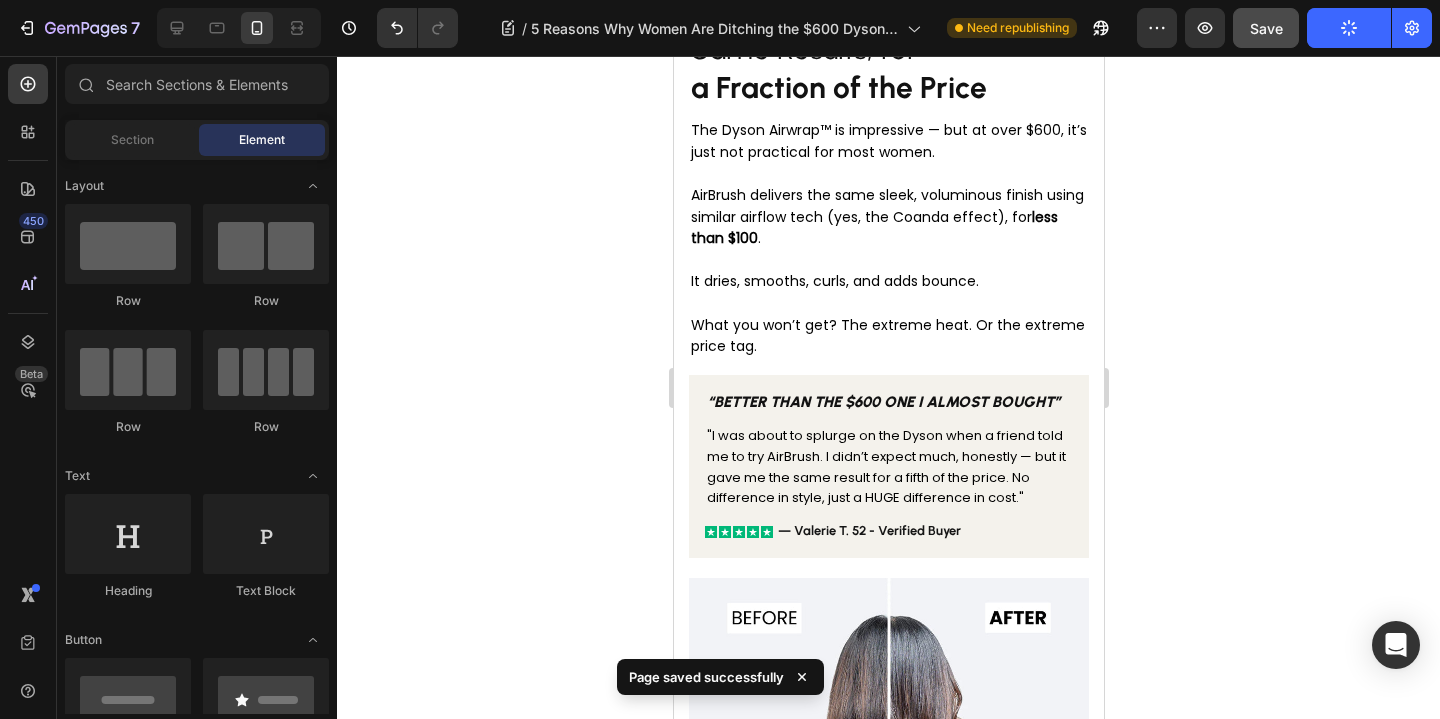 click on "Save" 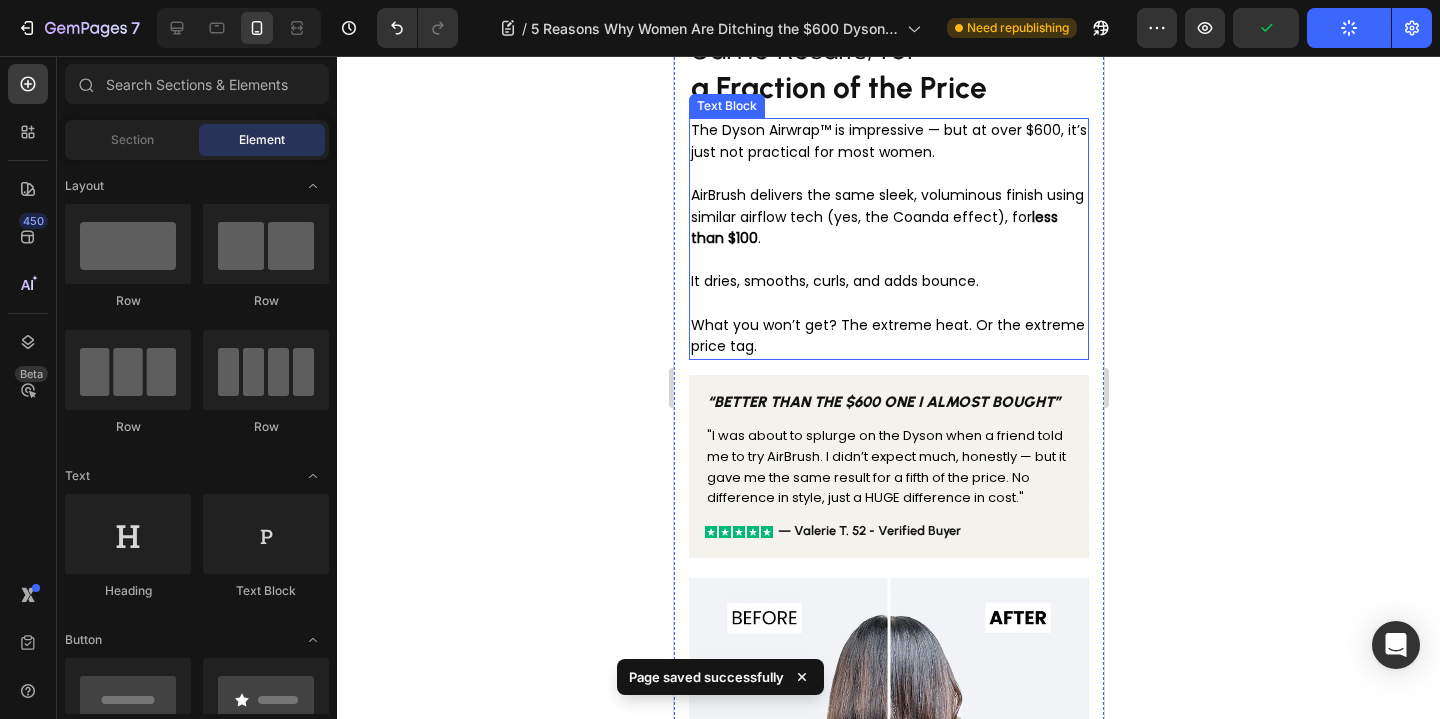 scroll, scrollTop: 593, scrollLeft: 0, axis: vertical 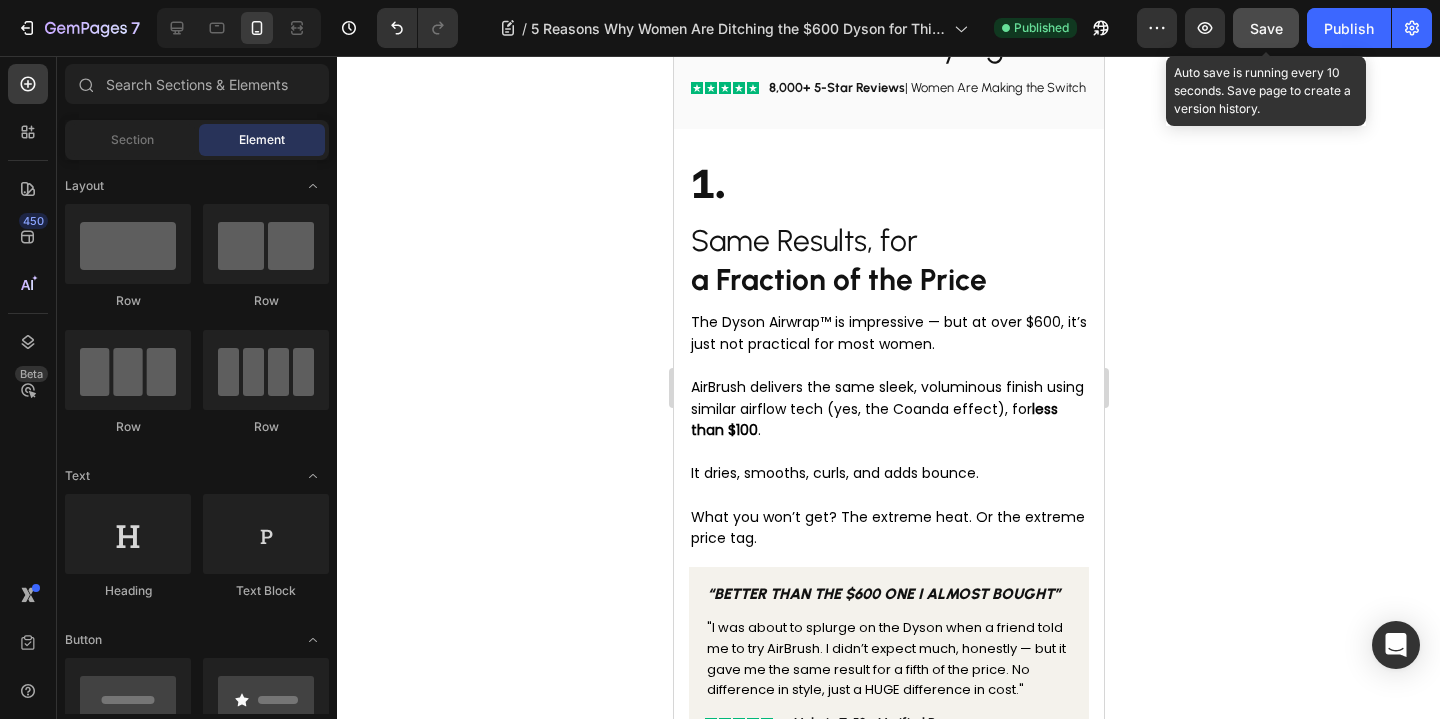 click on "Save" 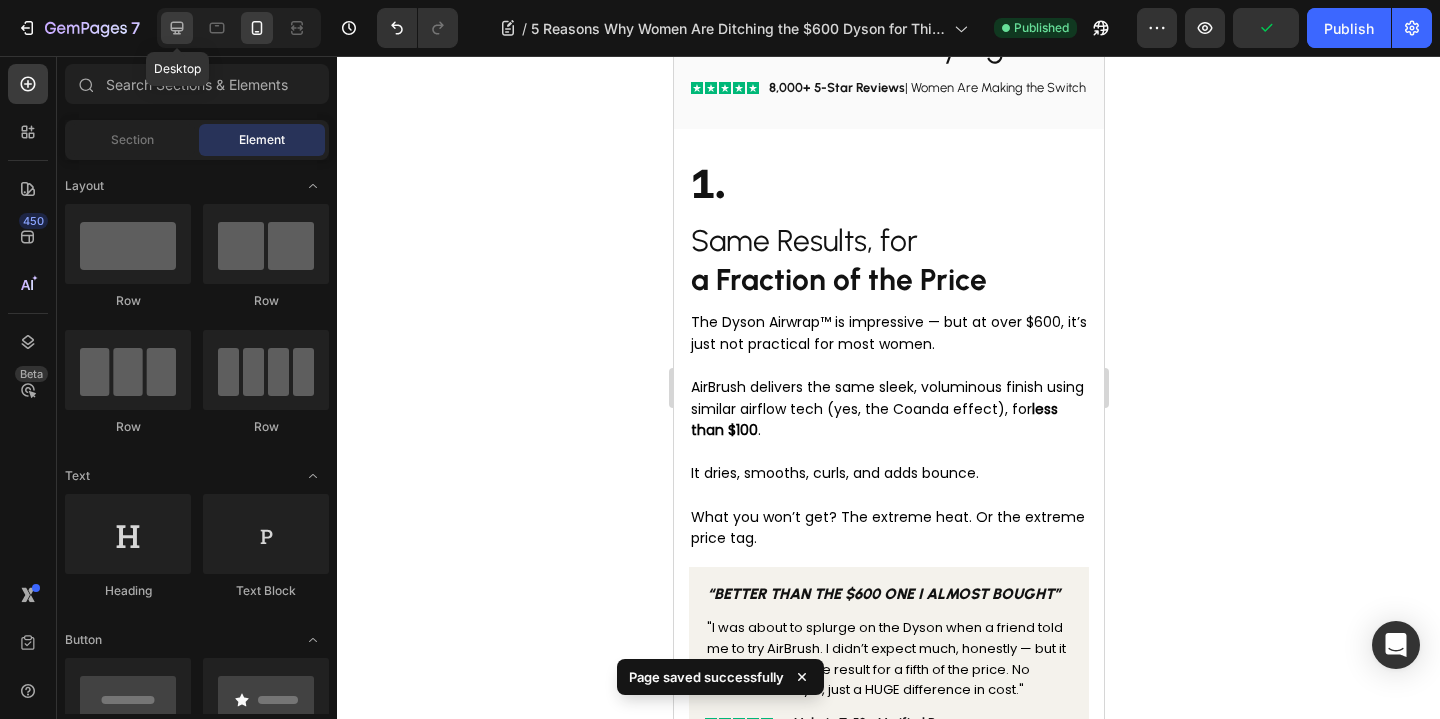 click 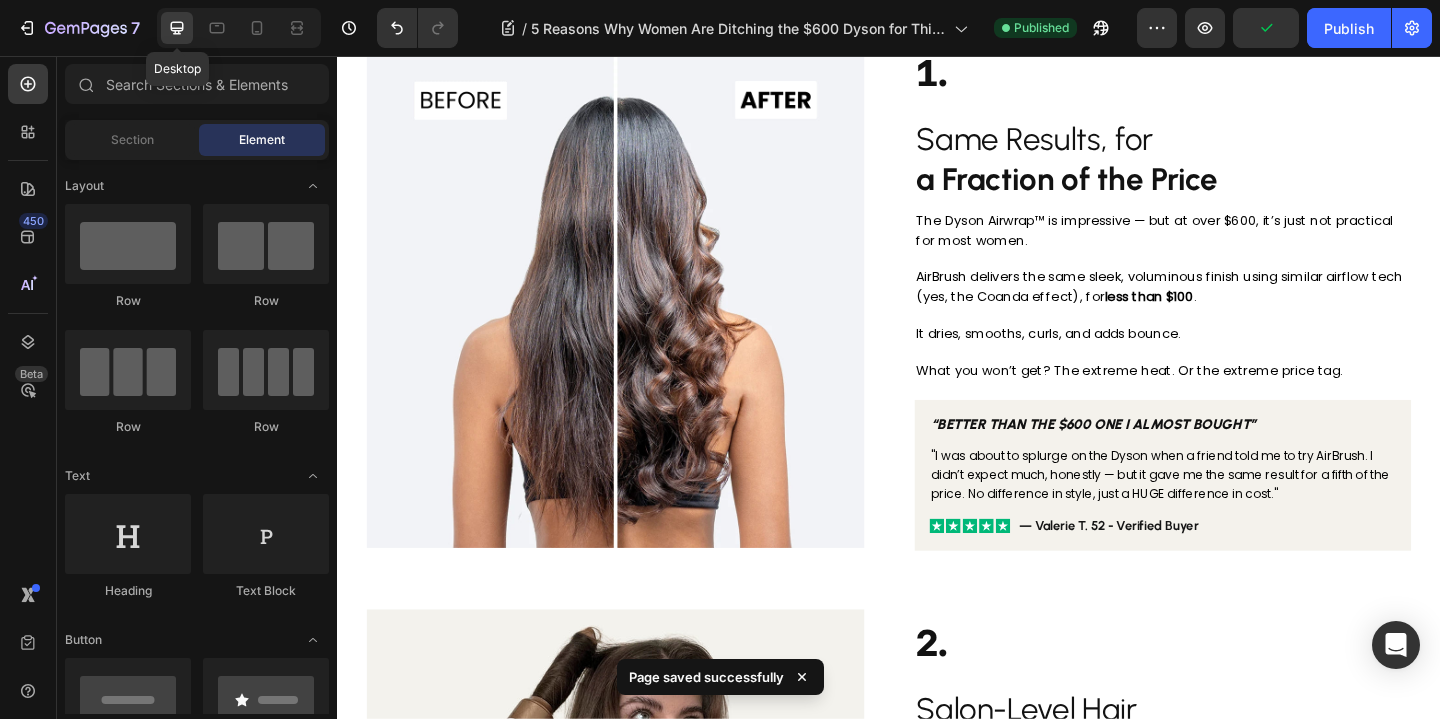 scroll, scrollTop: 613, scrollLeft: 0, axis: vertical 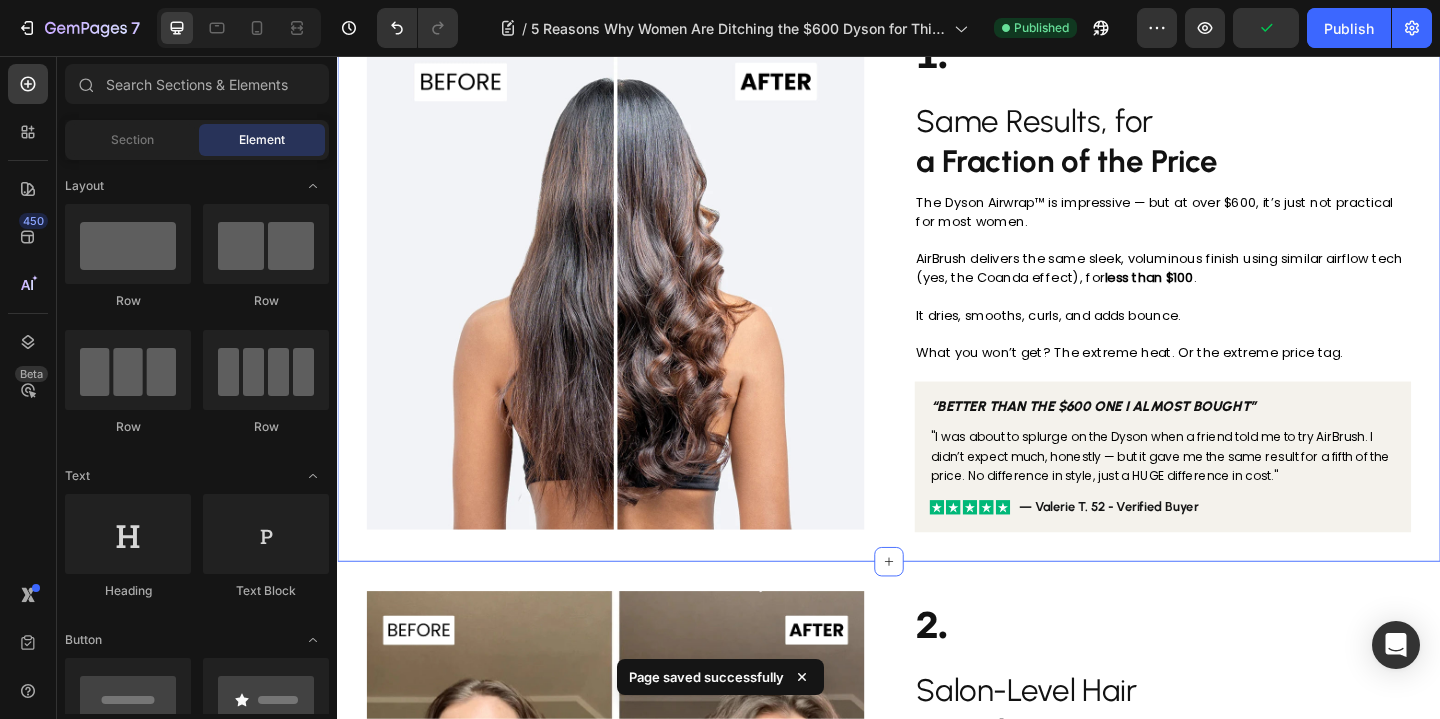 click at bounding box center (639, 908) 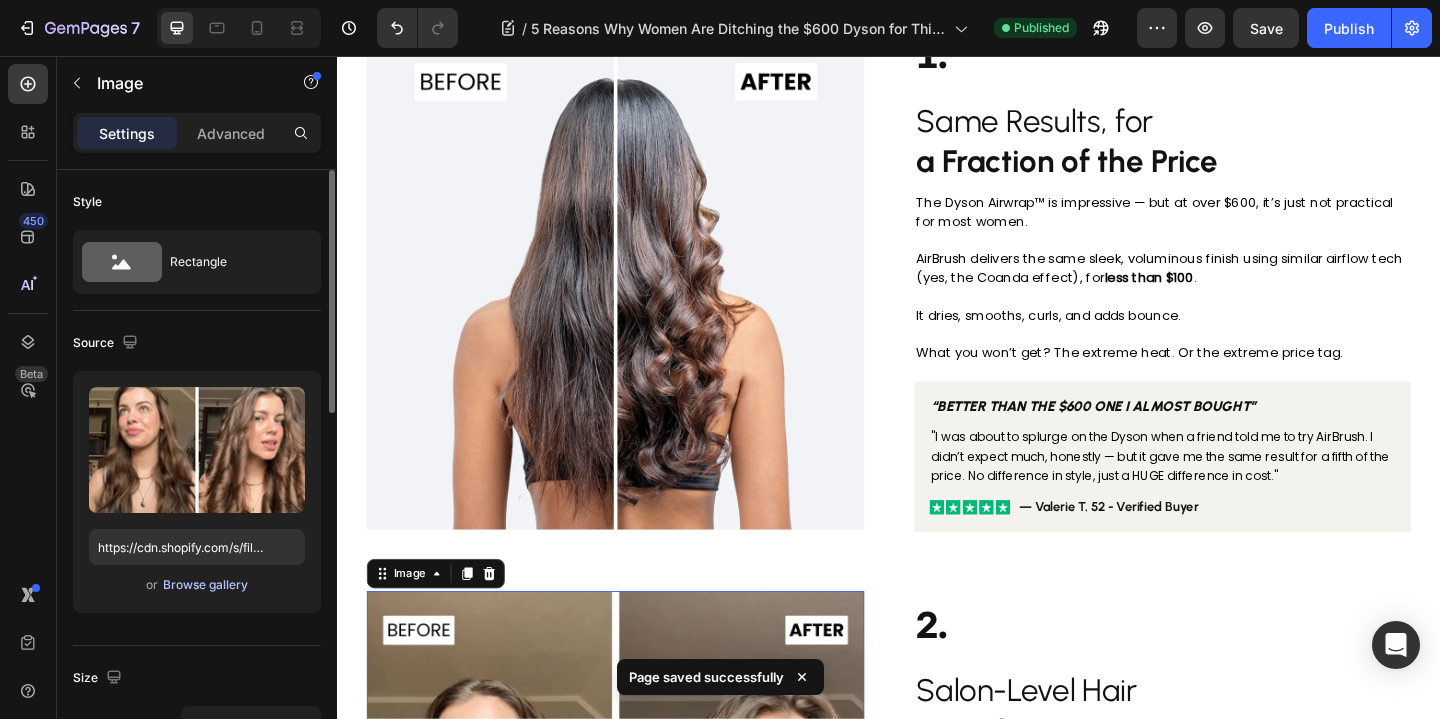 click on "Browse gallery" at bounding box center [205, 585] 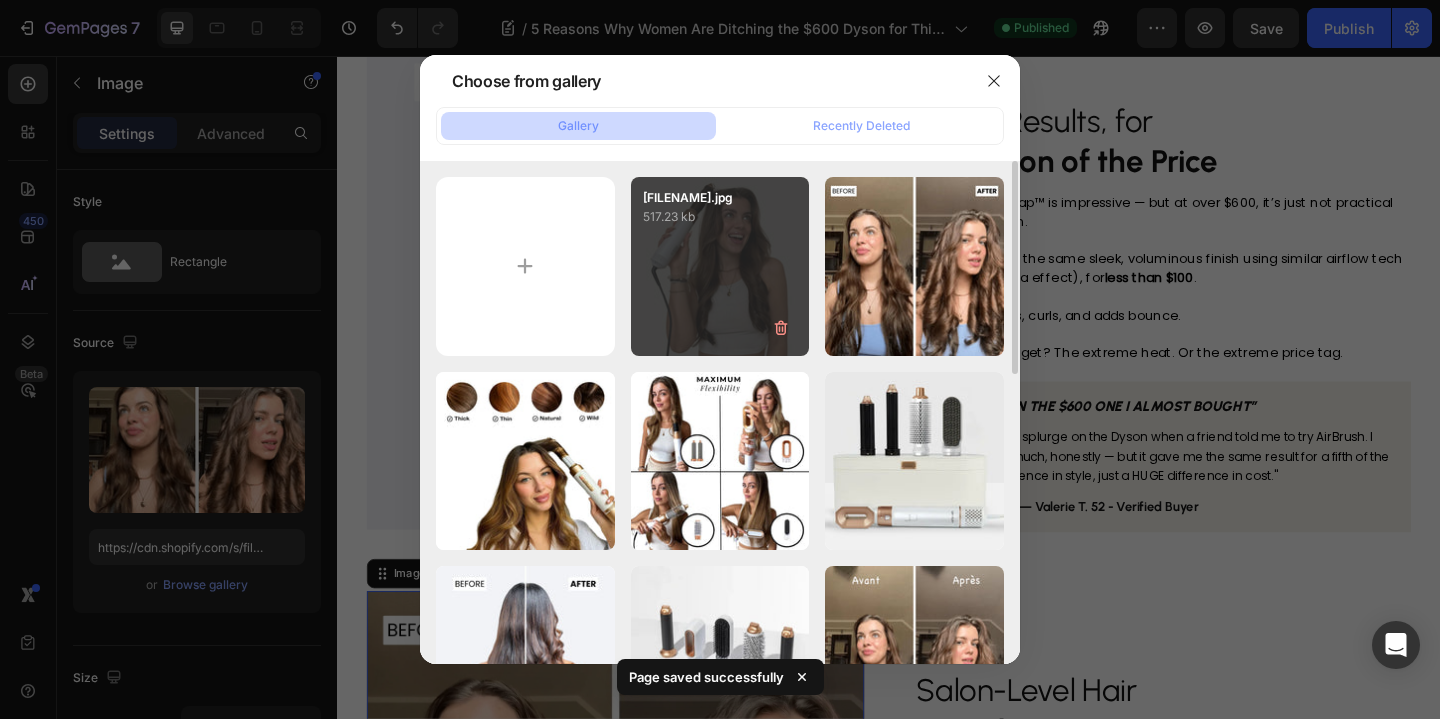 click on "[FILENAME].jpg 517.23 kb" at bounding box center [720, 266] 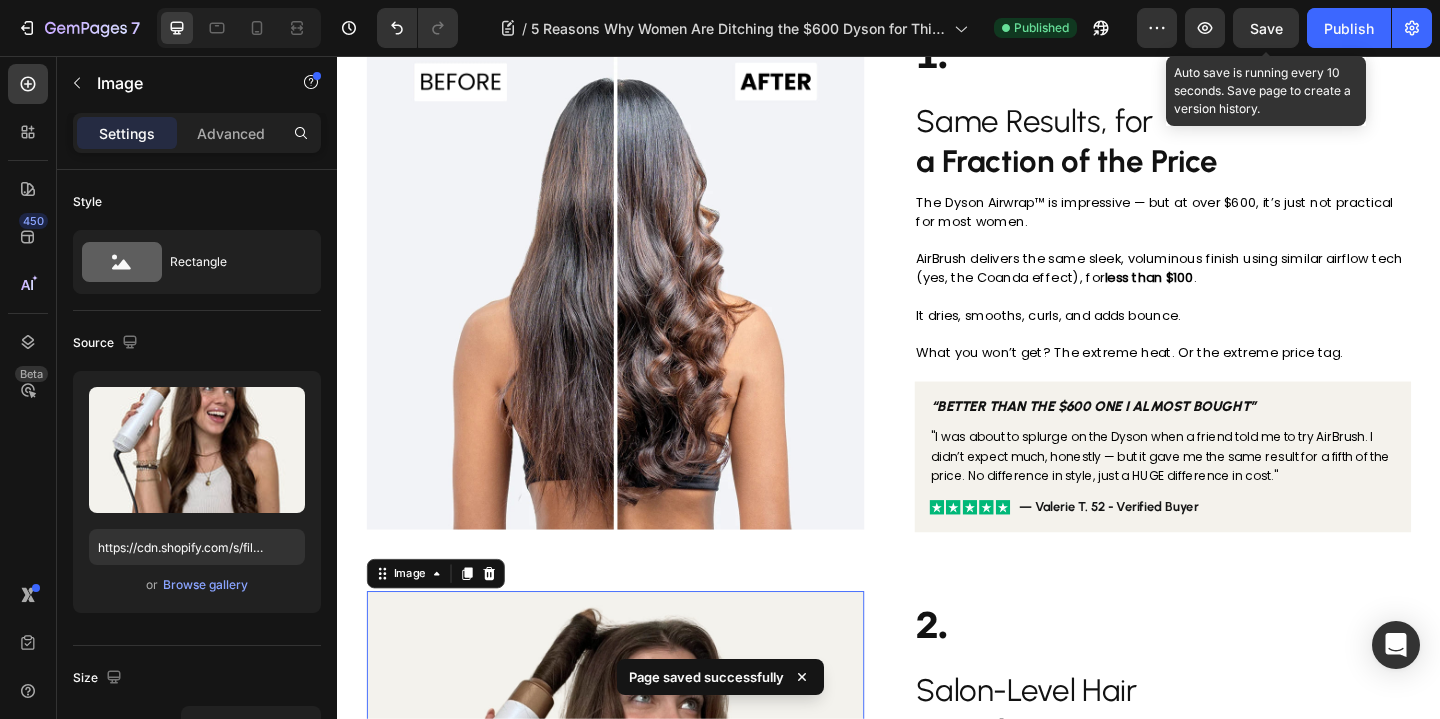 click on "Save" at bounding box center [1266, 28] 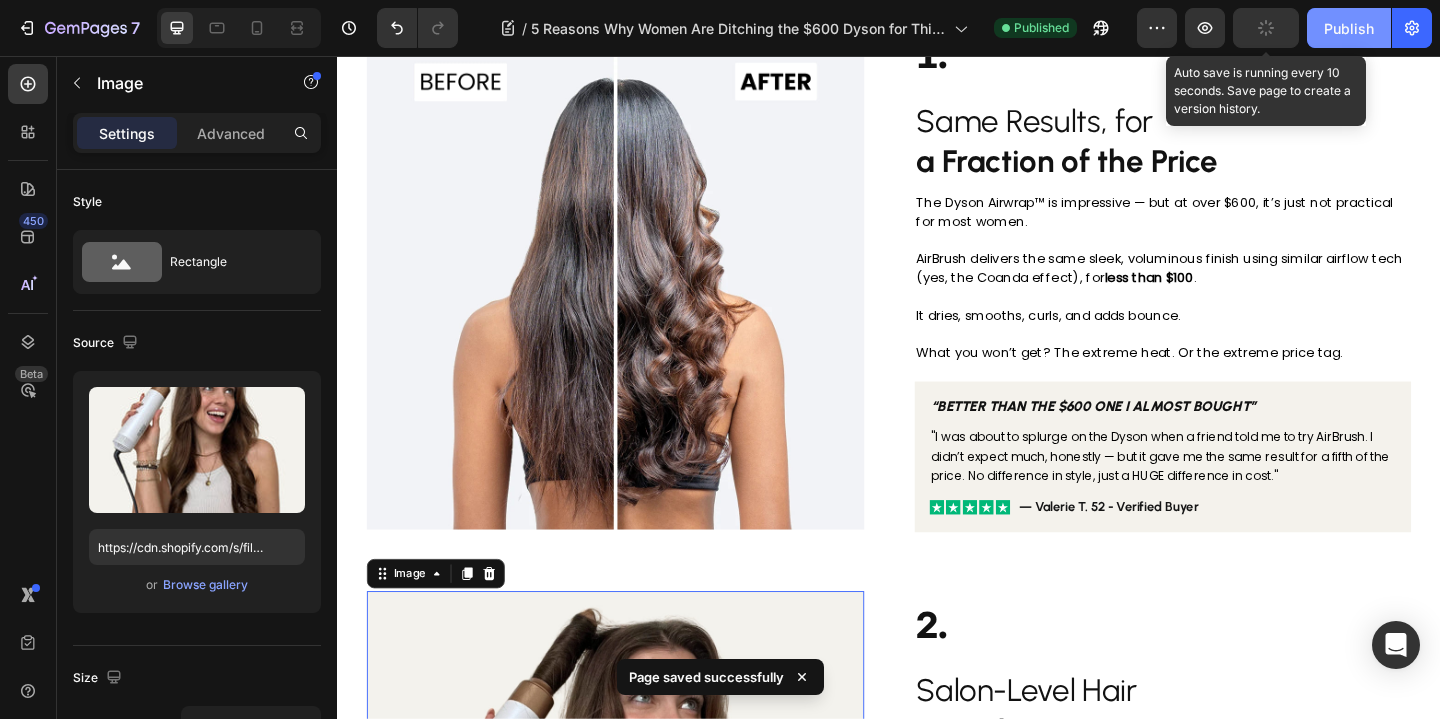 click on "Publish" at bounding box center [1349, 28] 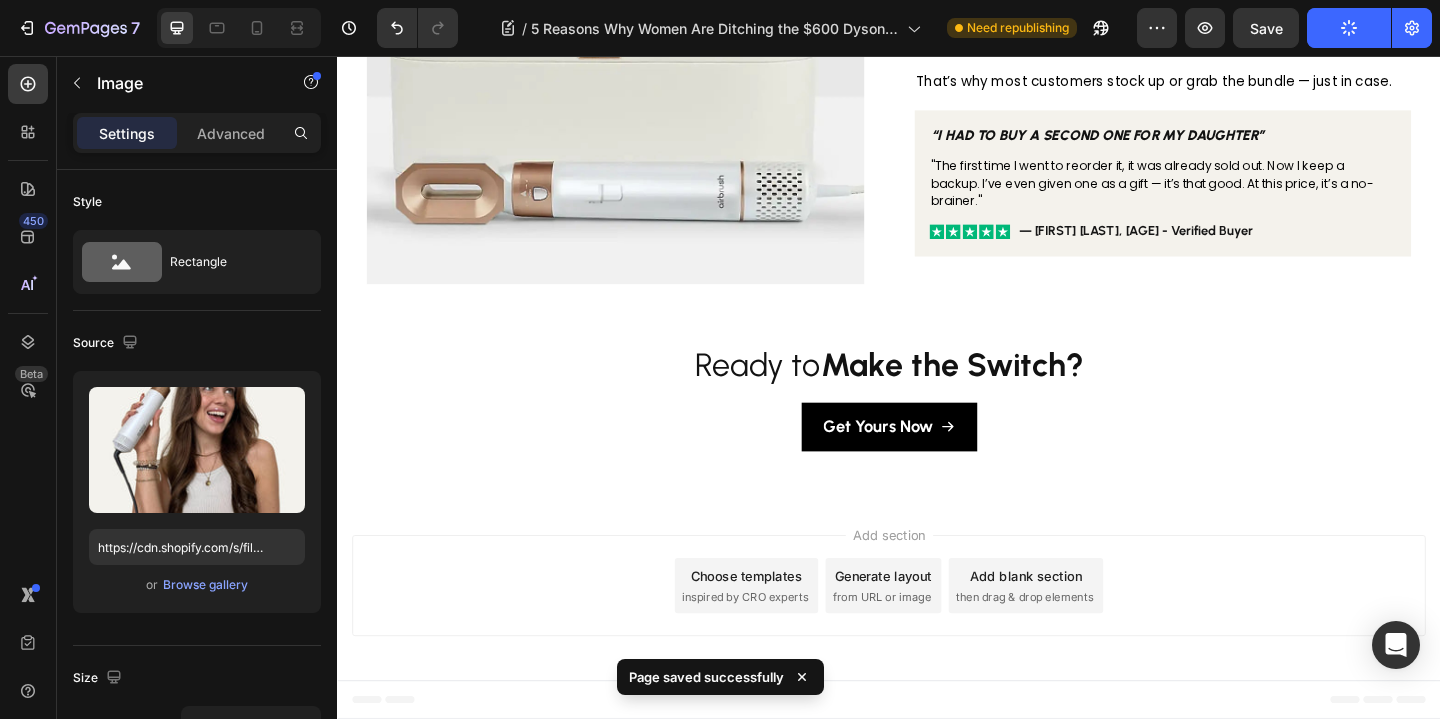 scroll, scrollTop: 3193, scrollLeft: 0, axis: vertical 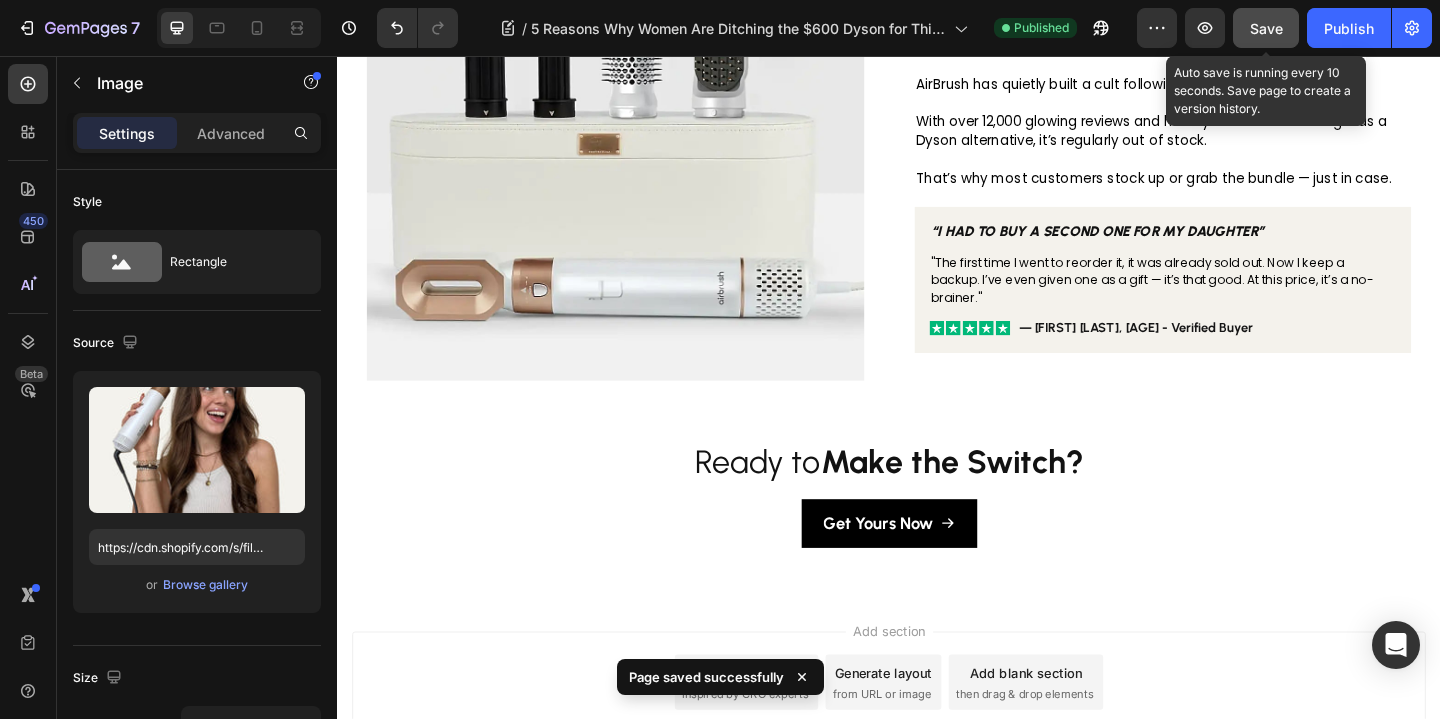 click on "Save" 